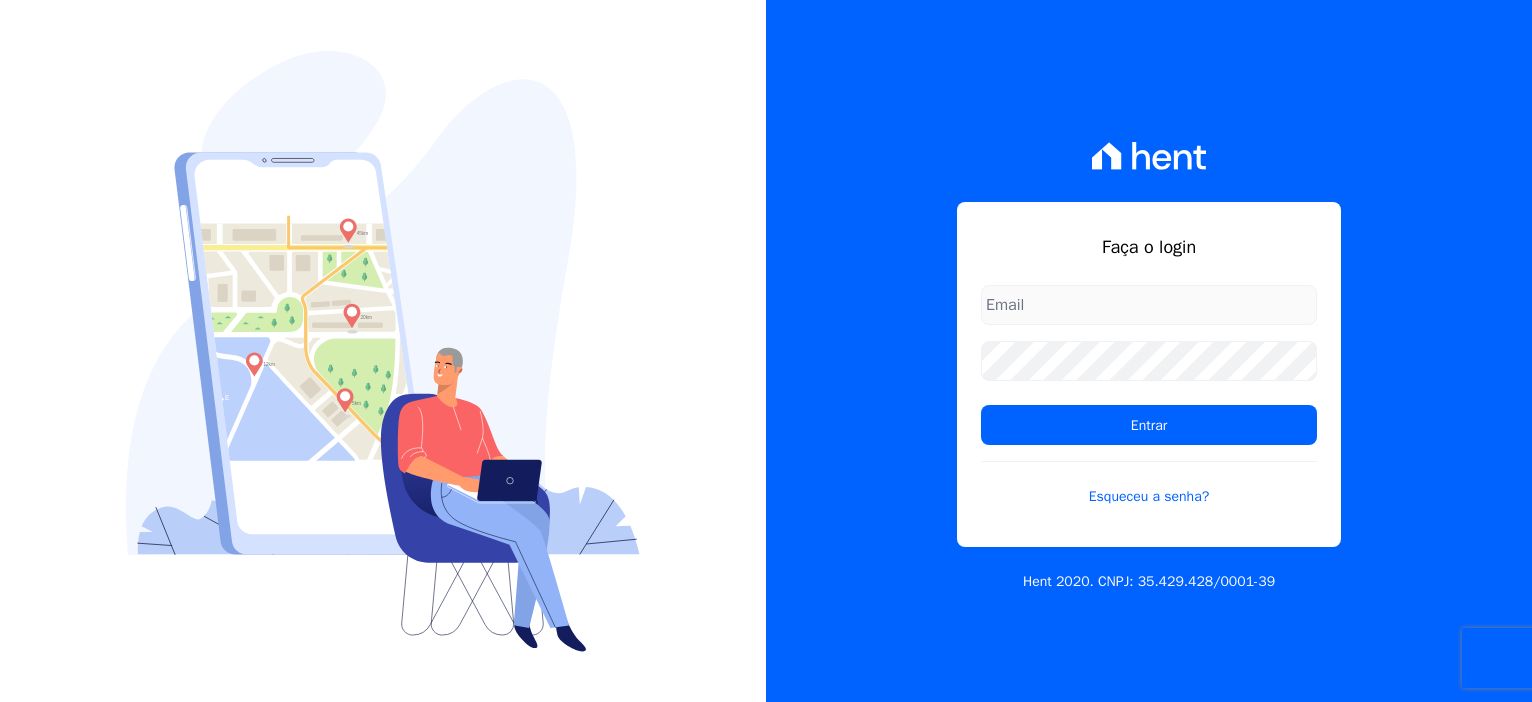 scroll, scrollTop: 0, scrollLeft: 0, axis: both 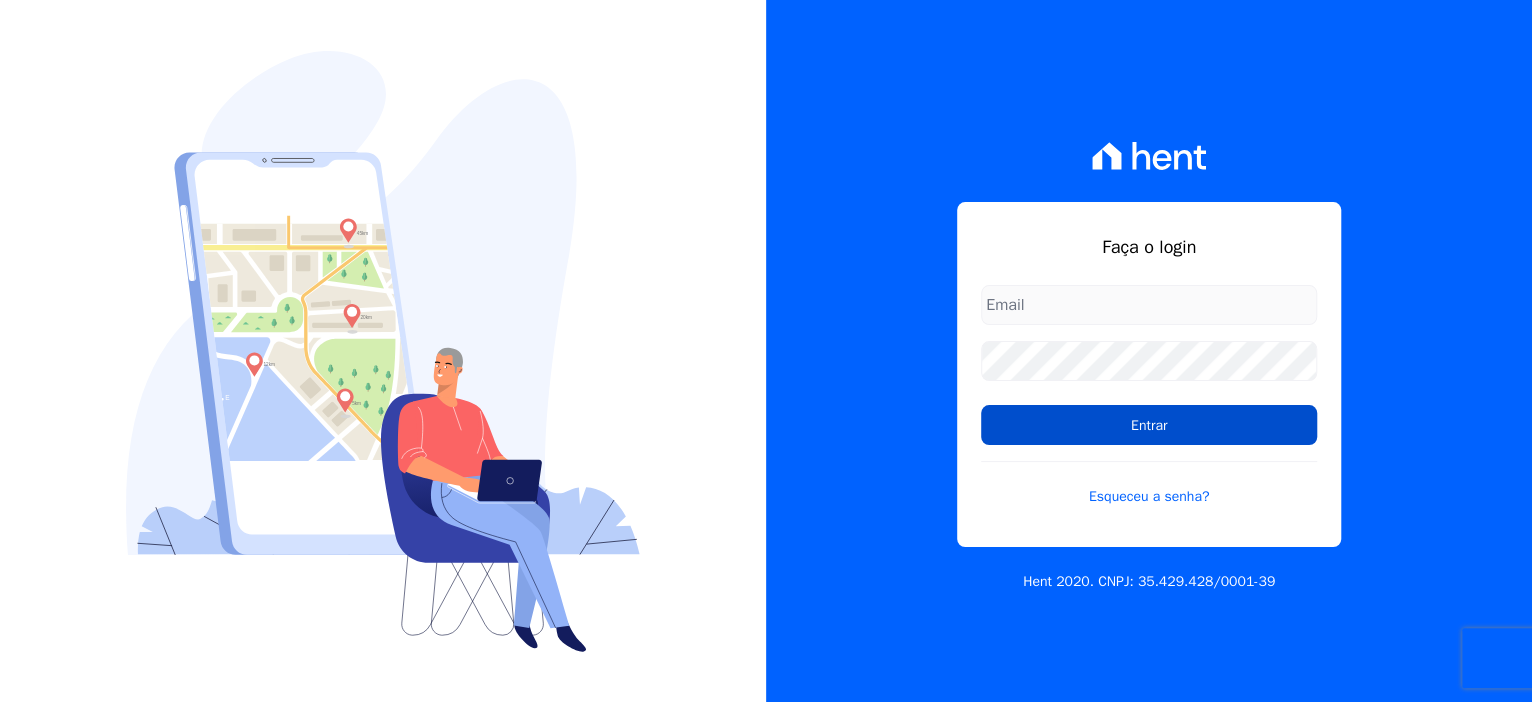 type on "[EMAIL_ADDRESS][PERSON_NAME][DOMAIN_NAME]" 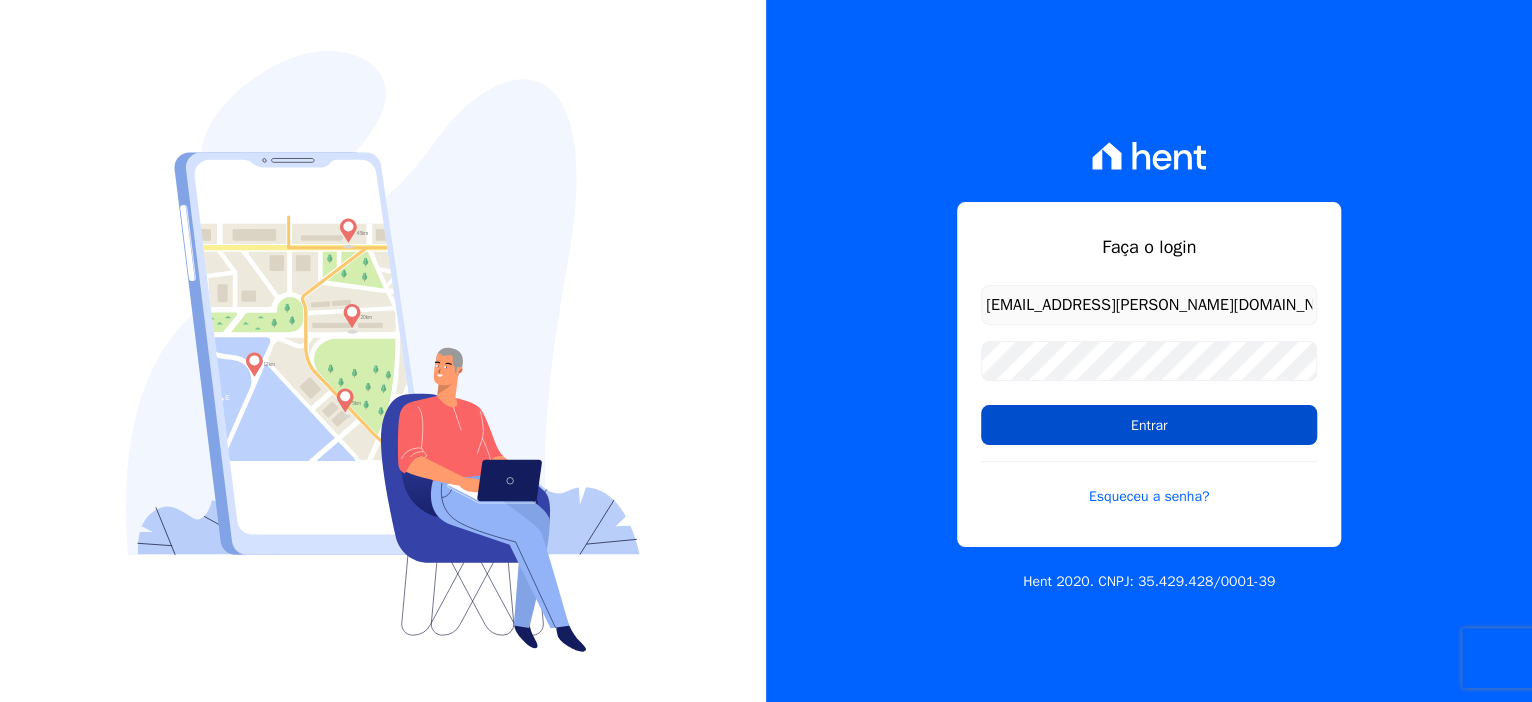 click on "Entrar" at bounding box center (1149, 425) 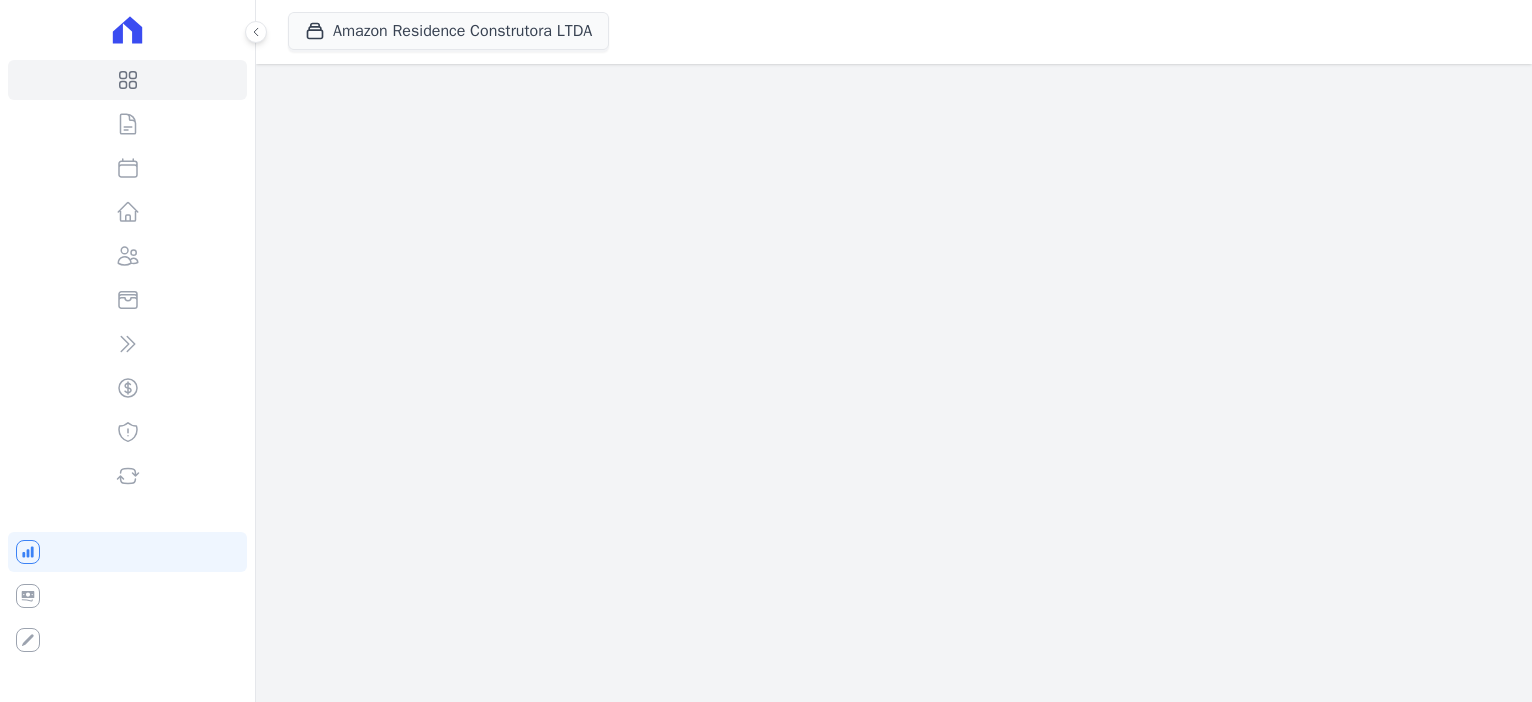 scroll, scrollTop: 0, scrollLeft: 0, axis: both 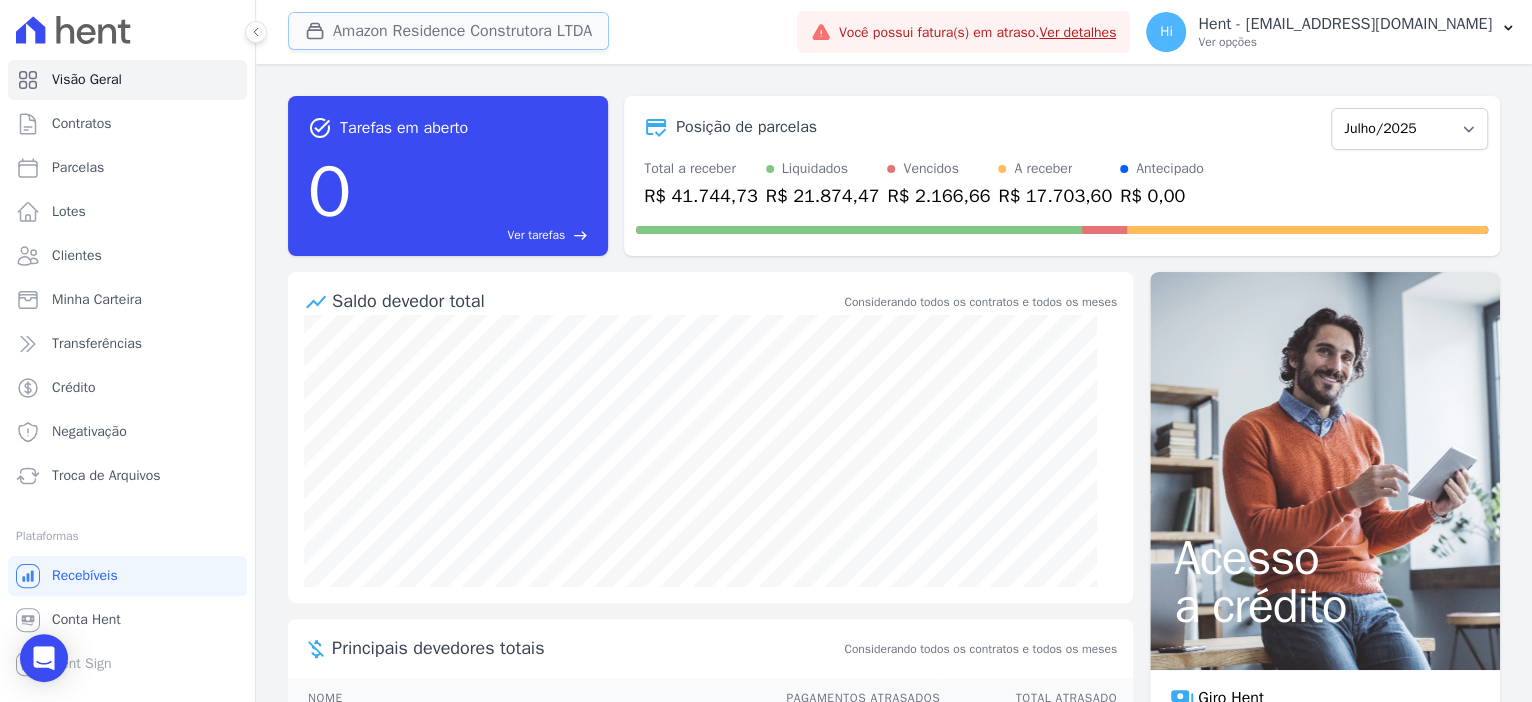 click on "Amazon Residence Construtora LTDA" at bounding box center (448, 31) 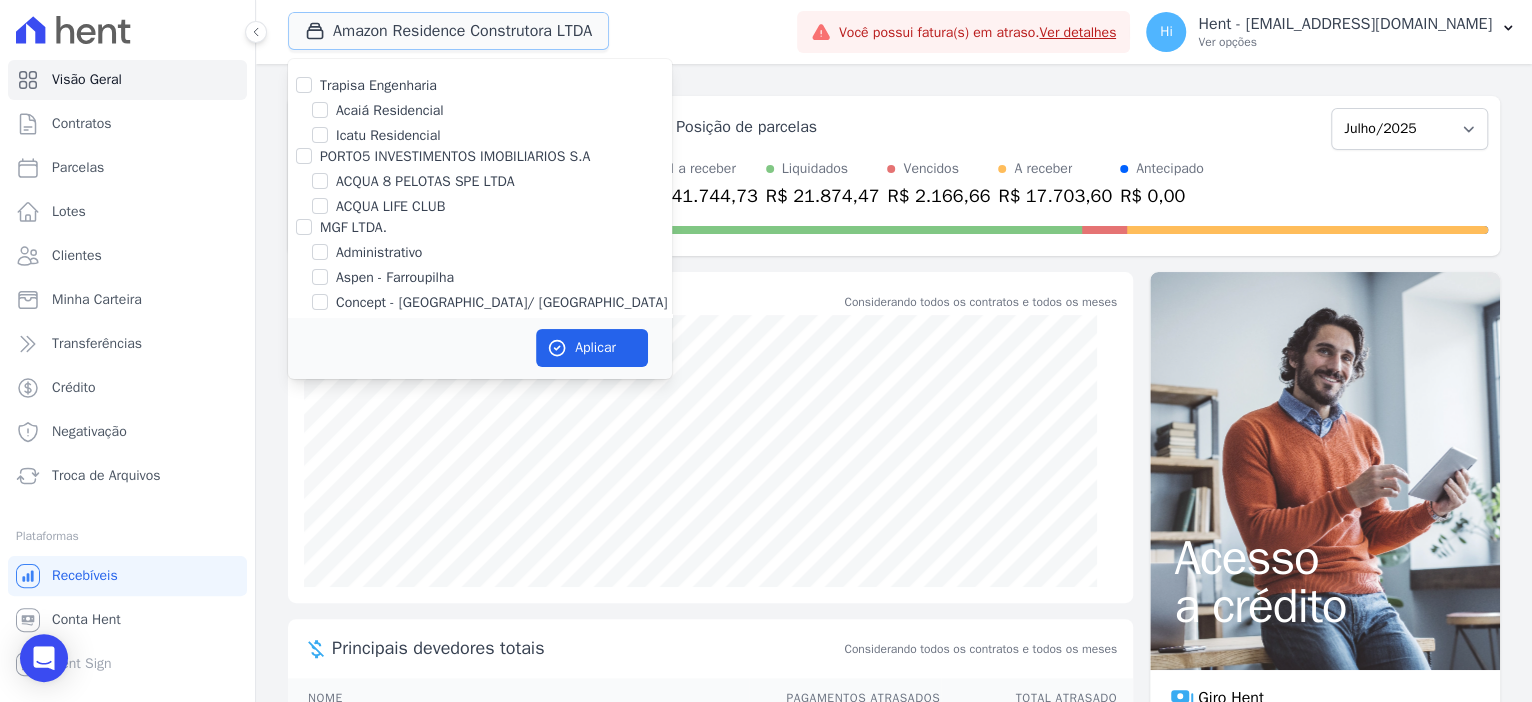 type 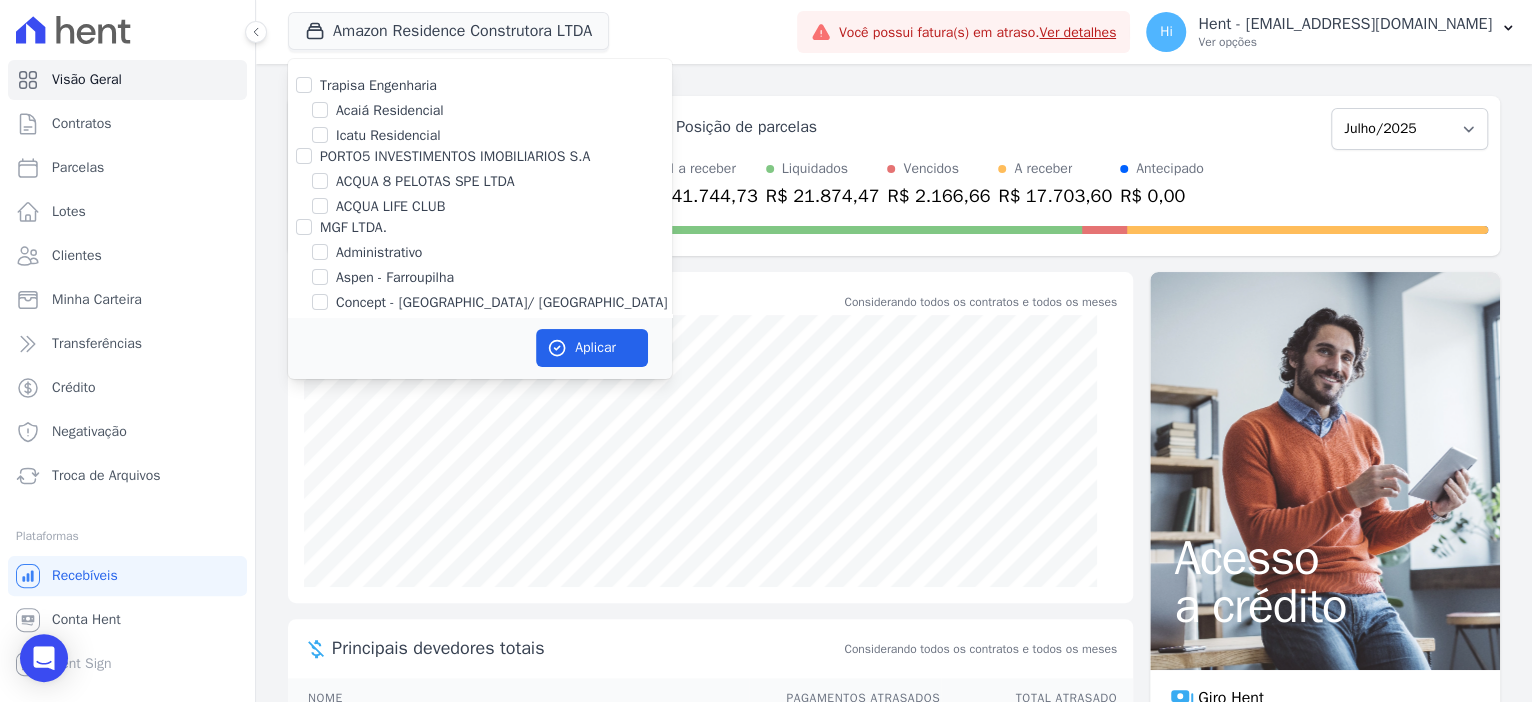 scroll, scrollTop: 10129, scrollLeft: 0, axis: vertical 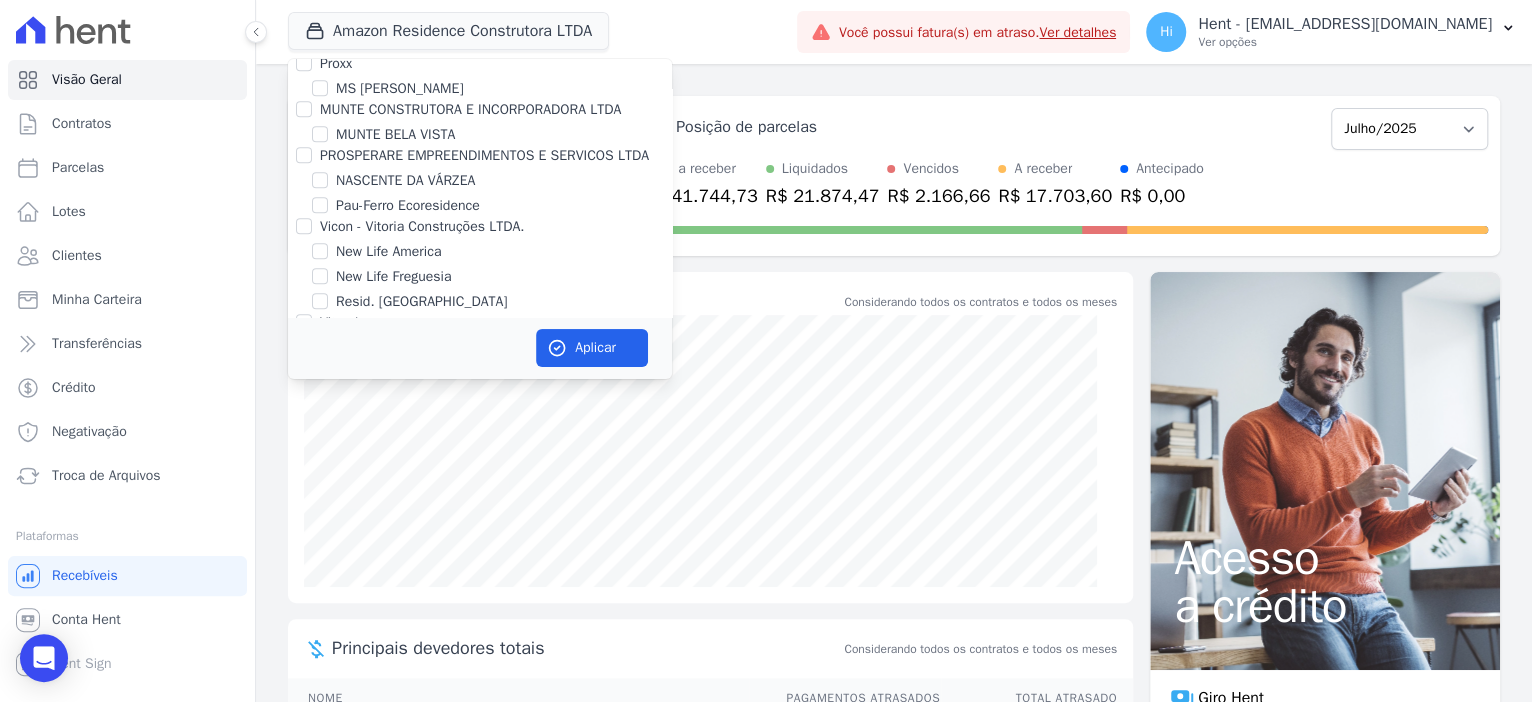 click on "MUNTE BELA VISTA" at bounding box center [395, 134] 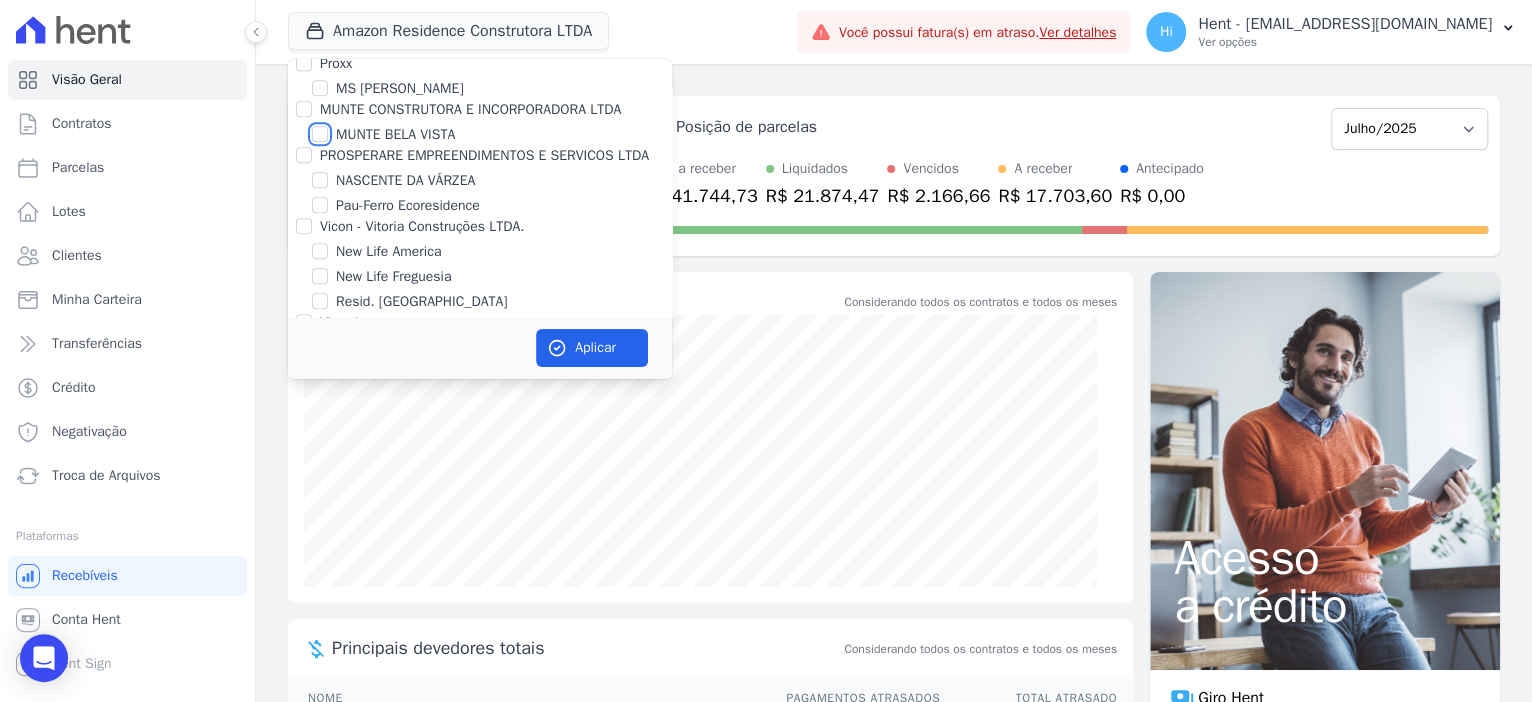 click on "MUNTE BELA VISTA" at bounding box center (320, 134) 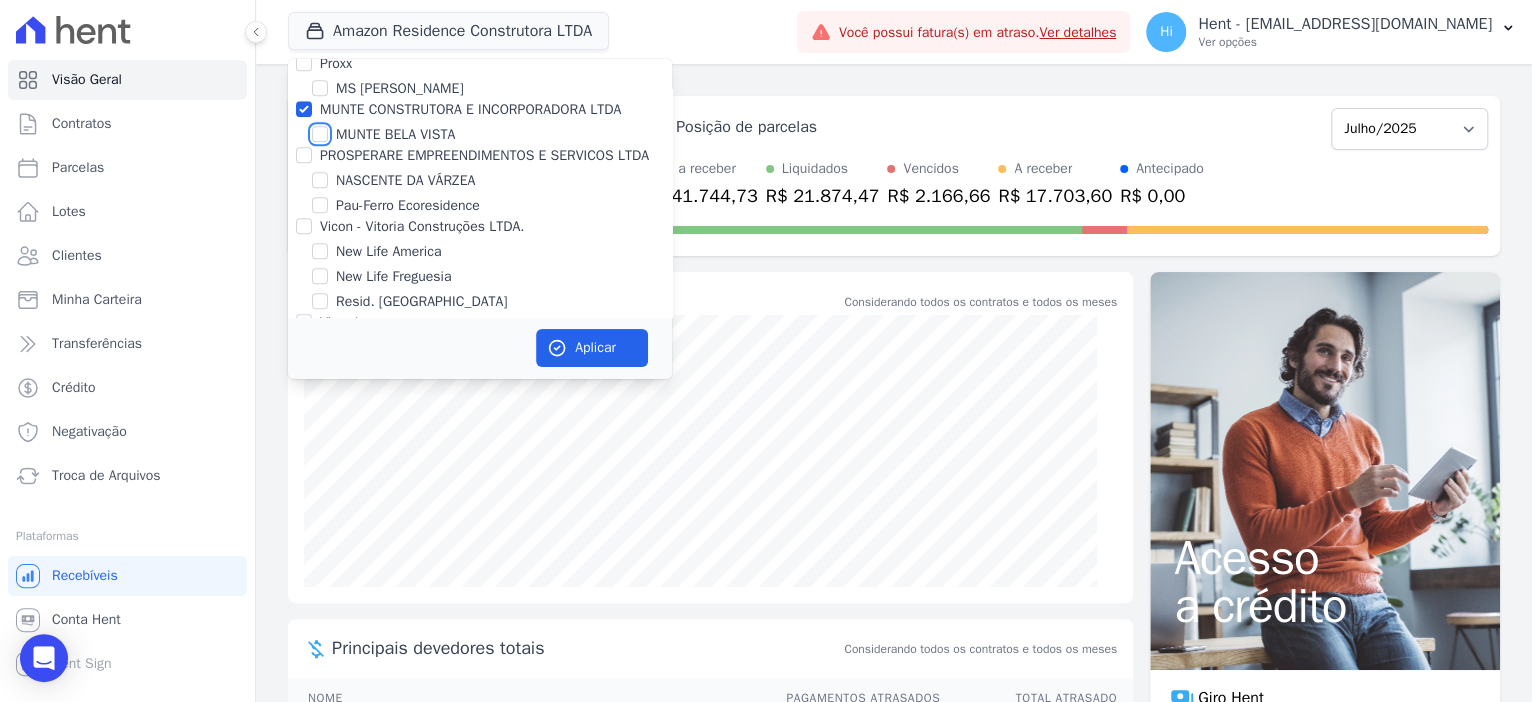 checkbox on "true" 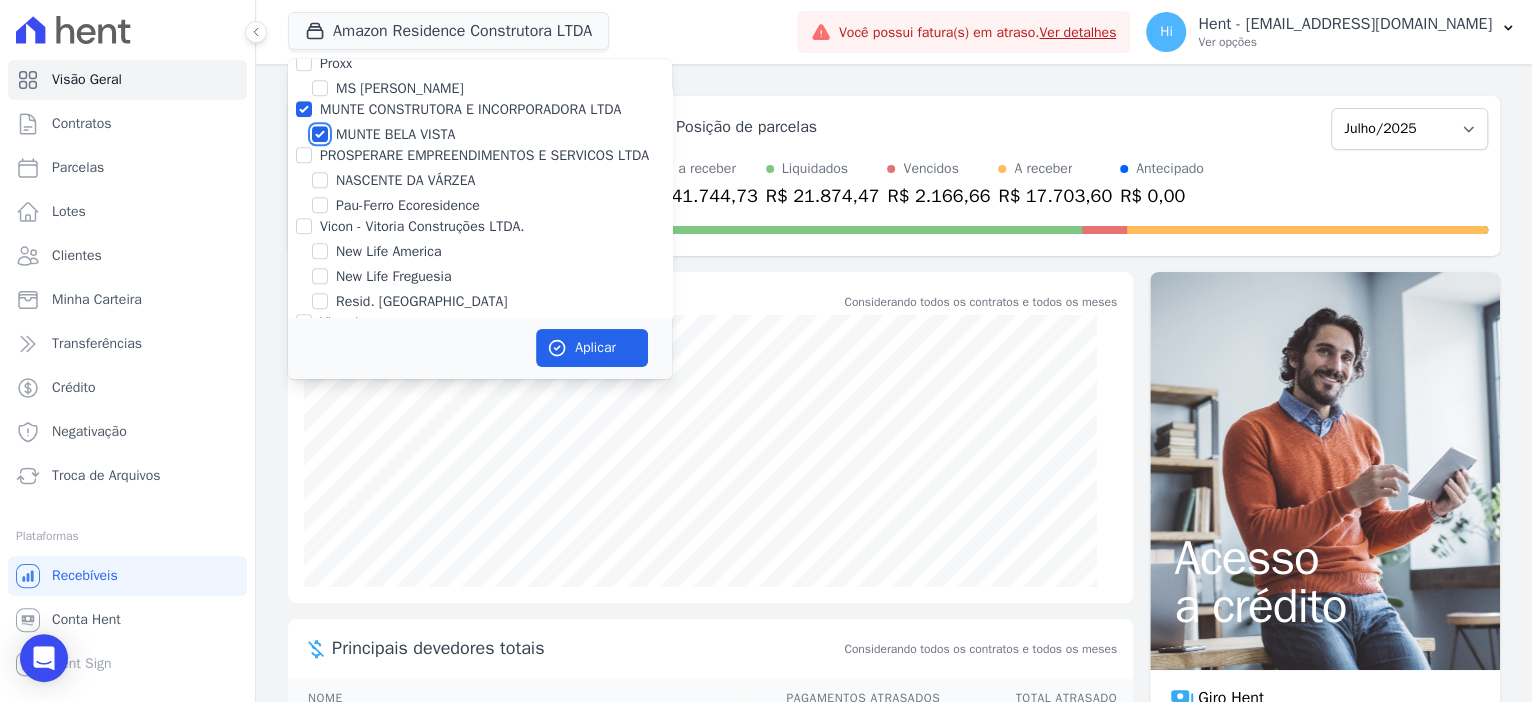 checkbox on "true" 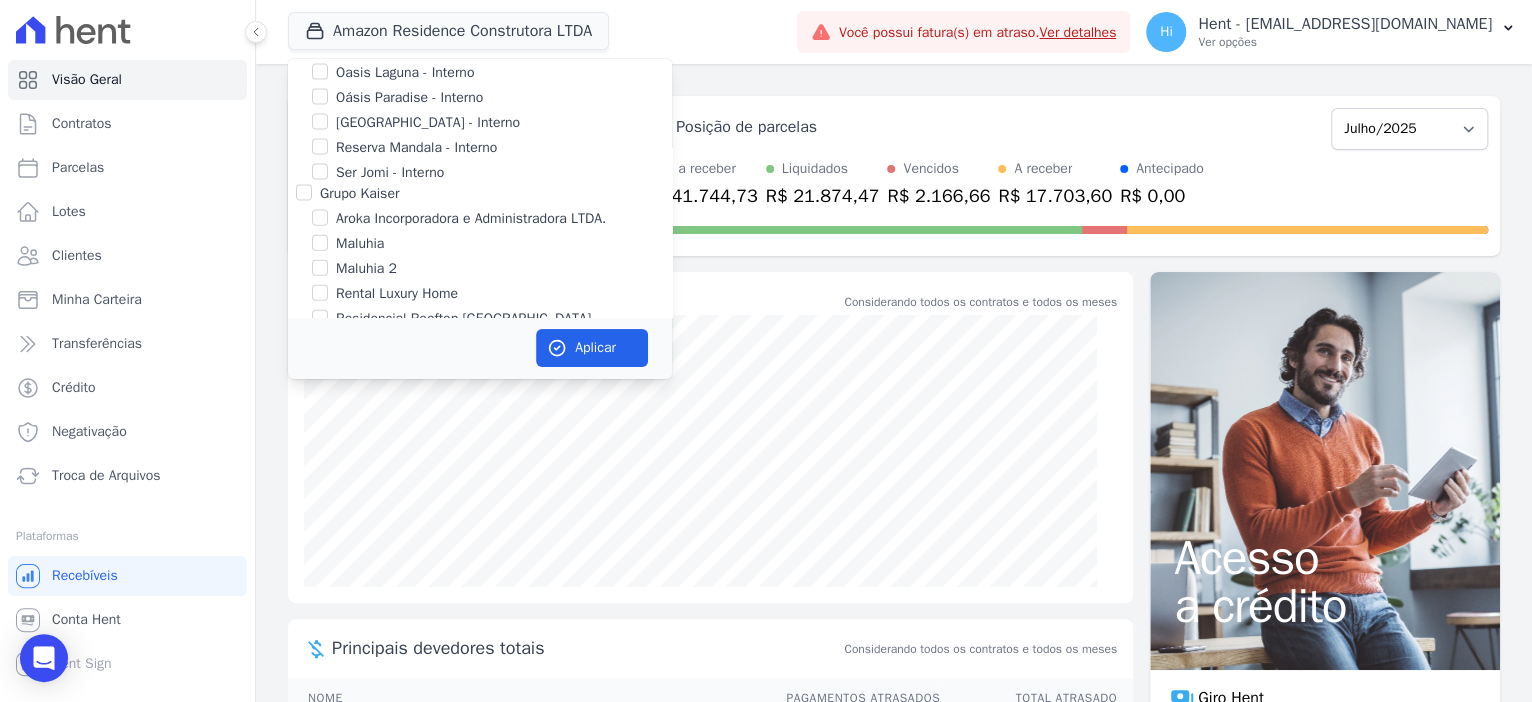 scroll, scrollTop: 2455, scrollLeft: 0, axis: vertical 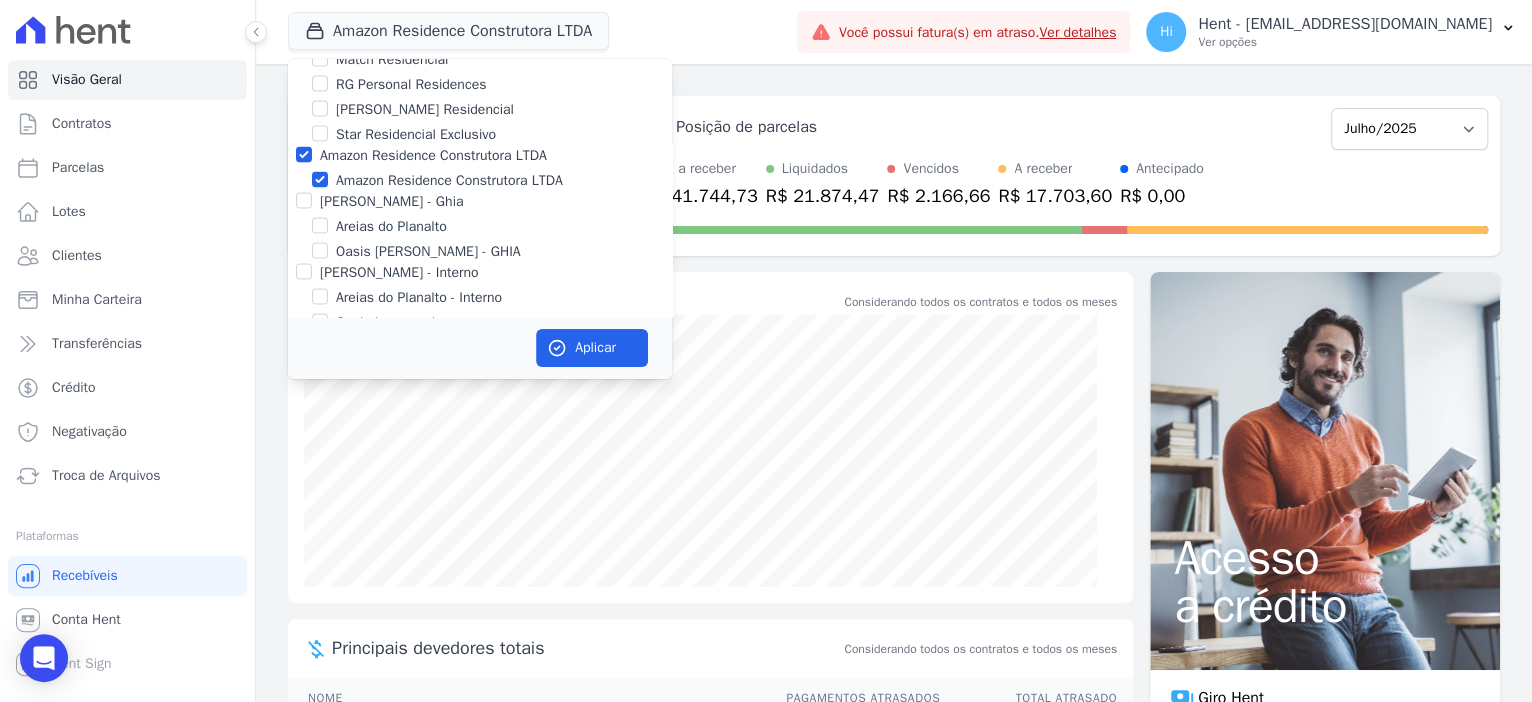 click on "Amazon Residence Construtora LTDA" at bounding box center [449, 180] 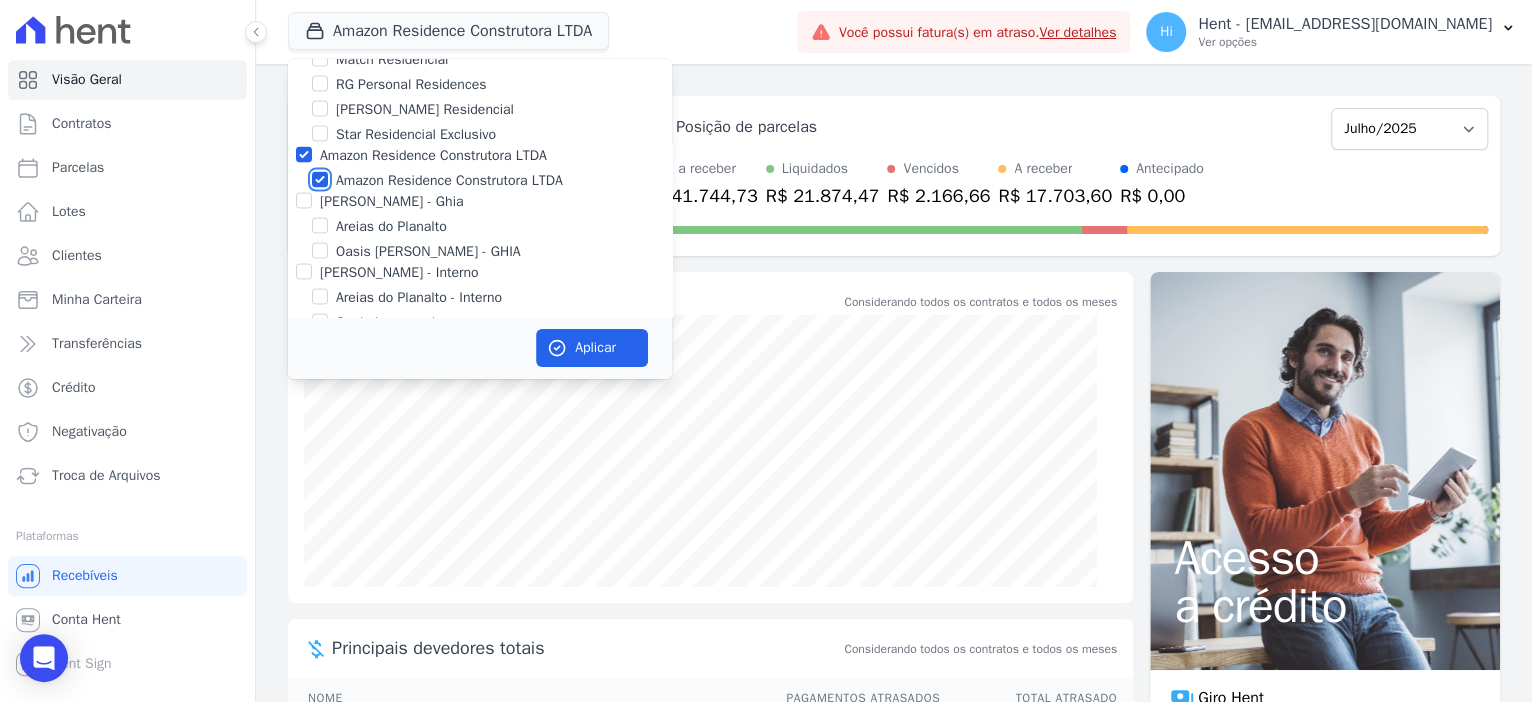 click on "Amazon Residence Construtora LTDA" at bounding box center (320, 180) 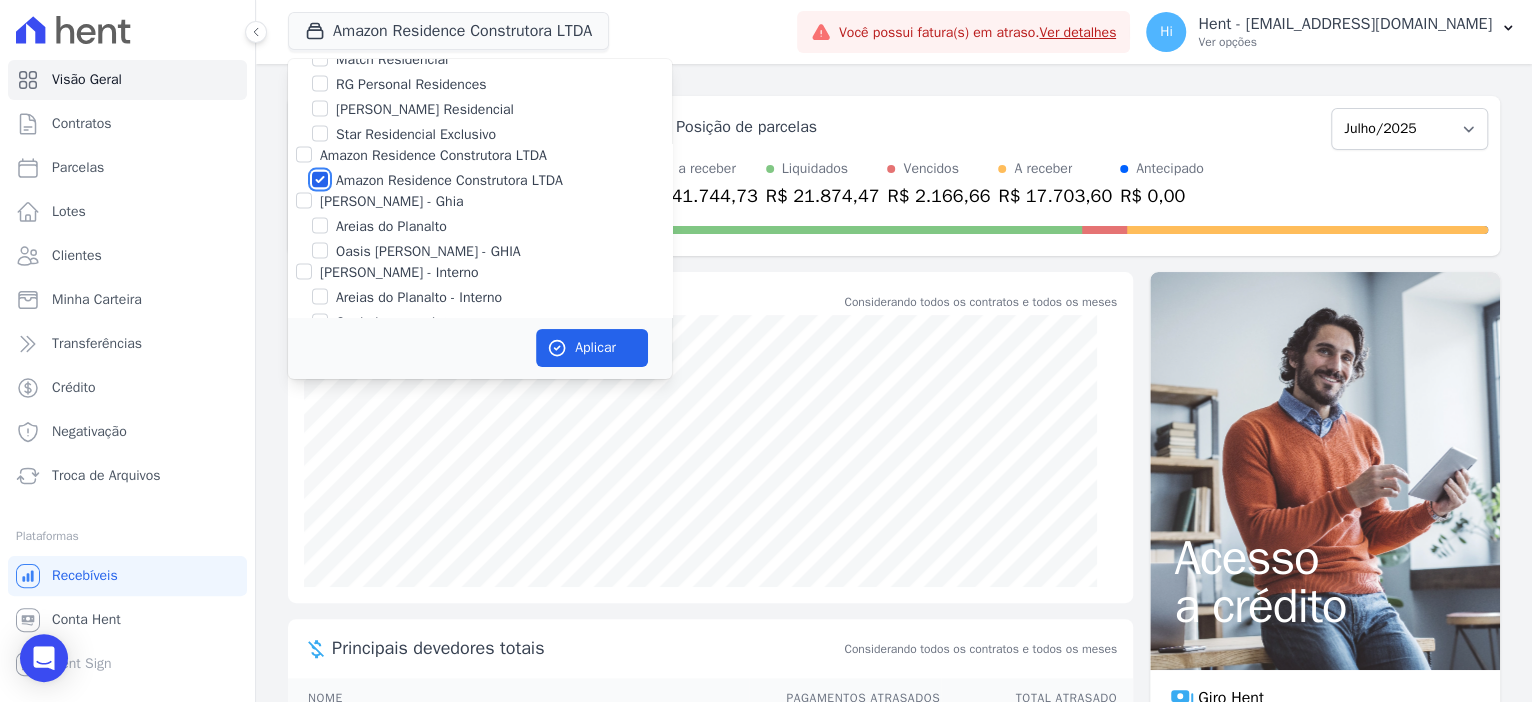 checkbox on "false" 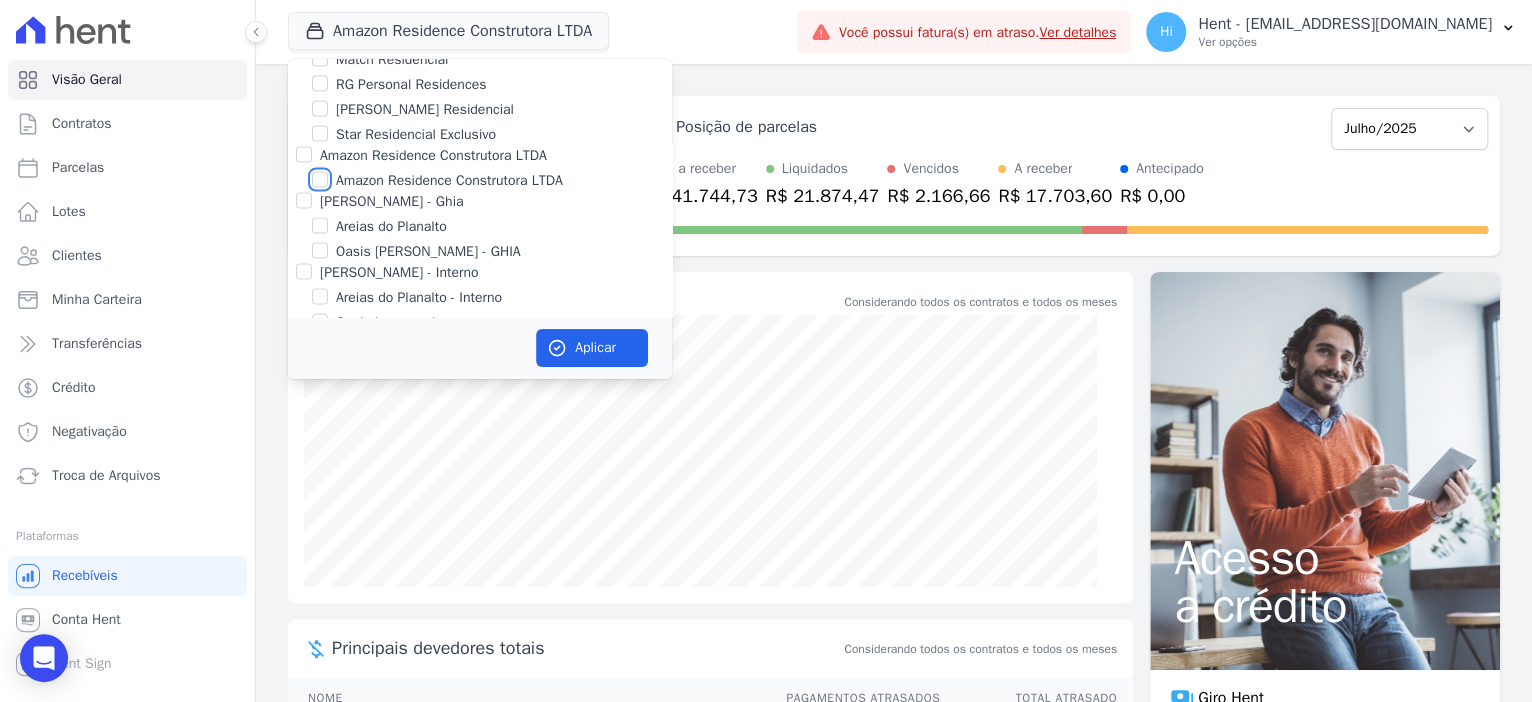 checkbox on "false" 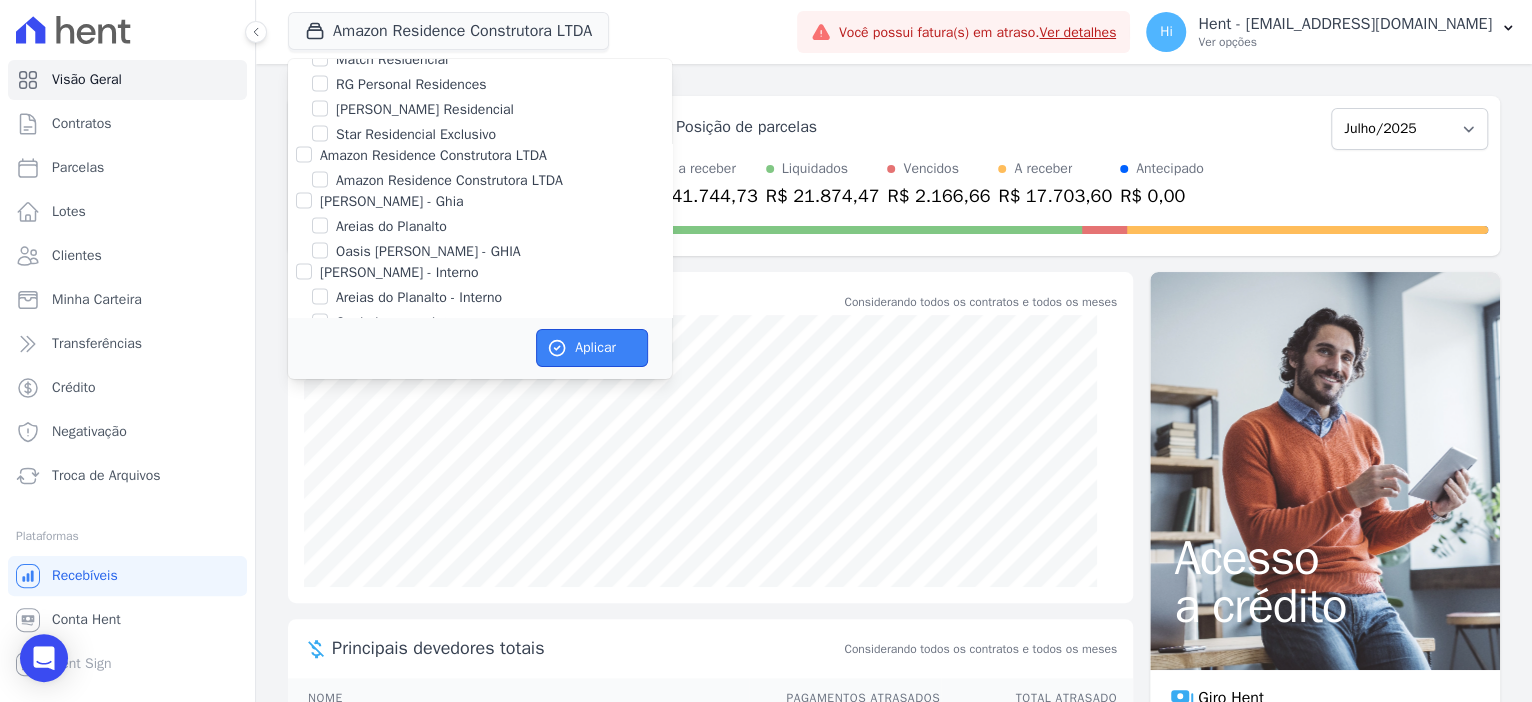 click on "Aplicar" at bounding box center (592, 348) 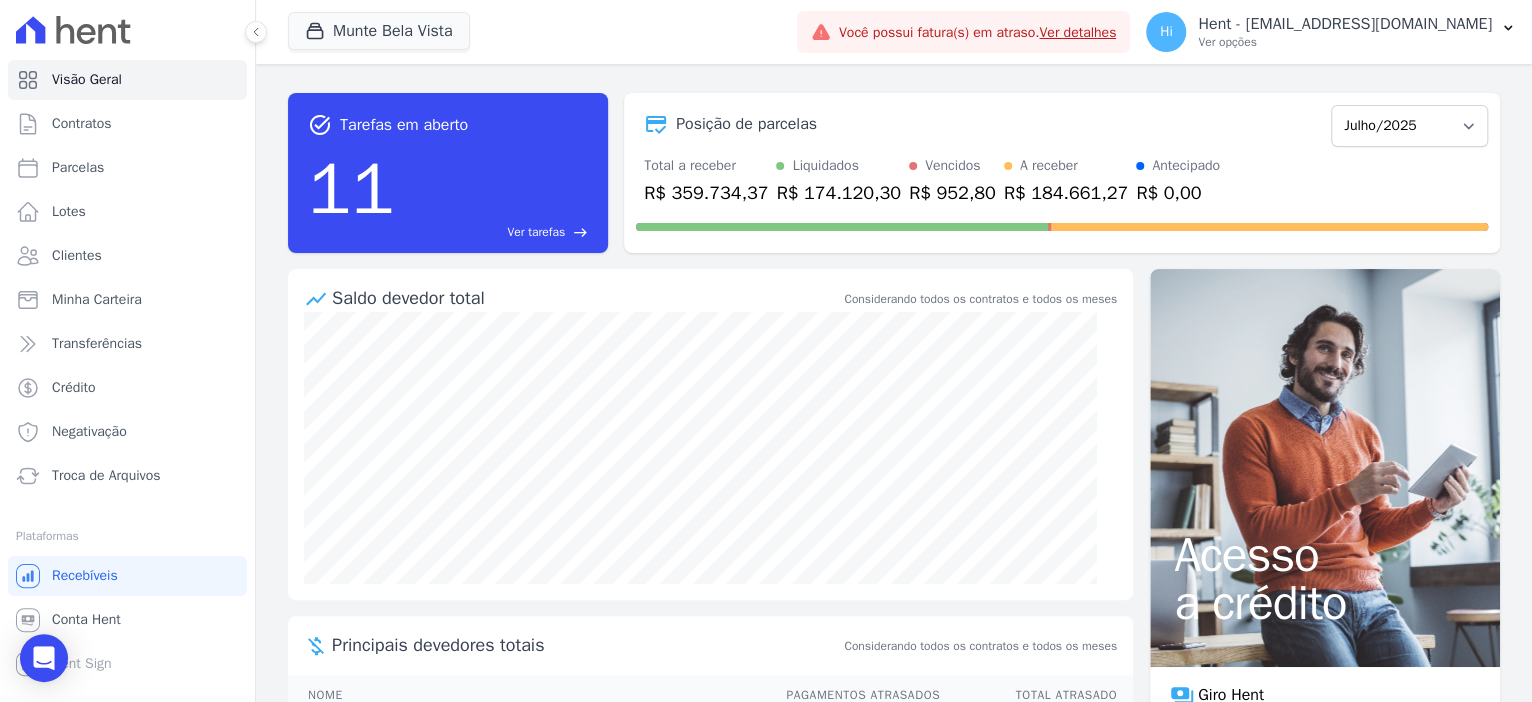 scroll, scrollTop: 0, scrollLeft: 0, axis: both 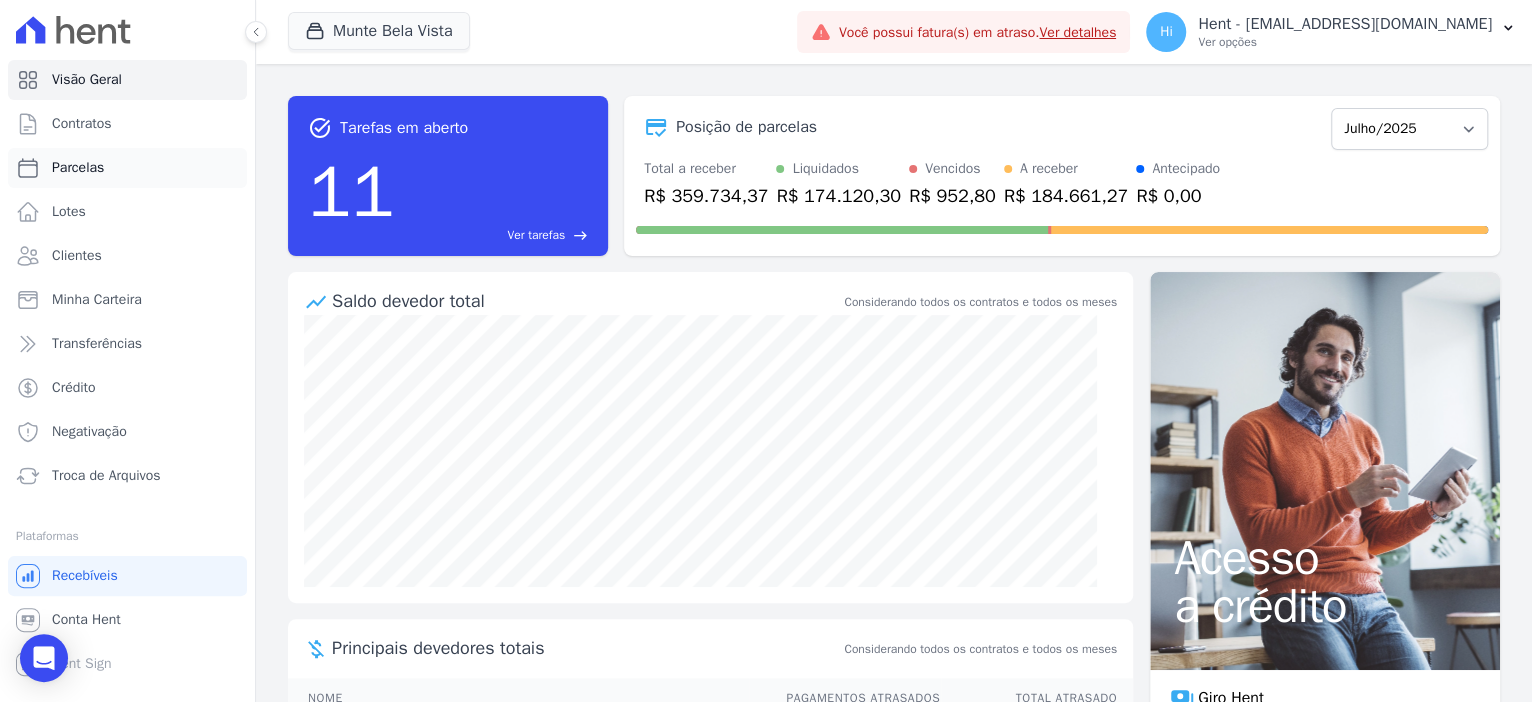 click on "Parcelas" at bounding box center (78, 168) 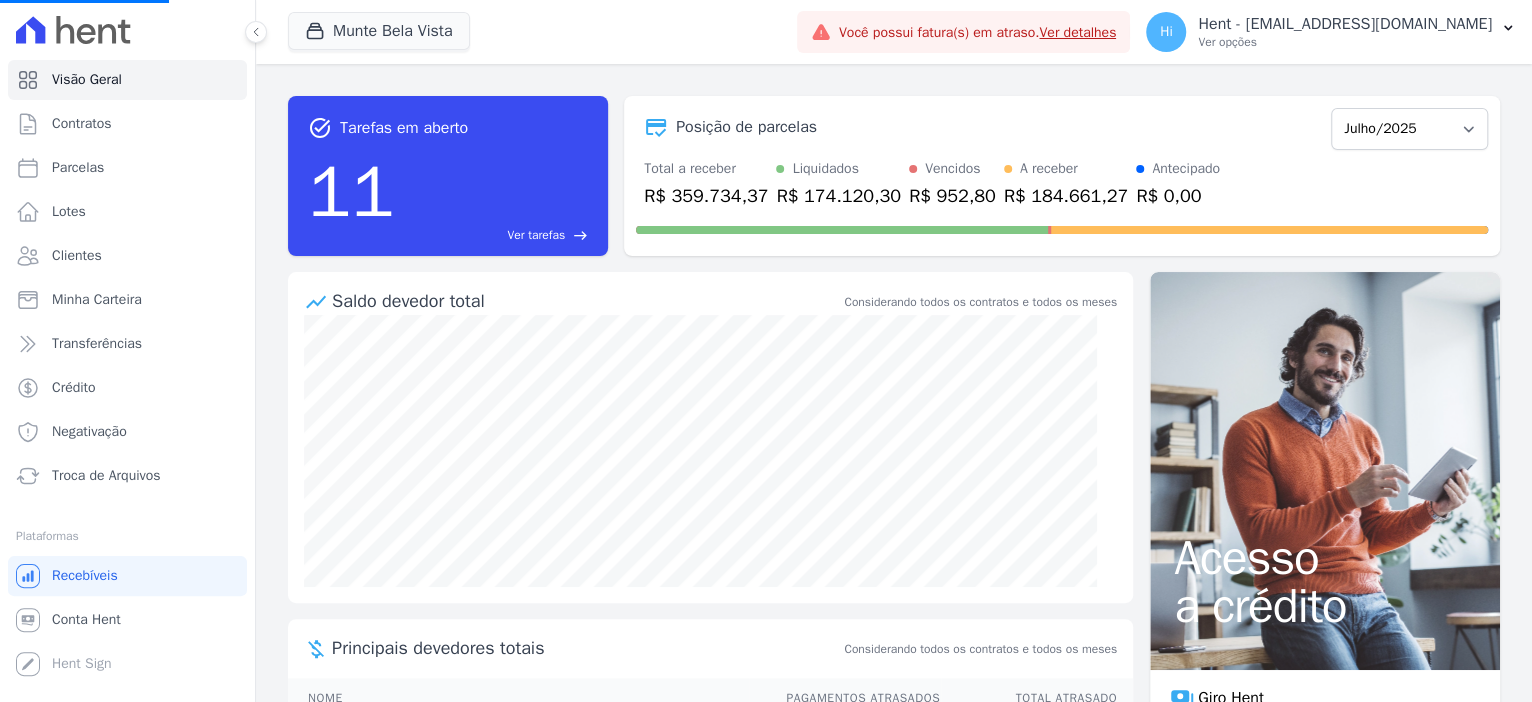 select 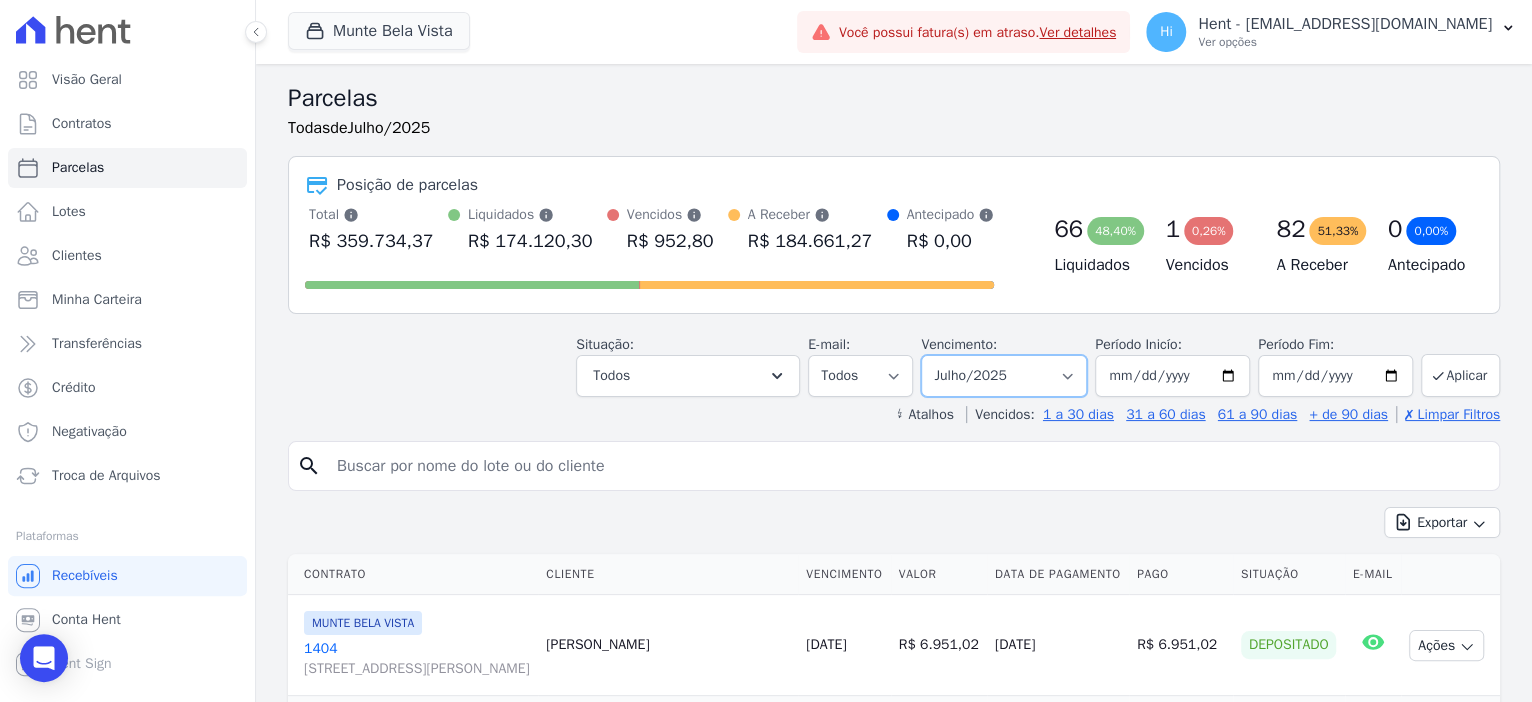 click on "Filtrar por período
────────
Todos os meses
Janeiro/2024
Fevereiro/2024
Março/2024
Abril/2024
Maio/2024
Junho/2024
Julho/2024
Agosto/2024
Setembro/2024
Outubro/2024
Novembro/2024
Dezembro/2024
Janeiro/2025
Fevereiro/2025
Março/2025
Abril/2025
Maio/2025
Junho/2025
Julho/2025
Agosto/2025
Setembro/2025
Outubro/2025
Novembro/2025
Dezembro/2025
Janeiro/2026
Fevereiro/2026
Março/2026
Abril/2026
Maio/2026
Junho/2026
Julho/2026
Agosto/2026
Setembro/2026
Outubro/2026
Novembro/2026
Dezembro/2026
Janeiro/2027
Fevereiro/2027
Março/2027
Abril/2027
Maio/2027
Junho/2027
Julho/2027
Agosto/2027
Setembro/2027
Outubro/2027
Novembro/2027
Dezembro/2027
Janeiro/2028
Fevereiro/2028
Março/2028
Abril/2028
Maio/2028
Junho/2028
Julho/2028
Agosto/2028
Setembro/2028
Outubro/2028
Novembro/2028
Dezembro/2028
Janeiro/2029
Fevereiro/2029
Março/2029
Abril/2029
Maio/2029" at bounding box center (1004, 376) 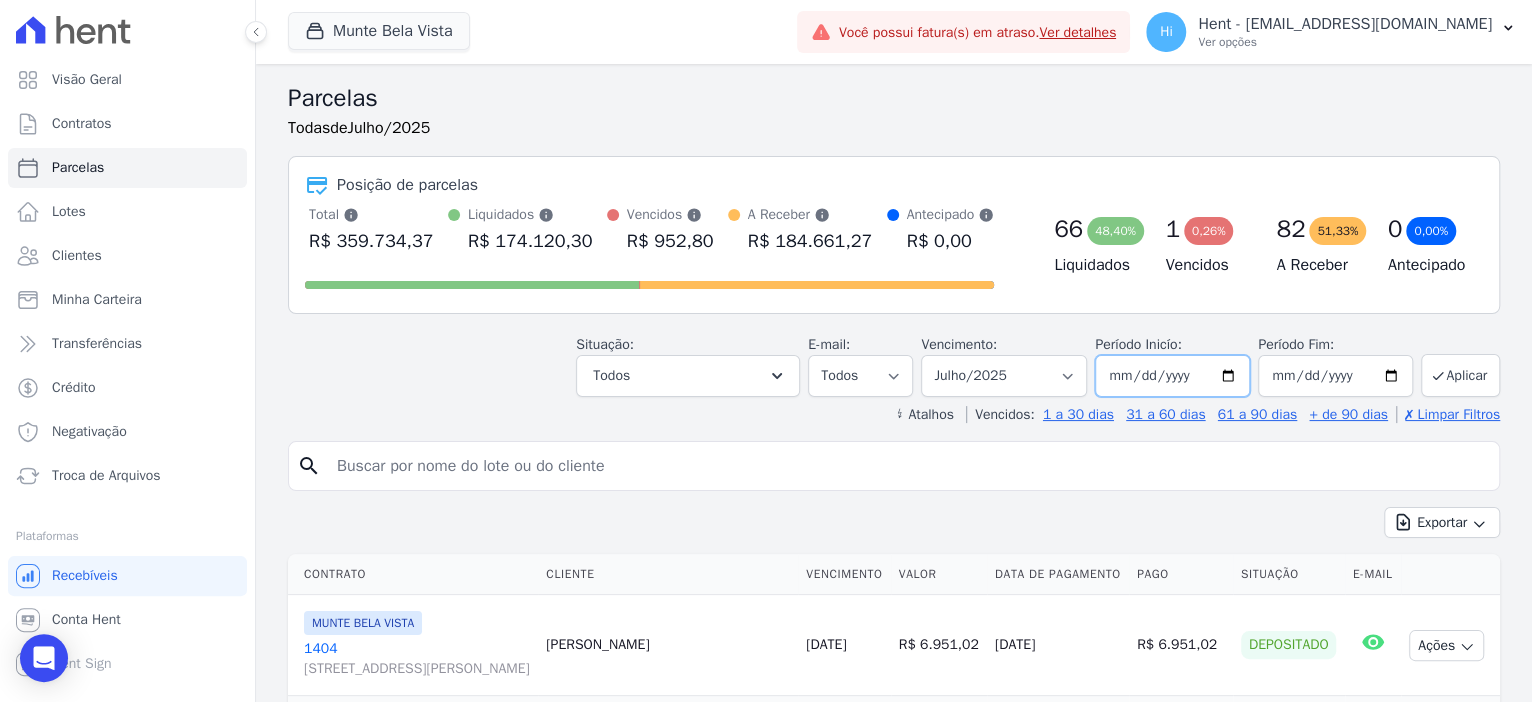 click on "[DATE]" at bounding box center [1172, 376] 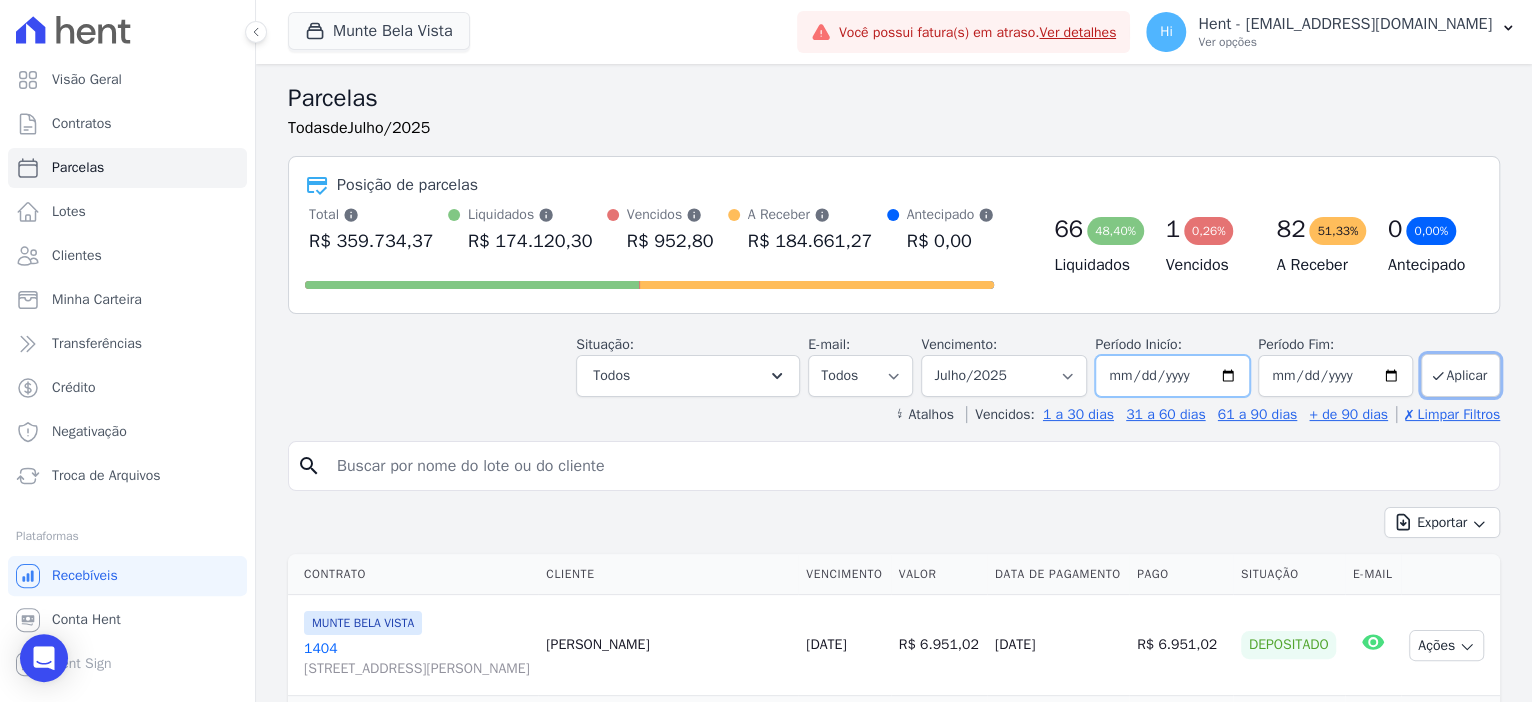 type on "2023-06-01" 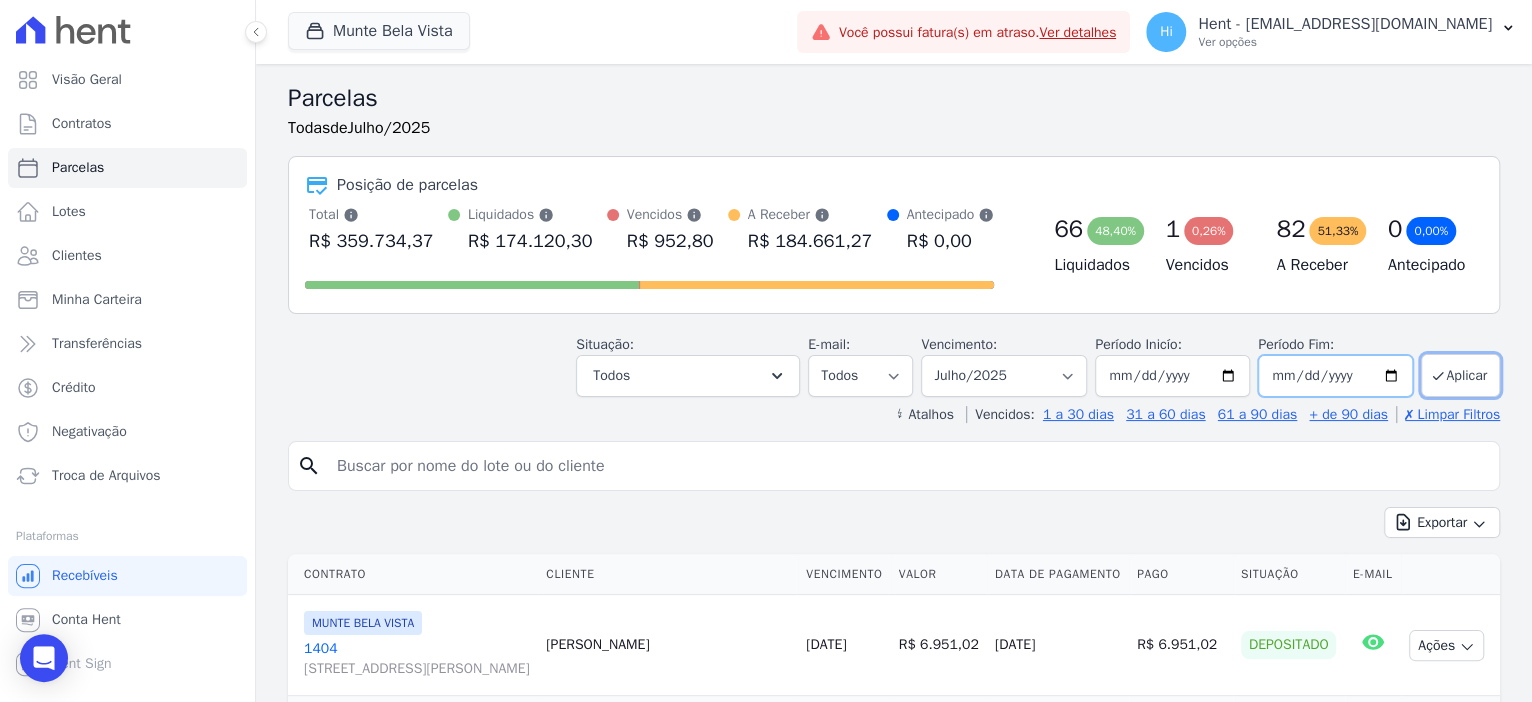 click on "[DATE]" at bounding box center (1335, 376) 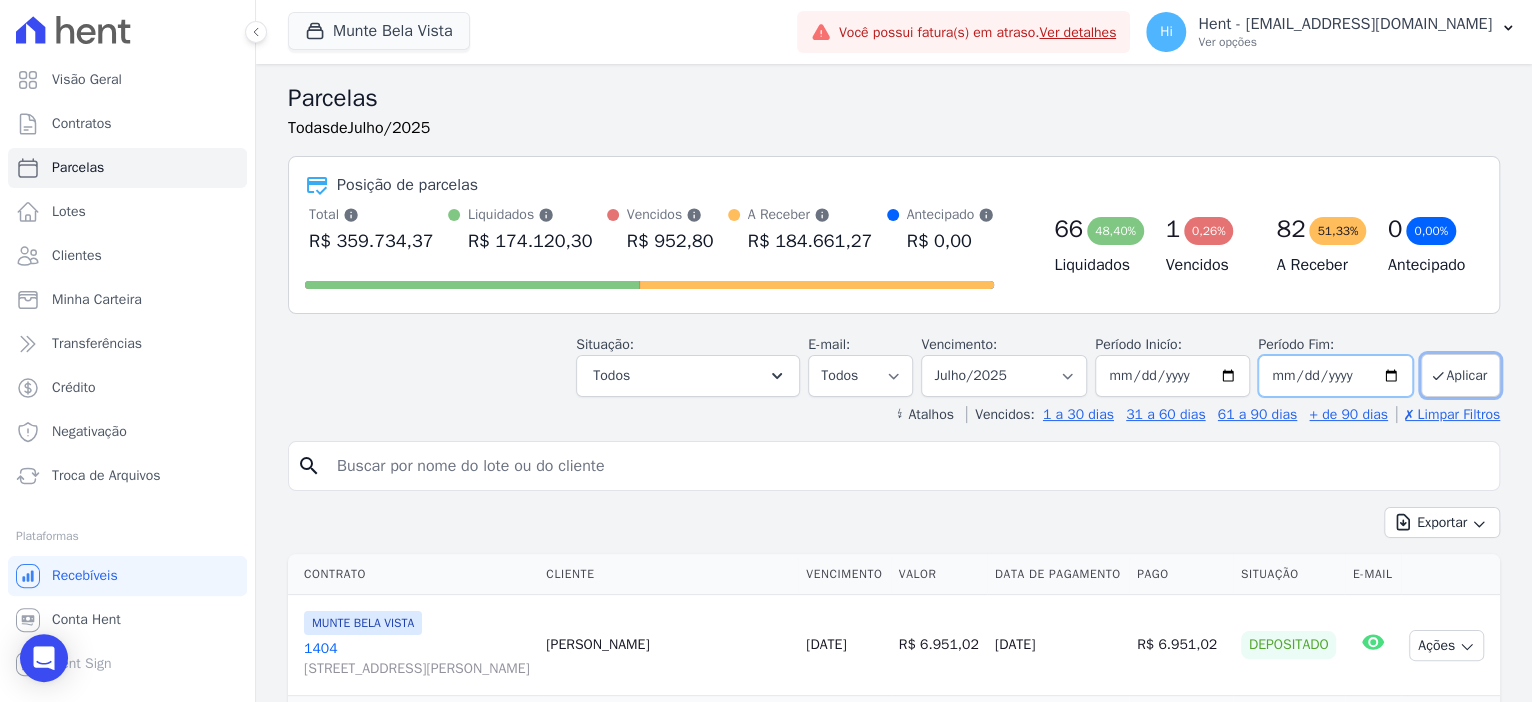 click on "2025-07-31" at bounding box center [1335, 376] 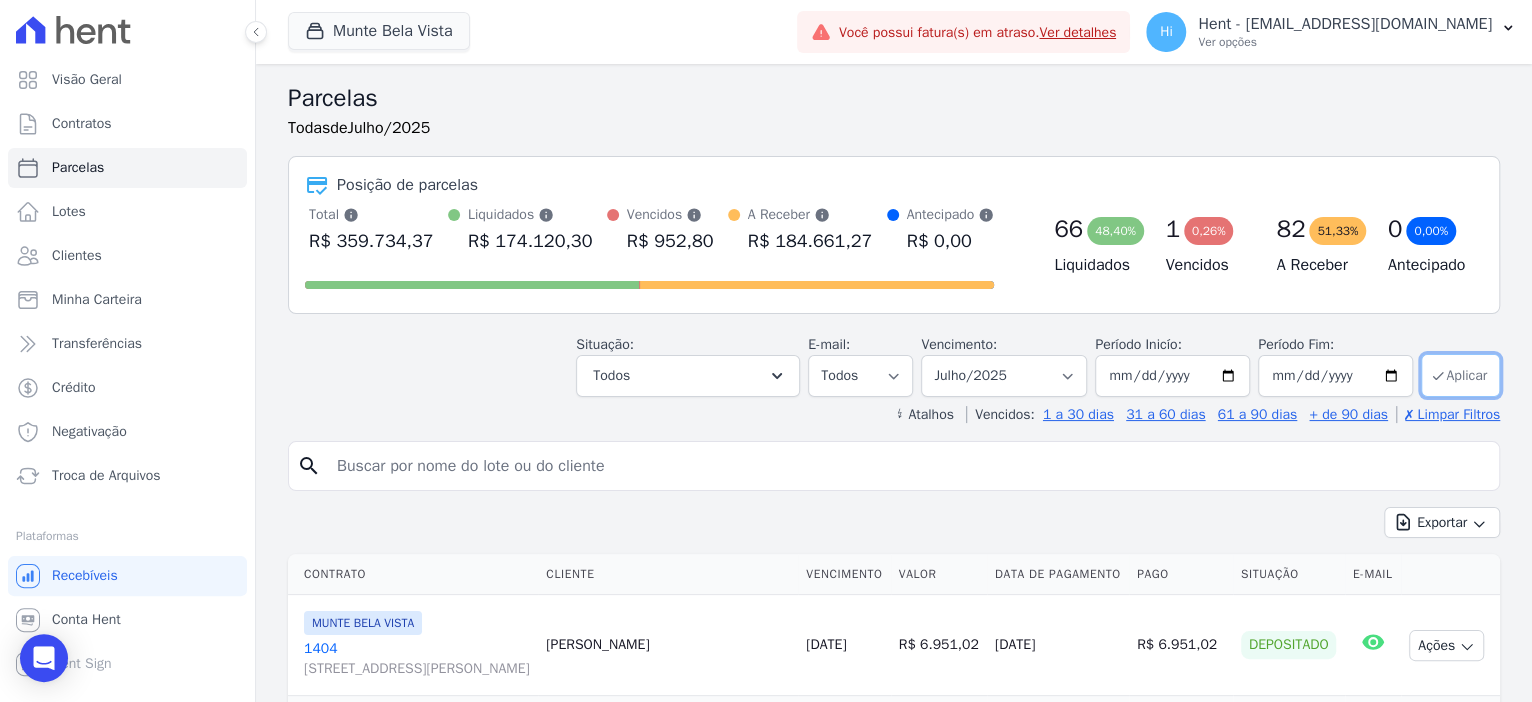 click on "Aplicar" at bounding box center (1460, 375) 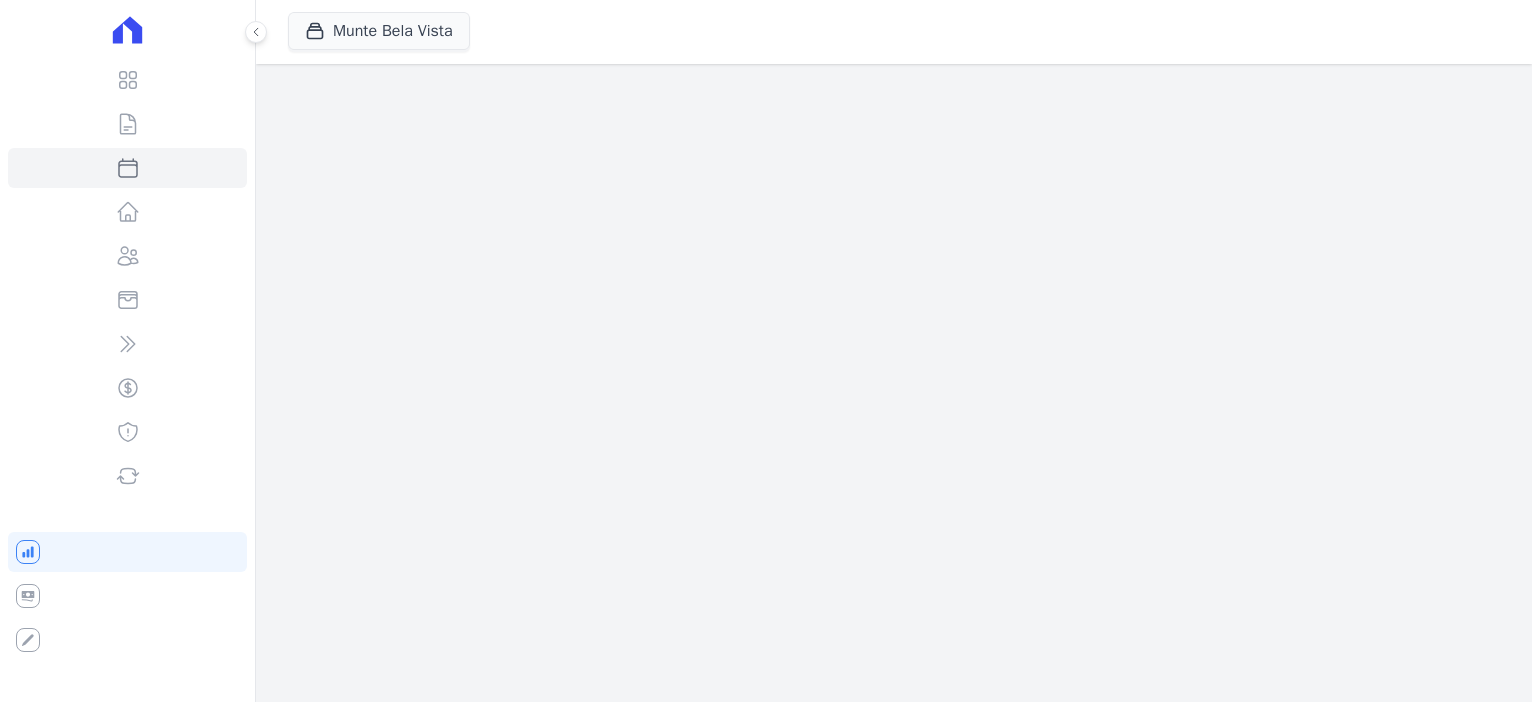 scroll, scrollTop: 0, scrollLeft: 0, axis: both 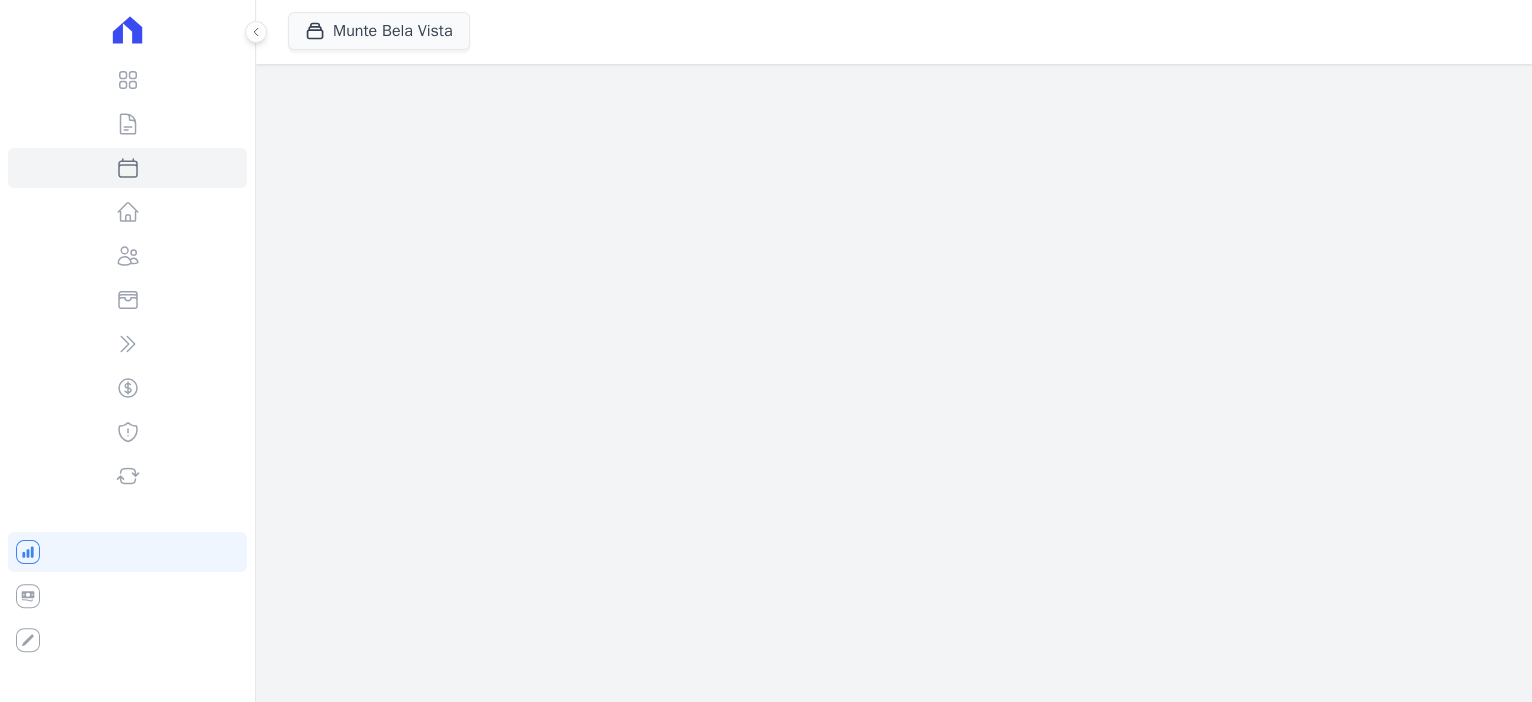 select 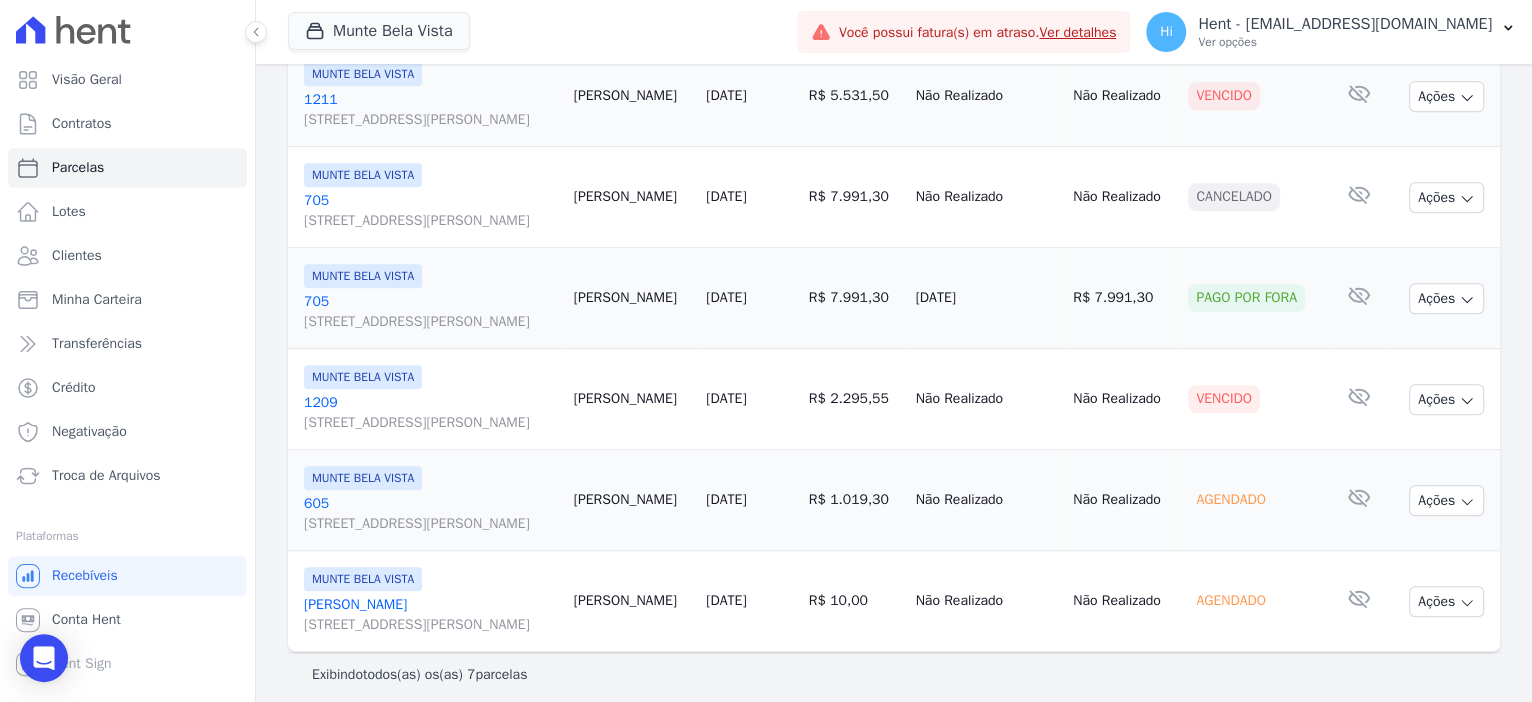 scroll, scrollTop: 793, scrollLeft: 0, axis: vertical 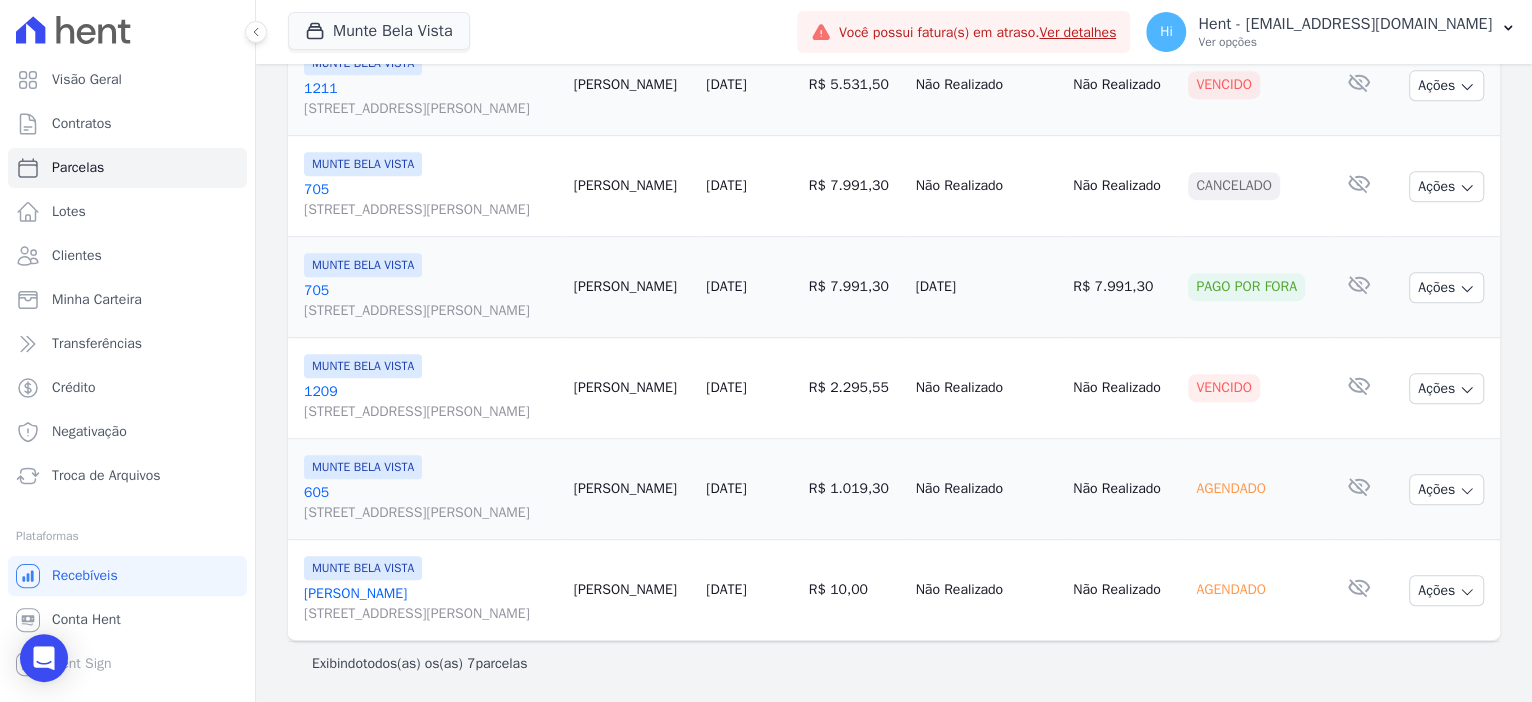 click on "1209
Avenida Brigadeiro Faria Lima, 1306, 4 andar, Pinheiros" at bounding box center [431, 402] 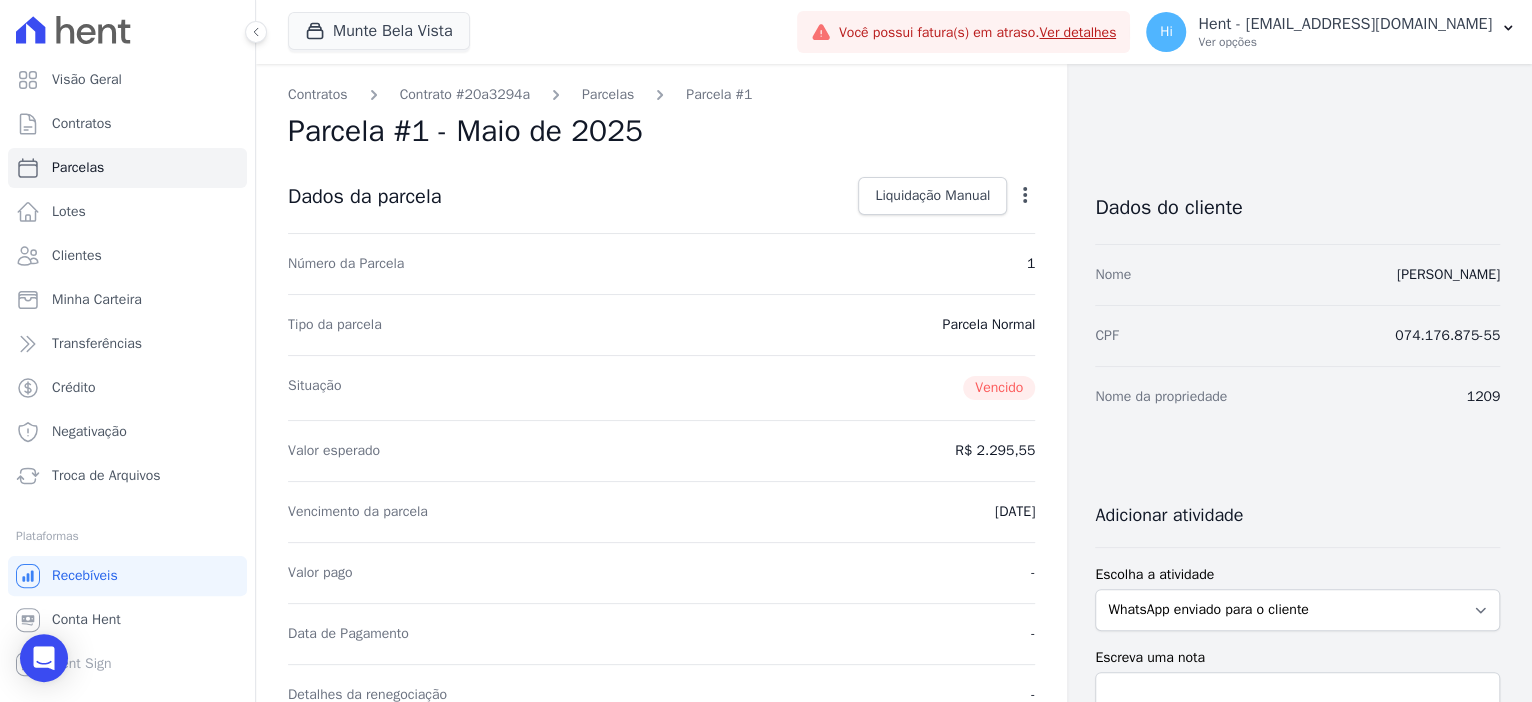 scroll, scrollTop: 0, scrollLeft: 0, axis: both 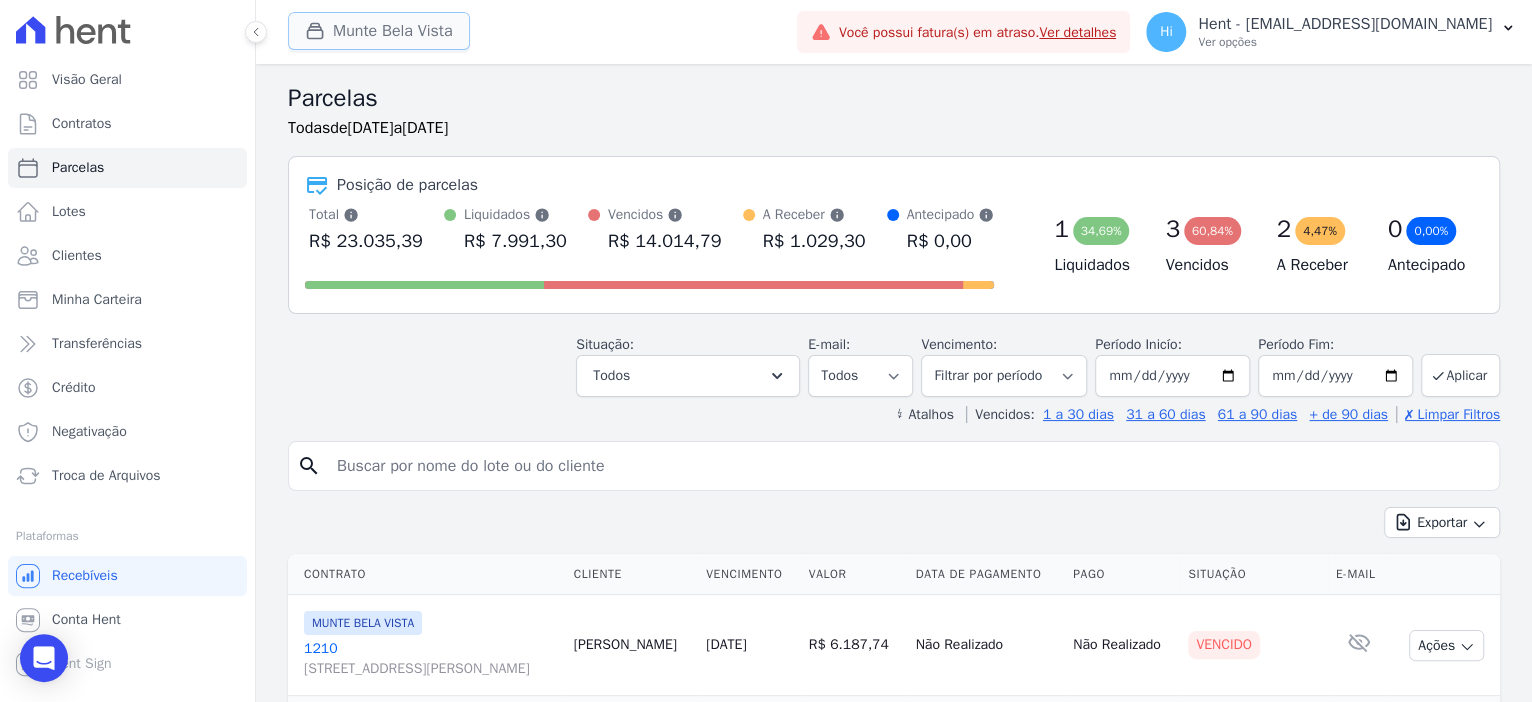 click on "Munte Bela Vista" at bounding box center (379, 31) 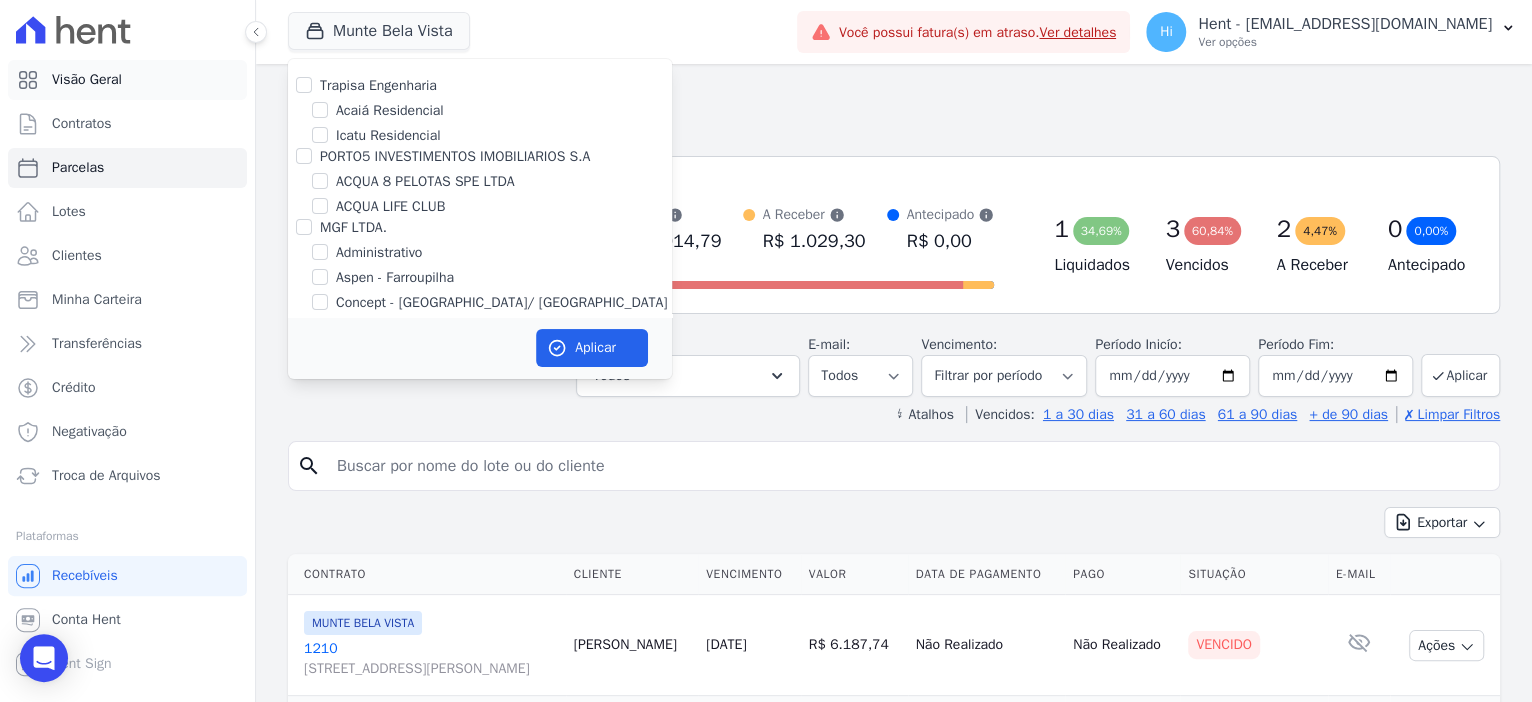 click on "Visão Geral" at bounding box center [87, 80] 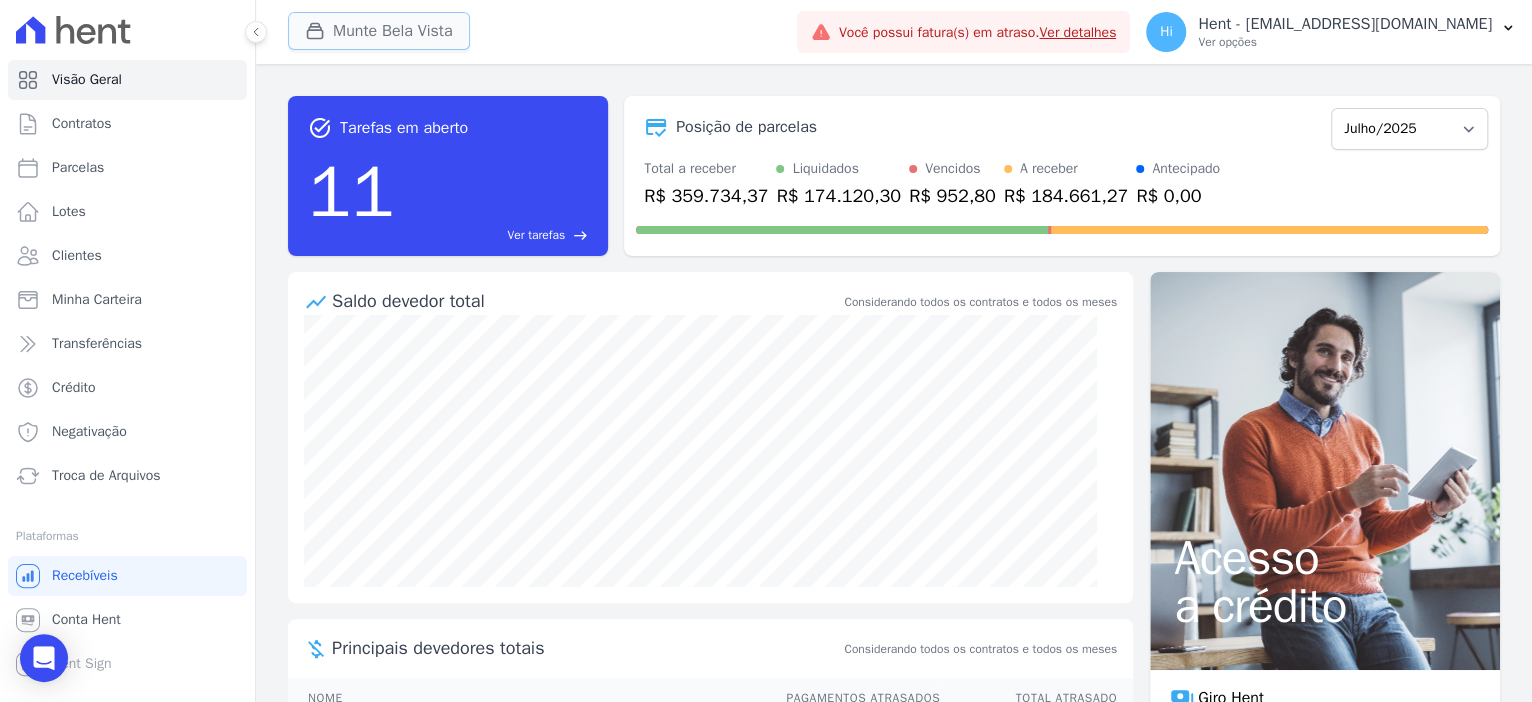 click on "Munte Bela Vista" at bounding box center (379, 31) 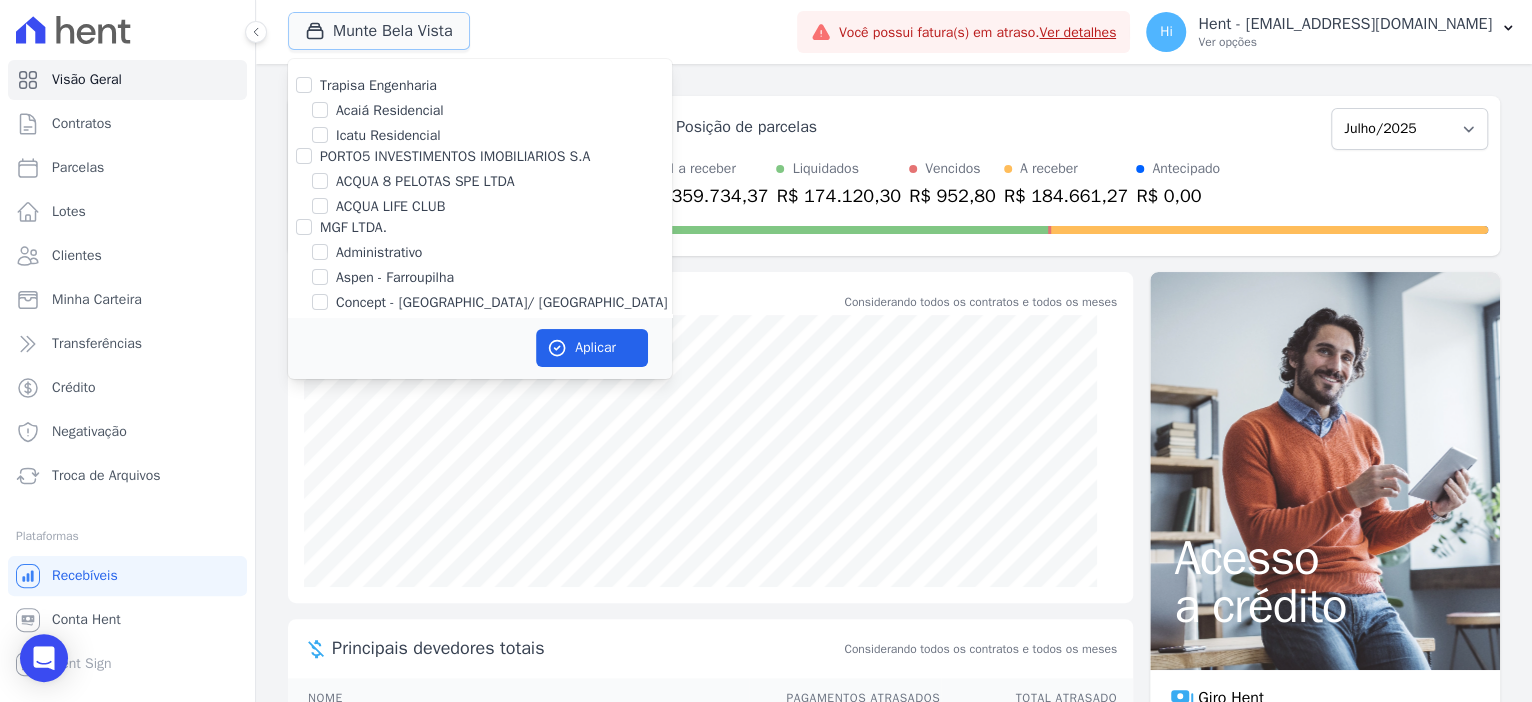 type 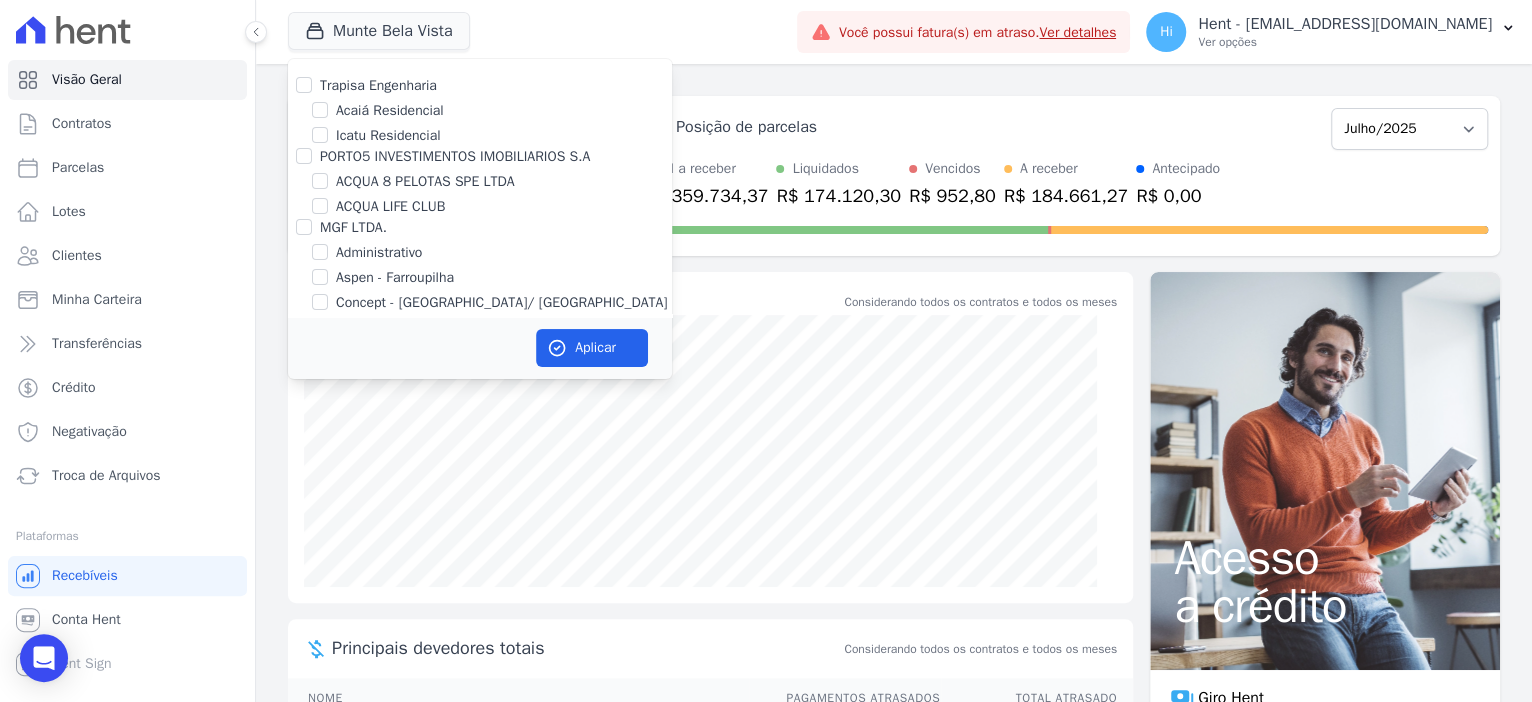 scroll, scrollTop: 6664, scrollLeft: 0, axis: vertical 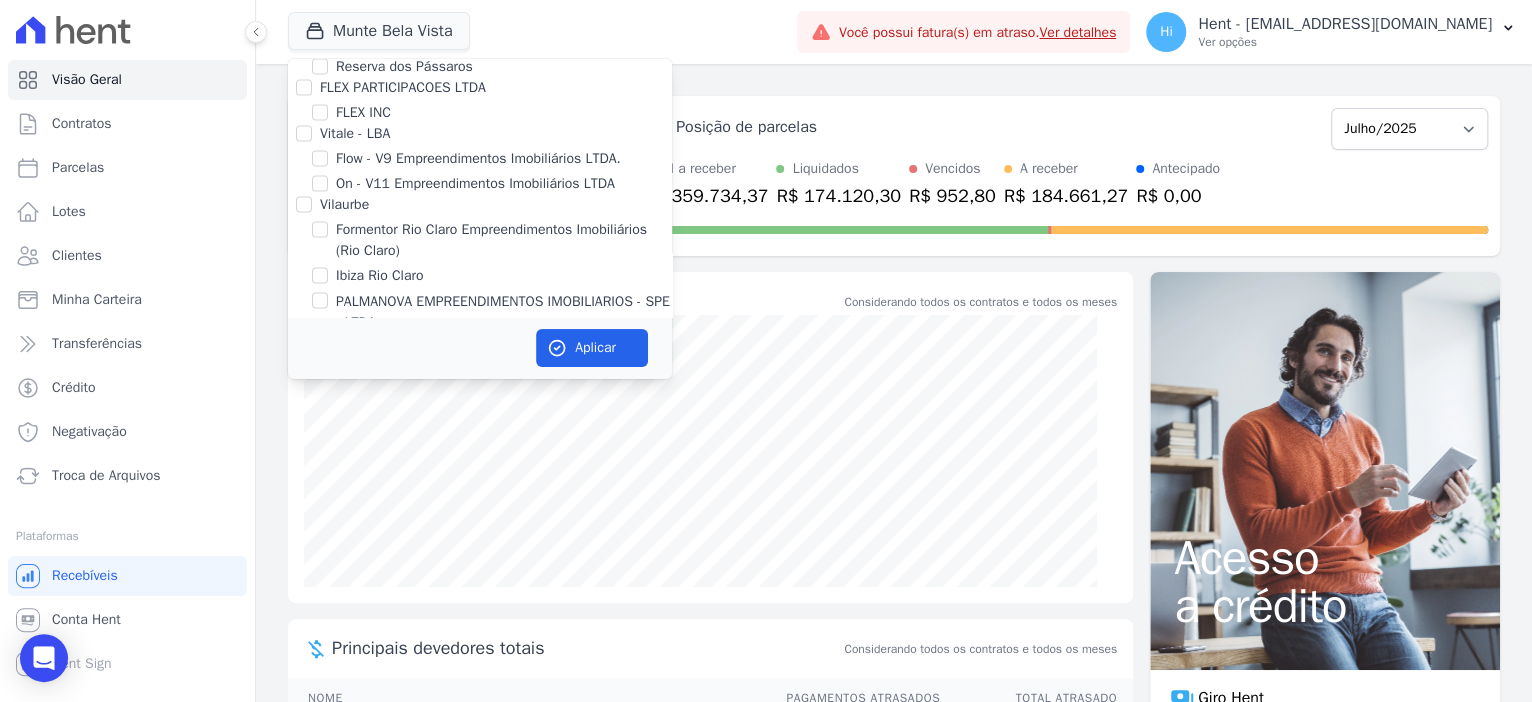 click on "FLEX INC" at bounding box center (363, 112) 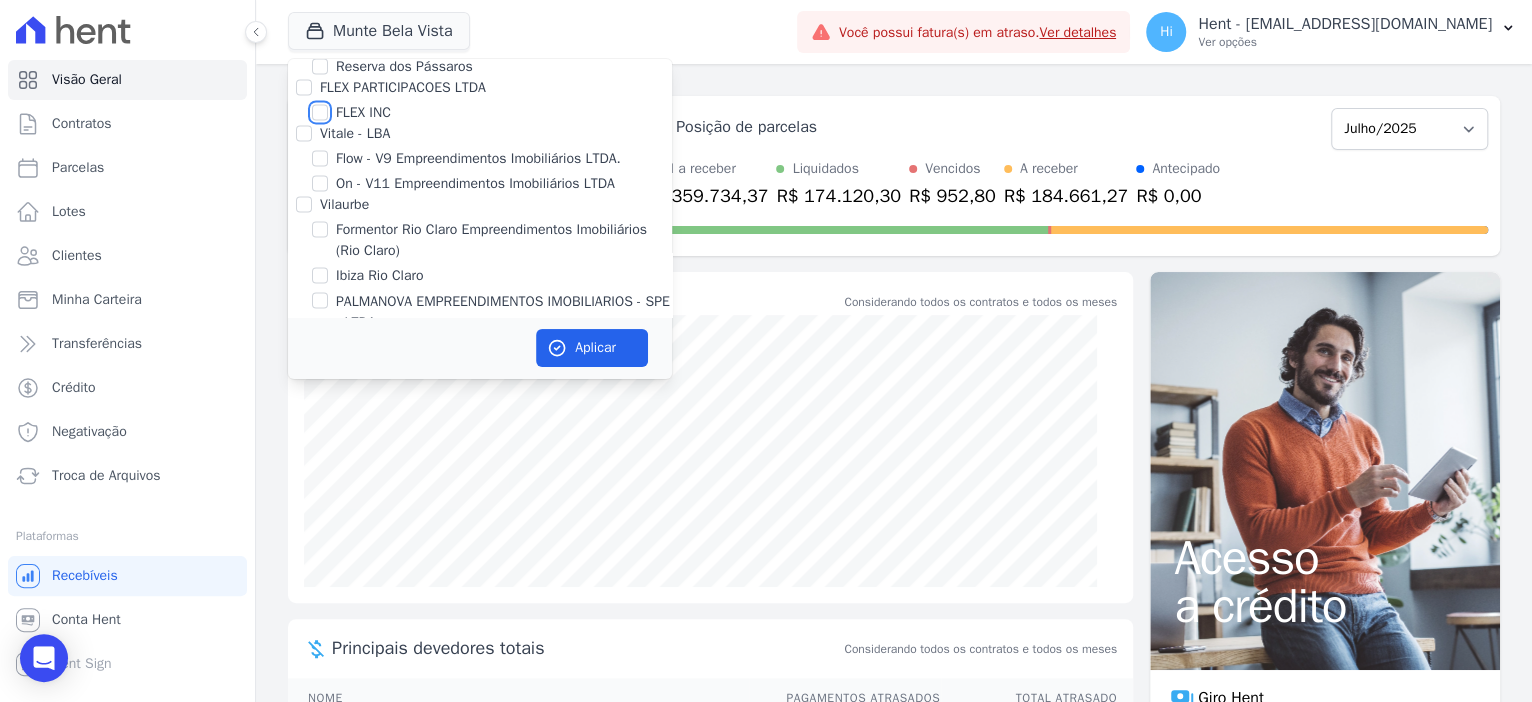 click on "FLEX INC" at bounding box center [320, 112] 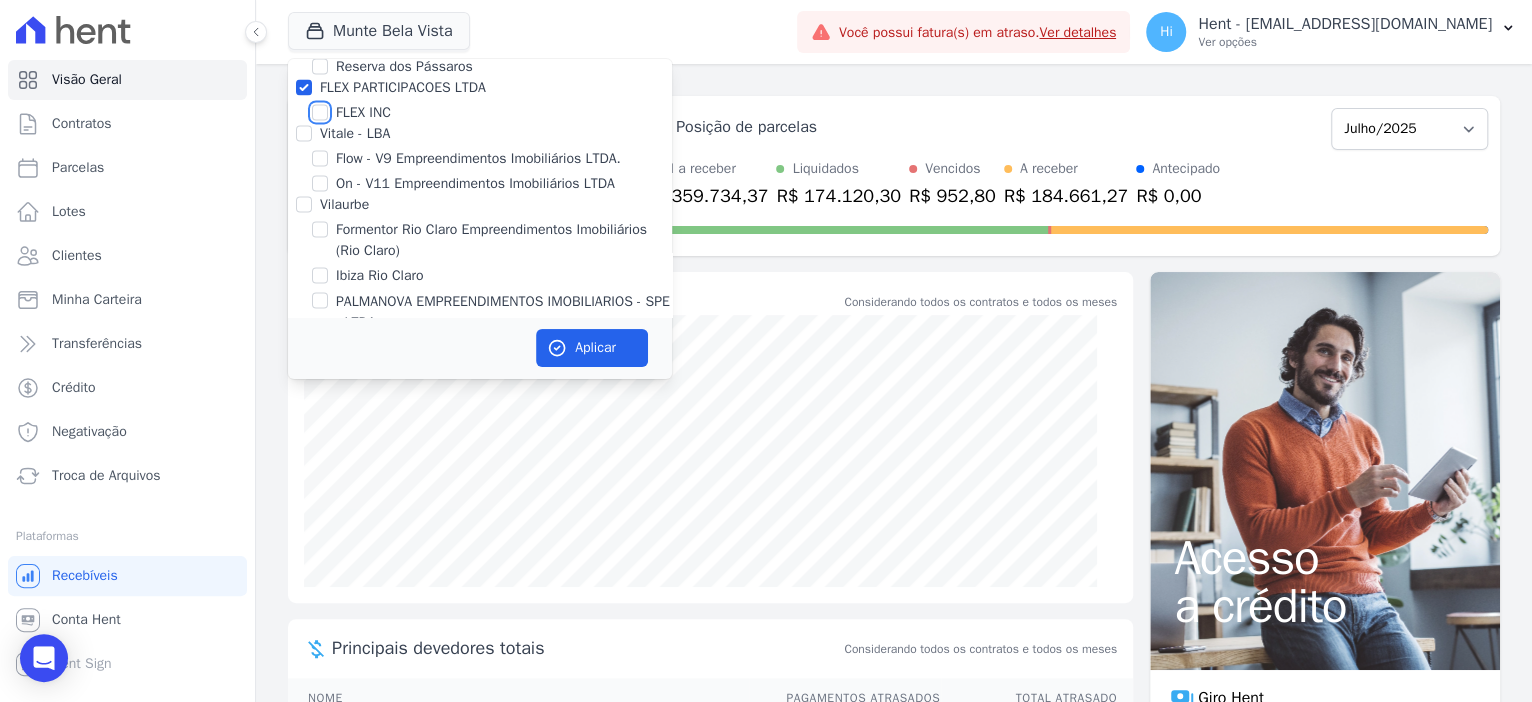 checkbox on "true" 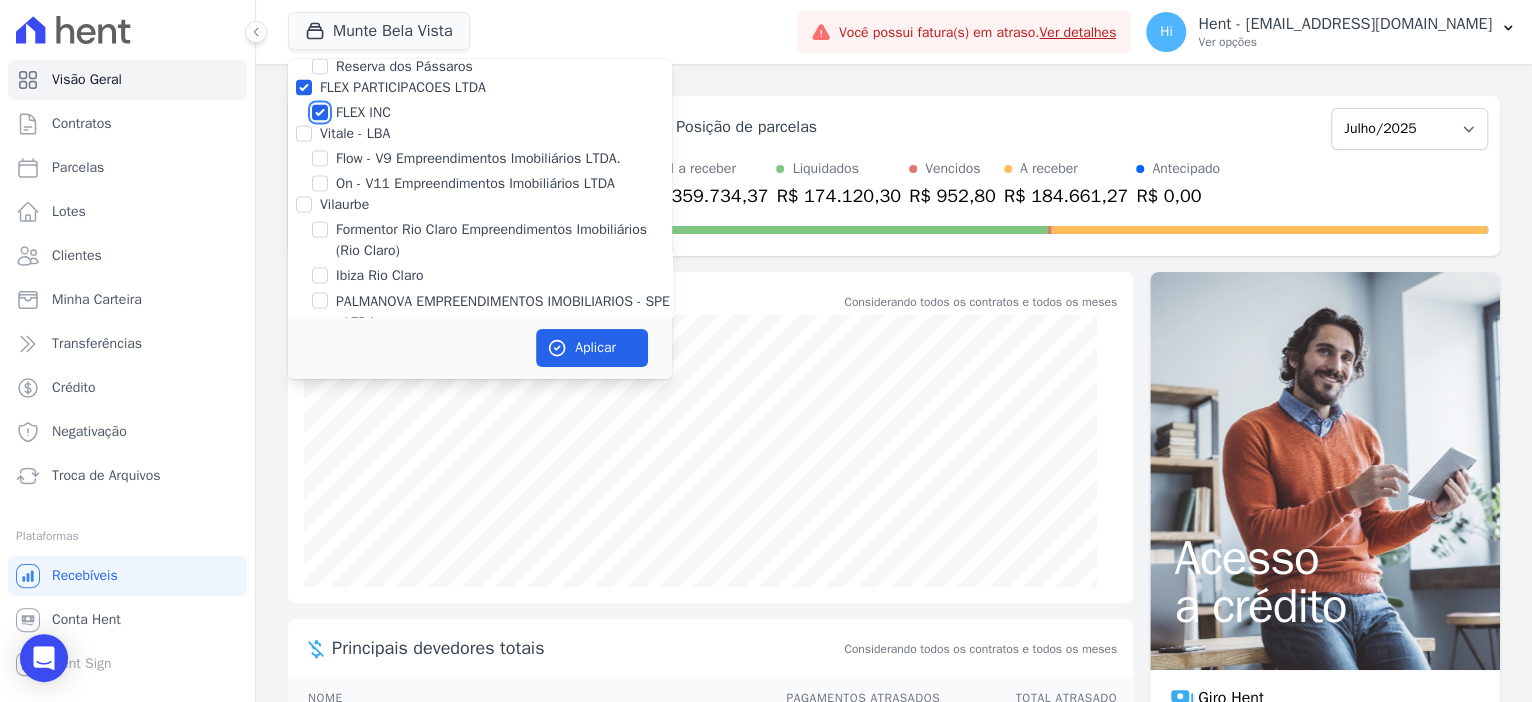 checkbox on "true" 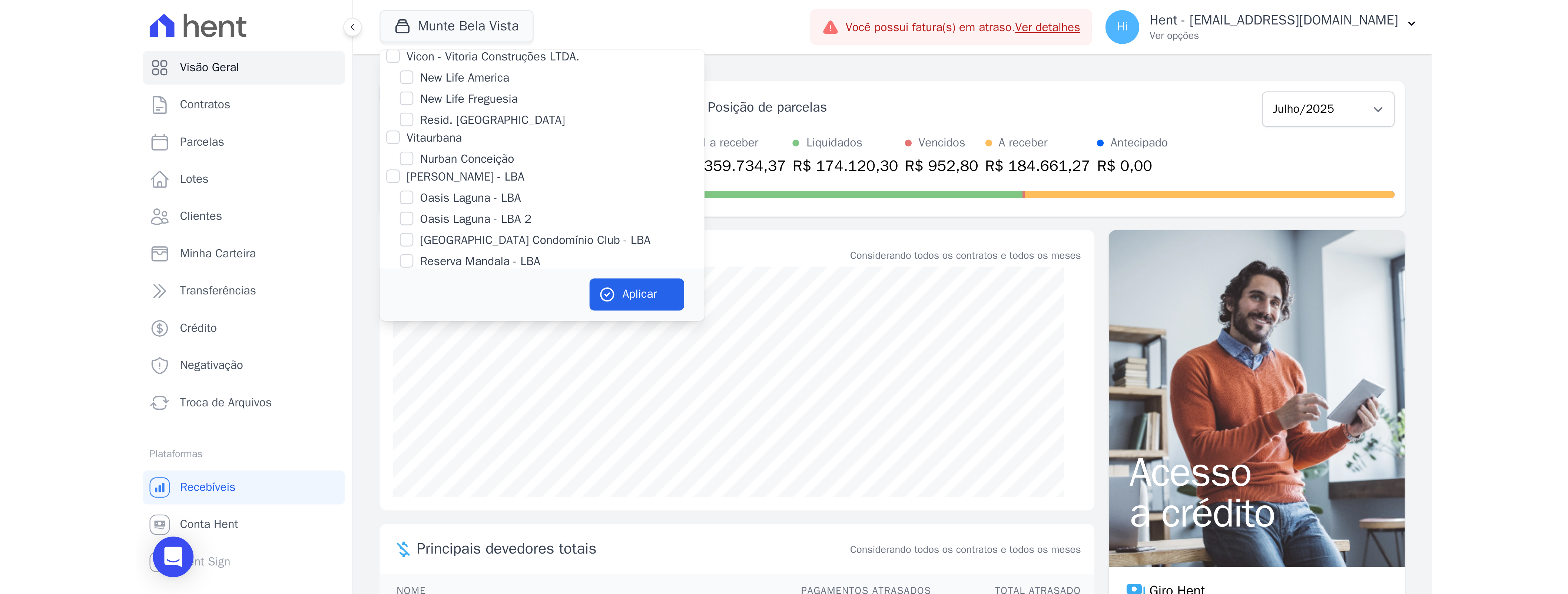 scroll, scrollTop: 3801, scrollLeft: 0, axis: vertical 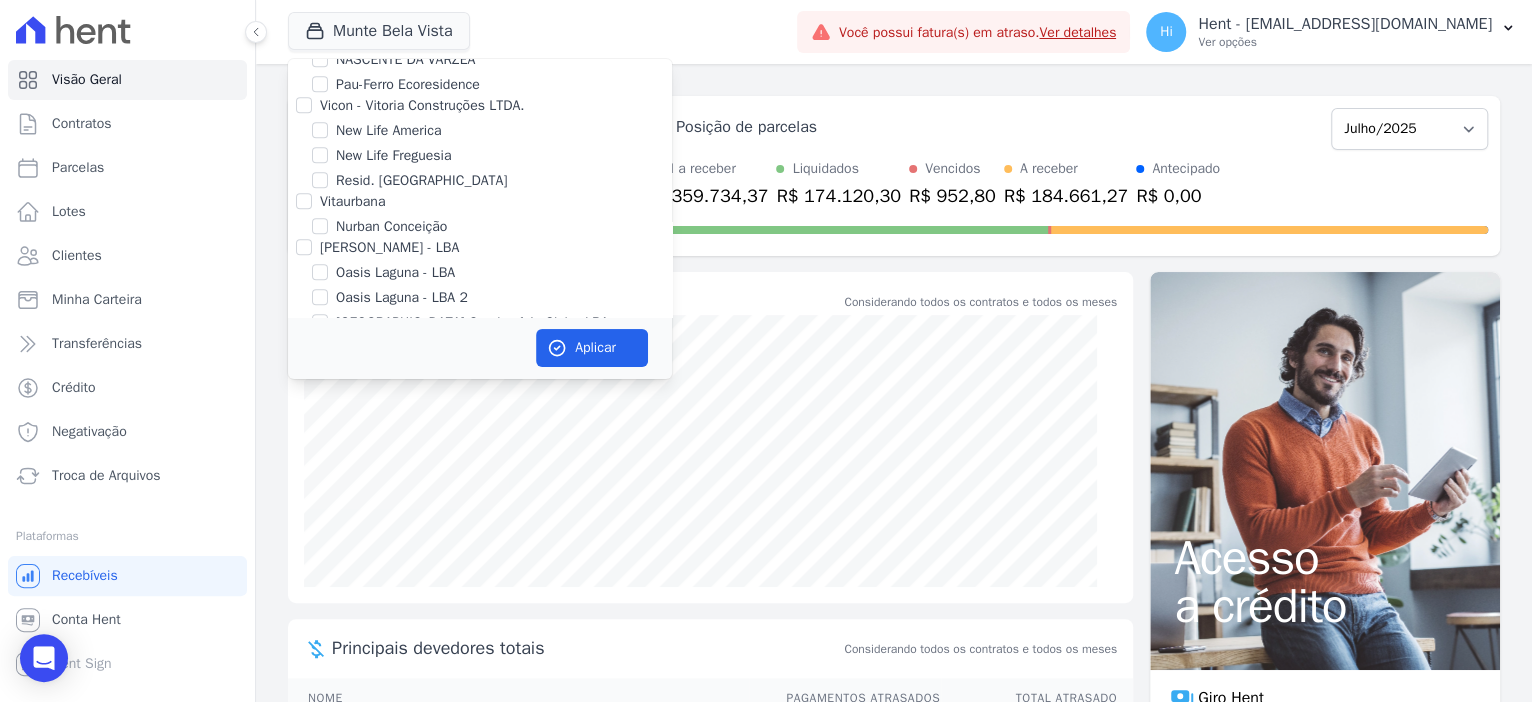 click on "MUNTE BELA VISTA" at bounding box center (395, 13) 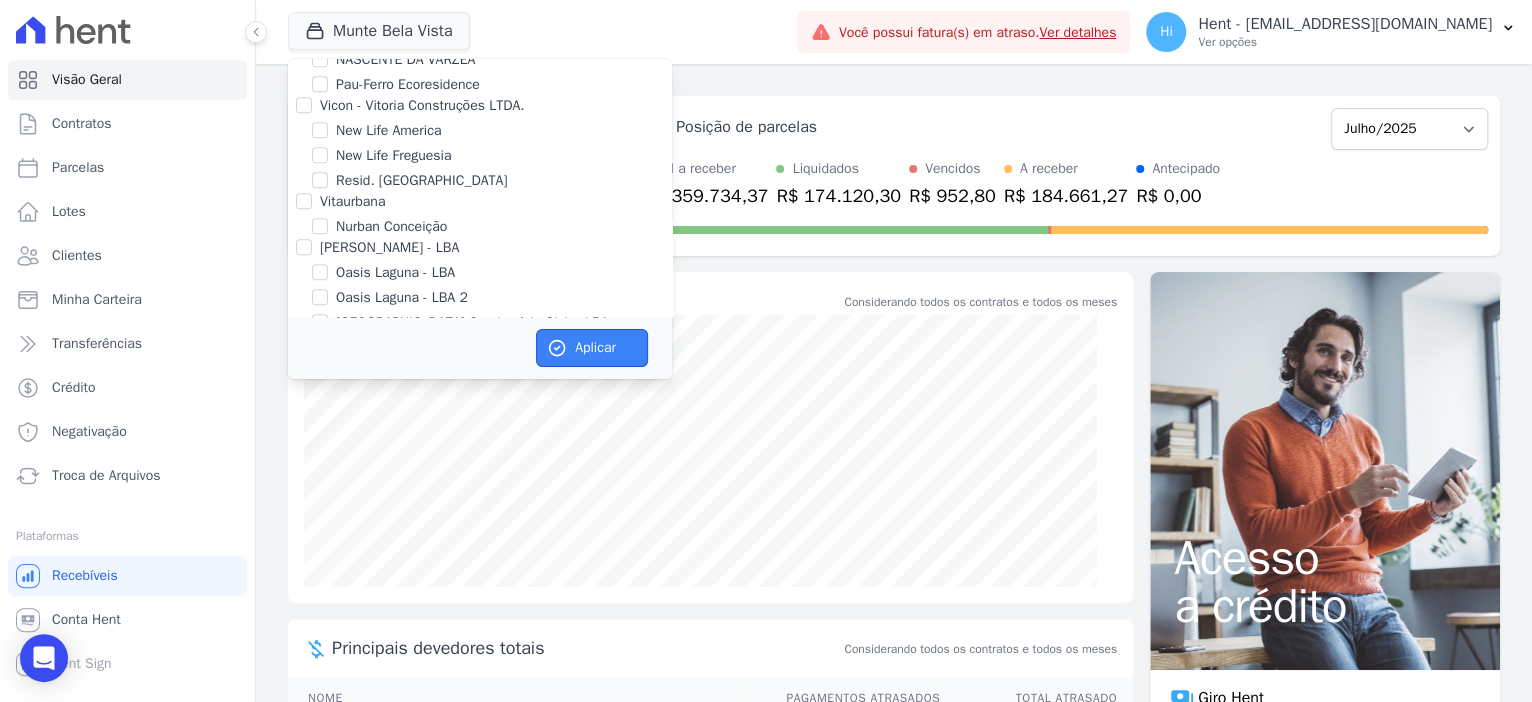 click on "Aplicar" at bounding box center (592, 348) 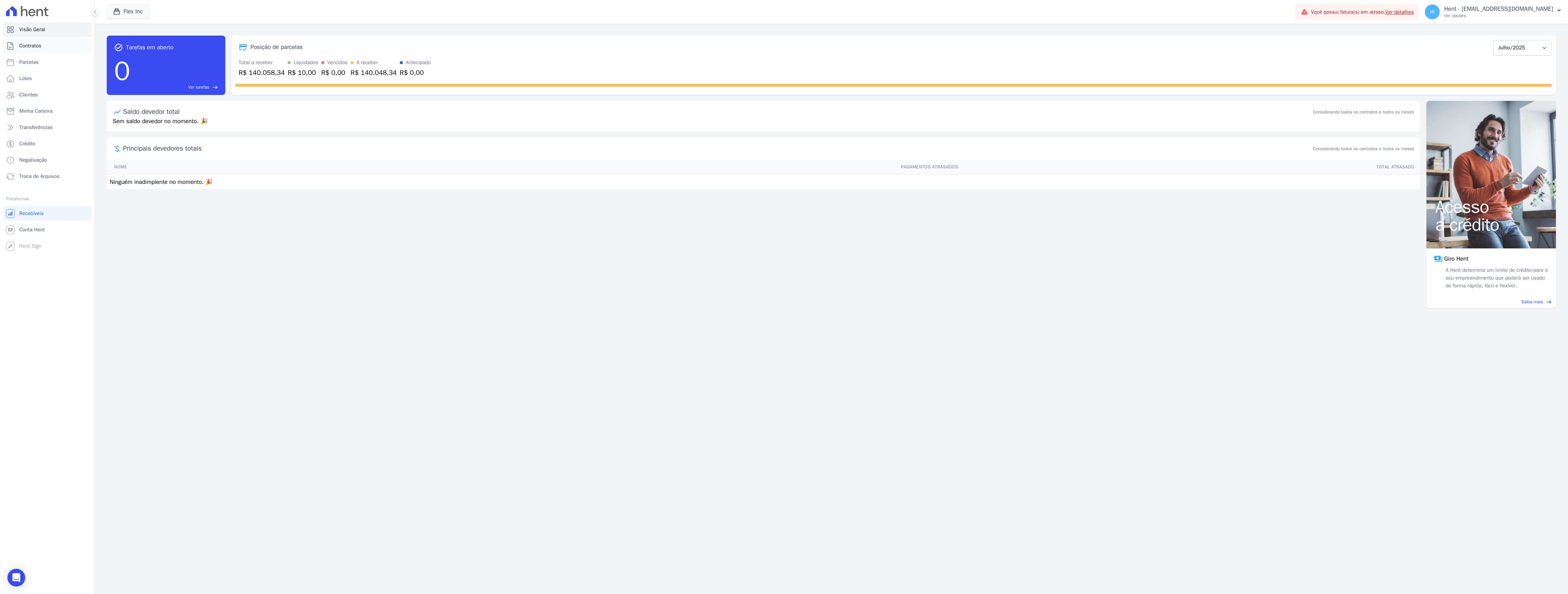 click on "Contratos" at bounding box center [30, 46] 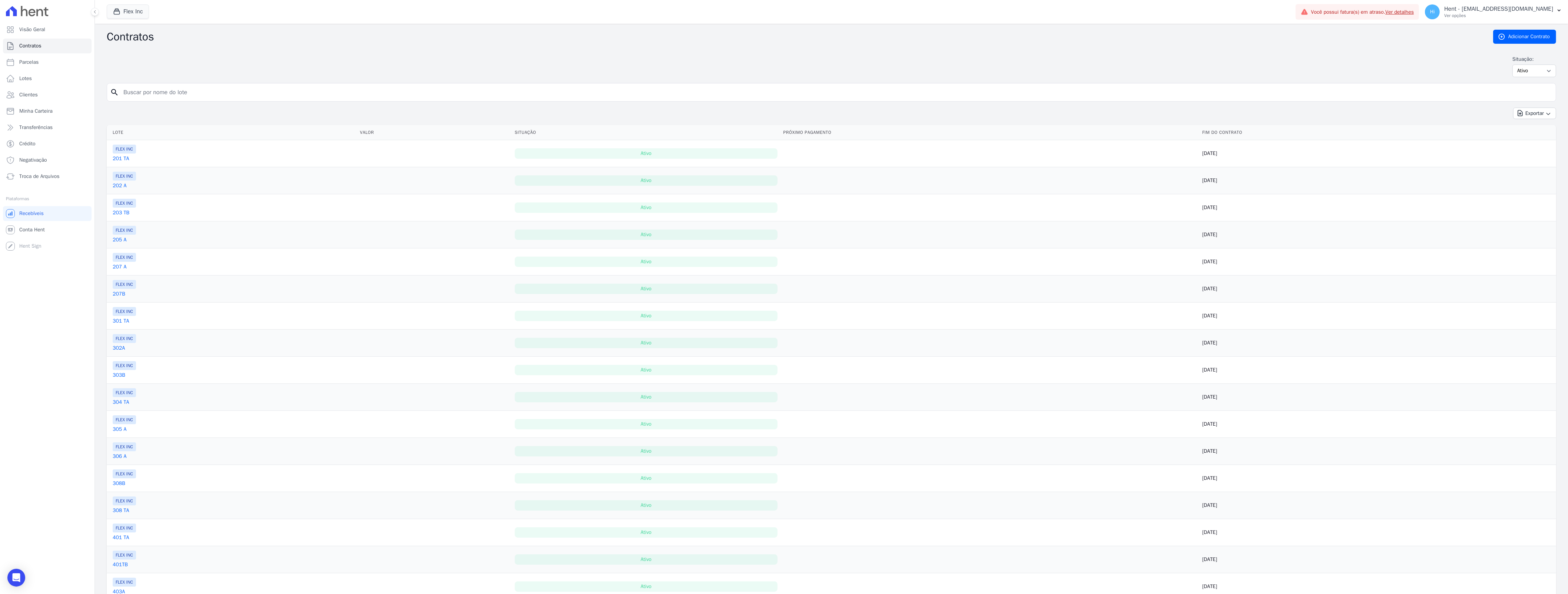 click on "201 TA" at bounding box center (121, 159) 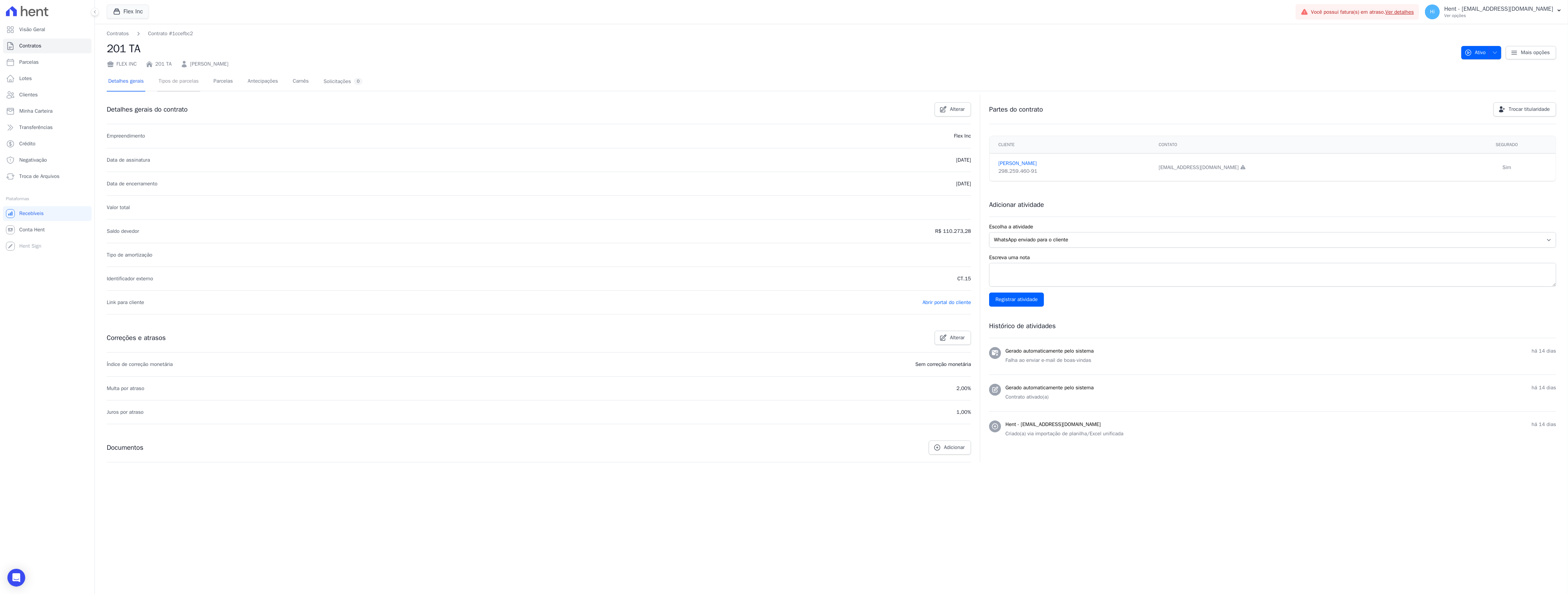 click on "Tipos de parcelas" at bounding box center [179, 82] 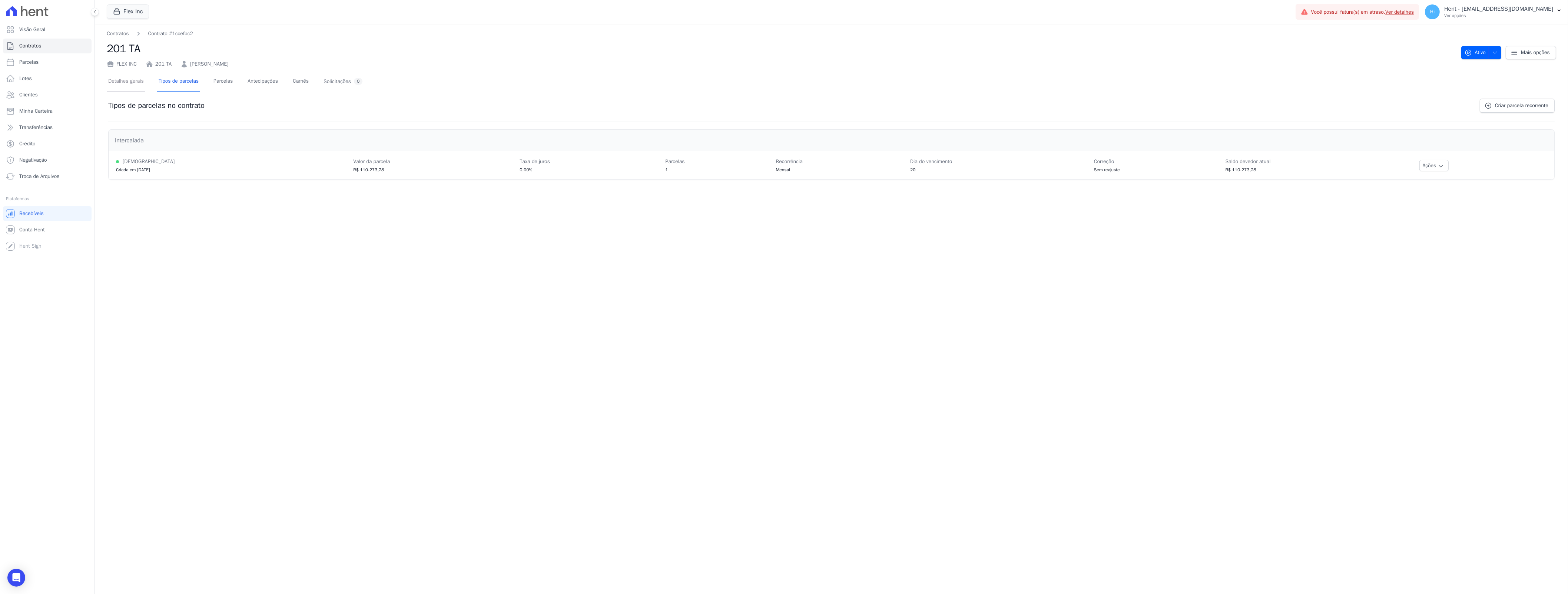 click on "Detalhes gerais" at bounding box center (126, 82) 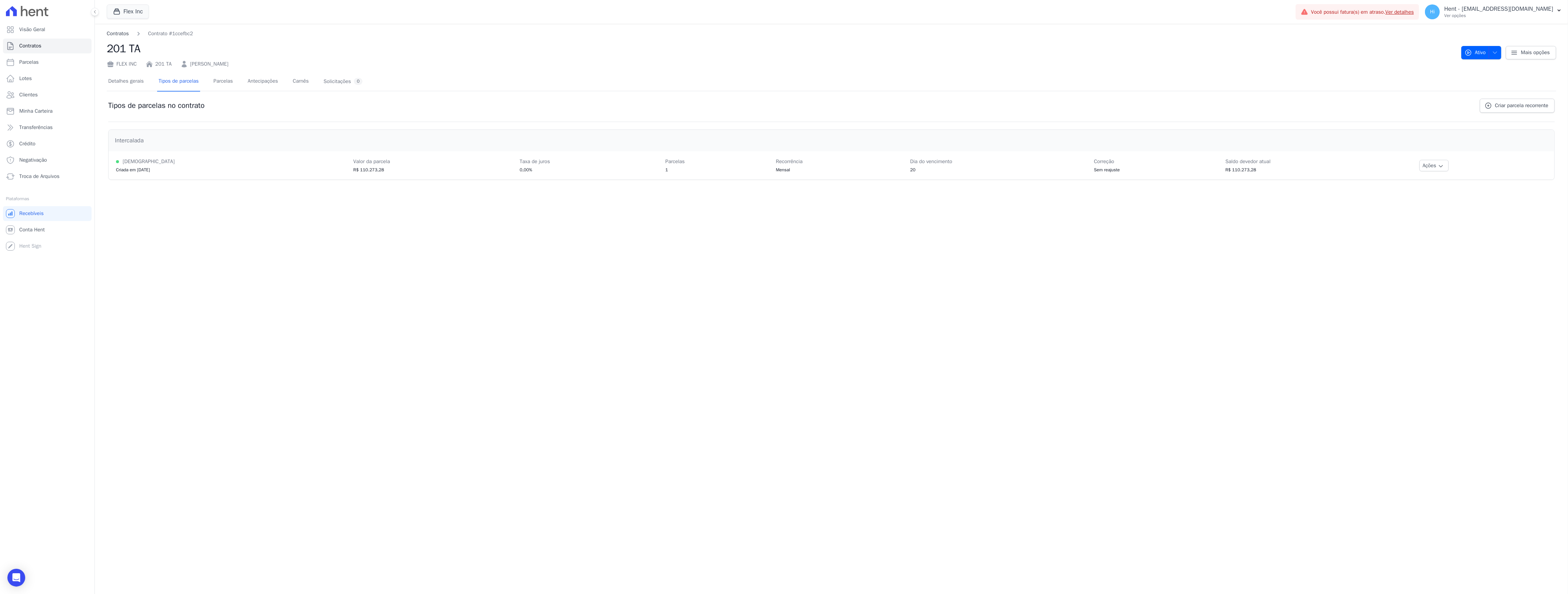 click on "Contratos" at bounding box center (118, 33) 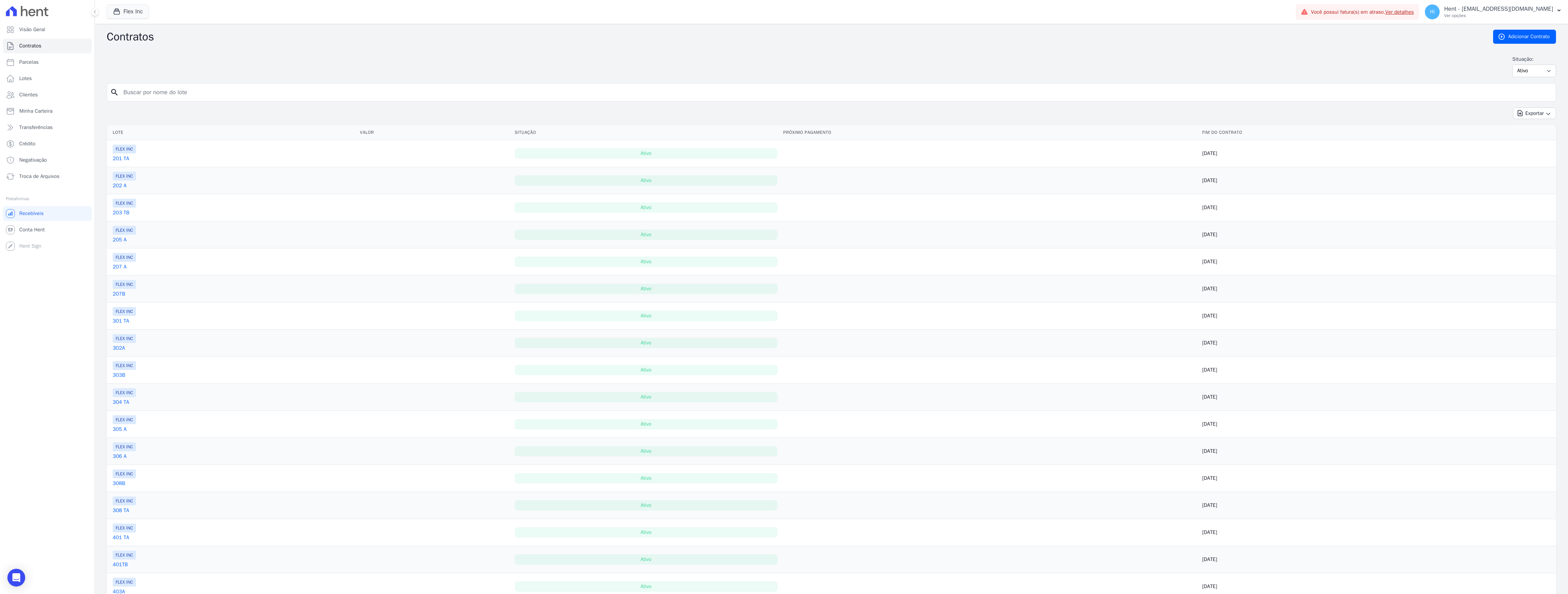 click on "203 TB" at bounding box center (121, 213) 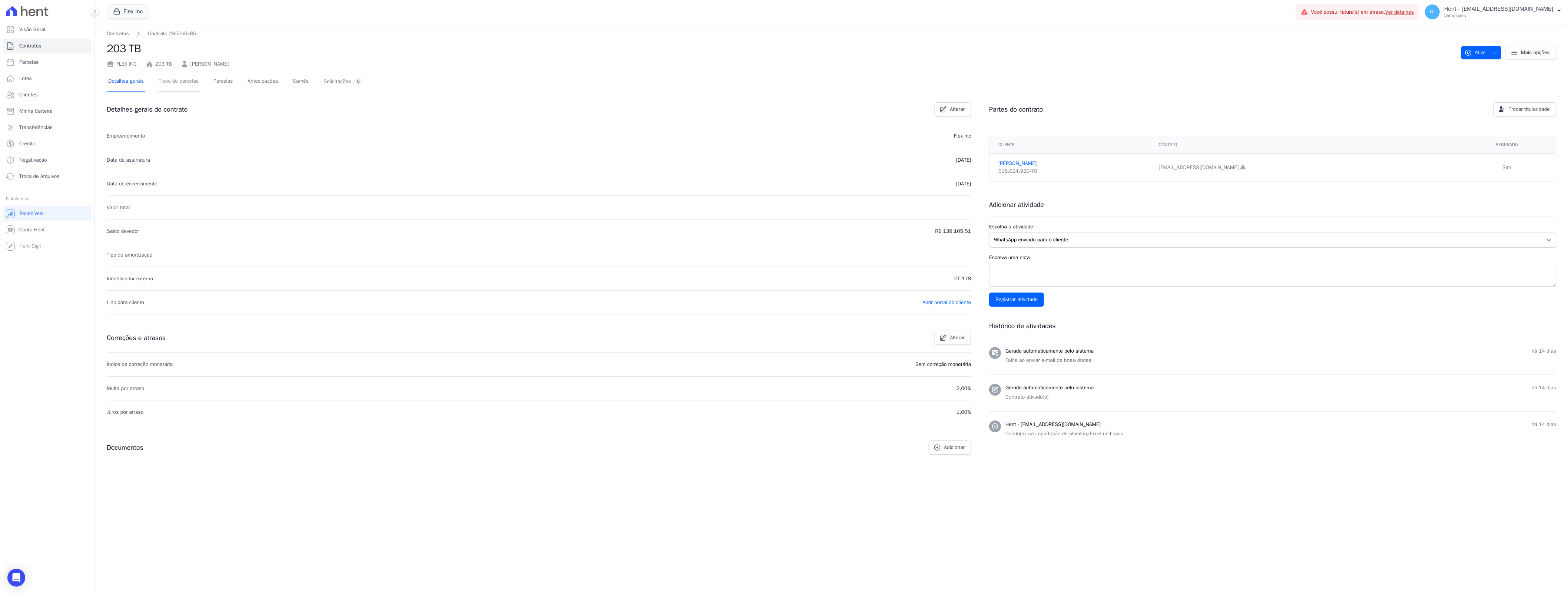 click on "Tipos de parcelas" at bounding box center (179, 82) 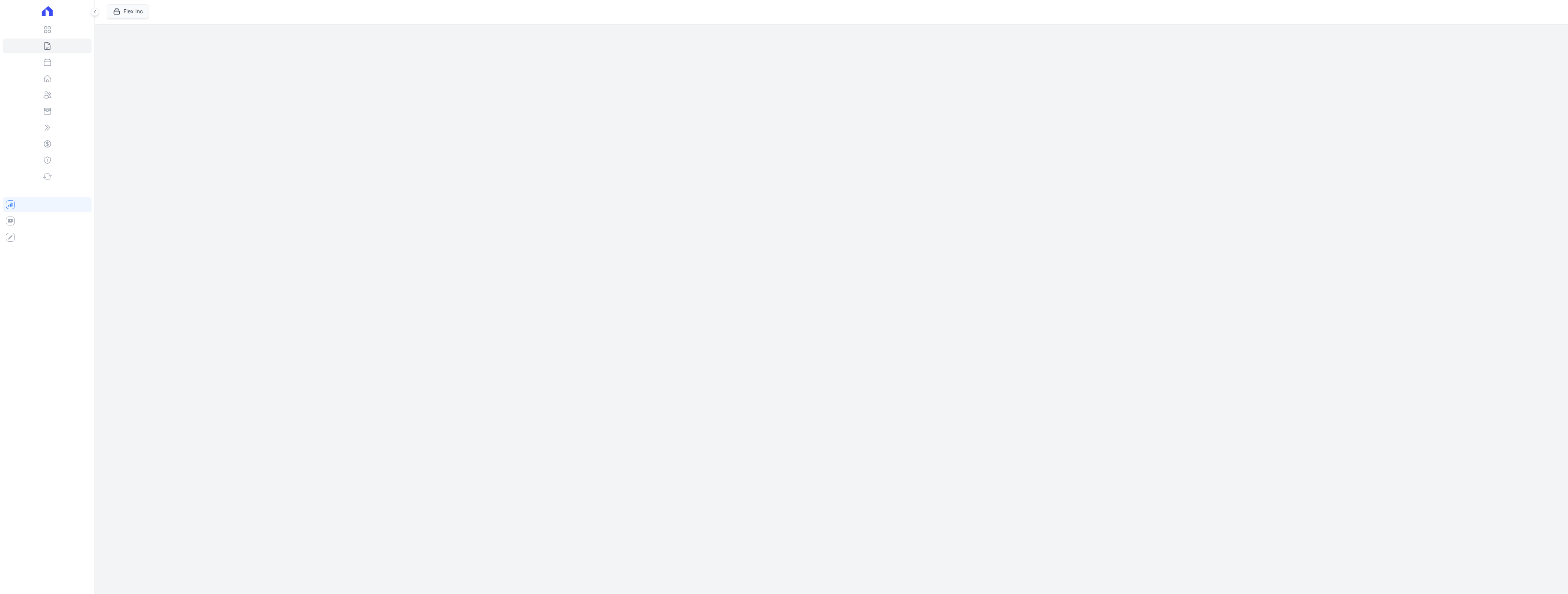 scroll, scrollTop: 0, scrollLeft: 0, axis: both 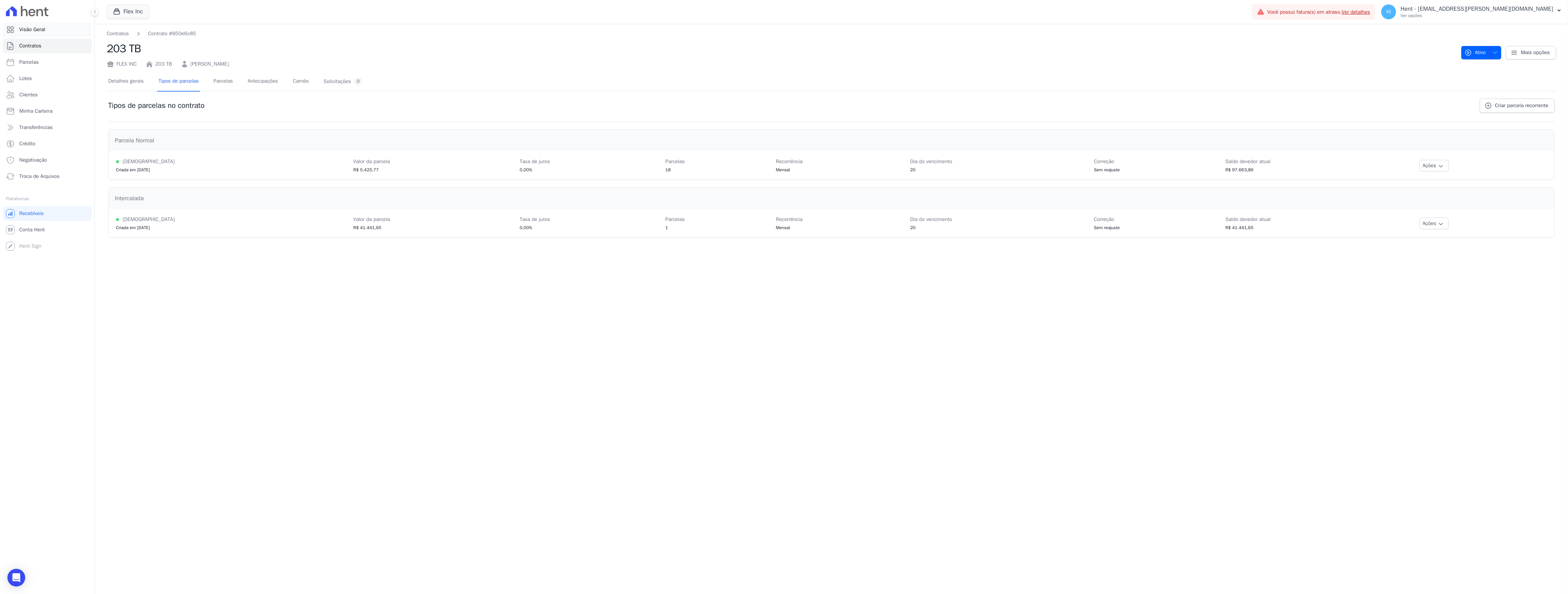 click on "Visão Geral" at bounding box center [47, 30] 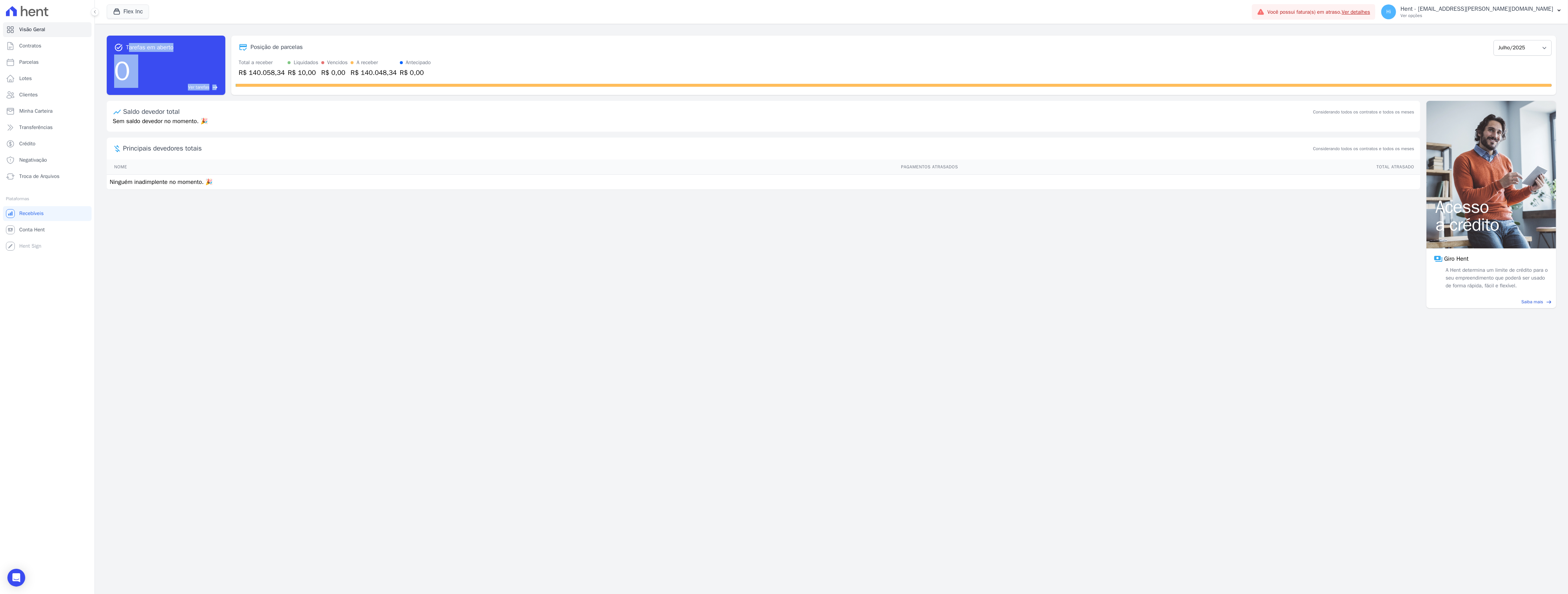 drag, startPoint x: 129, startPoint y: 48, endPoint x: 216, endPoint y: 91, distance: 97.0464 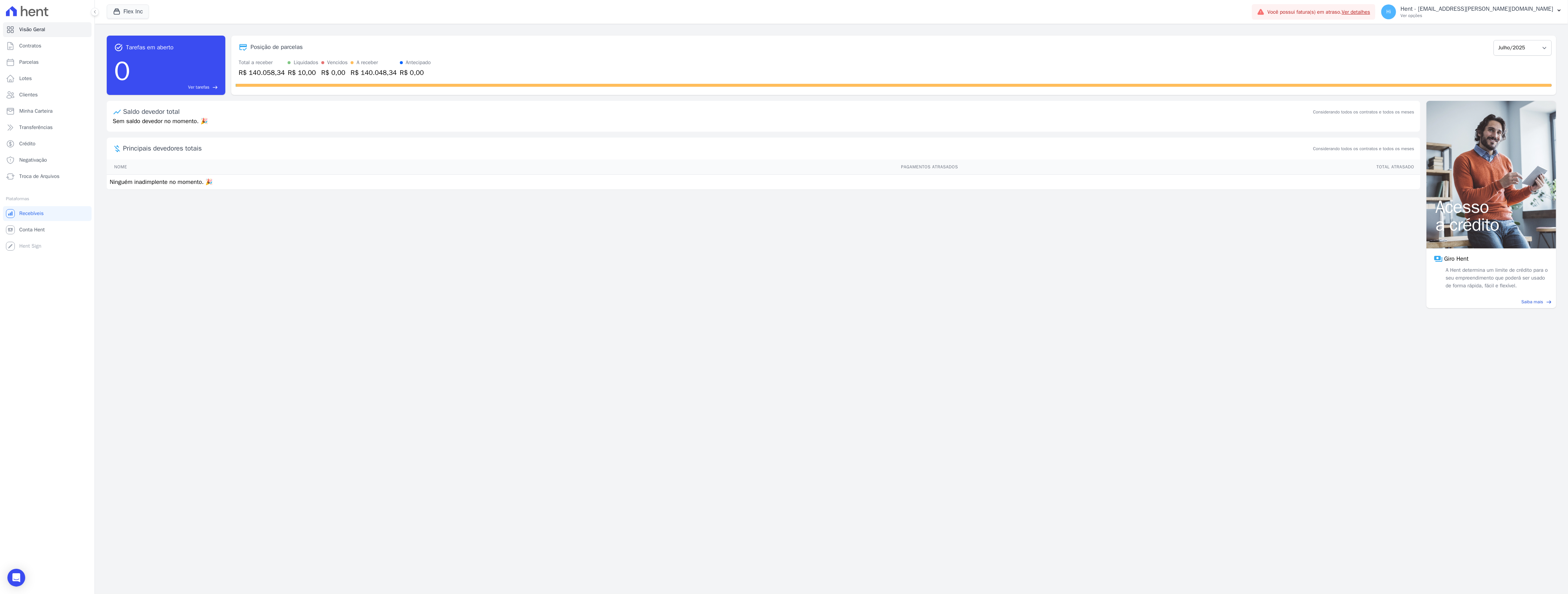 drag, startPoint x: 259, startPoint y: 117, endPoint x: 219, endPoint y: 112, distance: 40.31129 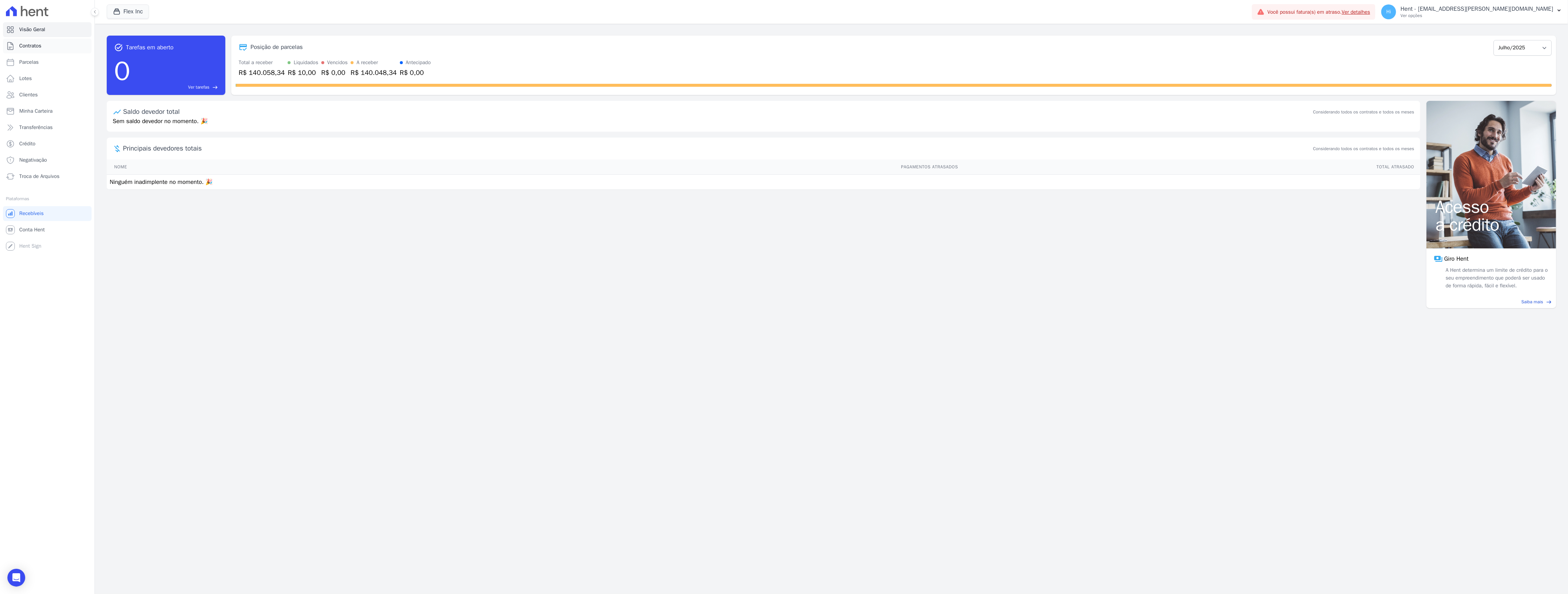 click on "Contratos" at bounding box center (30, 46) 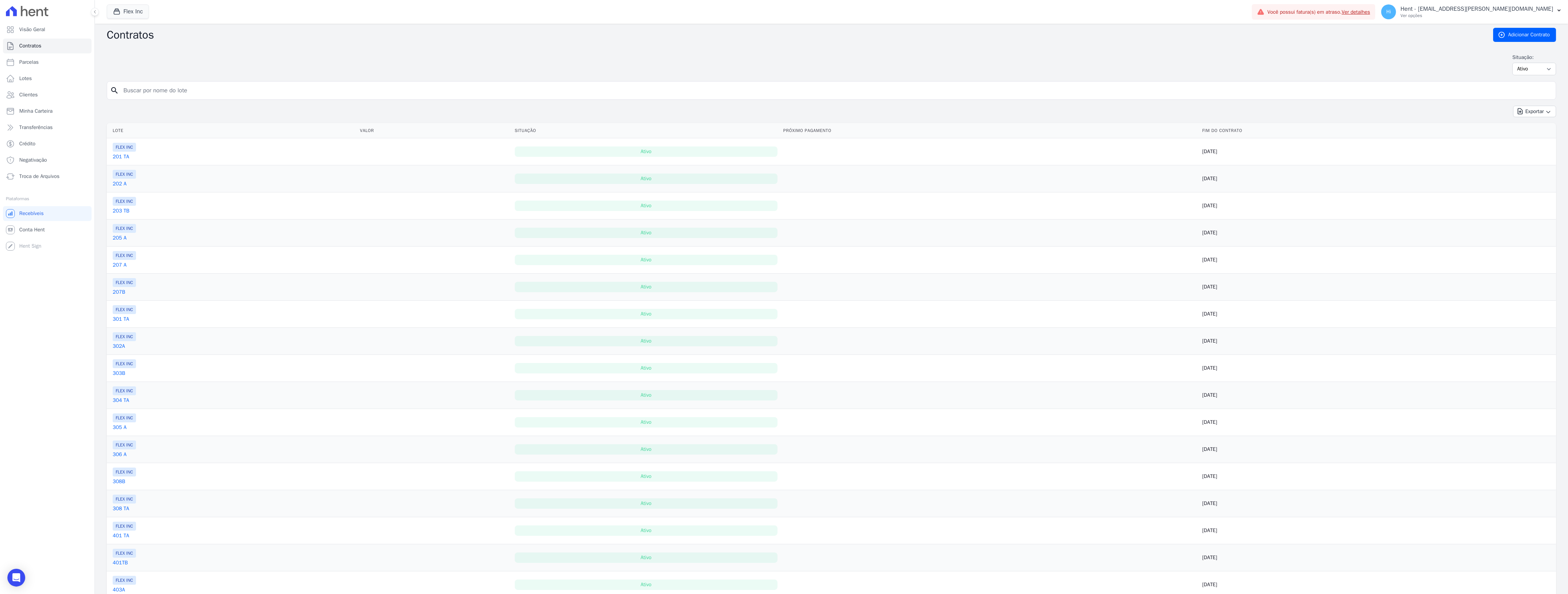scroll, scrollTop: 0, scrollLeft: 0, axis: both 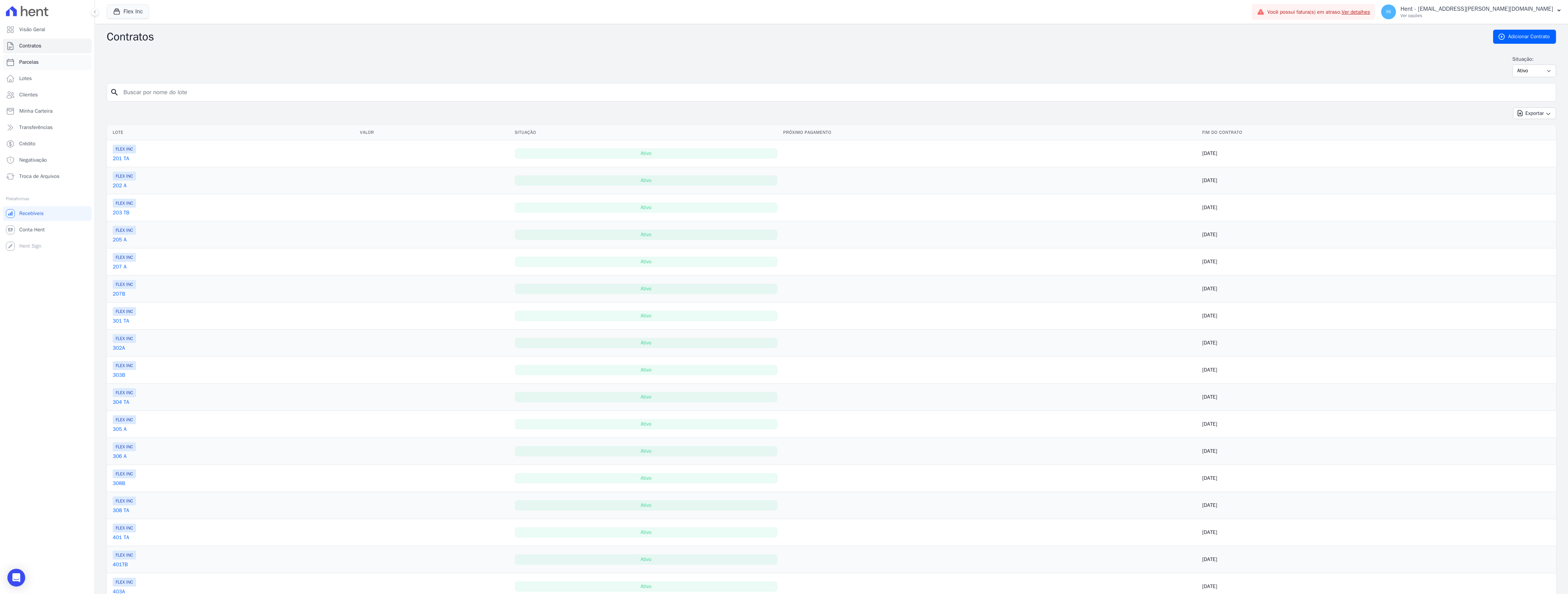 click on "Parcelas" at bounding box center [29, 62] 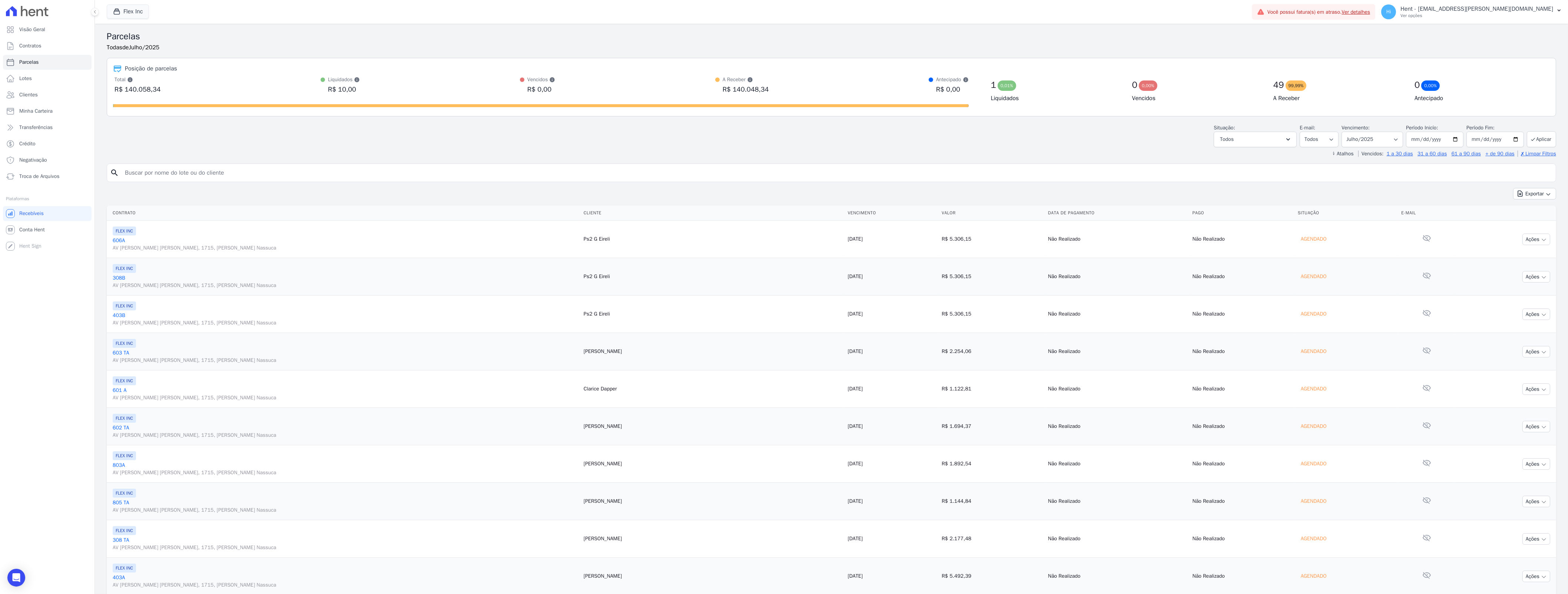 drag, startPoint x: 1244, startPoint y: 240, endPoint x: 1274, endPoint y: 244, distance: 30.265492 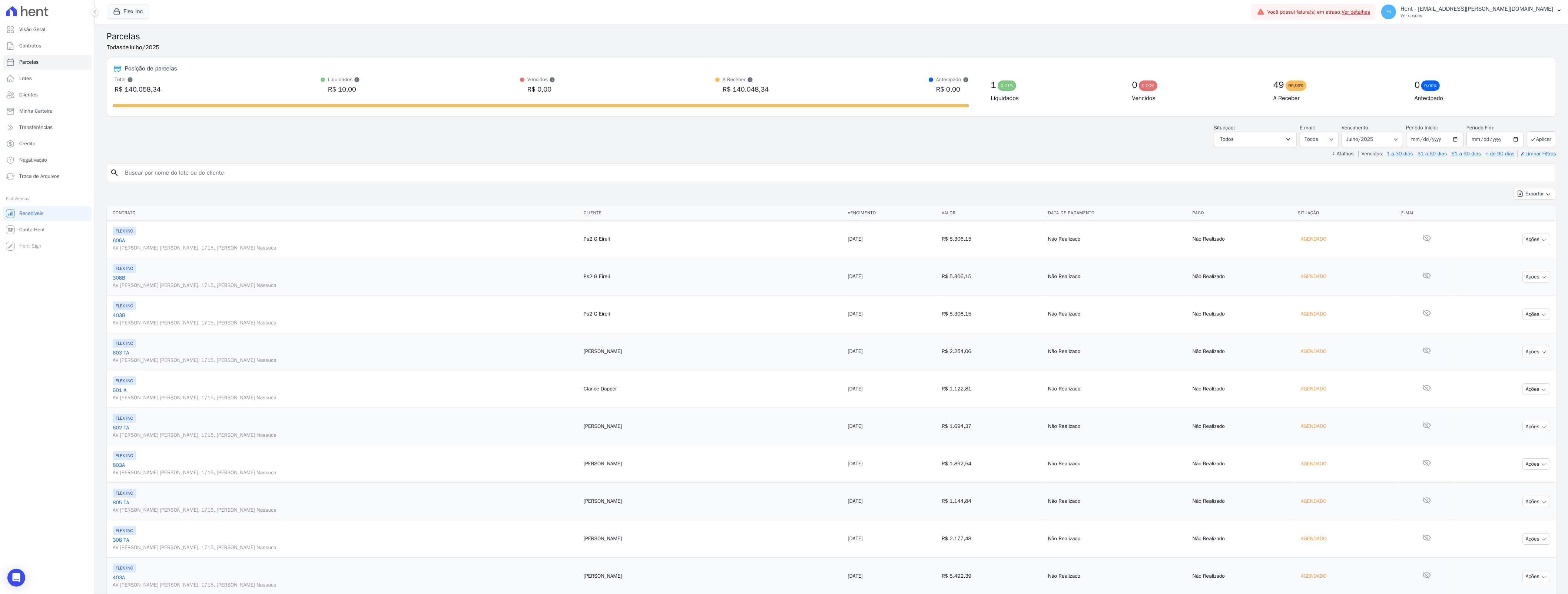 click on "Agendado" at bounding box center (1314, 239) 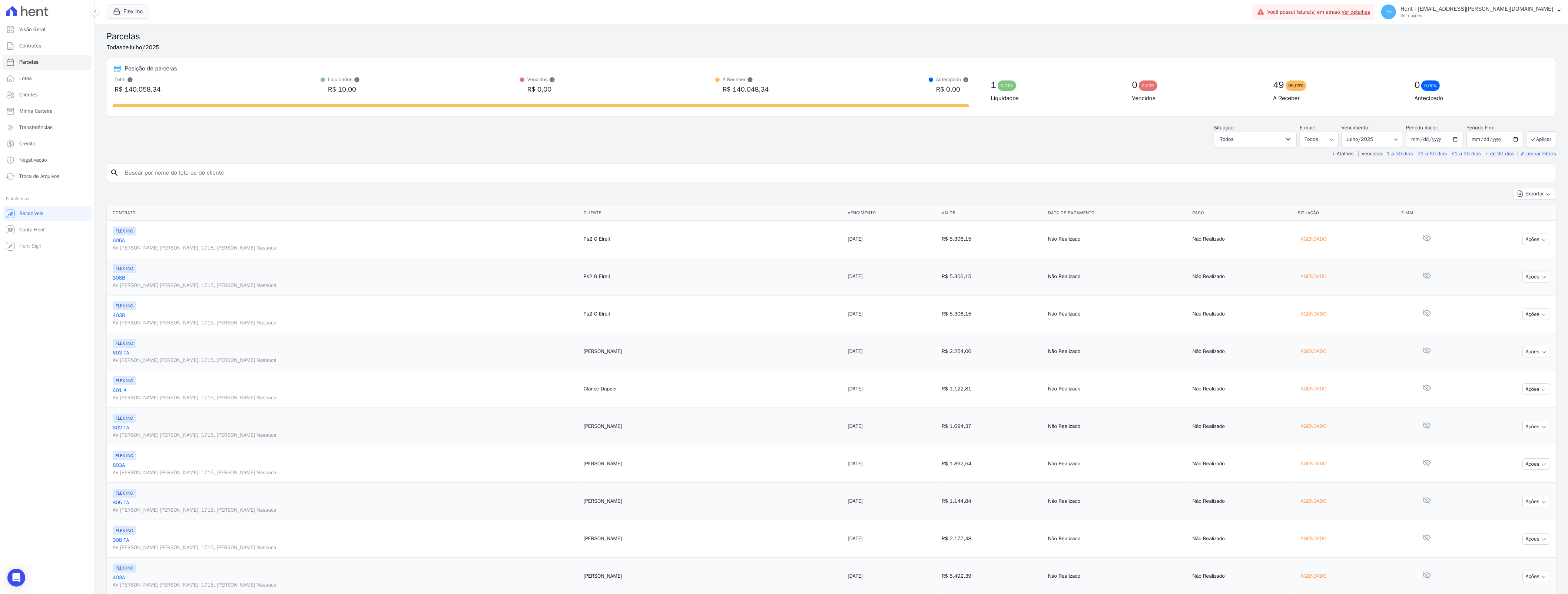 drag, startPoint x: 325, startPoint y: 89, endPoint x: 351, endPoint y: 92, distance: 26.1725 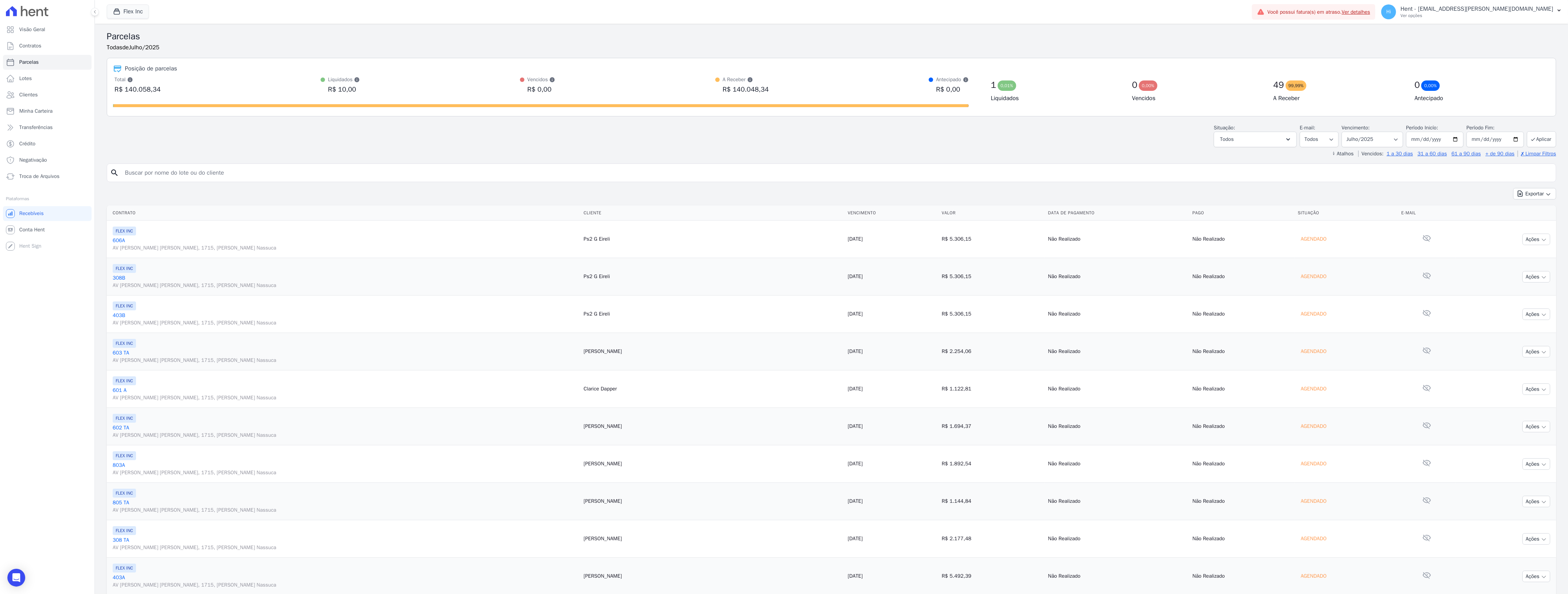click on "R$ 10,00" at bounding box center [344, 89] 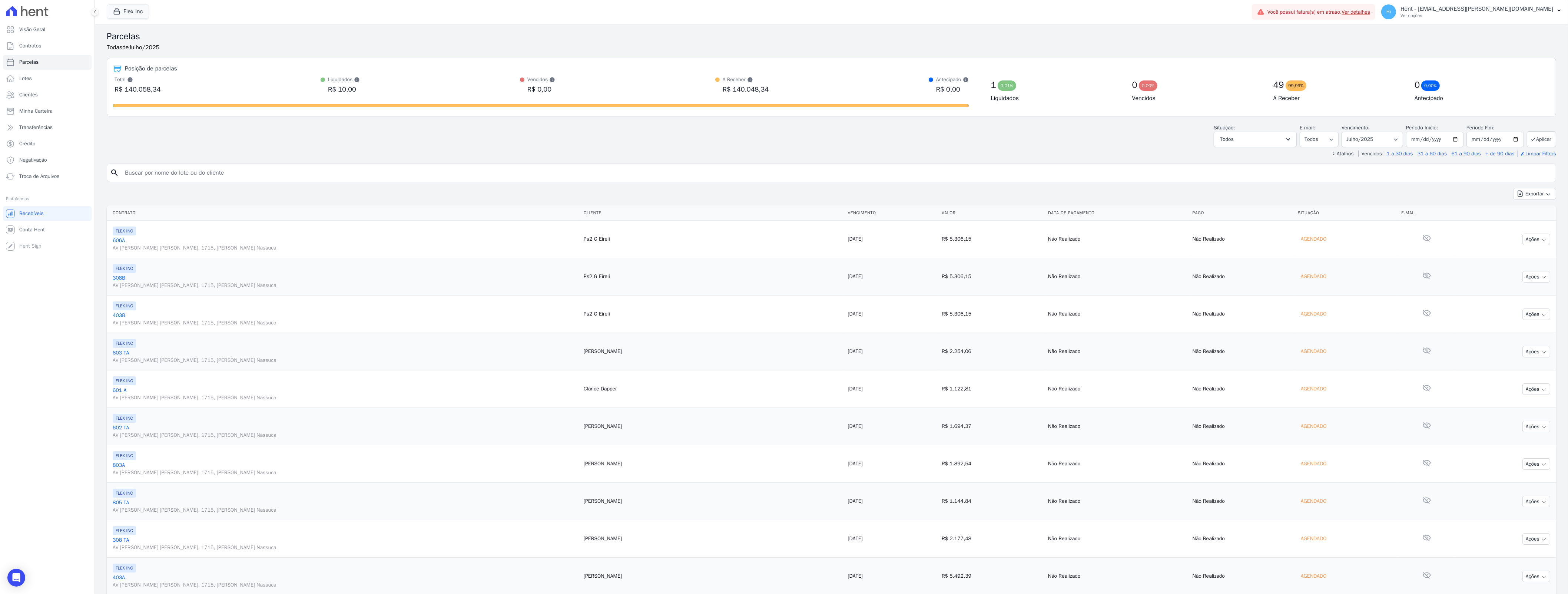 drag, startPoint x: 351, startPoint y: 92, endPoint x: 425, endPoint y: 122, distance: 79.84986 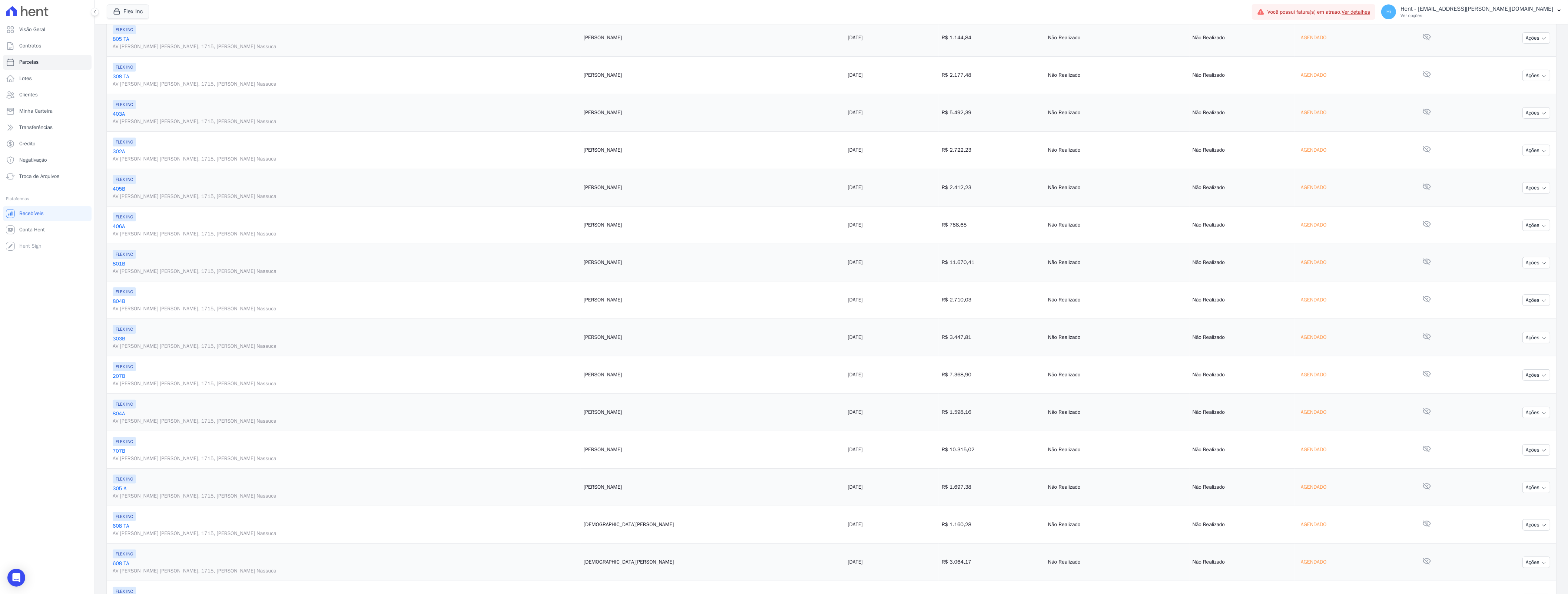 scroll, scrollTop: 598, scrollLeft: 0, axis: vertical 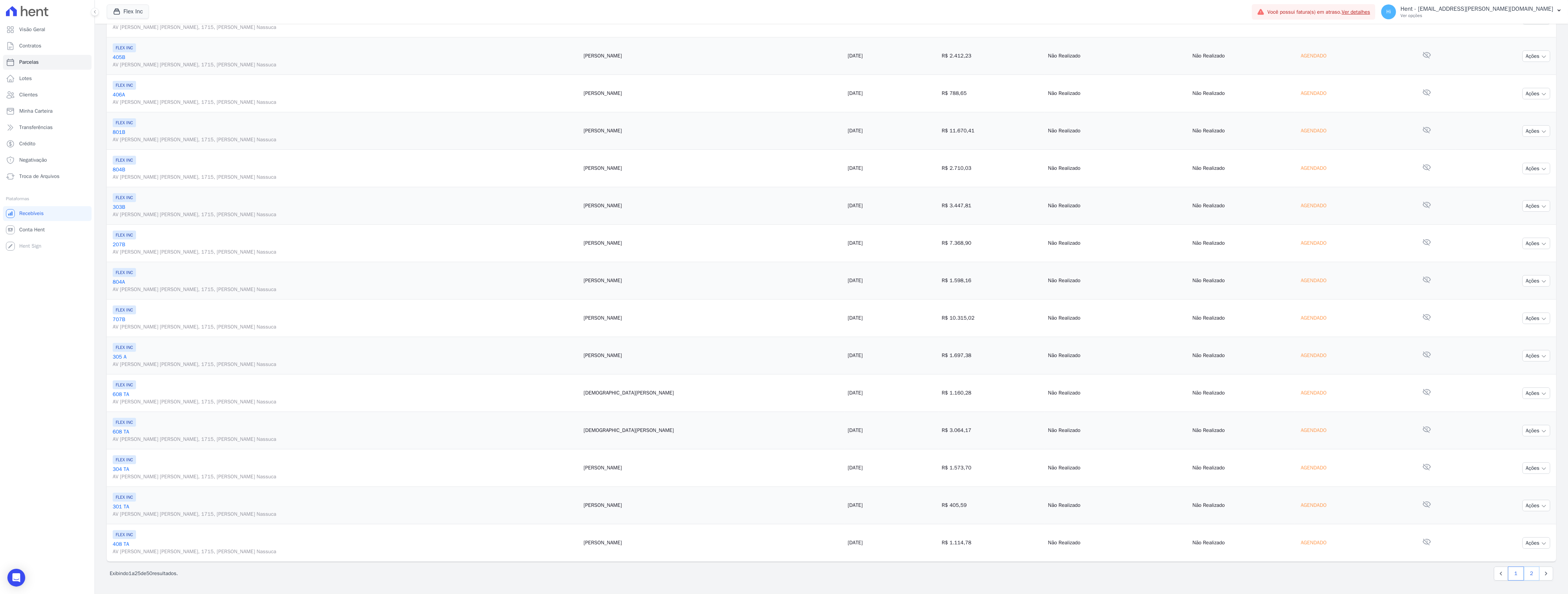click on "2" at bounding box center [1532, 574] 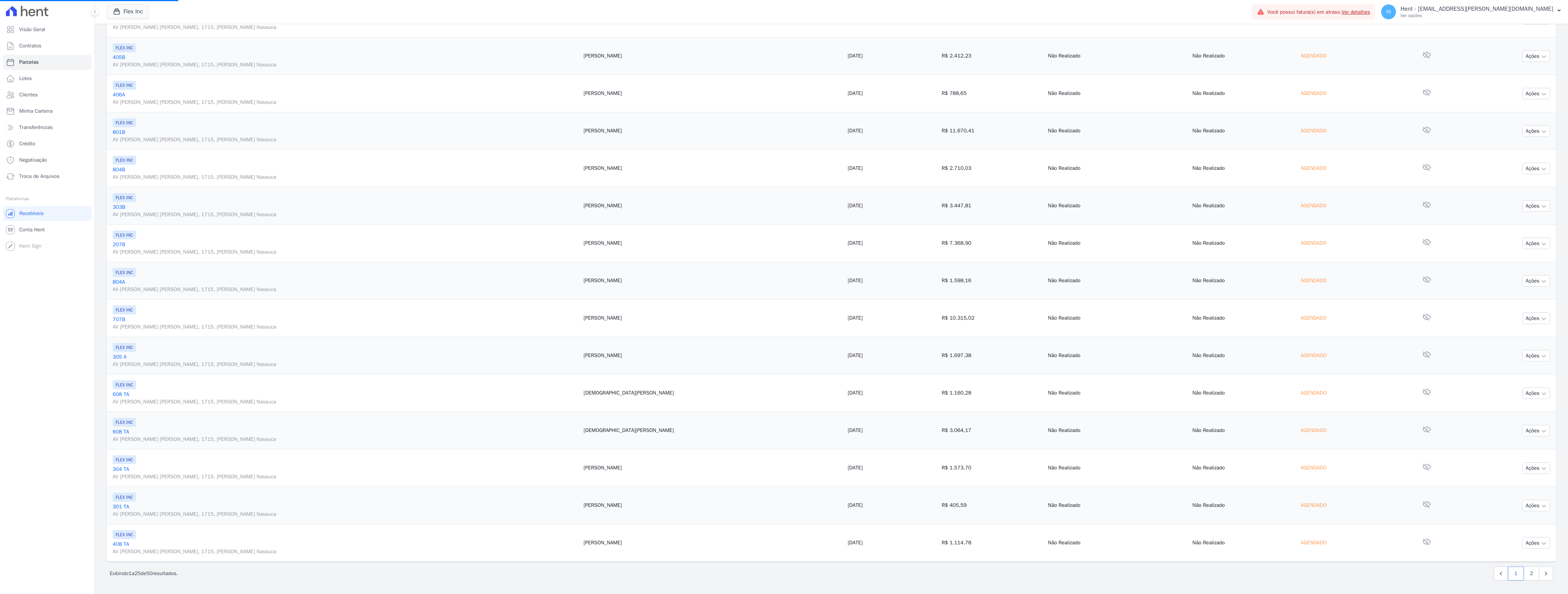 select 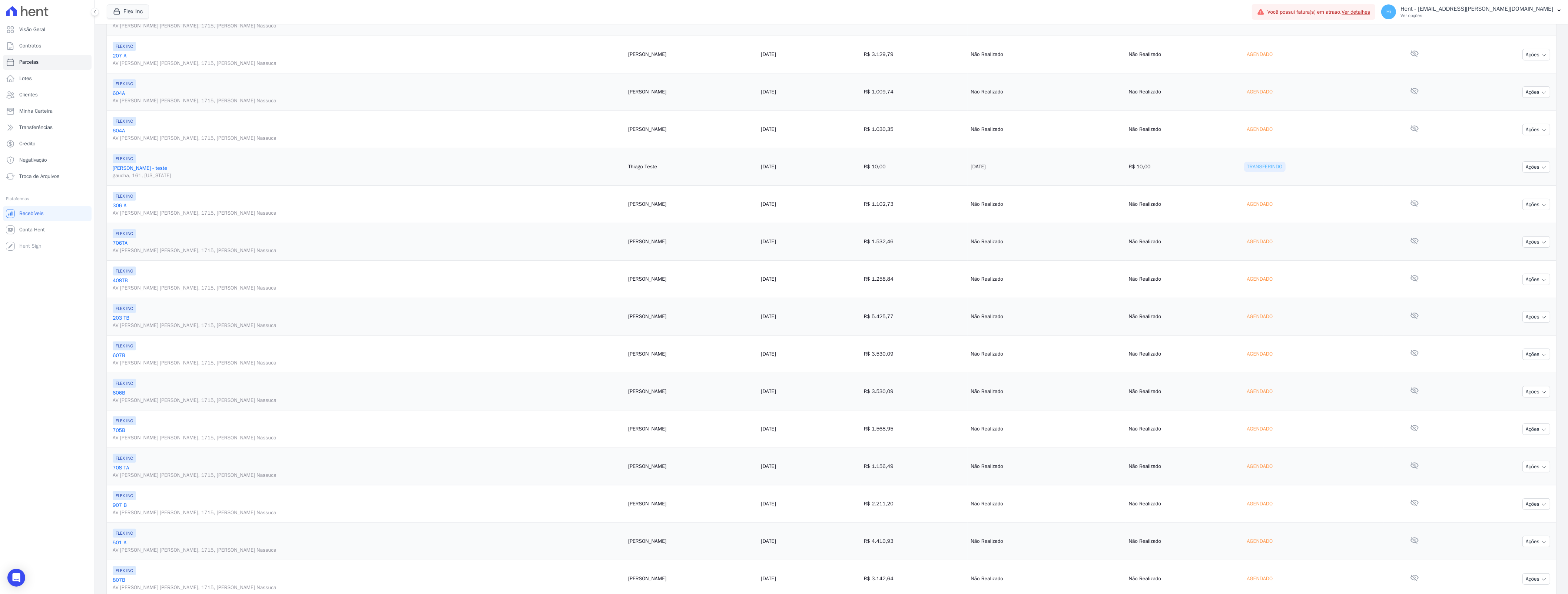 scroll, scrollTop: 598, scrollLeft: 0, axis: vertical 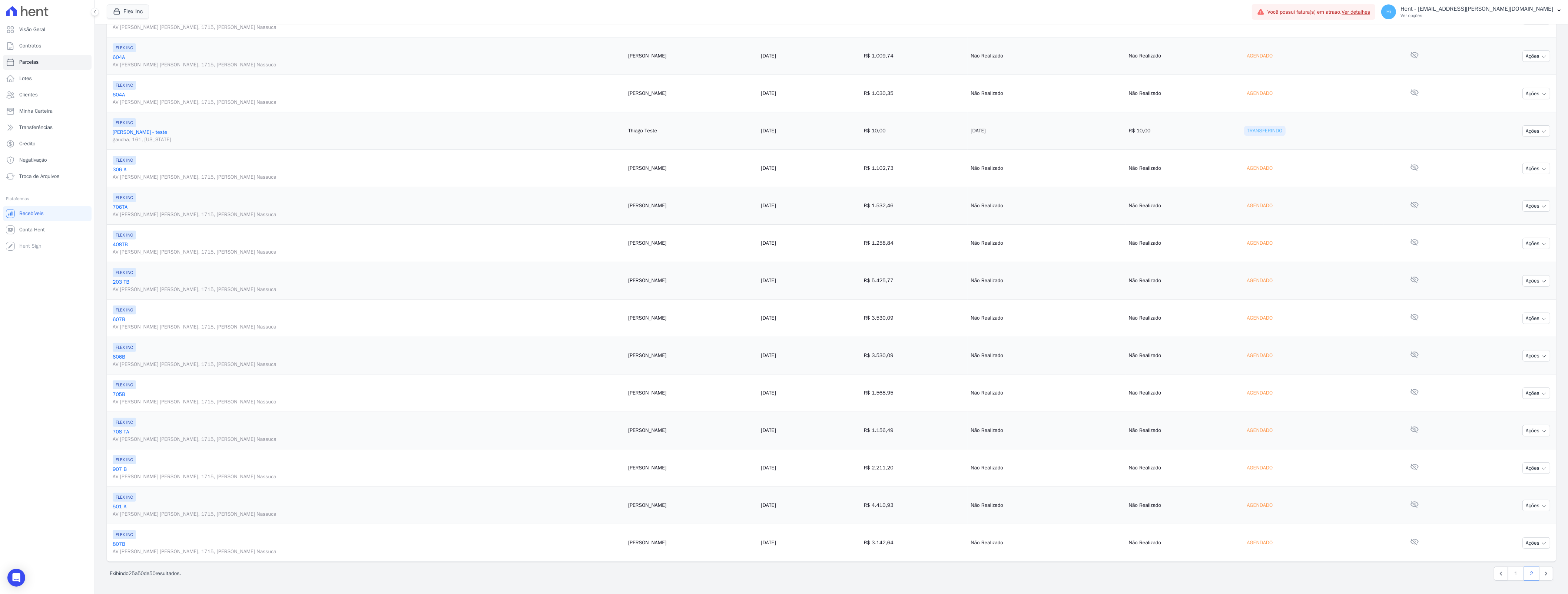 drag, startPoint x: 529, startPoint y: 131, endPoint x: 574, endPoint y: 138, distance: 45.54119 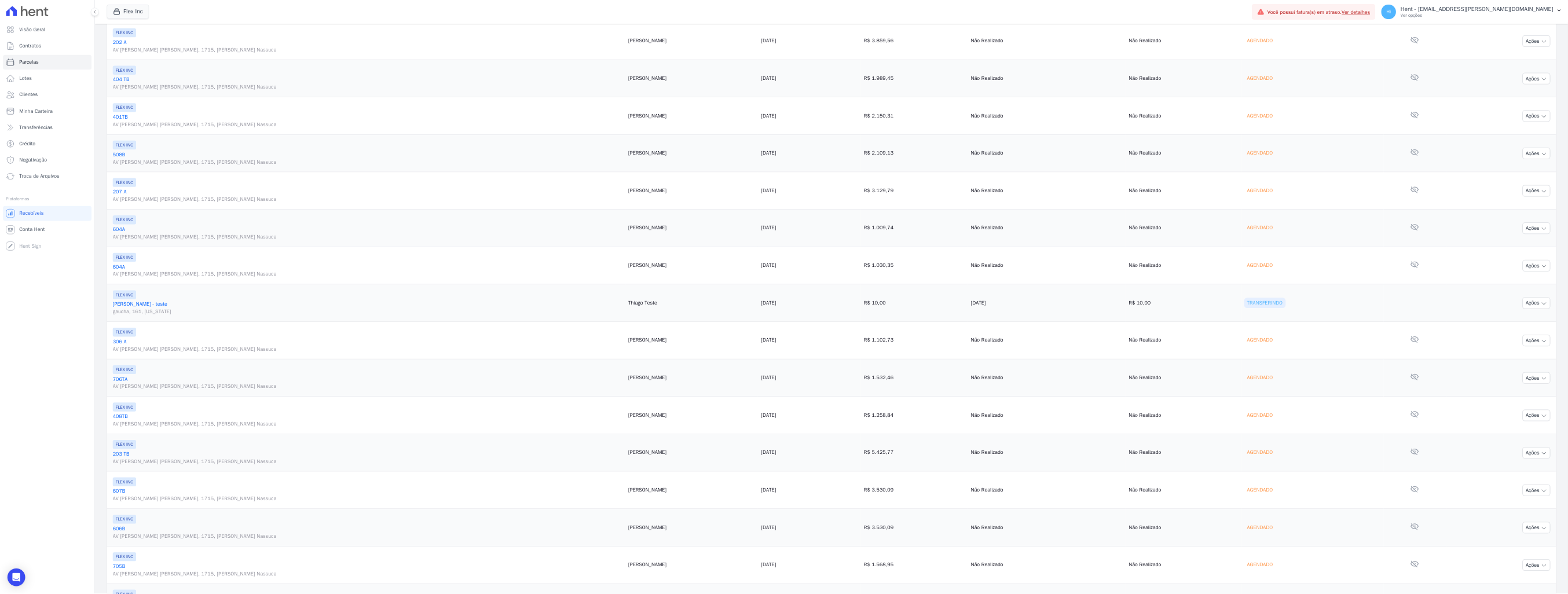 scroll, scrollTop: 0, scrollLeft: 0, axis: both 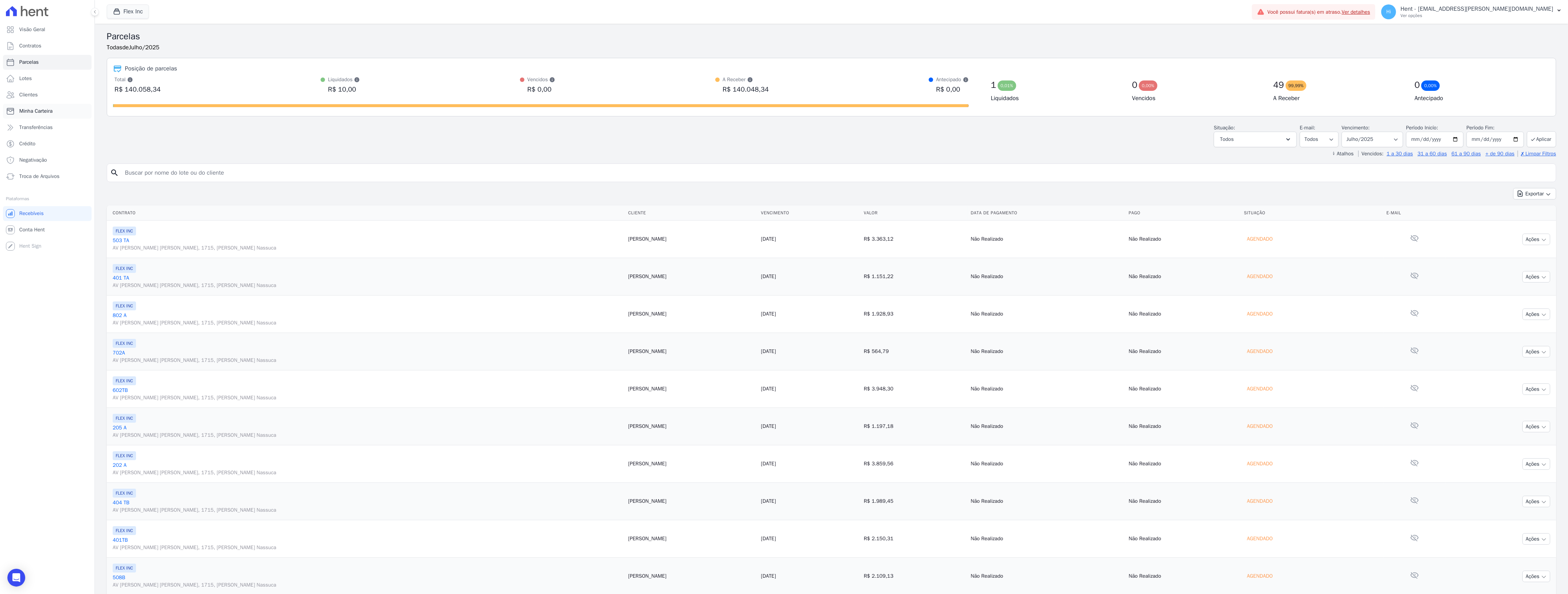 click on "Minha Carteira" at bounding box center [36, 111] 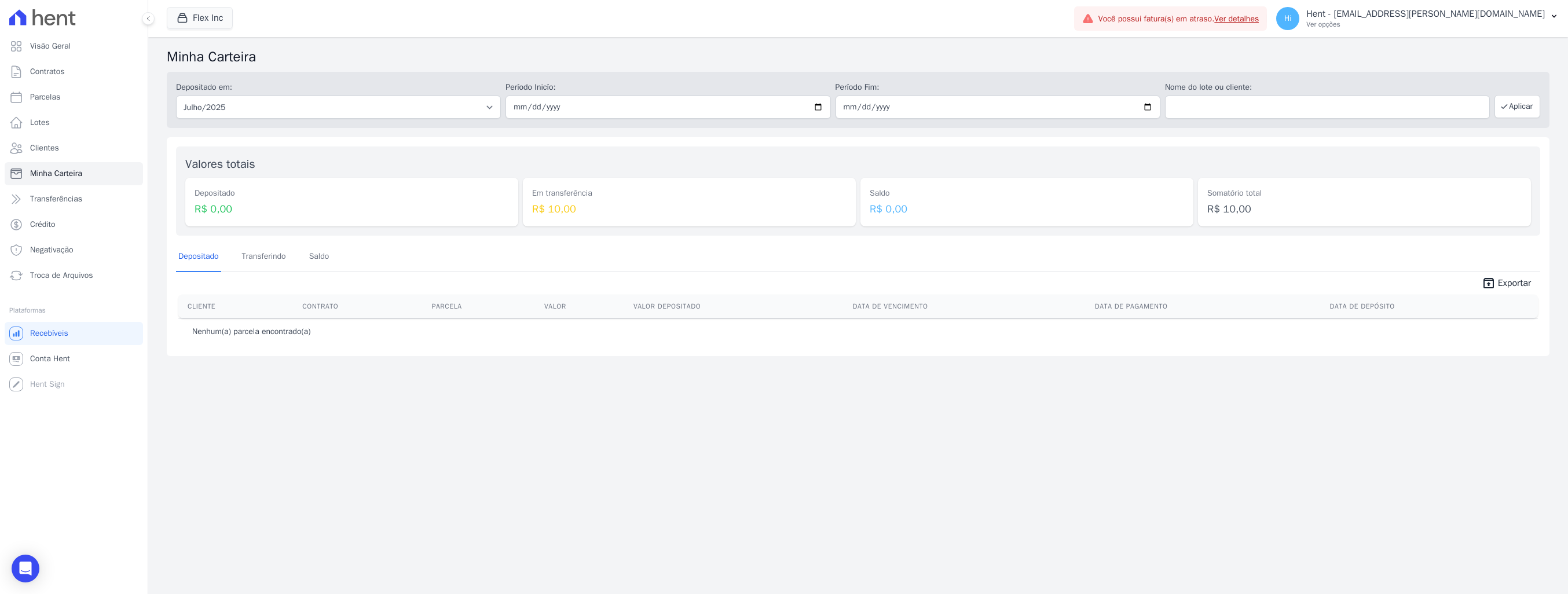 drag, startPoint x: 1208, startPoint y: 208, endPoint x: 1254, endPoint y: 210, distance: 46.04346 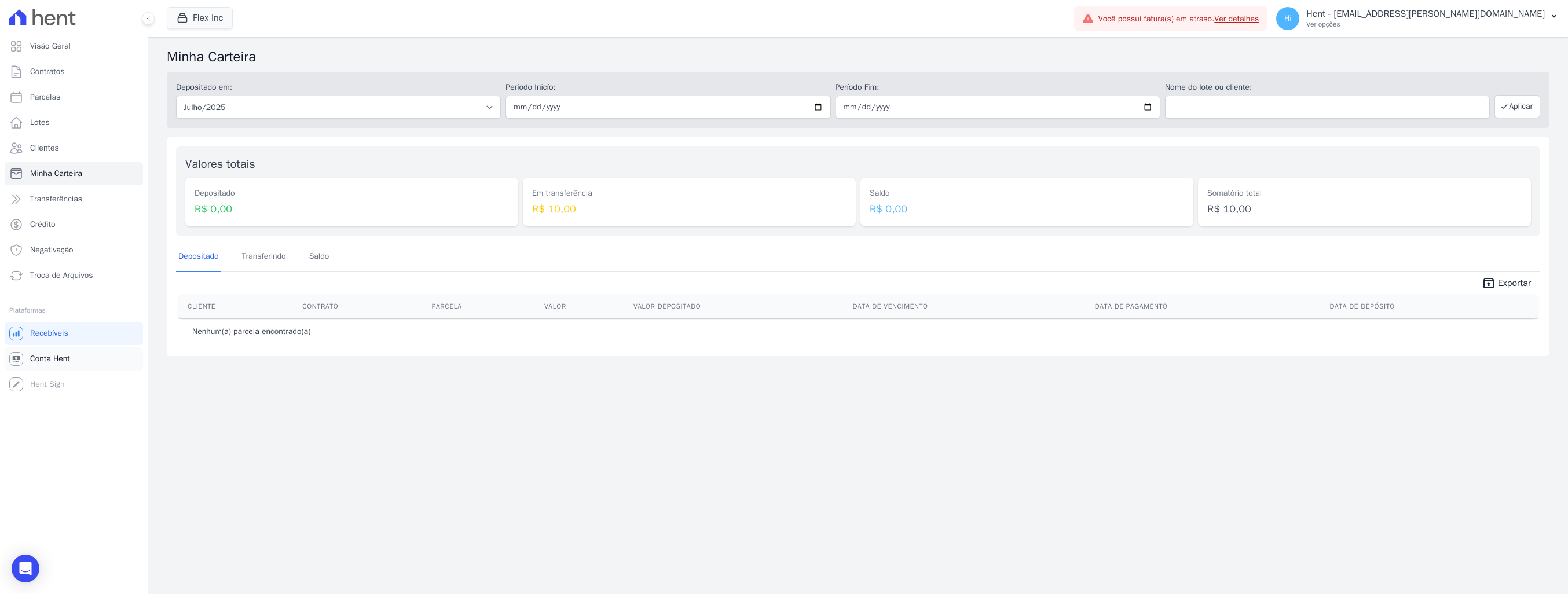 click on "Conta Hent" at bounding box center (50, 359) 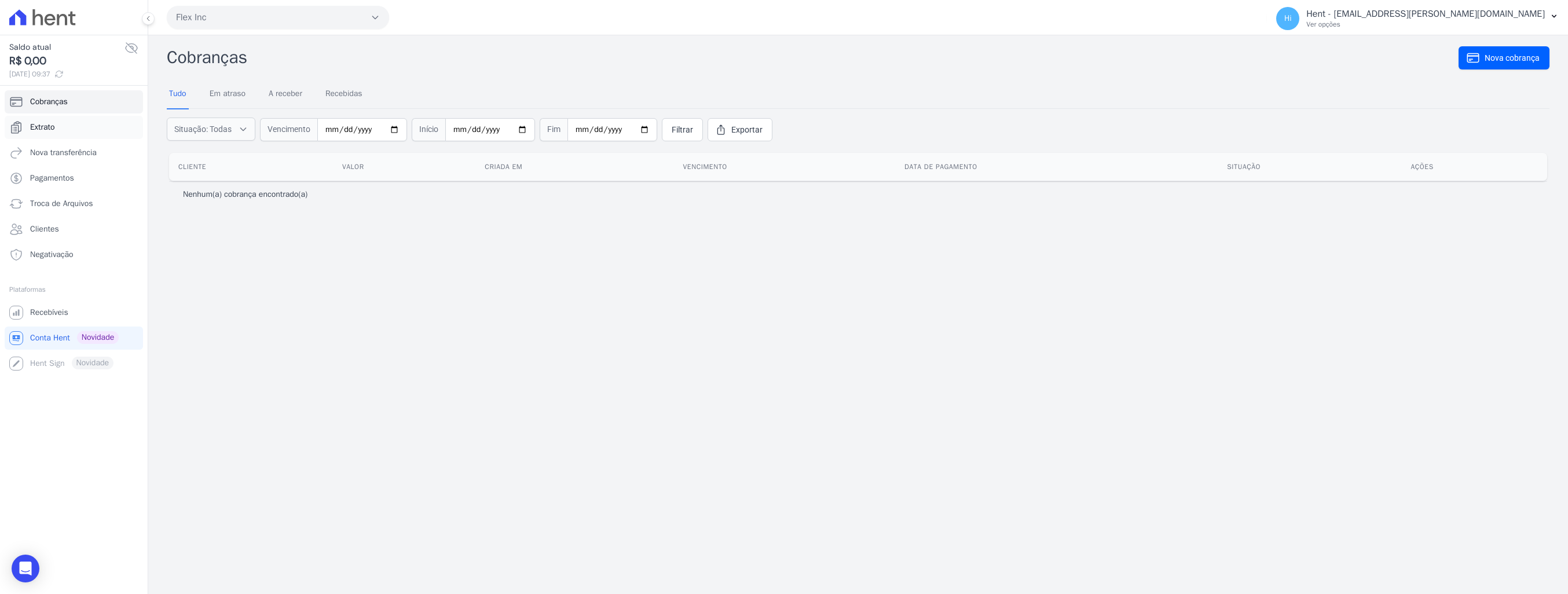 click on "Extrato" at bounding box center (74, 127) 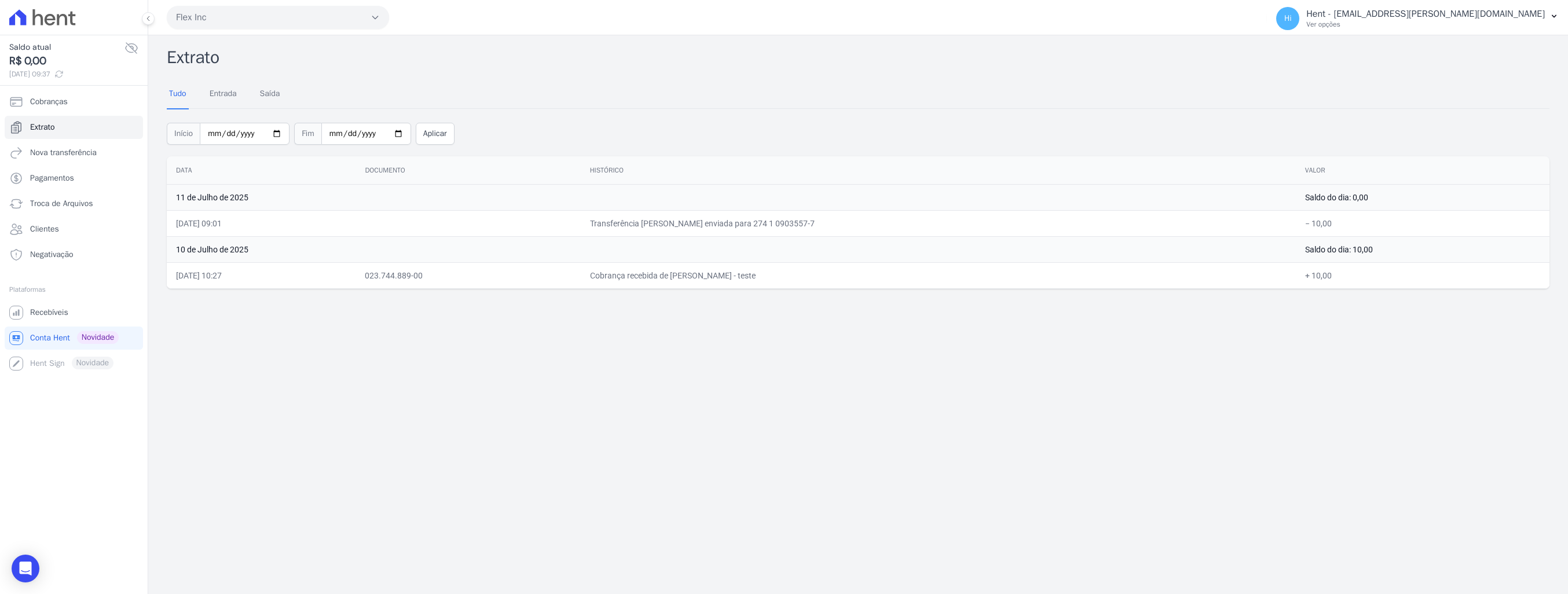 drag, startPoint x: 675, startPoint y: 272, endPoint x: 1322, endPoint y: 275, distance: 647.007 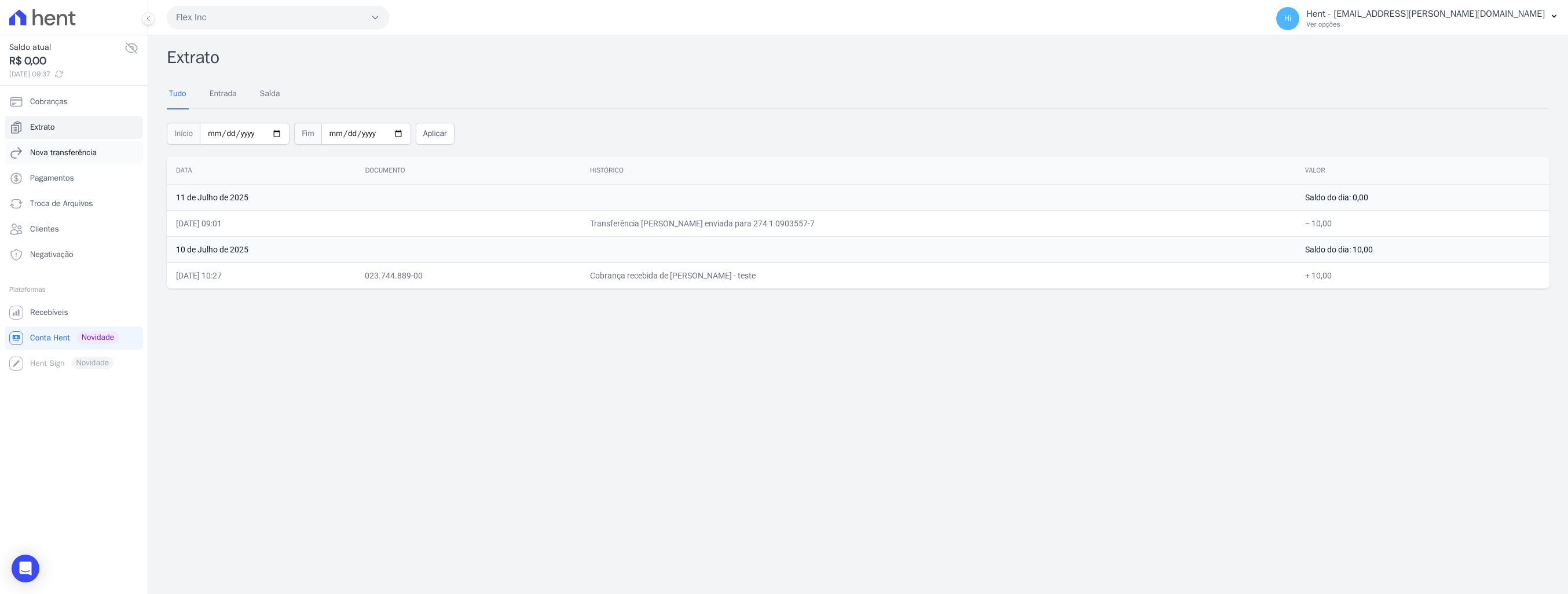 click on "Nova transferência" at bounding box center [63, 153] 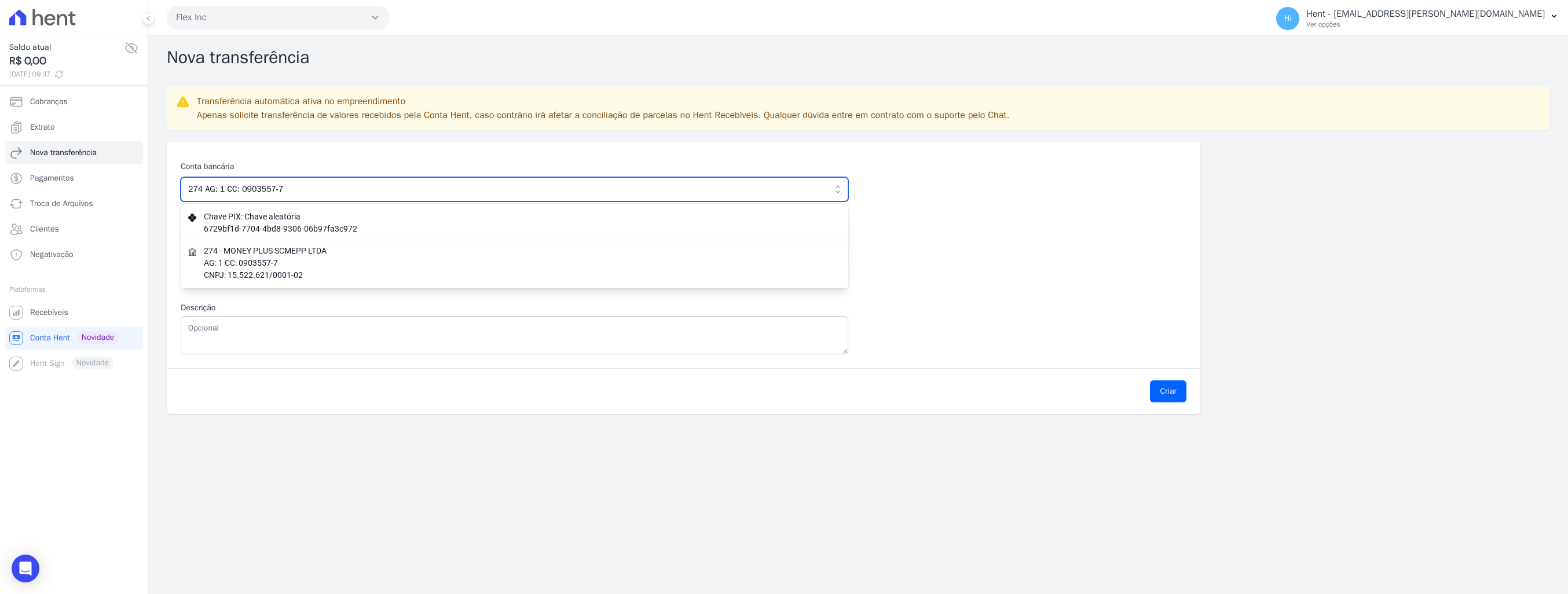 click on "274 AG: 1 CC: 0903557-7" at bounding box center (514, 189) 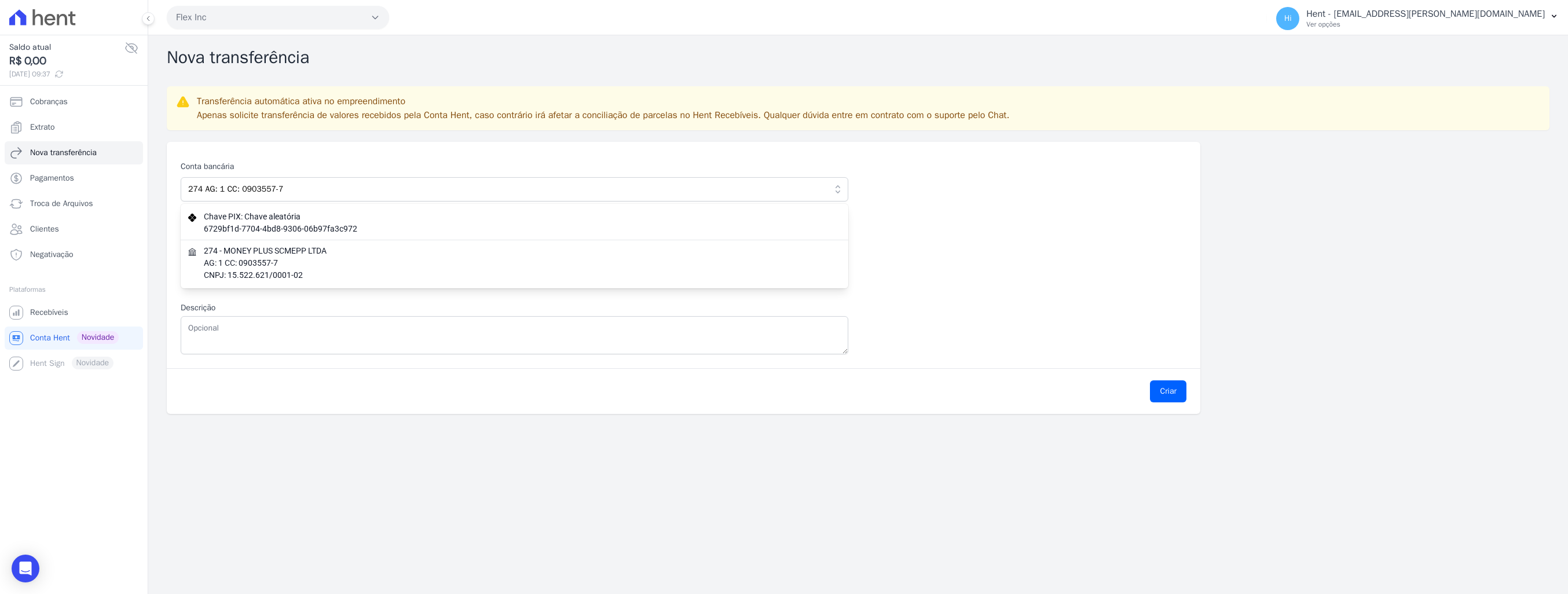click on "Conta bancária" at bounding box center (514, 166) 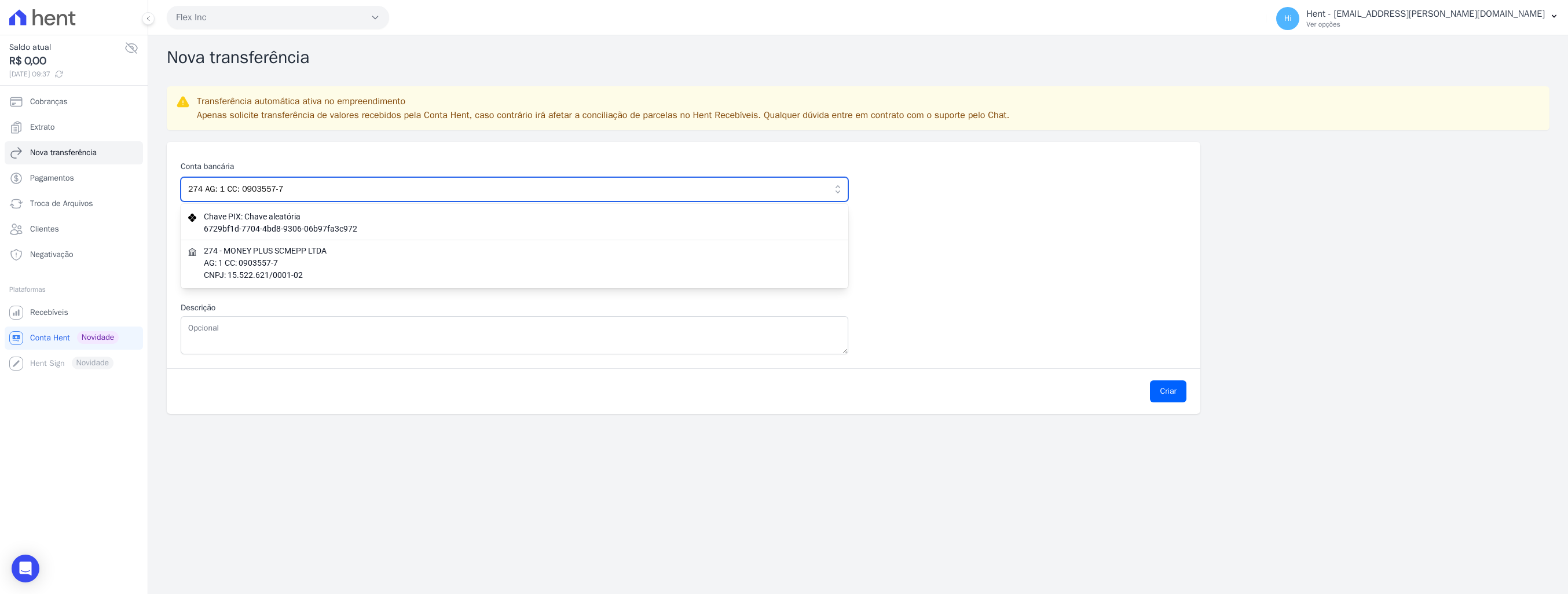 click on "274 AG: 1 CC: 0903557-7" at bounding box center (514, 189) 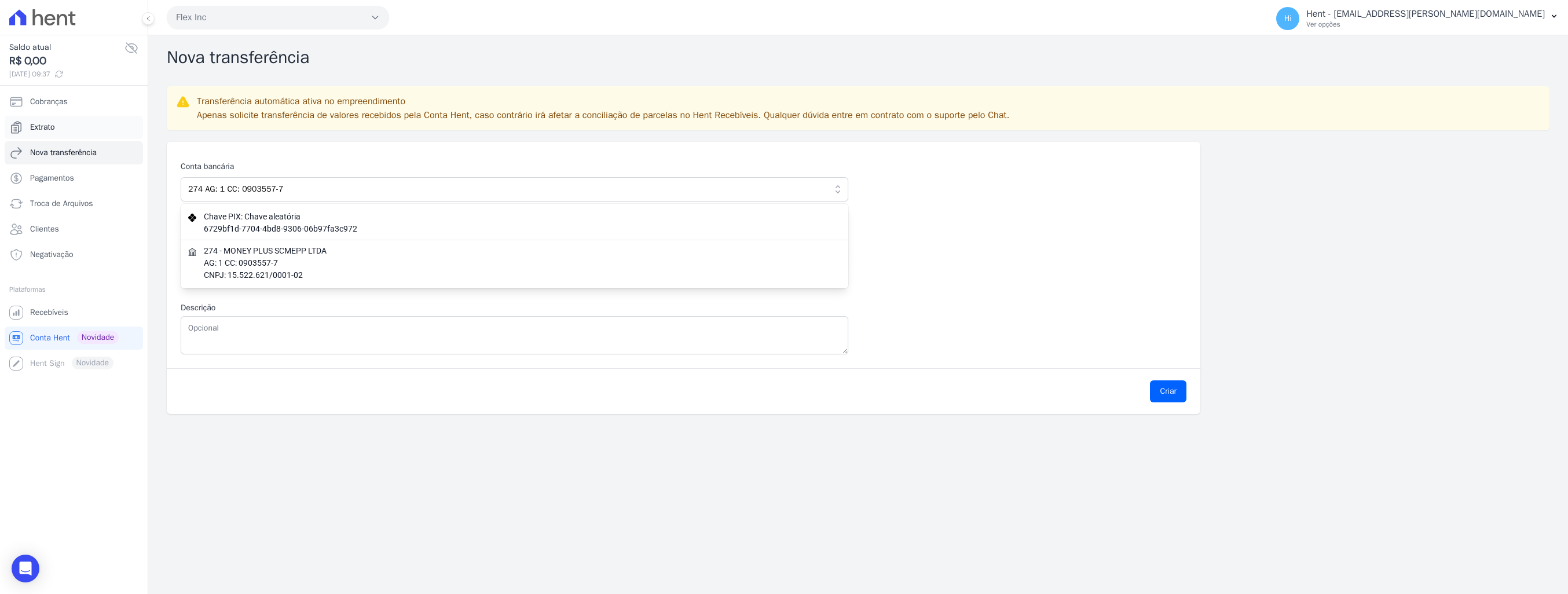 click on "Extrato" at bounding box center [74, 127] 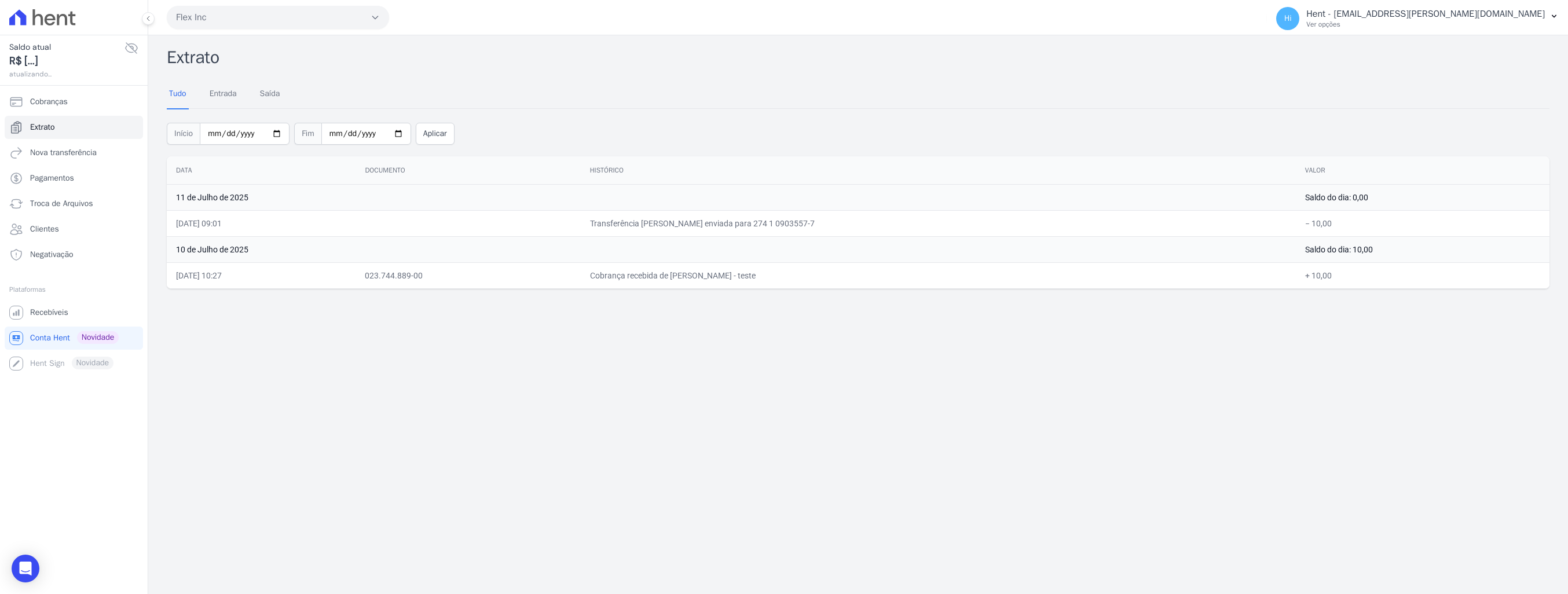 click on "Flex Inc" at bounding box center (278, 17) 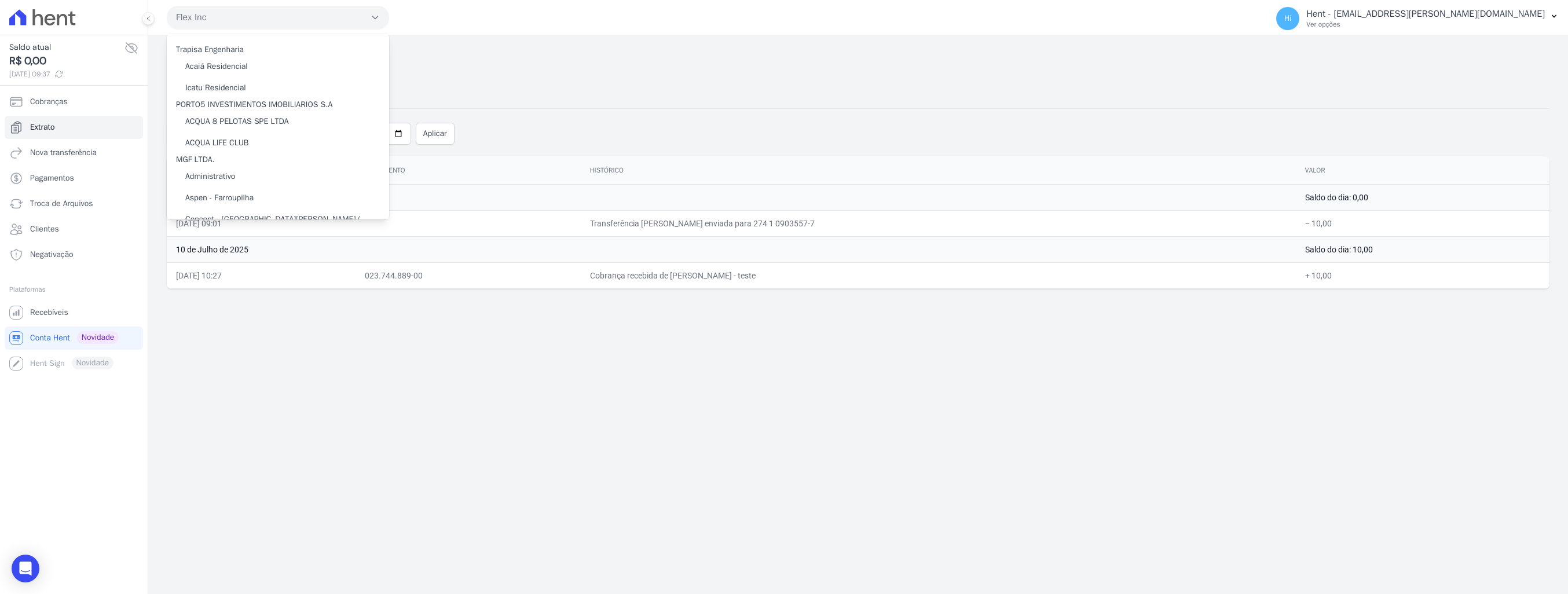 type 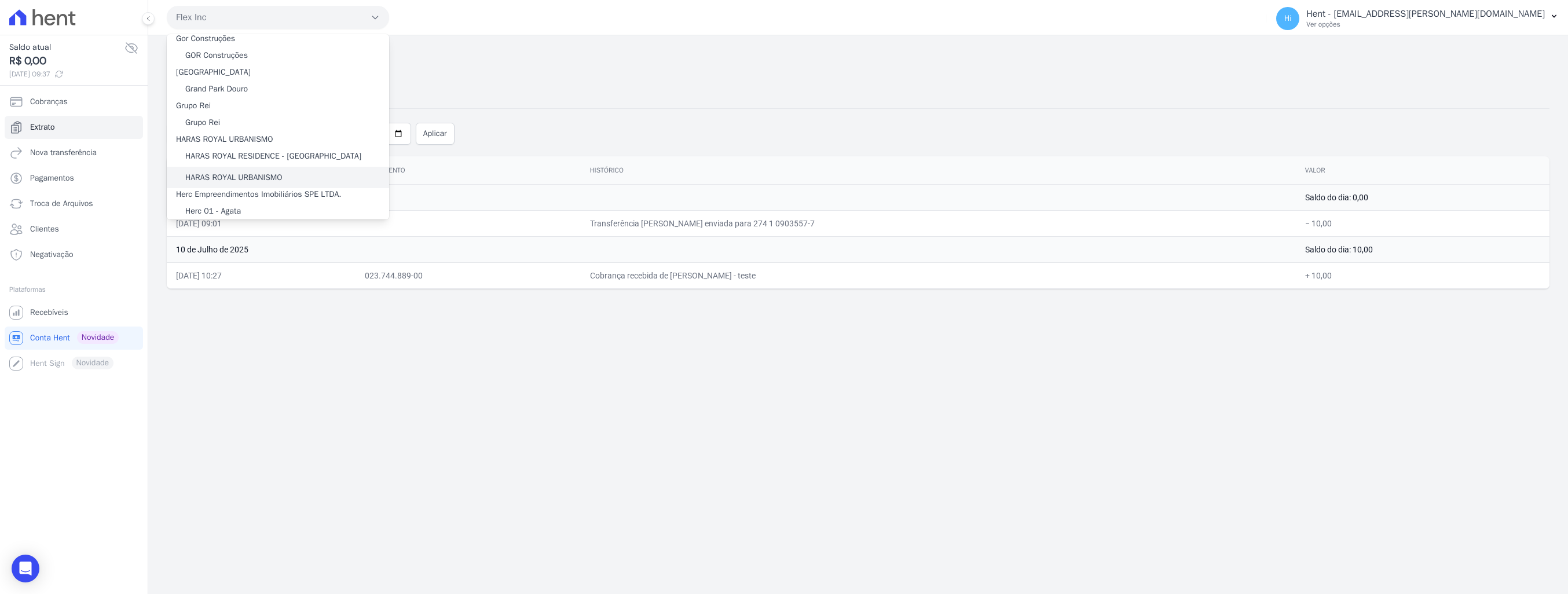click on "HARAS ROYAL URBANISMO" at bounding box center (234, 177) 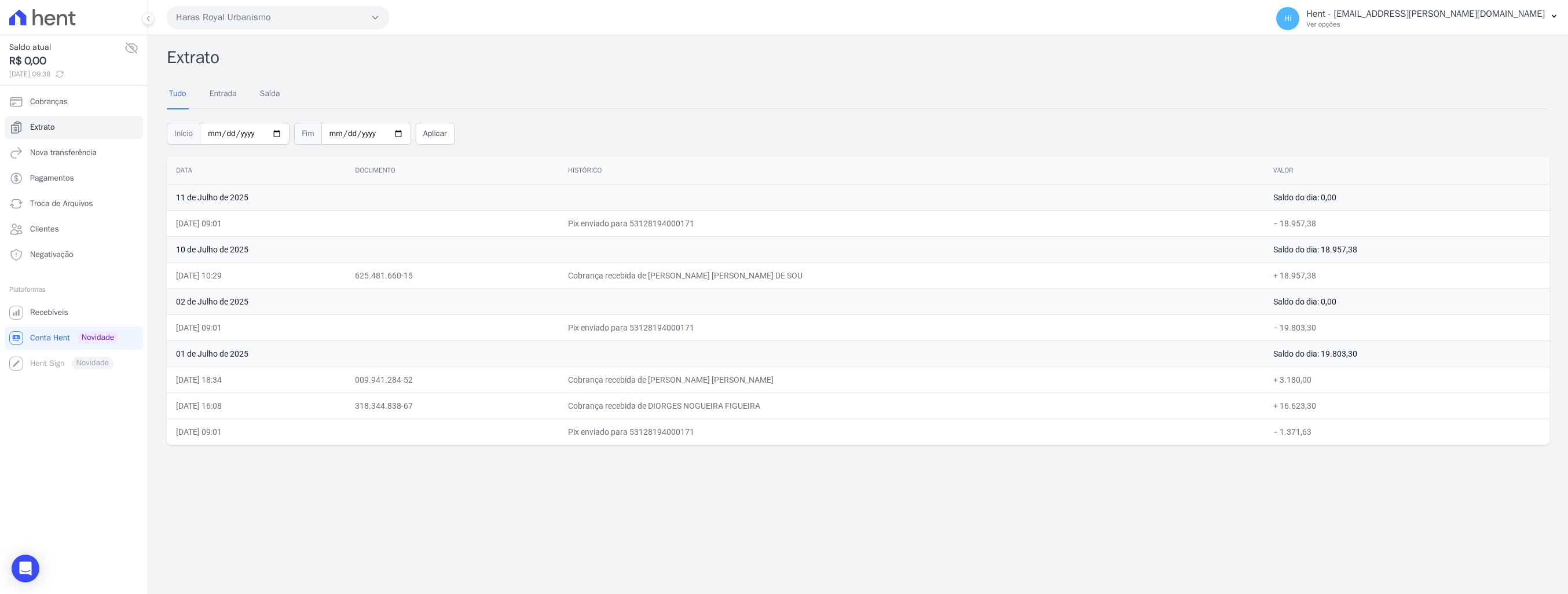 drag, startPoint x: 1349, startPoint y: 305, endPoint x: 1251, endPoint y: 292, distance: 98.85848 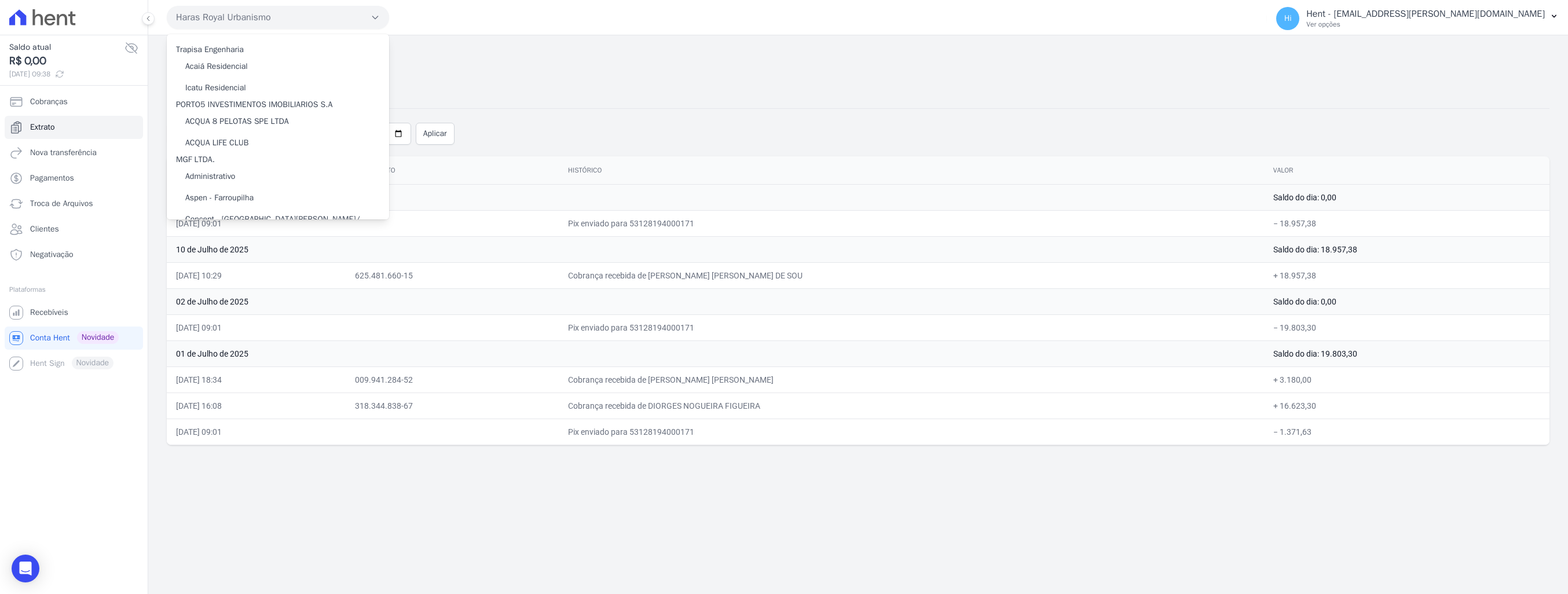 scroll, scrollTop: 5183, scrollLeft: 0, axis: vertical 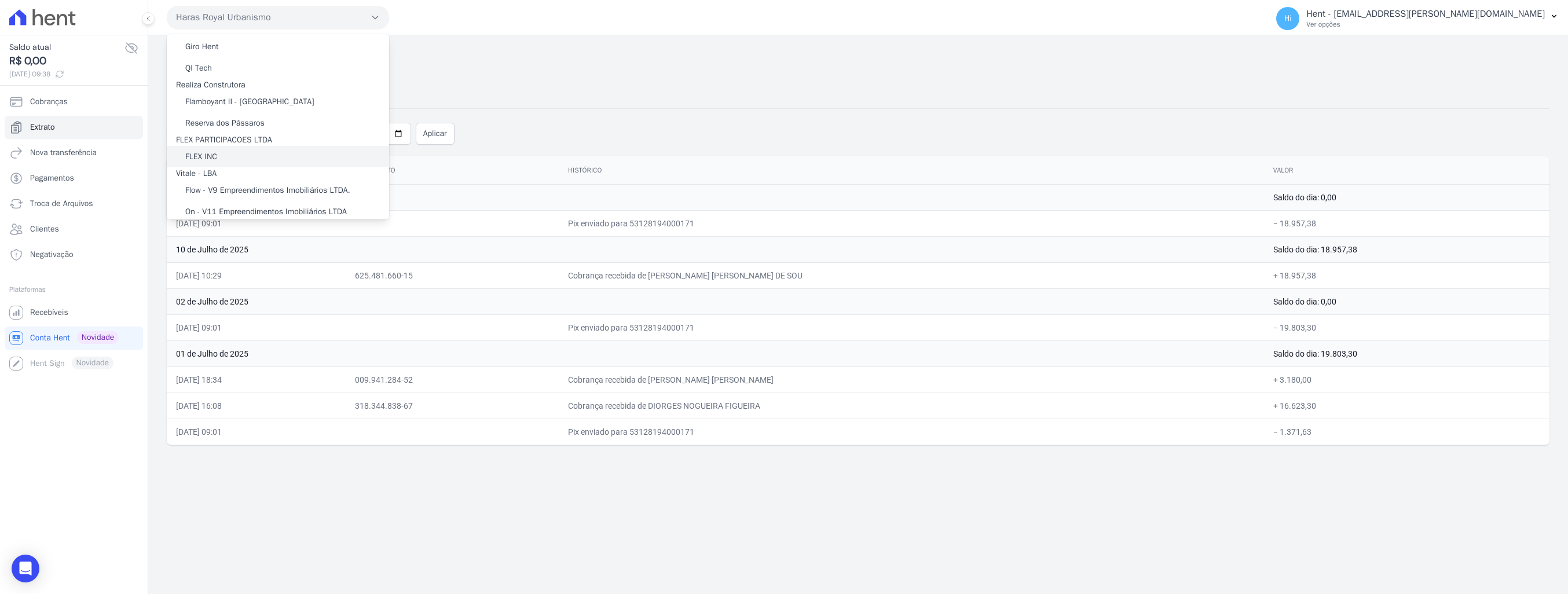 click on "FLEX INC" at bounding box center (278, 156) 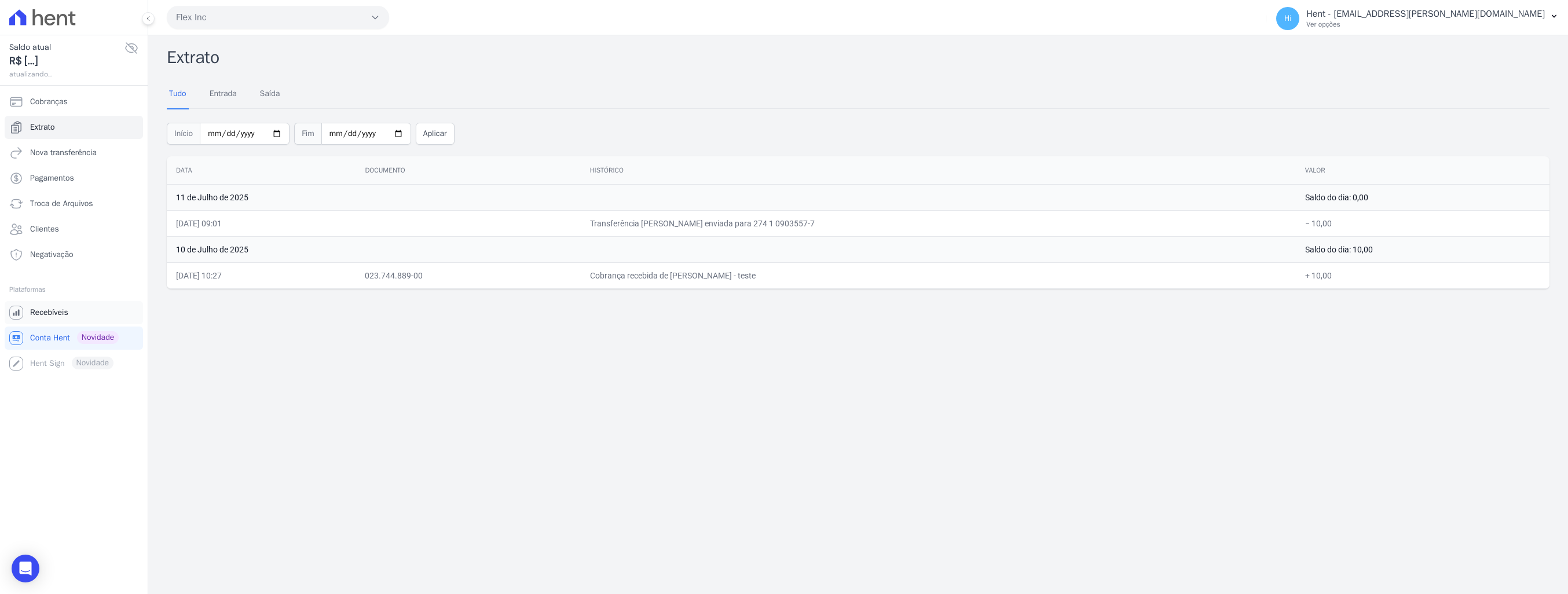 click on "Recebíveis" at bounding box center (49, 313) 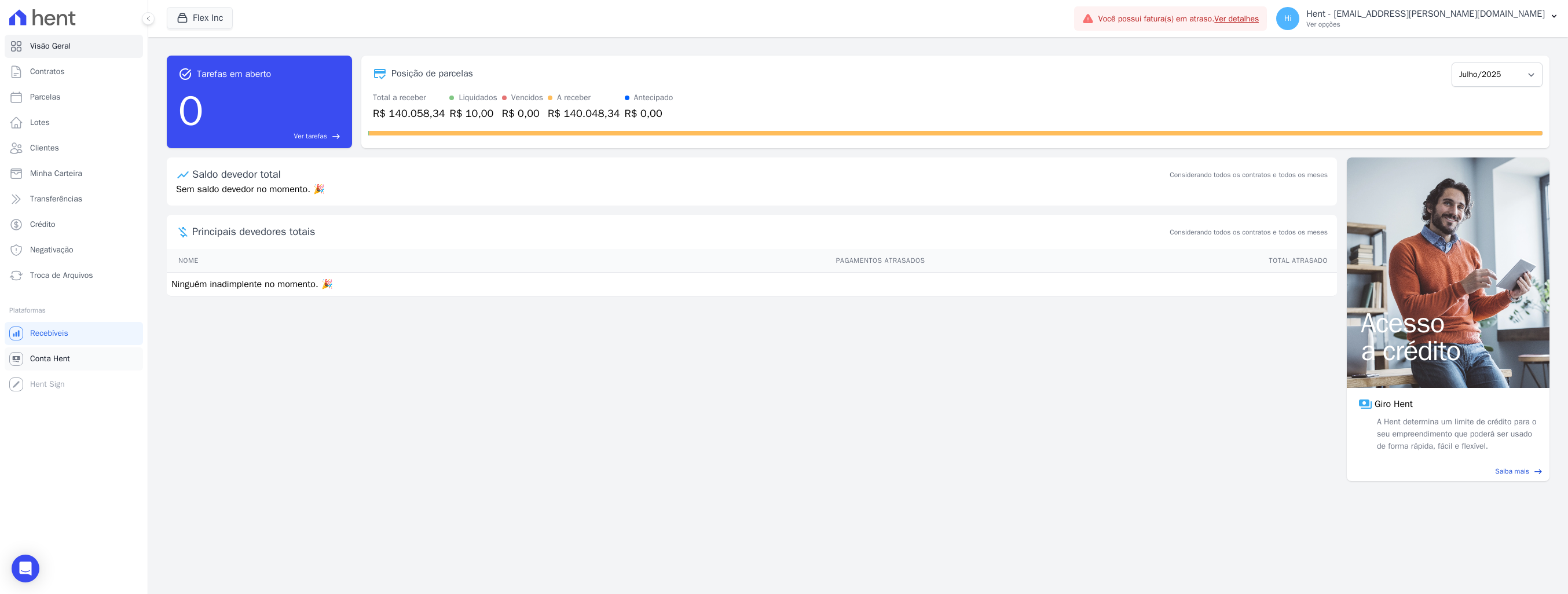 click on "Conta Hent" at bounding box center (50, 359) 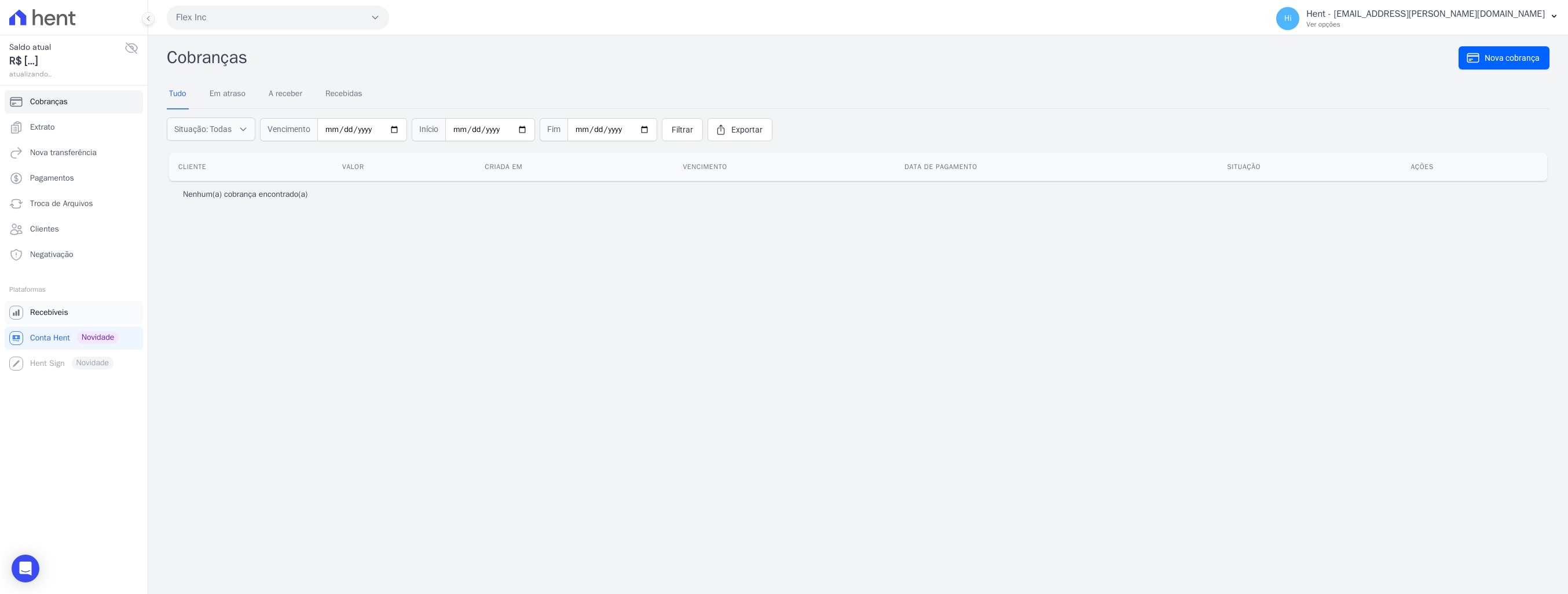 click on "Recebíveis" at bounding box center (49, 313) 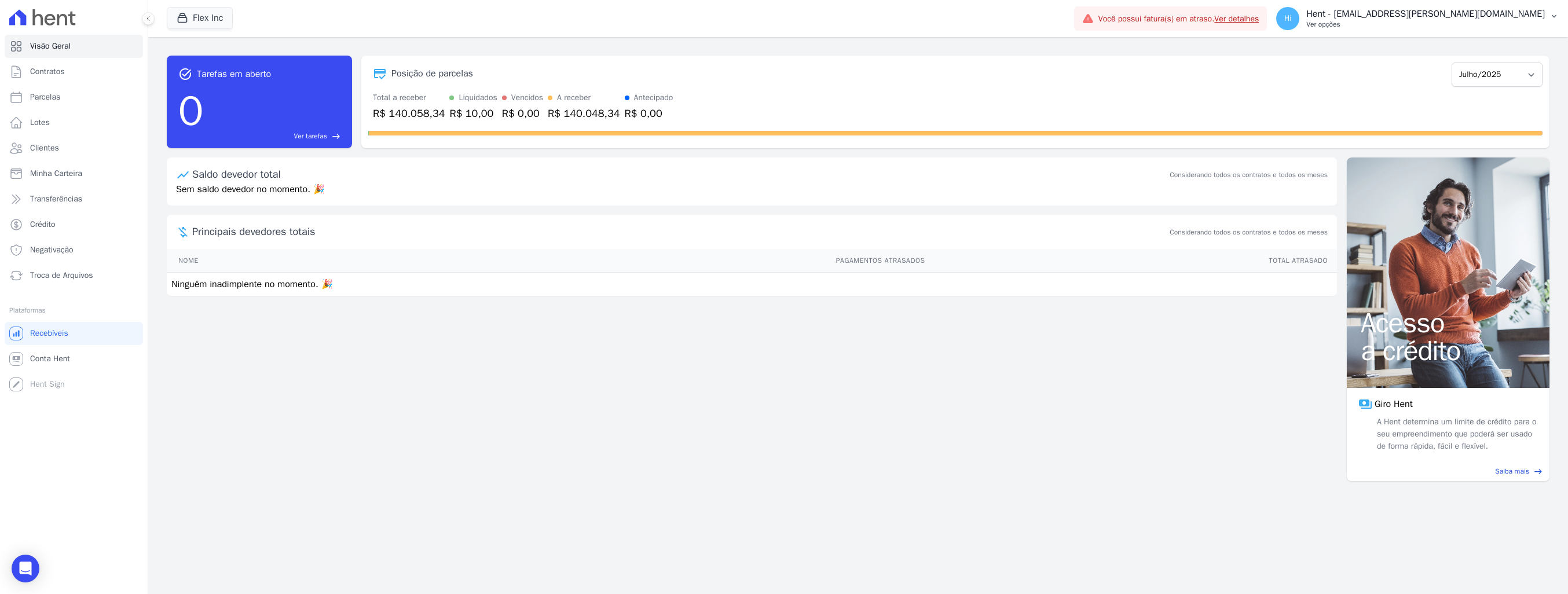 click on "Ver opções" at bounding box center (1426, 24) 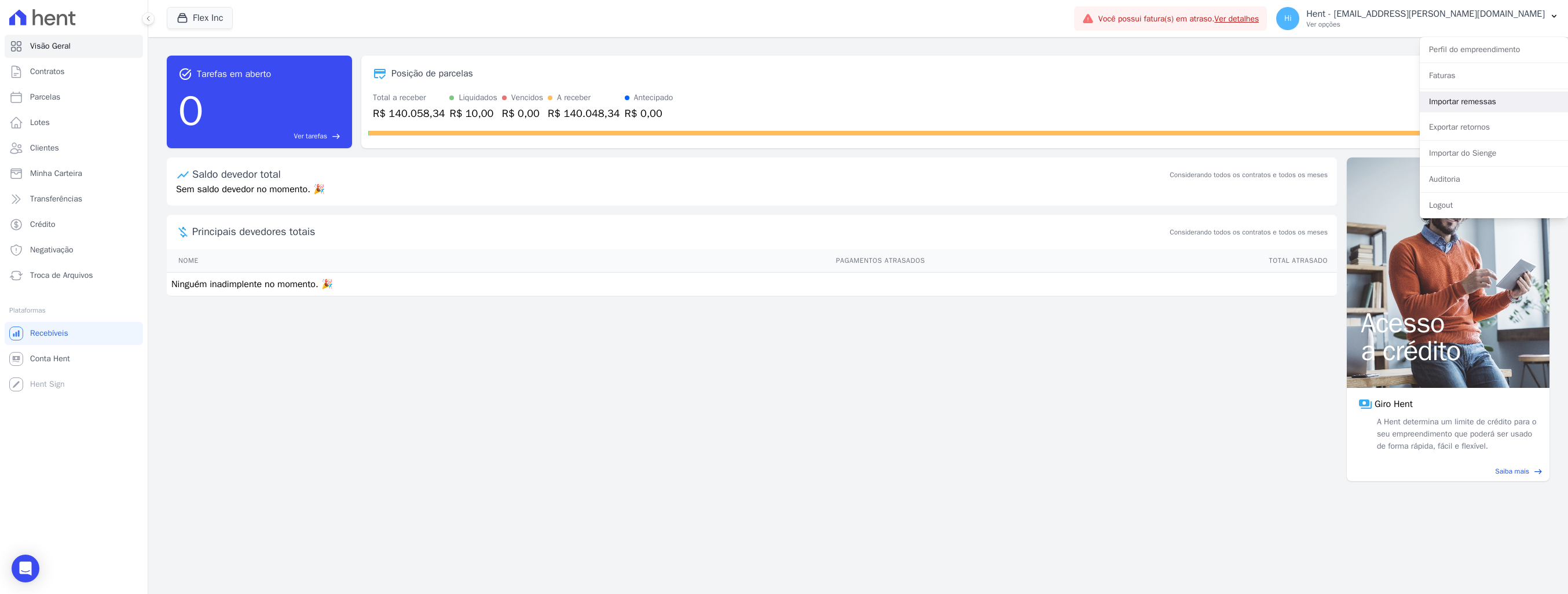click on "Importar remessas" at bounding box center (1494, 102) 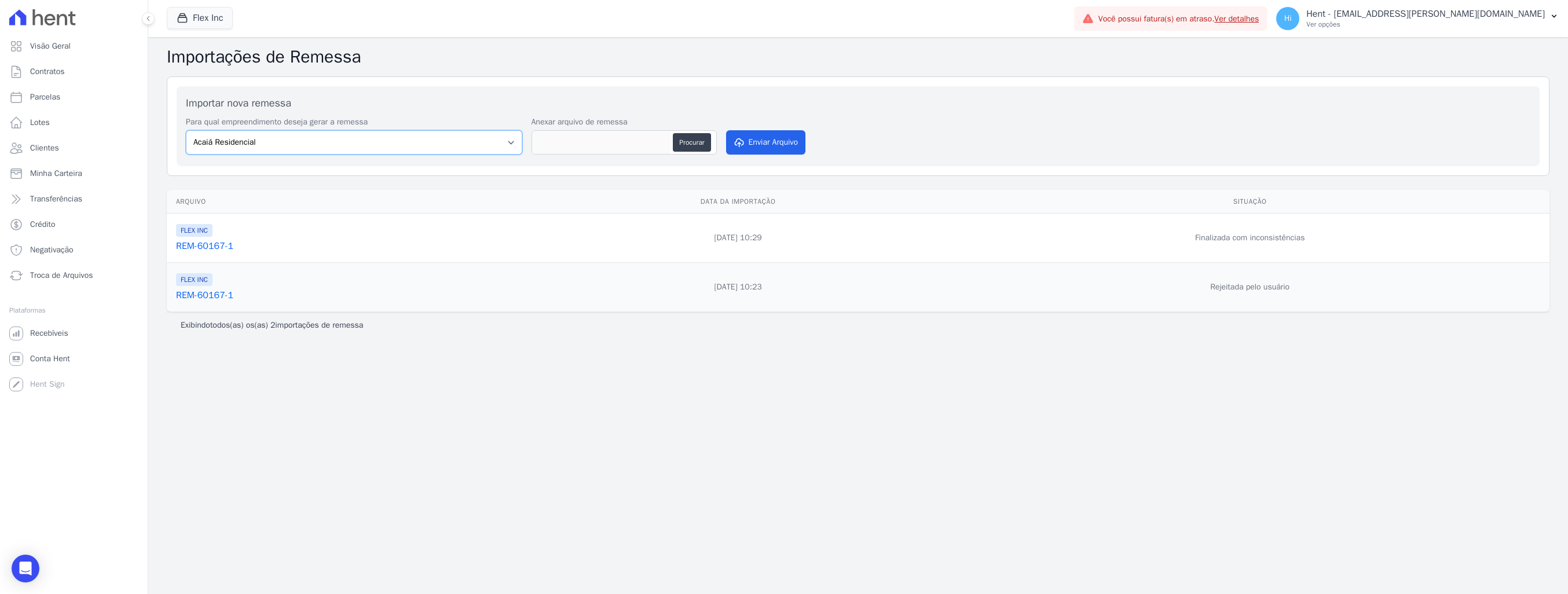 click on "Acaiá Residencial
Administrativo
AGILE ELOI MENDES SPE SA
Agile Pavican São Lourenço - Loteadores
Agile Pavican São Lourenço SPE LTDA
AGUAS DE GUANABARA INCORPORACAO IMOBILIARIA SPE LTDA
AGUAS DO ALVORADA INCORPORACAO IMOBILIARIA SPE LTDA
AJMC Empreendimentos
Alameda dos Ipês
Aldeia Smart
Alexandria Condomínios
Alfenense Negócios Imobiliários
Amaré Arpoador
Amazon Residence Construtora LTDA
ANANINDEUA 01 INCORPORACAO IMOBILIARIA SPE LTDA
AQUARELA CITY INCORPORACAO IMOBILIARIA LTDA
Areias do Planalto
Areias do Planalto - Interno
Aroka Incorporadora e Administradora LTDA.
Art Prime - Irajá
Arty Park - Gravatai
Aspen - Farroupilha
Aurora
Aurora  II - LBA
Aurora I - LBA
BAHAMAS EAST VILLAGE
Baia Formosa Parque
Belas Artes 2º tranche
Bem Viver | Saint Raphael
Bio Residencial
Brisa do Parque Ill
Campina Grande Incorporações SPE LTDA
Campo Belo Jaú
Casa Ideal Incorporadora LTDA.
Central Parque Guaranesia
Chacreamento Embaúba" at bounding box center (354, 142) 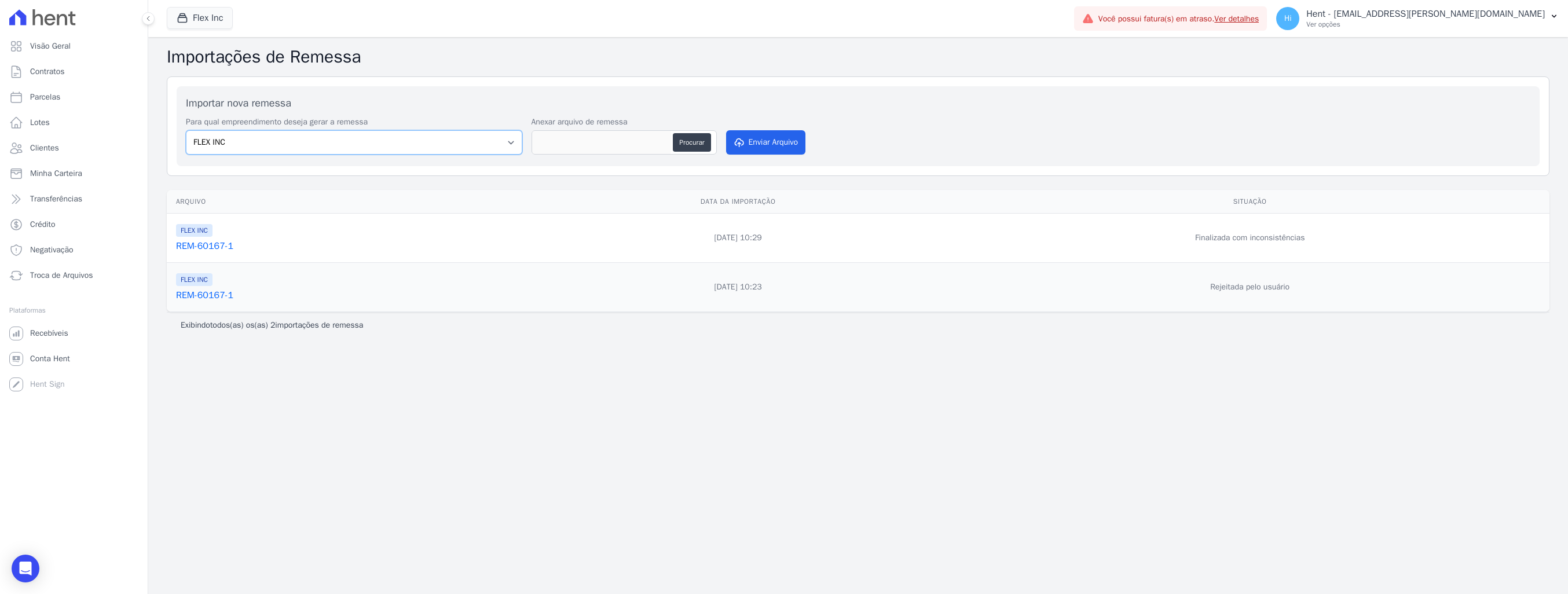 click on "Acaiá Residencial
Administrativo
AGILE ELOI MENDES SPE SA
Agile Pavican São Lourenço - Loteadores
Agile Pavican São Lourenço SPE LTDA
AGUAS DE GUANABARA INCORPORACAO IMOBILIARIA SPE LTDA
AGUAS DO ALVORADA INCORPORACAO IMOBILIARIA SPE LTDA
AJMC Empreendimentos
Alameda dos Ipês
Aldeia Smart
Alexandria Condomínios
Alfenense Negócios Imobiliários
Amaré Arpoador
Amazon Residence Construtora LTDA
ANANINDEUA 01 INCORPORACAO IMOBILIARIA SPE LTDA
AQUARELA CITY INCORPORACAO IMOBILIARIA LTDA
Areias do Planalto
Areias do Planalto - Interno
Aroka Incorporadora e Administradora LTDA.
Art Prime - Irajá
Arty Park - Gravatai
Aspen - Farroupilha
Aurora
Aurora  II - LBA
Aurora I - LBA
BAHAMAS EAST VILLAGE
Baia Formosa Parque
Belas Artes 2º tranche
Bem Viver | Saint Raphael
Bio Residencial
Brisa do Parque Ill
Campina Grande Incorporações SPE LTDA
Campo Belo Jaú
Casa Ideal Incorporadora LTDA.
Central Parque Guaranesia
Chacreamento Embaúba" at bounding box center (354, 142) 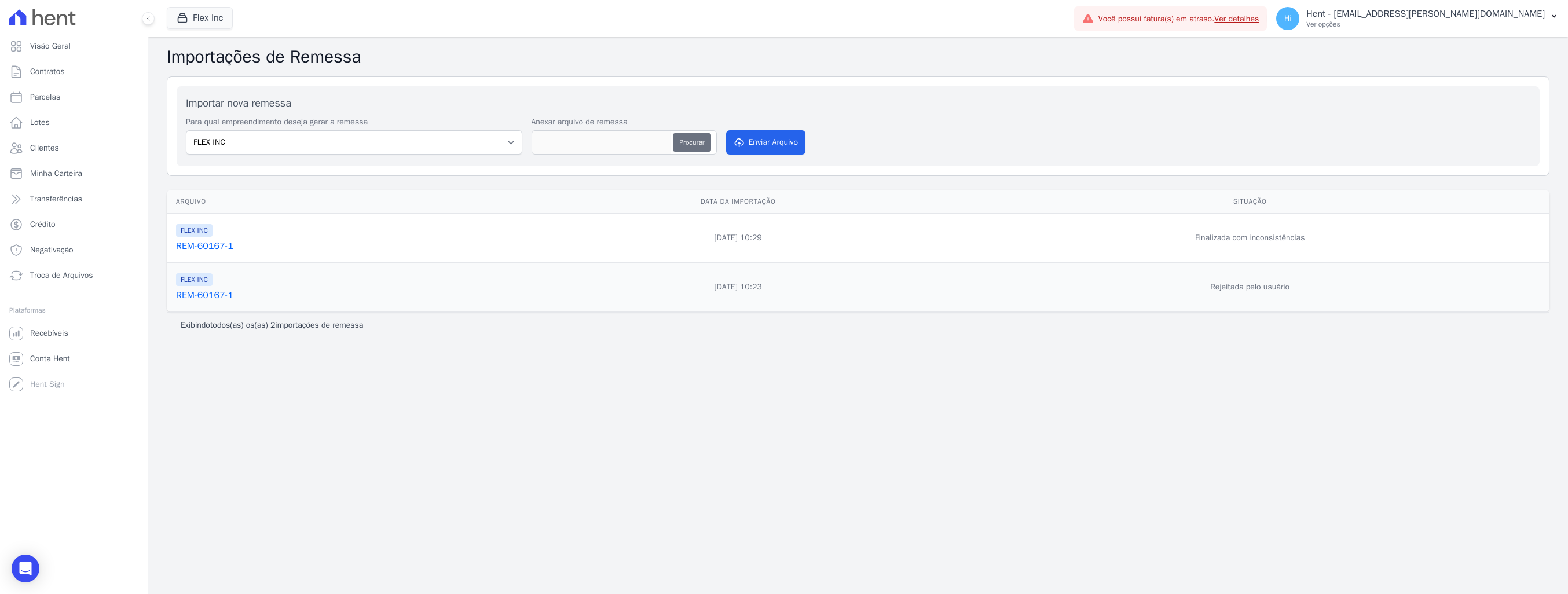 click on "Procurar" at bounding box center [691, 142] 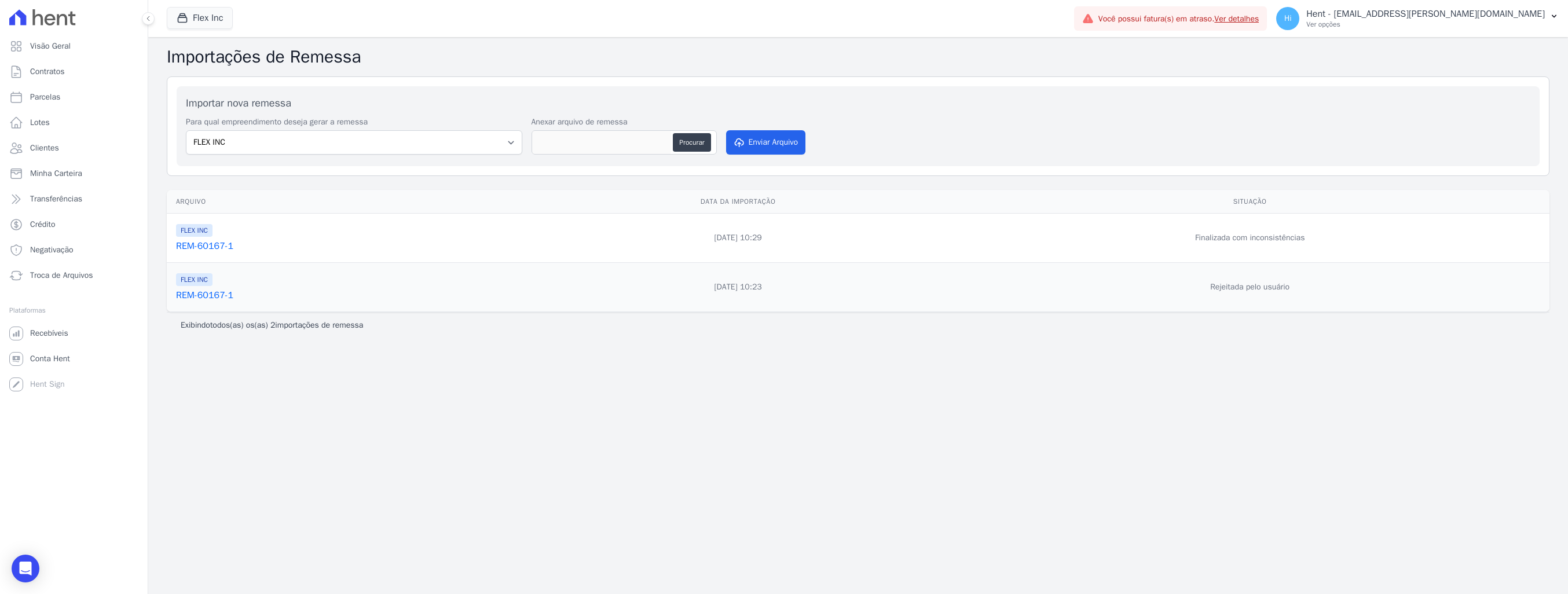 click on "REM-60167-1" at bounding box center [349, 246] 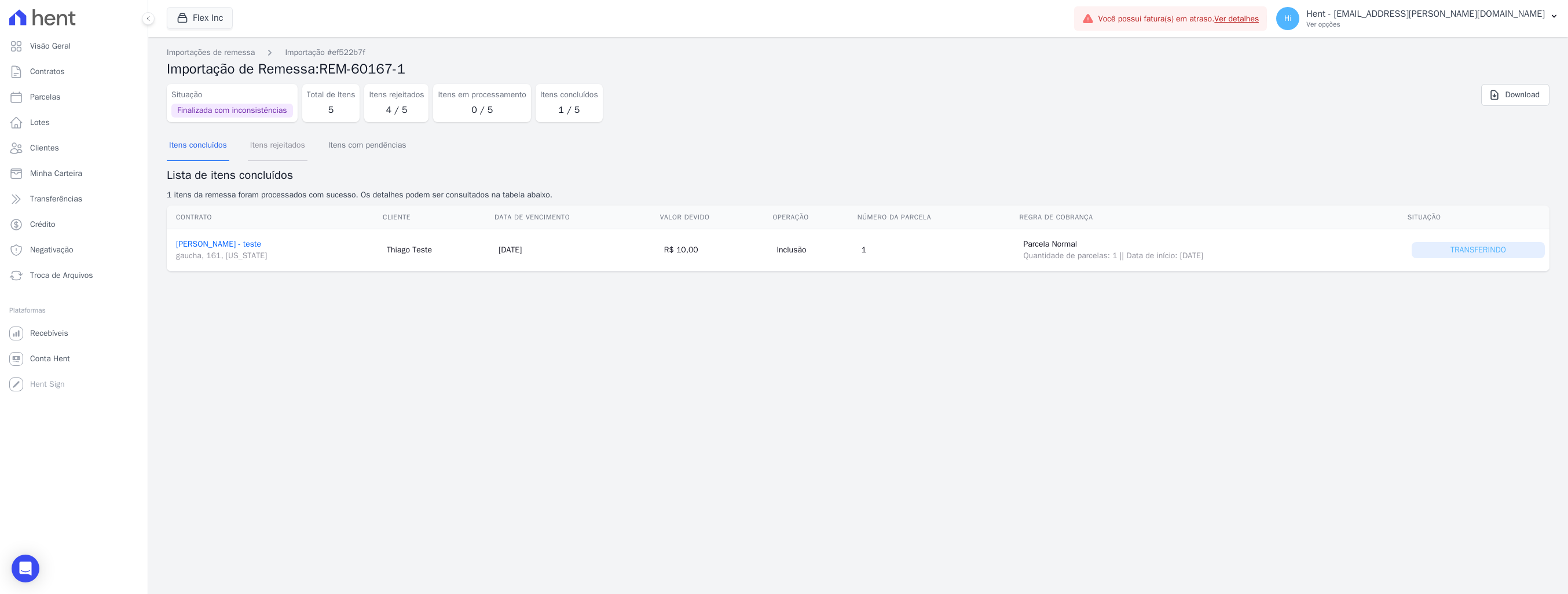 click on "Itens rejeitados" at bounding box center (277, 146) 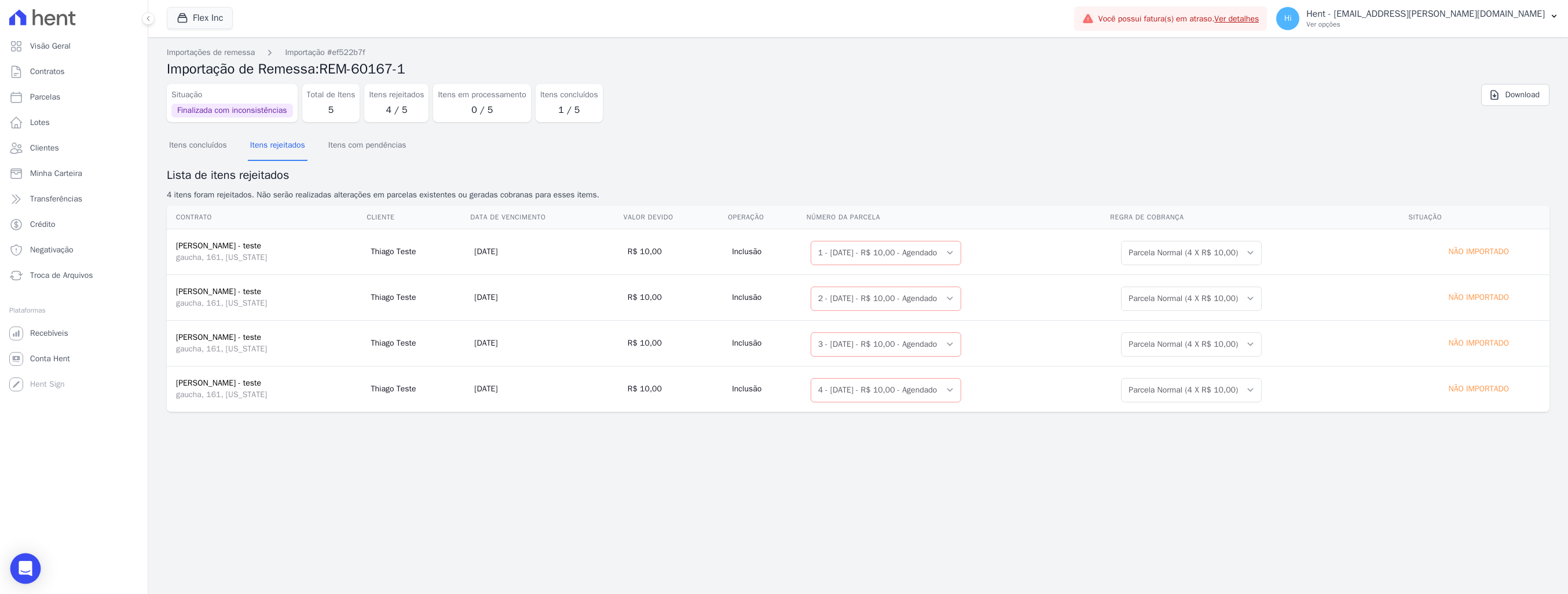 click 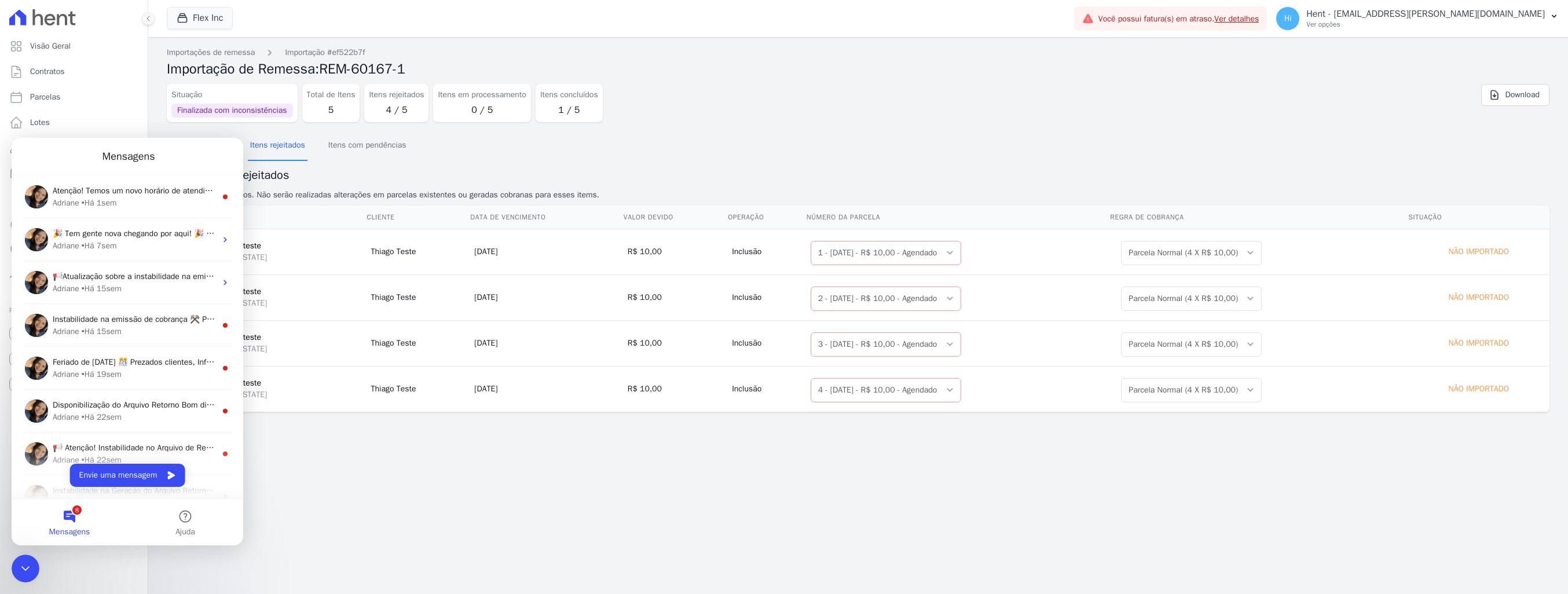 scroll, scrollTop: 0, scrollLeft: 0, axis: both 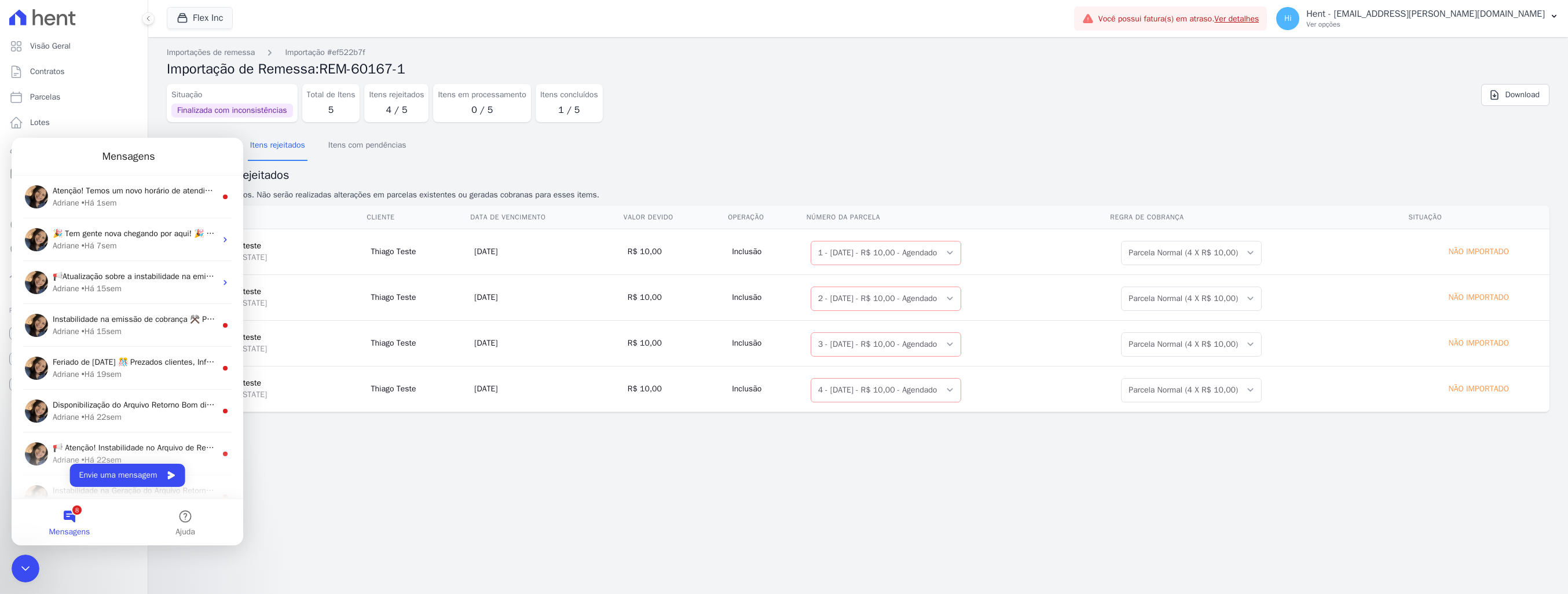 click on "Importações de remessa
Importação
#ef522b7f
Importação de Remessa:  REM-60167-1
Situação
Finalizada com inconsistências
Total de Itens
5
Itens rejeitados
4 / 5
Itens em processamento
0 / 5
Itens concluídos
1 / 5
Download
Itens concluídos" at bounding box center (858, 316) 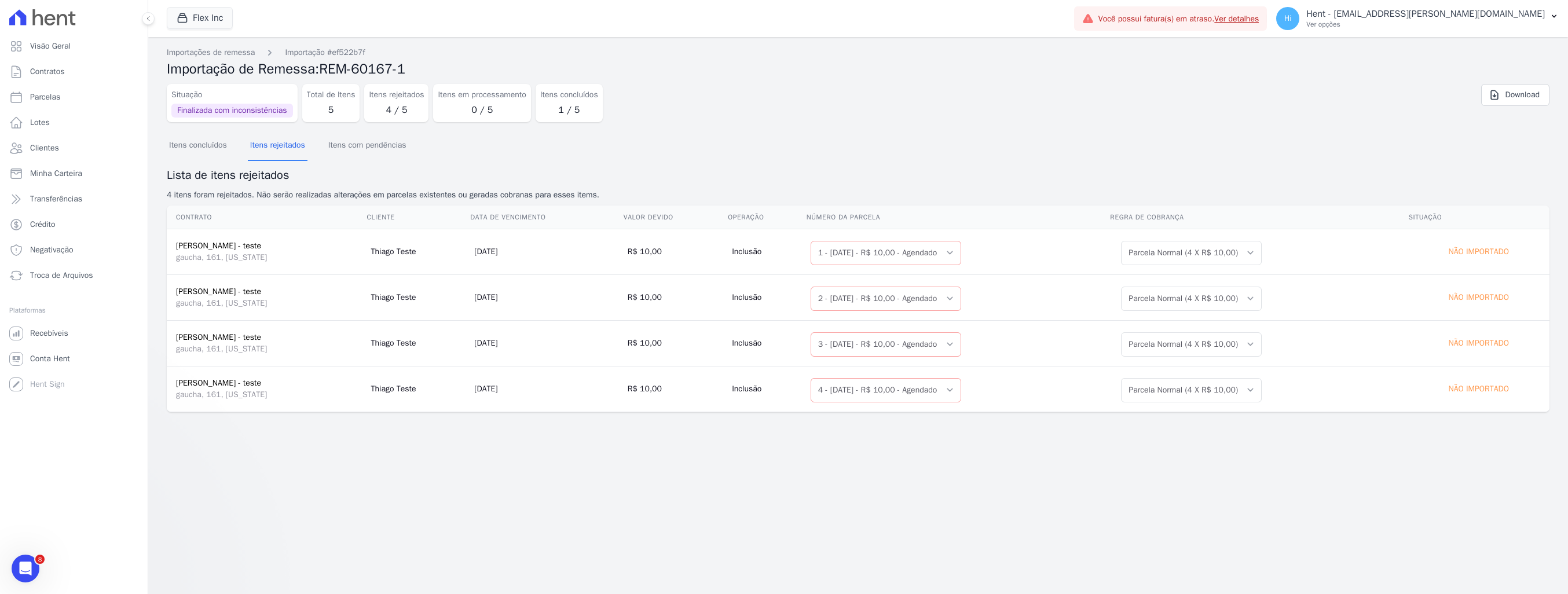 scroll, scrollTop: 0, scrollLeft: 0, axis: both 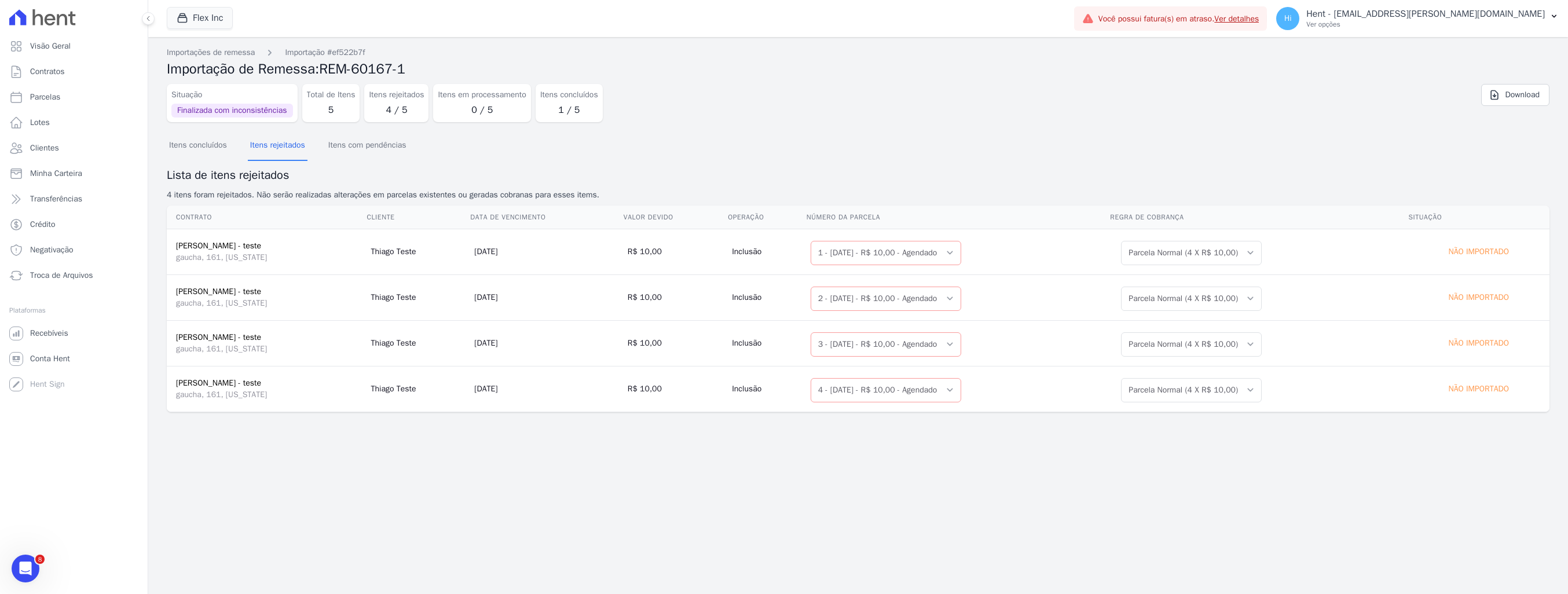 click 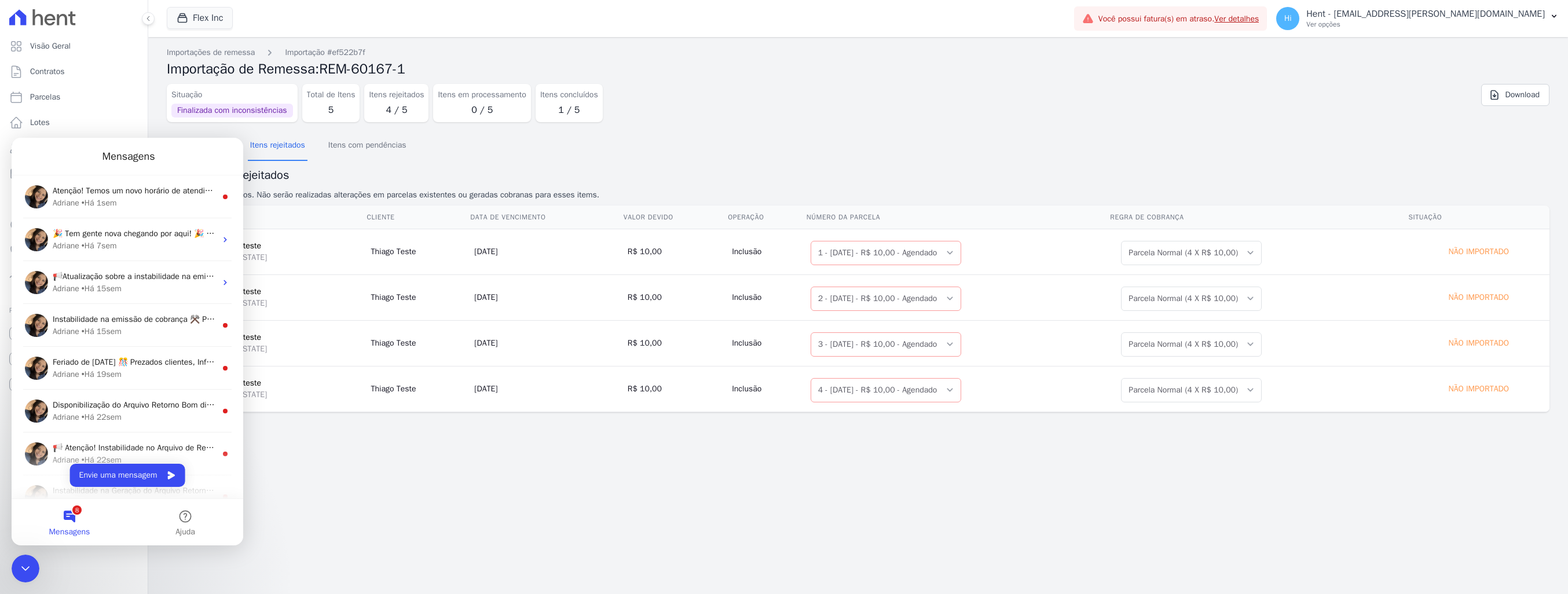 click on "Itens concluídos
Itens rejeitados
Itens com pendências
Lista de itens rejeitados
4 itens foram rejeitados. Não serão realizadas alterações em parcelas existentes ou geradas cobranas para esses items.
Contrato
Cliente
Data de Vencimento
Valor devido
Operação
Número da Parcela
Regra de Cobrança
Situação" at bounding box center (858, 281) 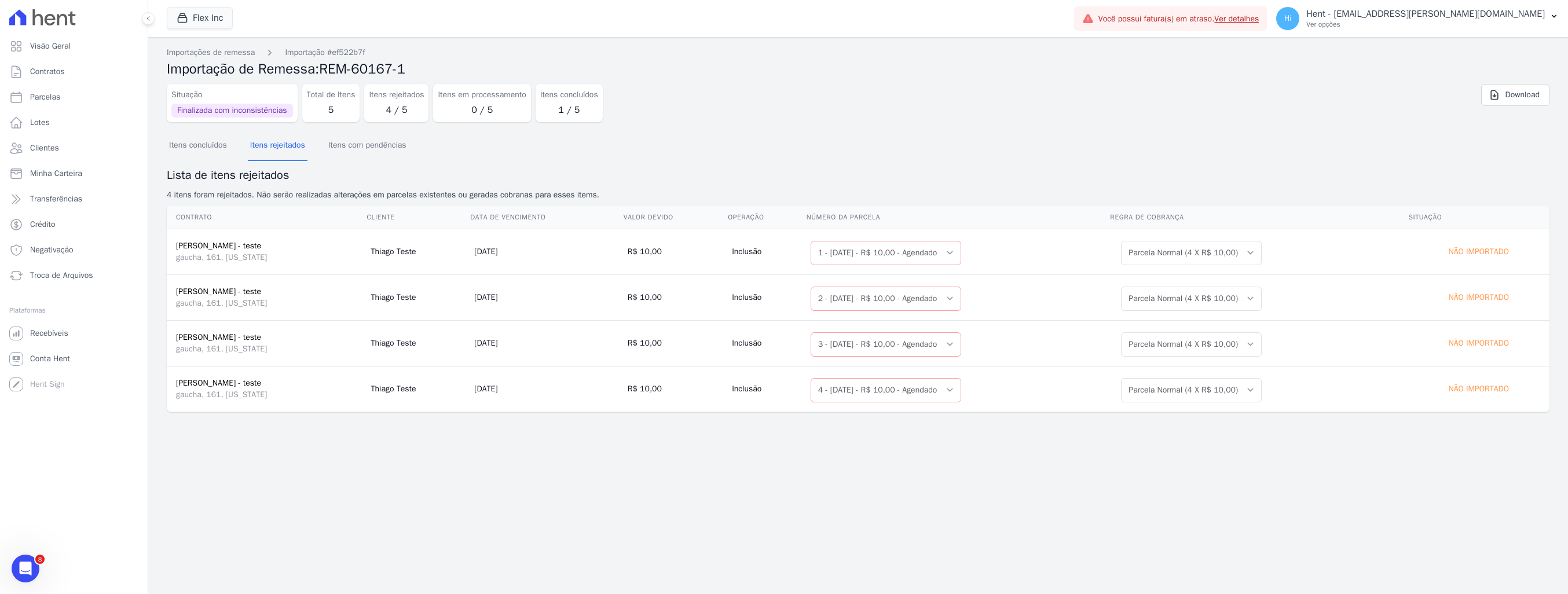 drag, startPoint x: 176, startPoint y: 215, endPoint x: 1514, endPoint y: 387, distance: 1349.01 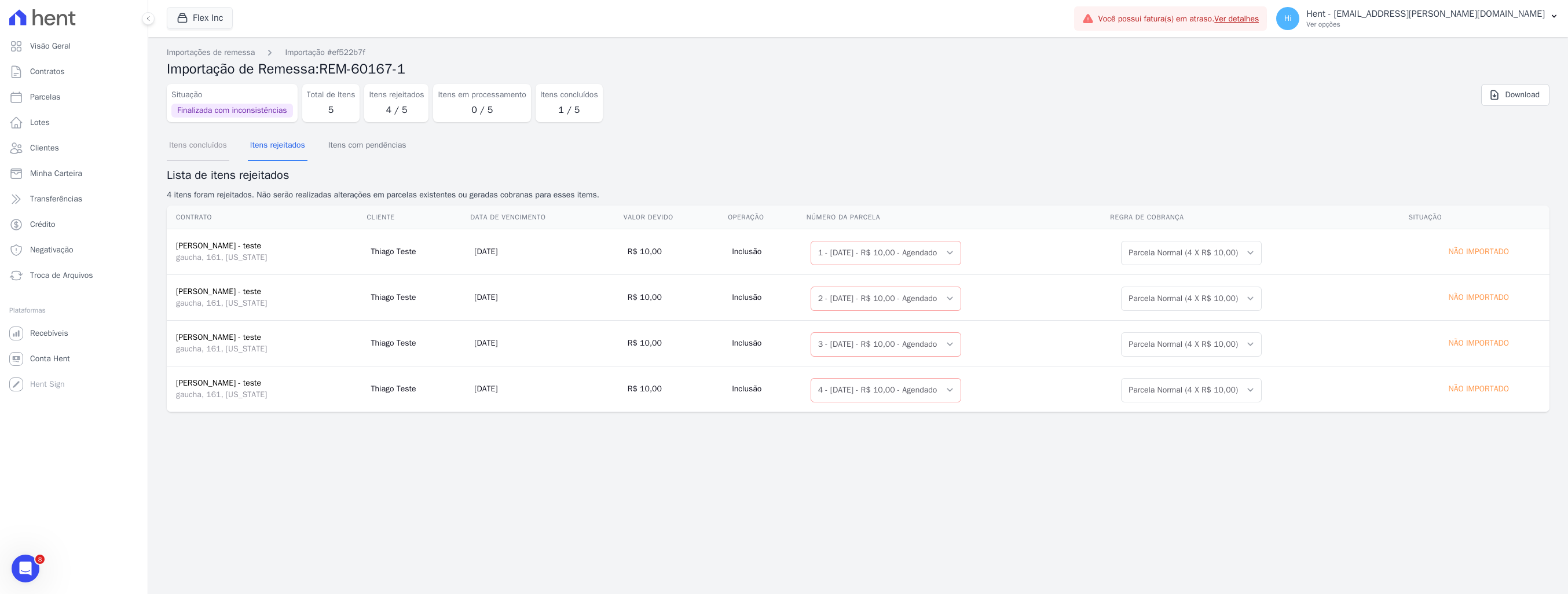 click on "Itens concluídos" at bounding box center (198, 146) 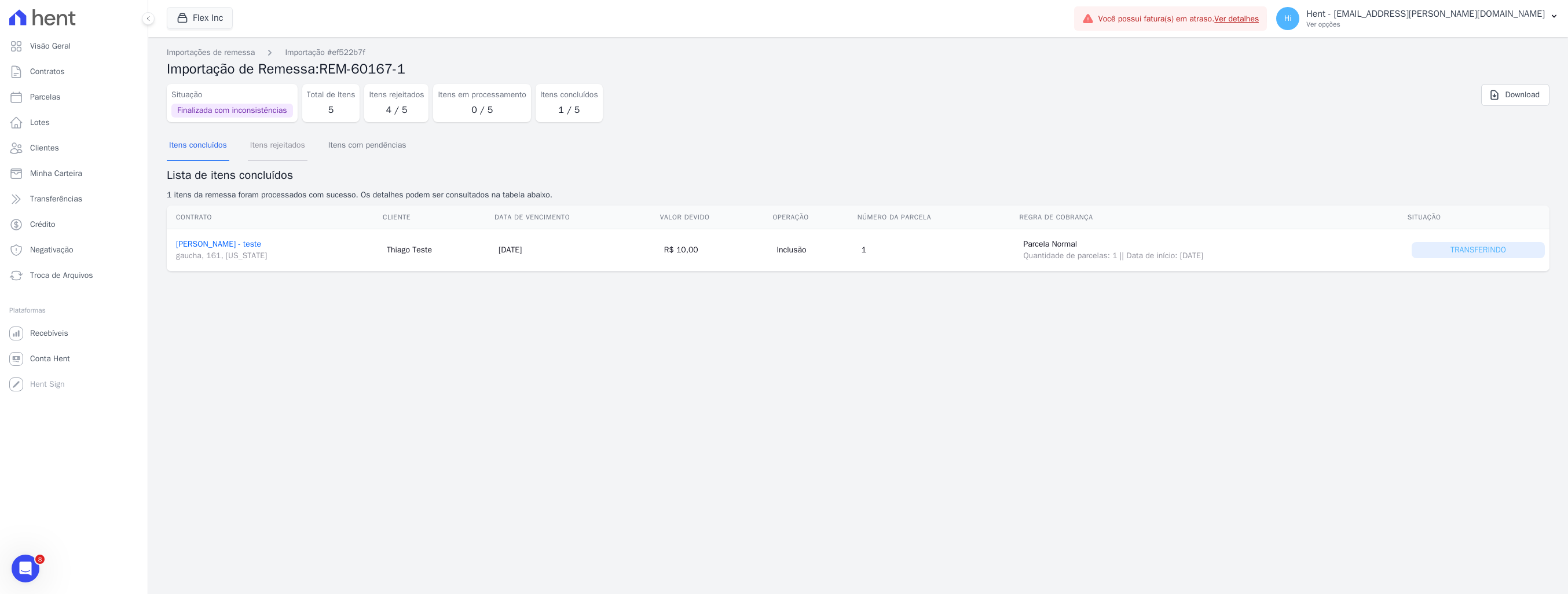 click on "Itens rejeitados" at bounding box center (277, 146) 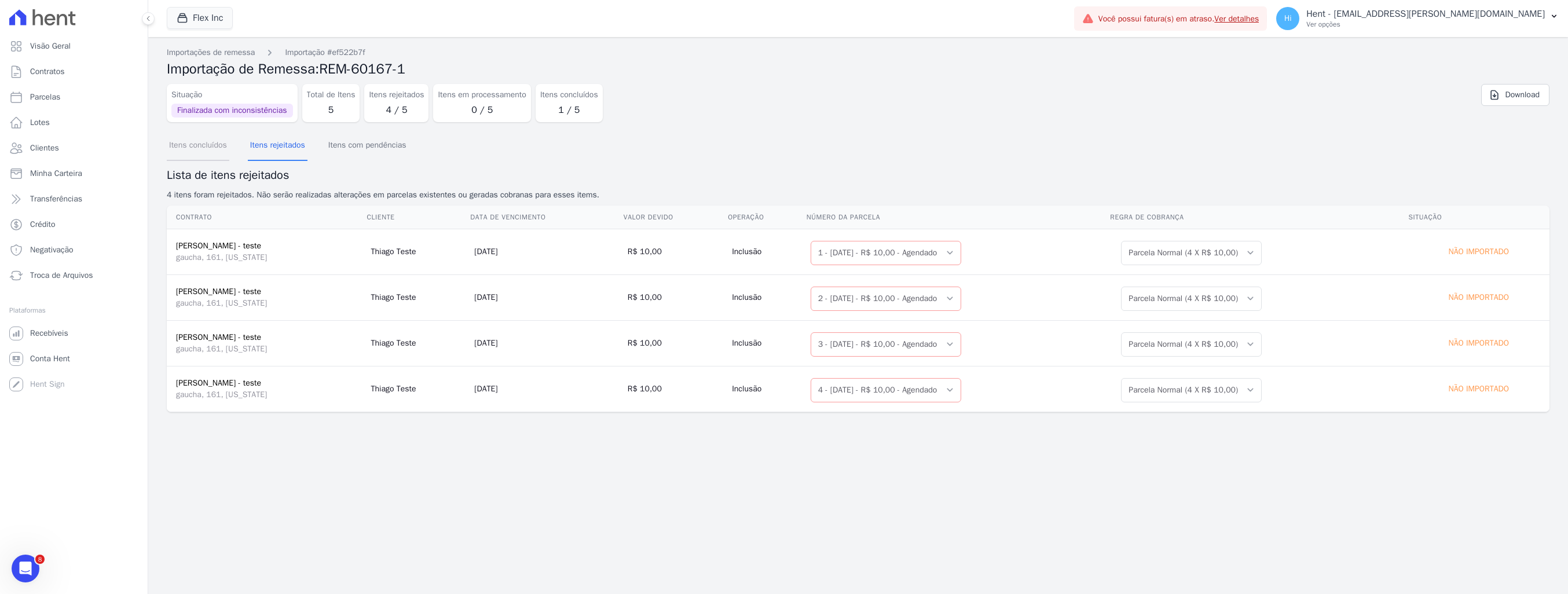 click on "Itens concluídos" at bounding box center (198, 146) 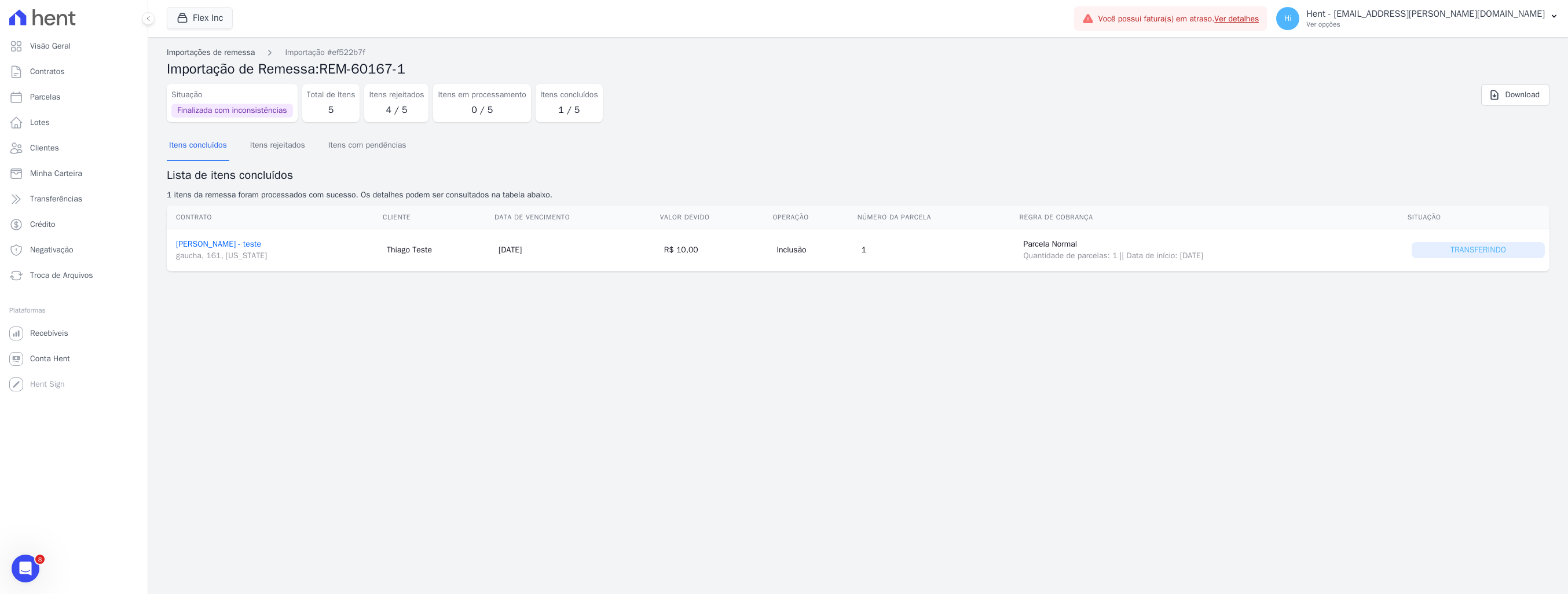 click on "Importações de remessa" at bounding box center (211, 52) 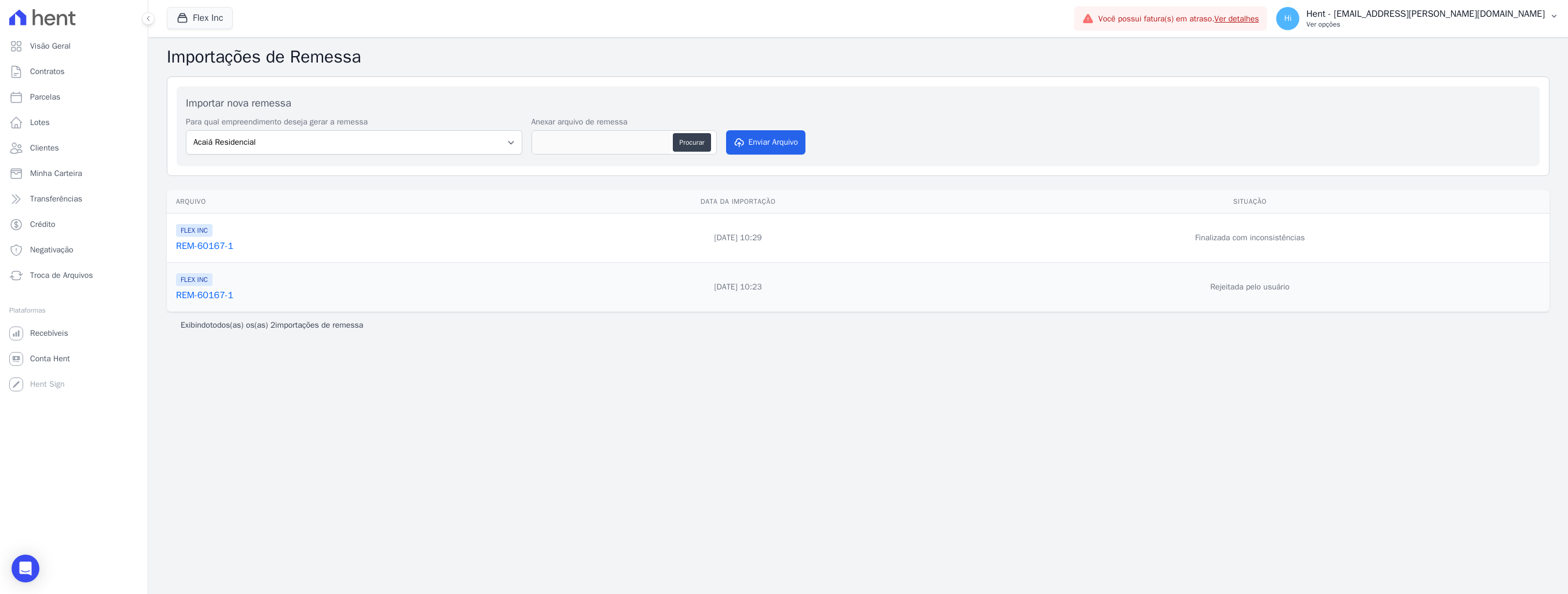 click on "Hent -  [EMAIL_ADDRESS][DOMAIN_NAME]" at bounding box center (1426, 14) 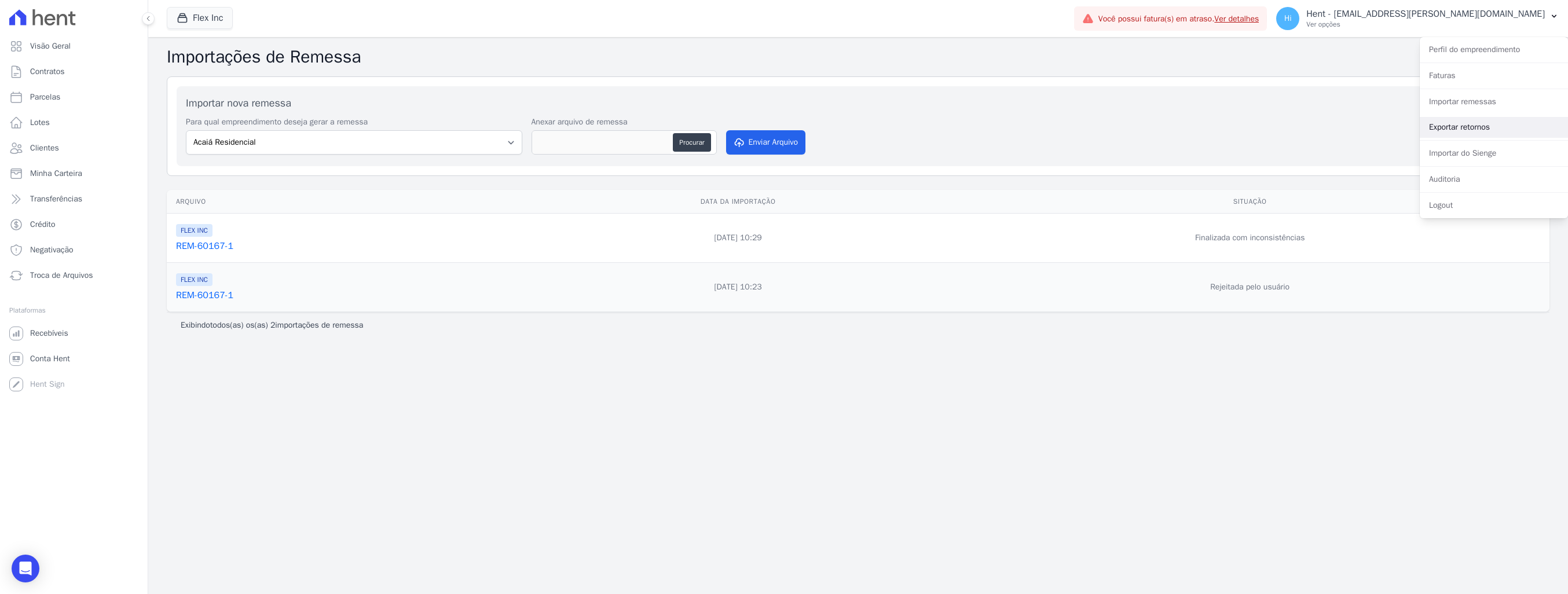 click on "Exportar retornos" at bounding box center (1494, 127) 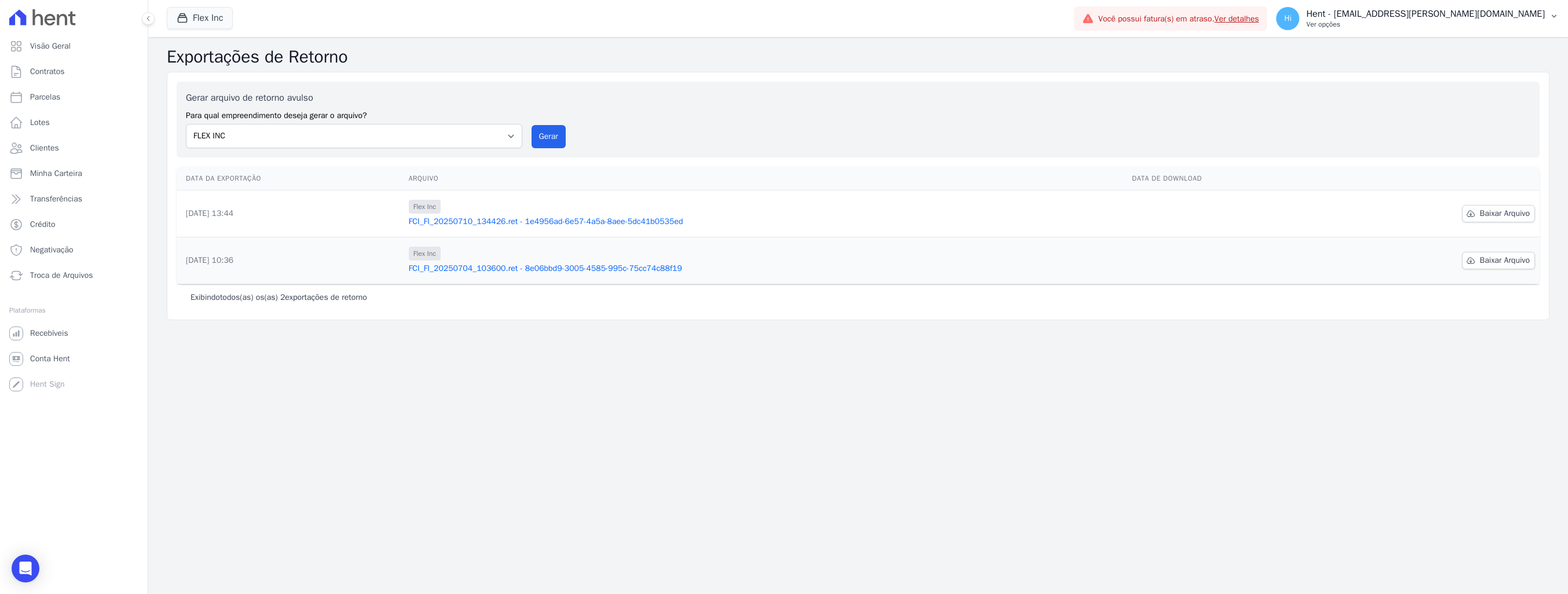 click on "Ver opções" at bounding box center [1426, 24] 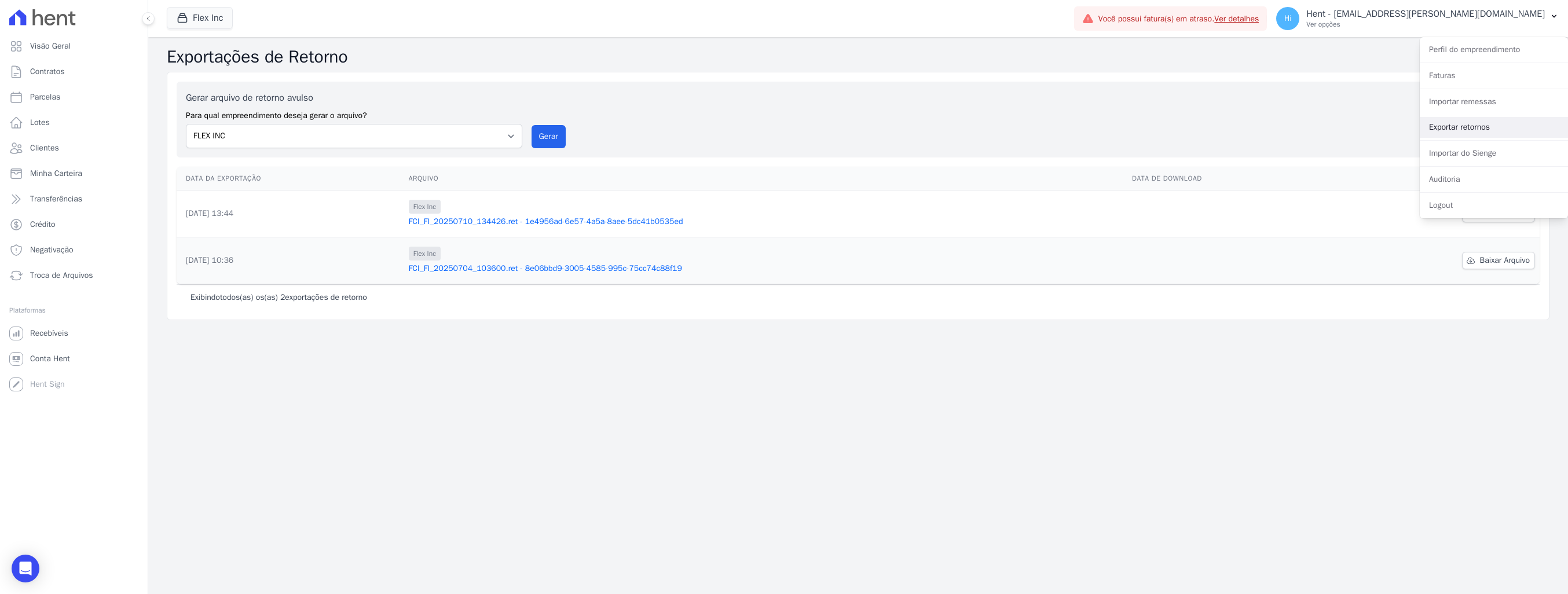 click on "Exportar retornos" at bounding box center (1494, 127) 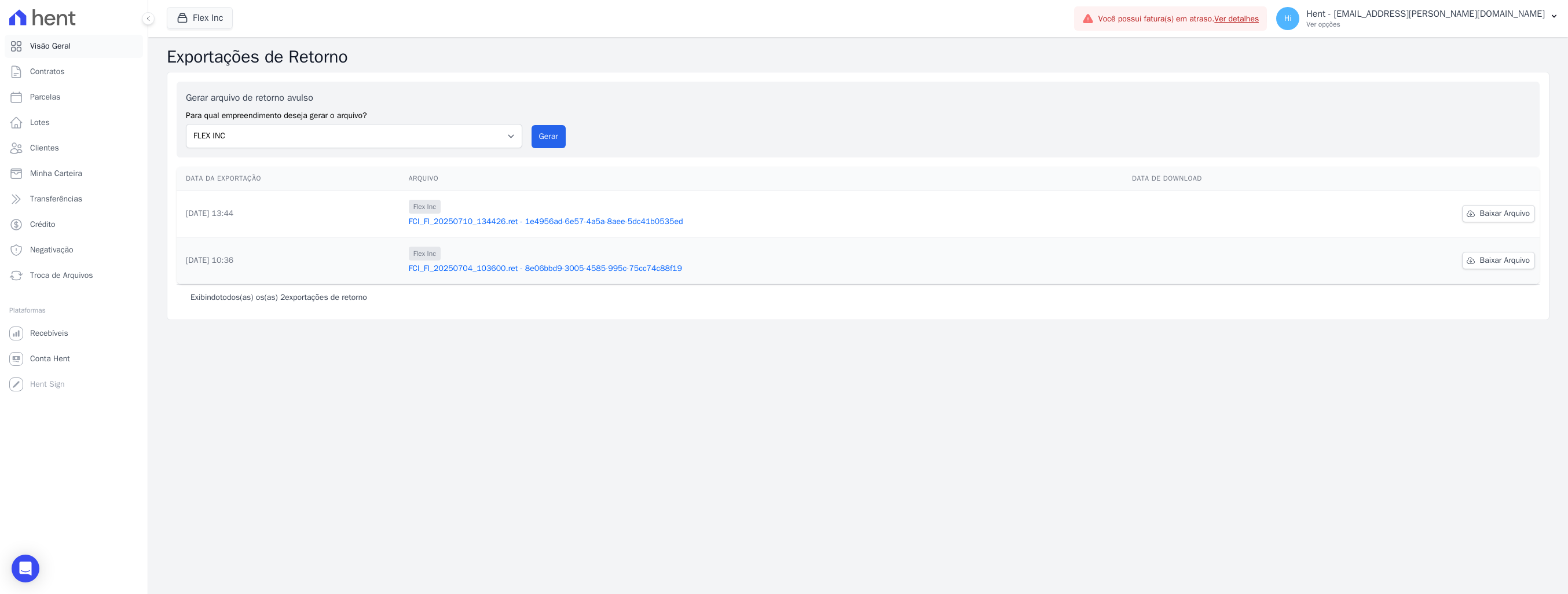 click on "Visão Geral" at bounding box center (74, 46) 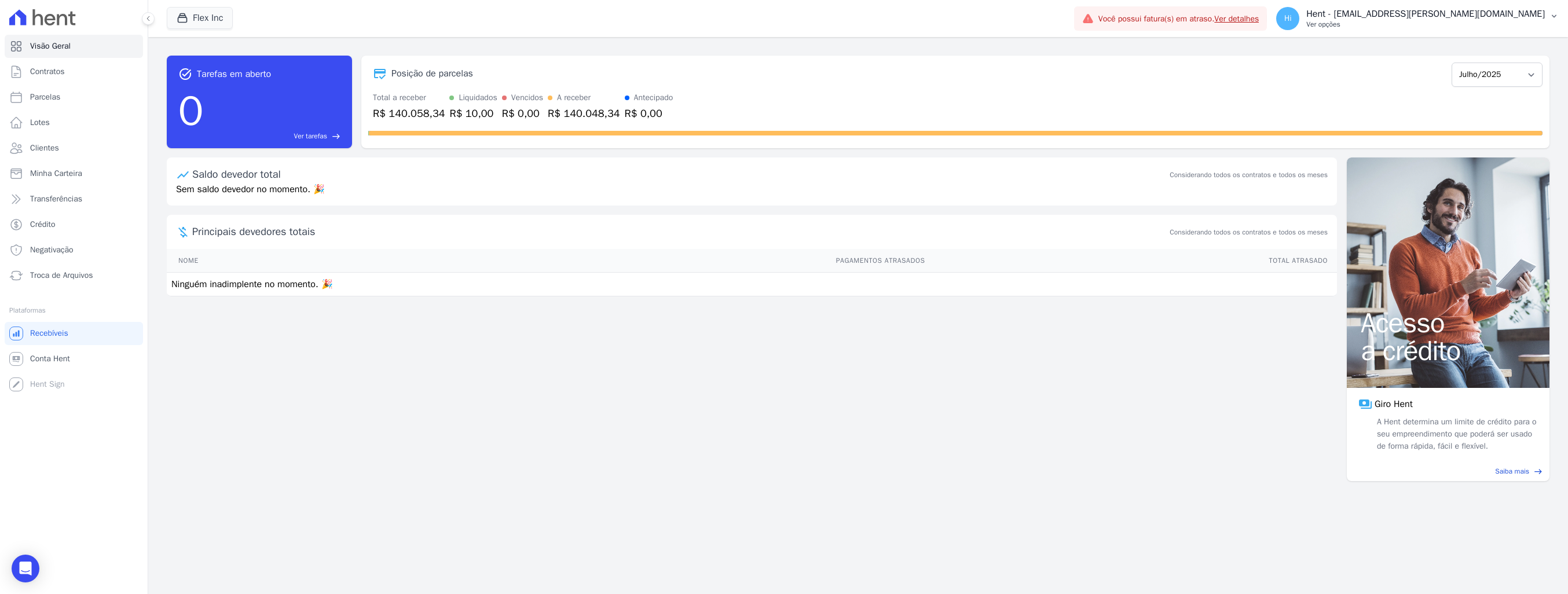click on "Hent -  [EMAIL_ADDRESS][DOMAIN_NAME]" at bounding box center (1426, 14) 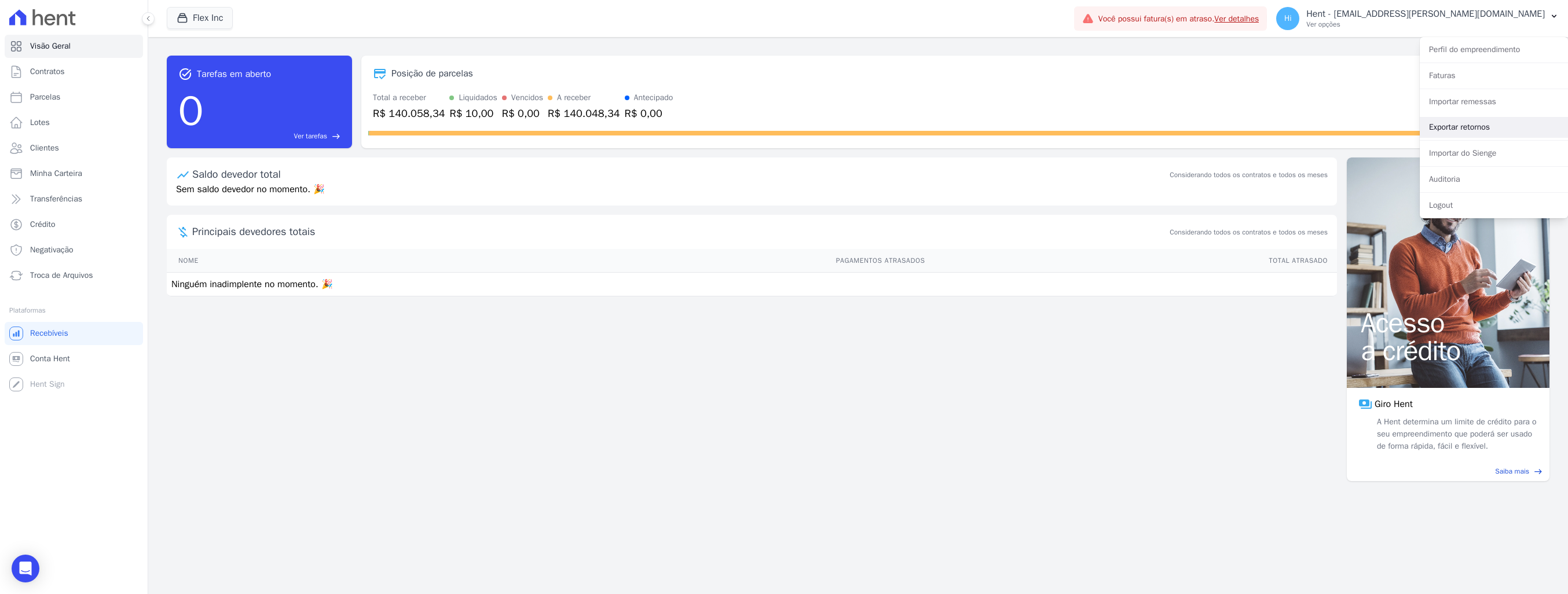 click on "Exportar retornos" at bounding box center (1494, 127) 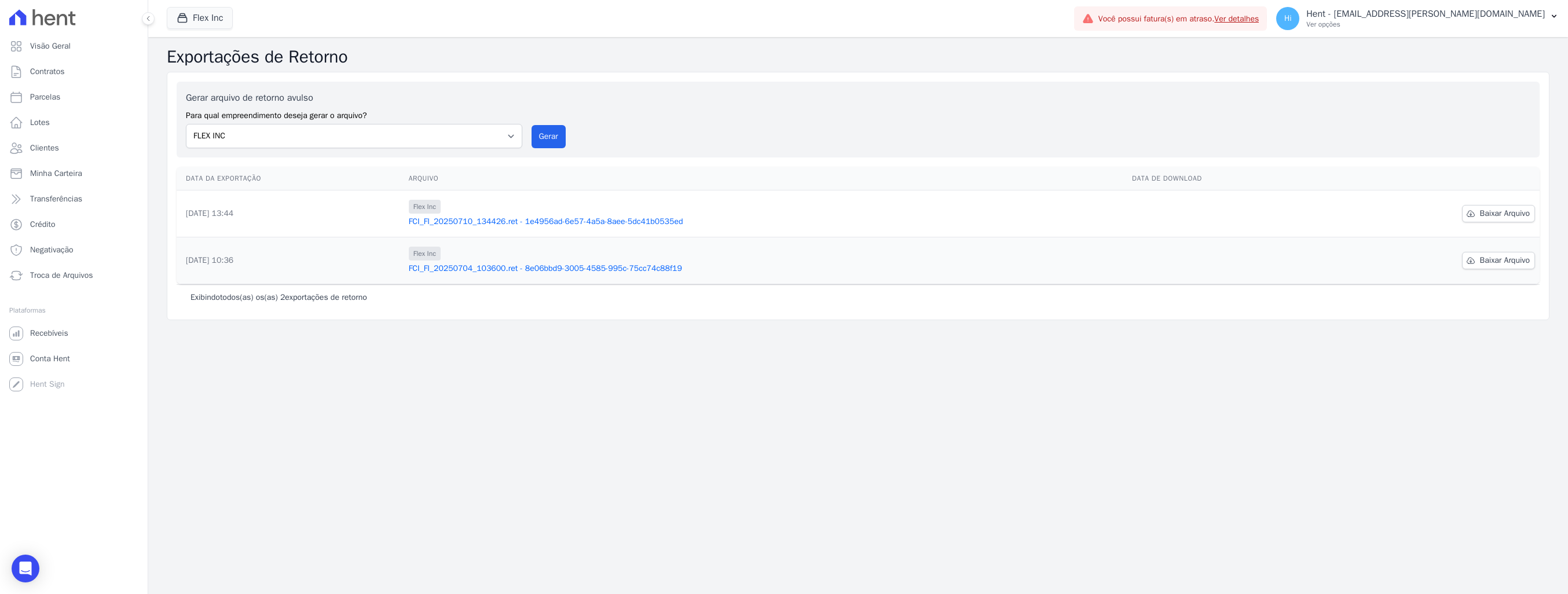 drag, startPoint x: 188, startPoint y: 212, endPoint x: 248, endPoint y: 226, distance: 61.61169 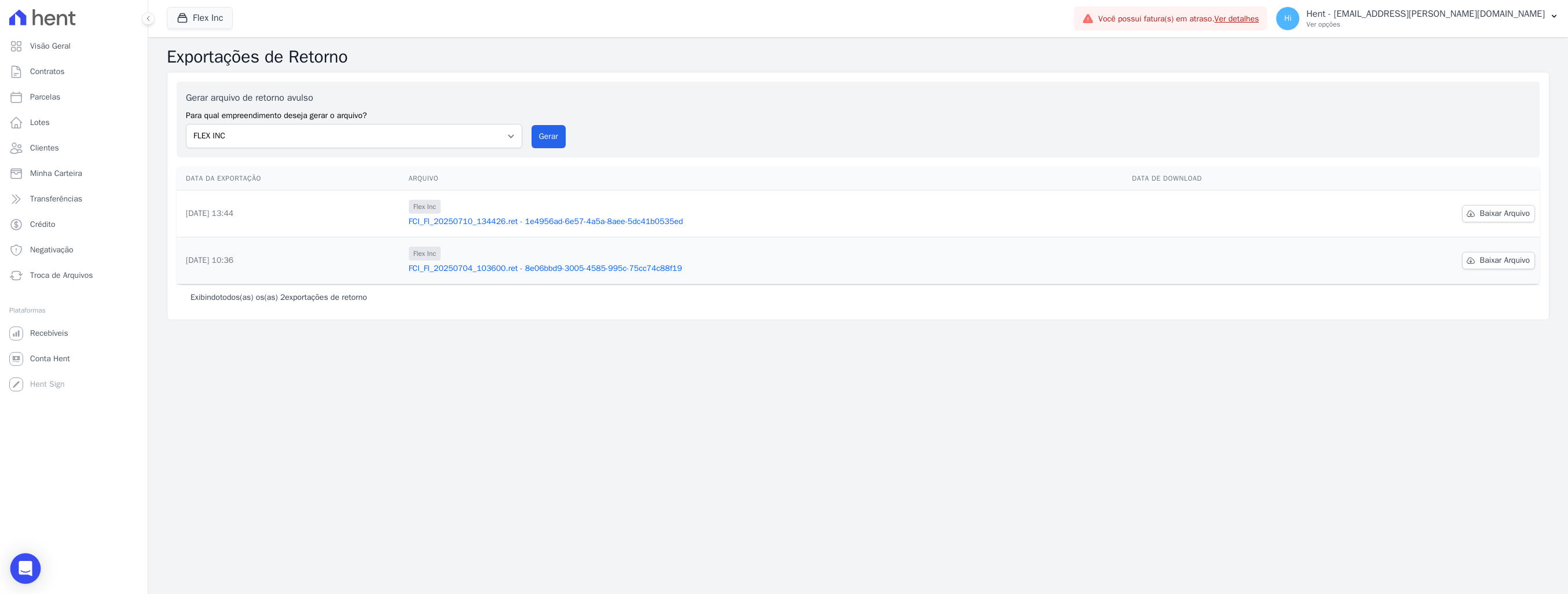 click 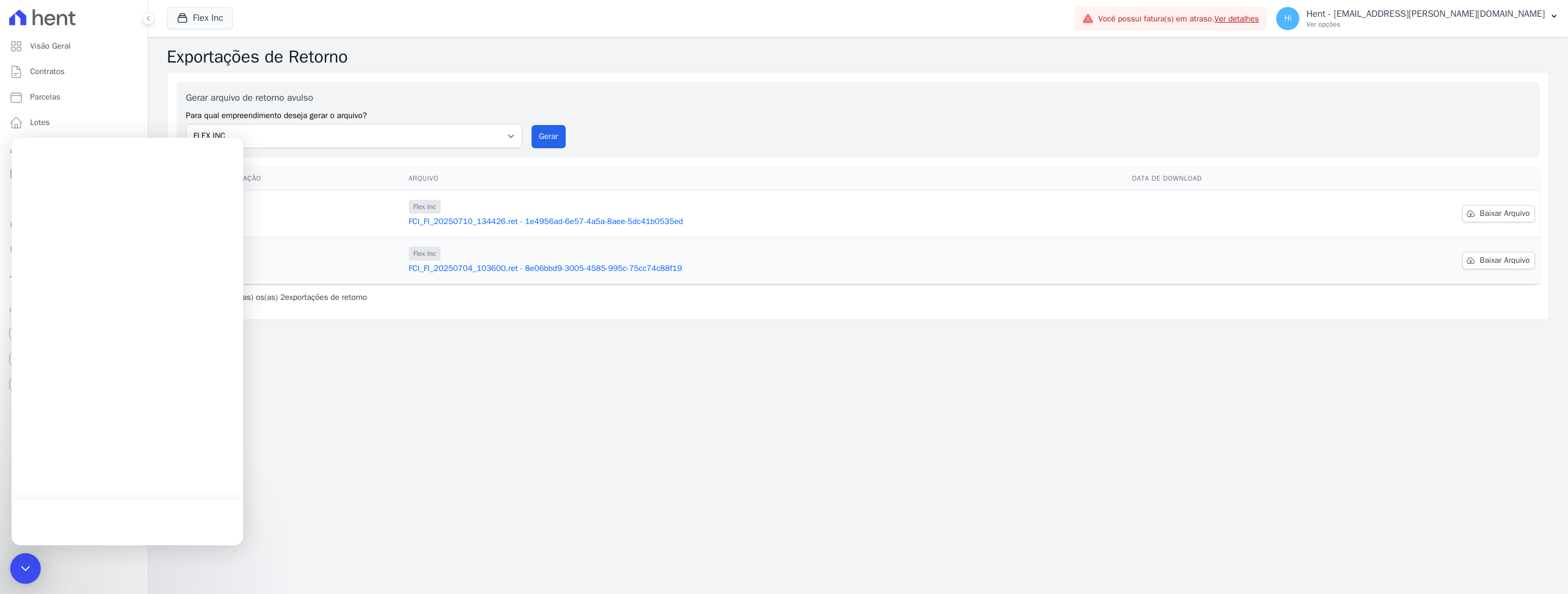 scroll, scrollTop: 0, scrollLeft: 0, axis: both 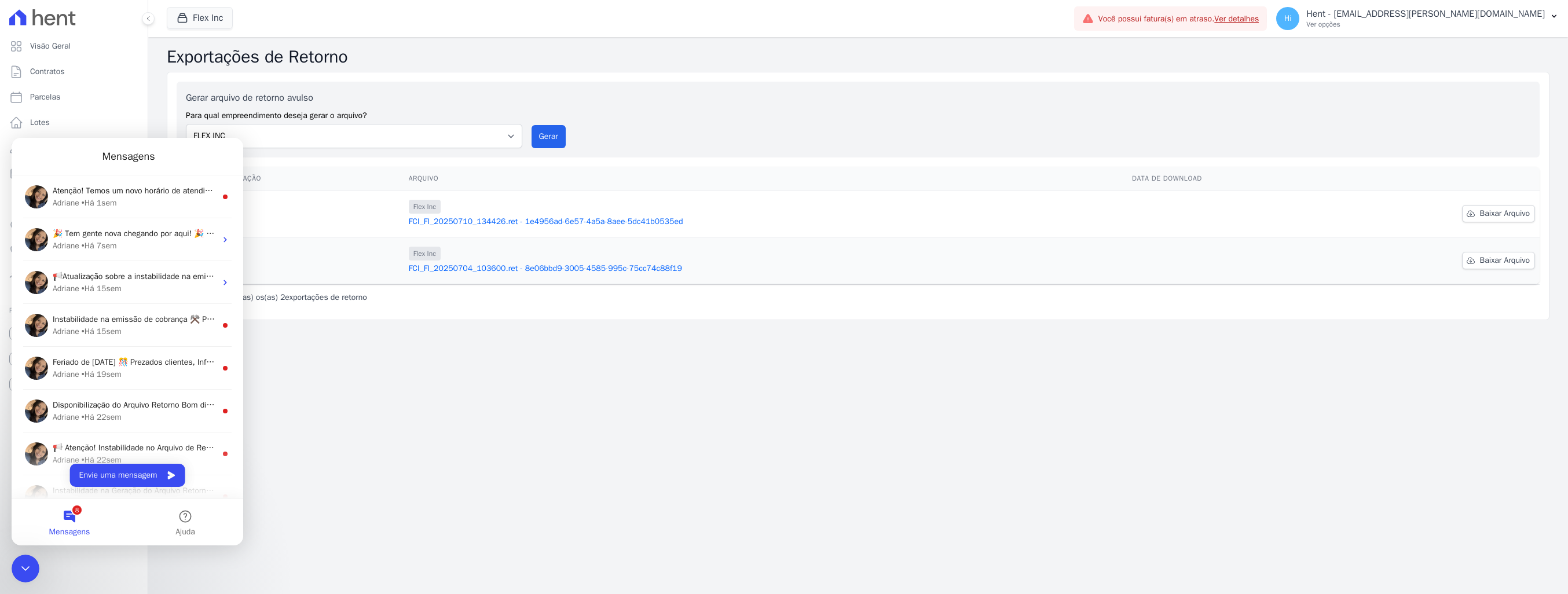 click 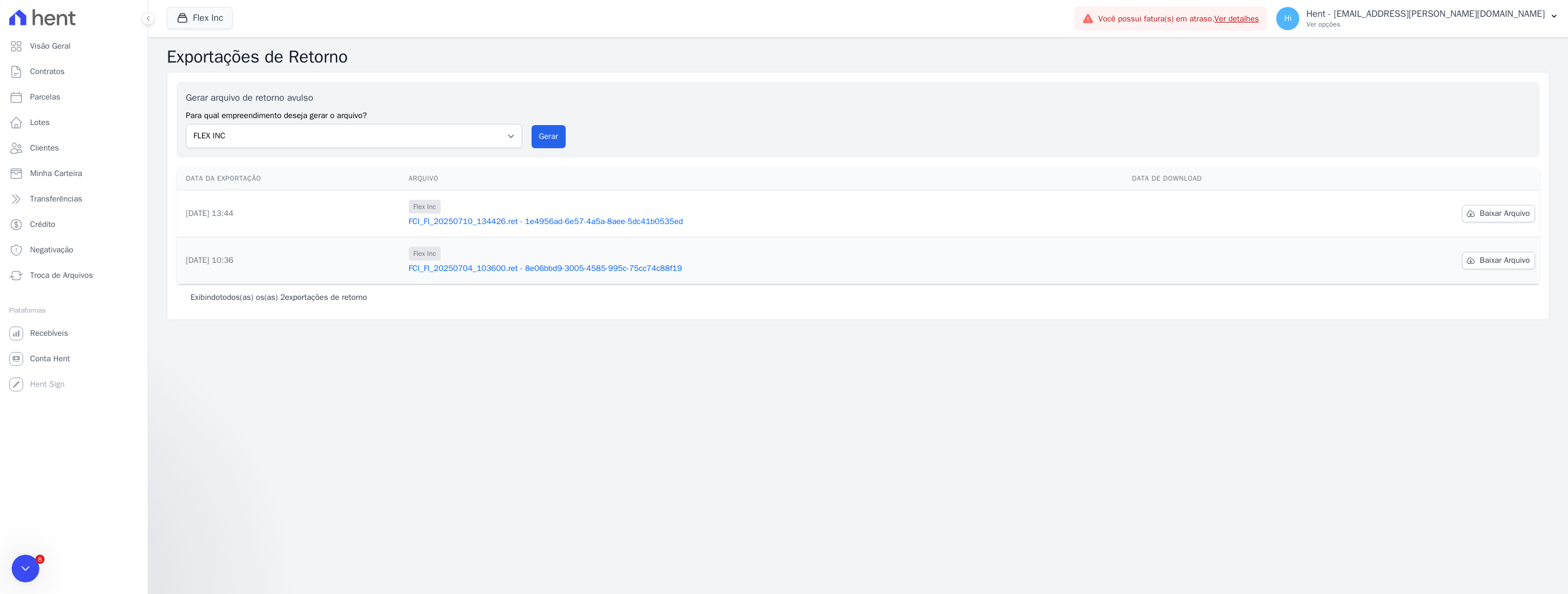 scroll, scrollTop: 0, scrollLeft: 0, axis: both 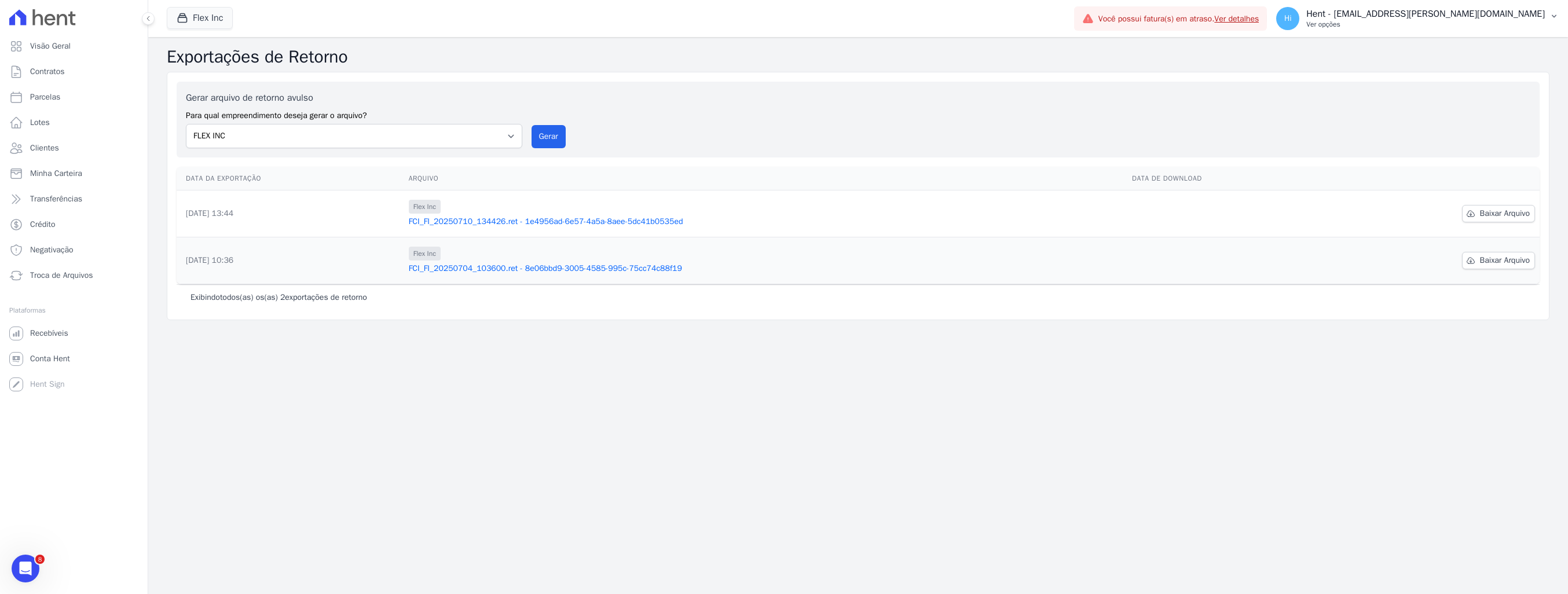 click on "Ver opções" at bounding box center [1426, 24] 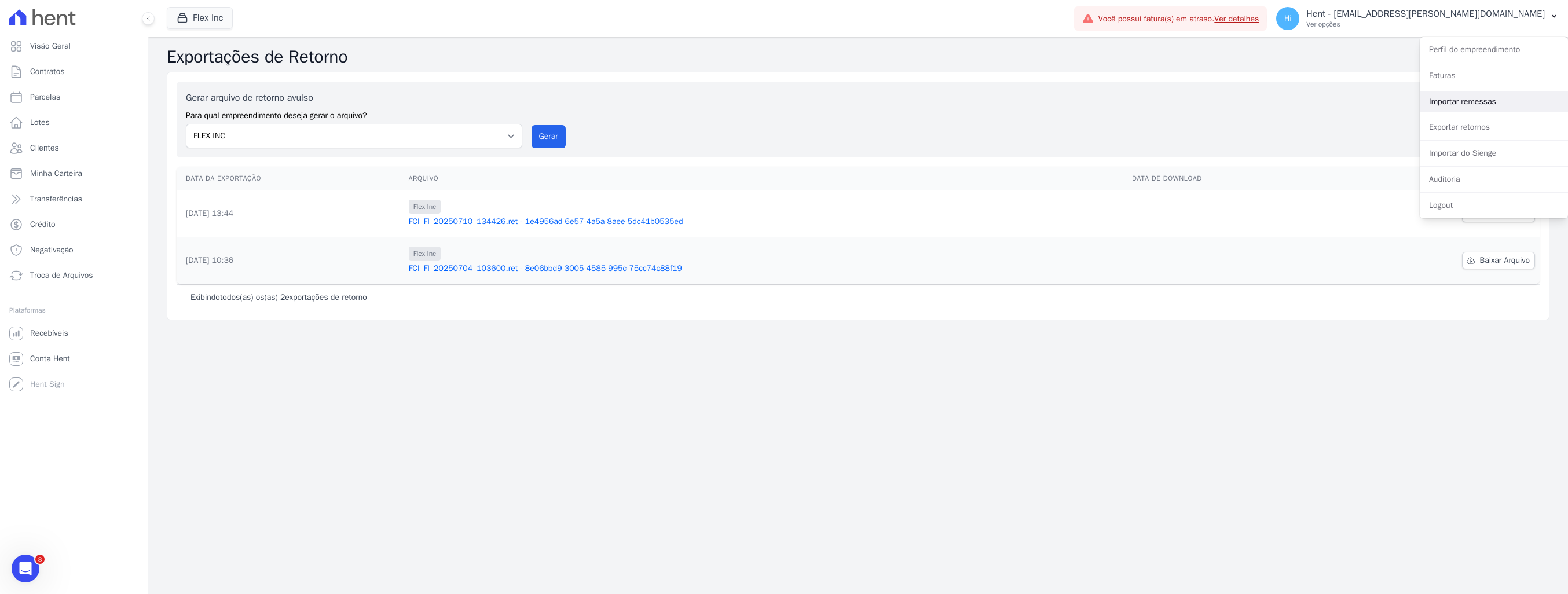 click on "Importar remessas" at bounding box center (1494, 102) 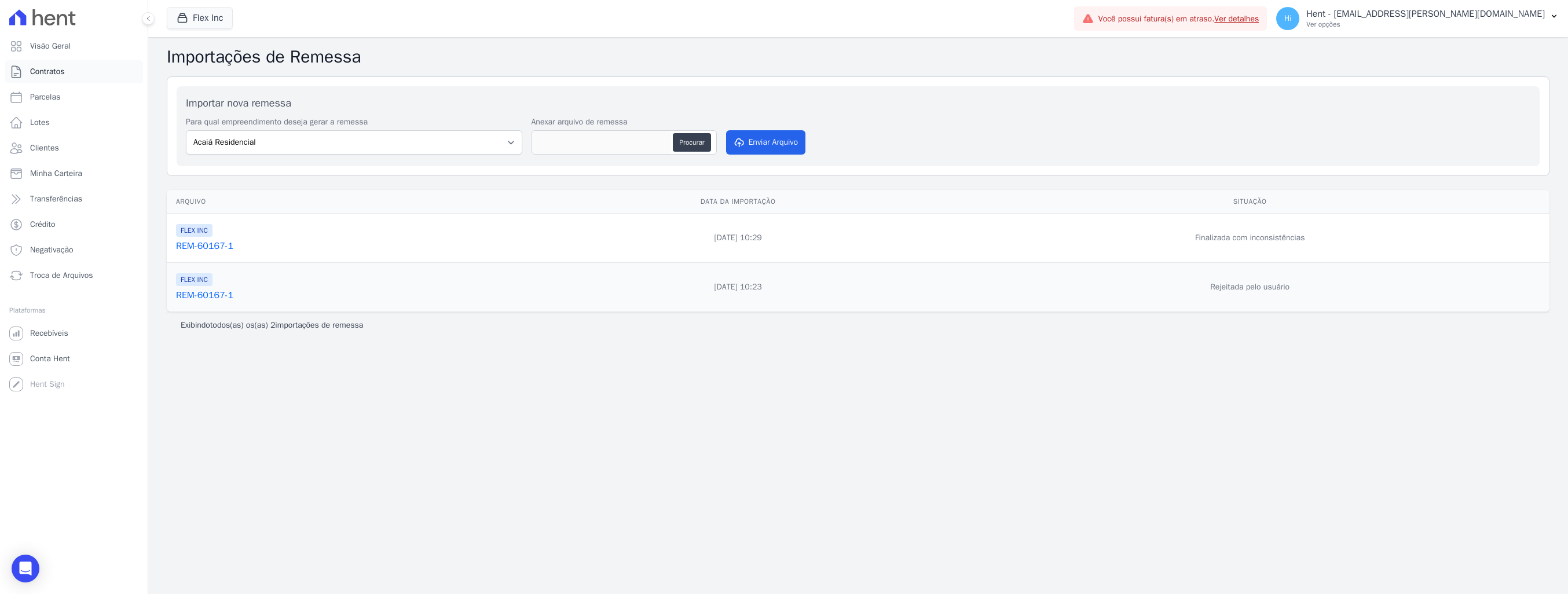 click on "Contratos" at bounding box center (47, 72) 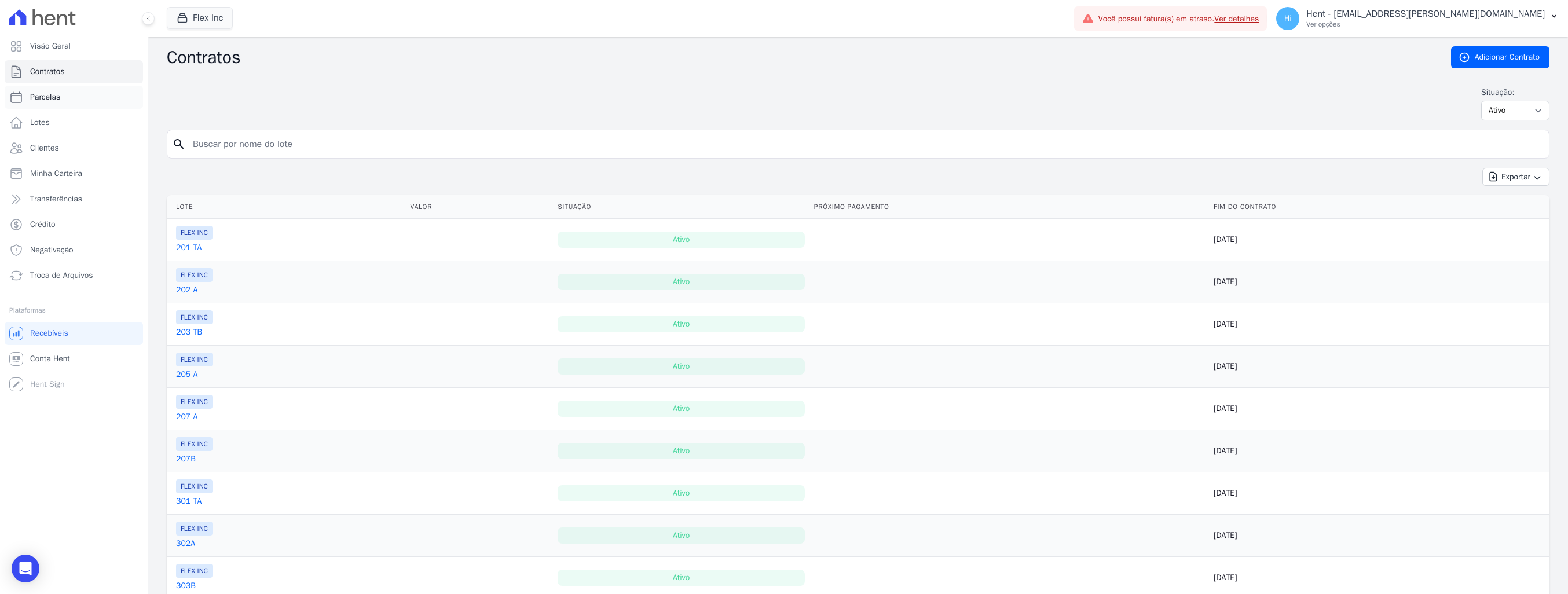 click on "Parcelas" at bounding box center [45, 97] 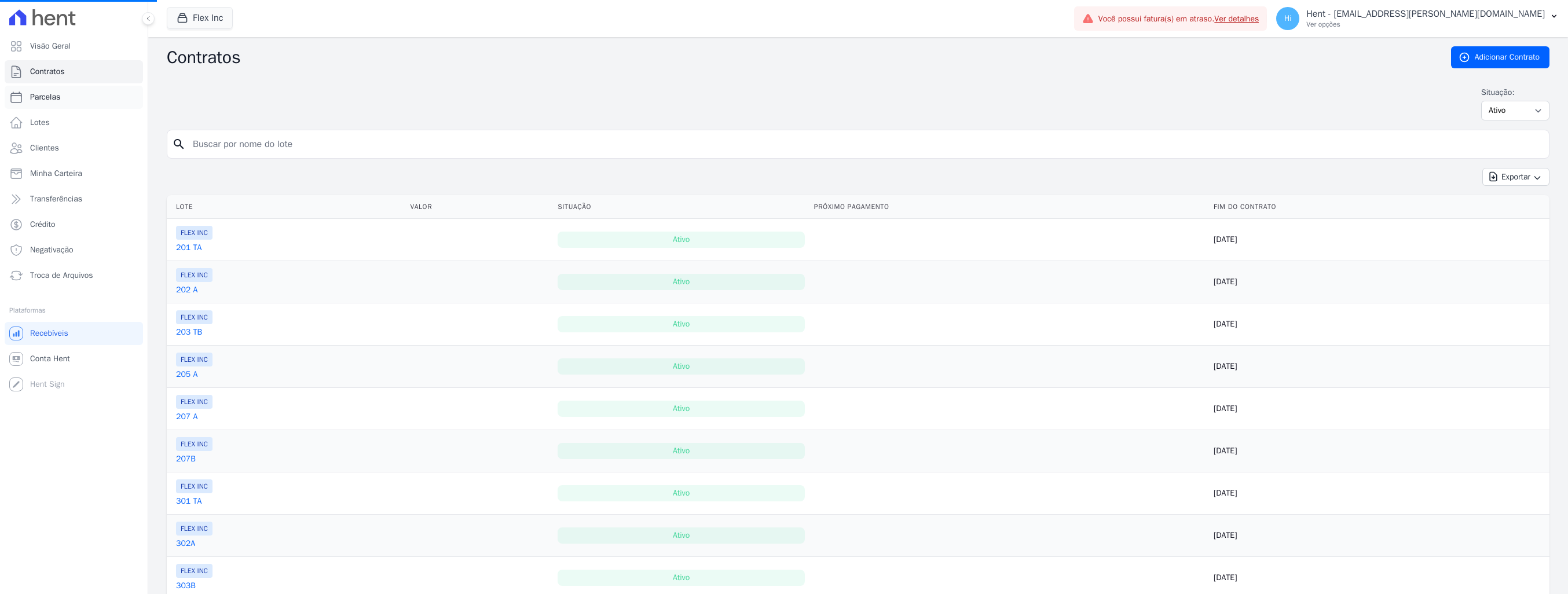 select 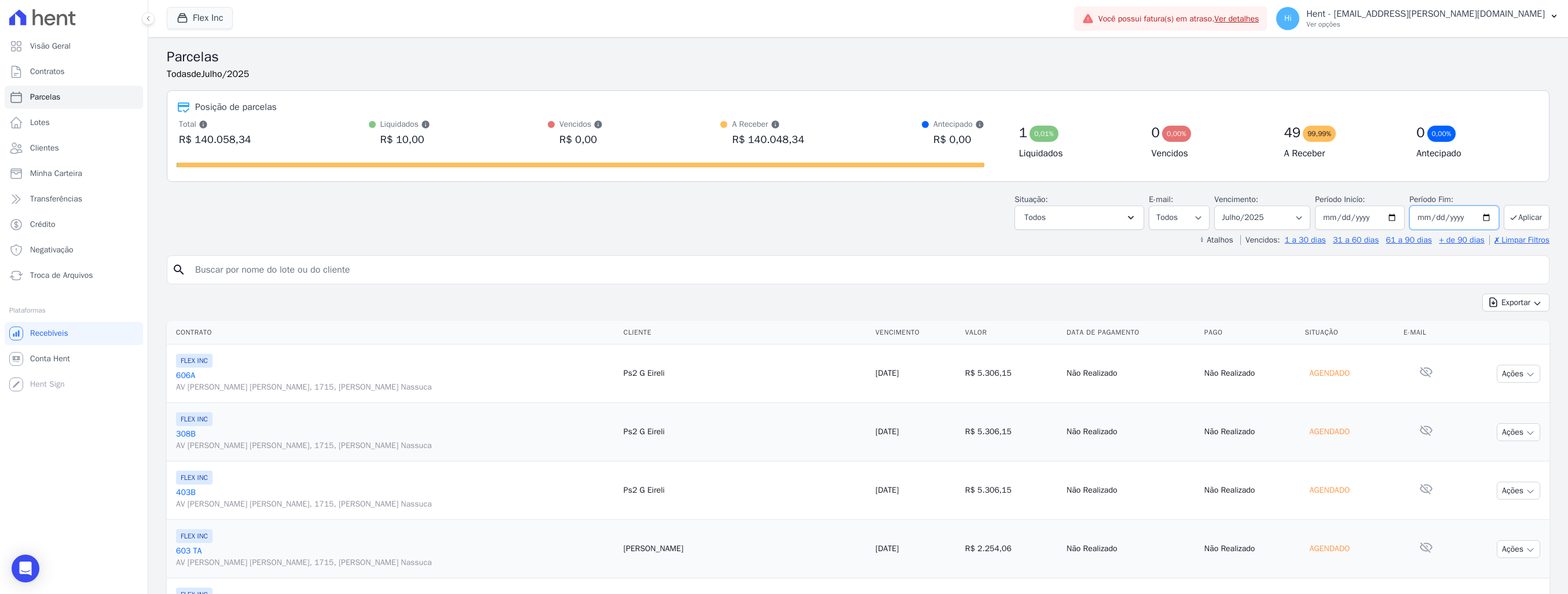 click on "2025-07-31" at bounding box center (1454, 218) 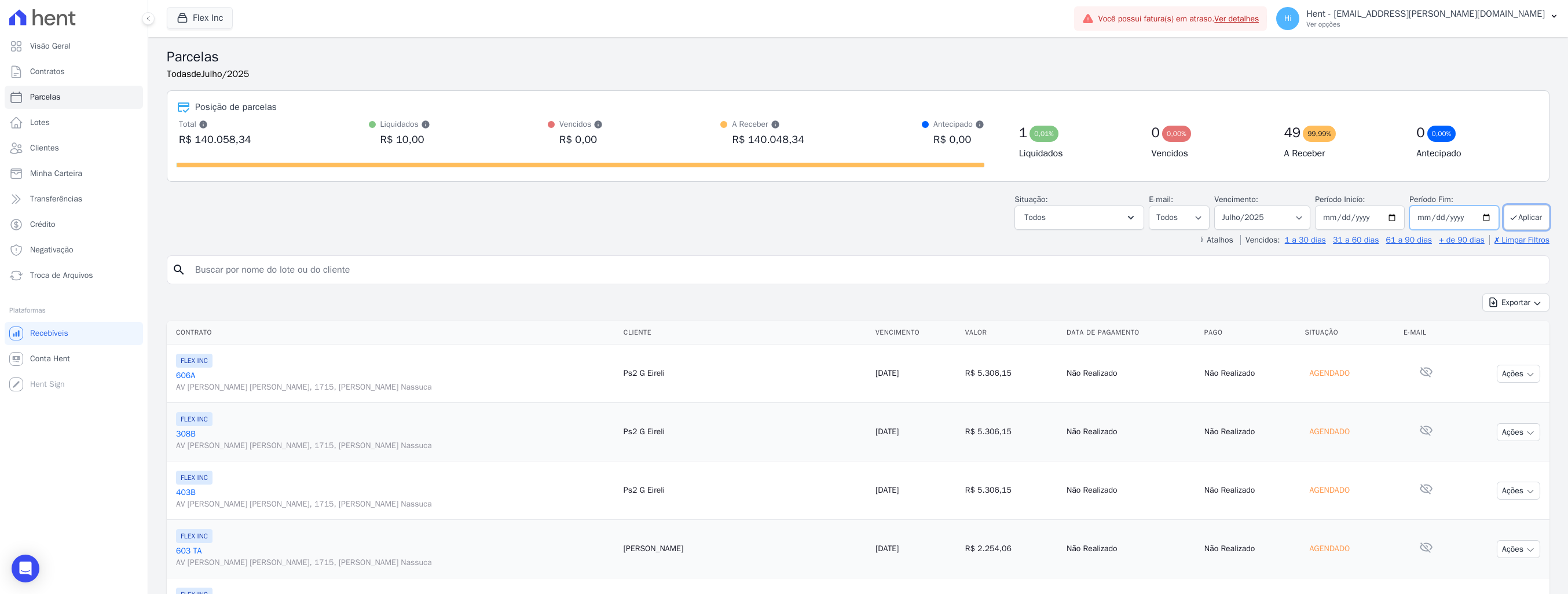 type on "2026-06-30" 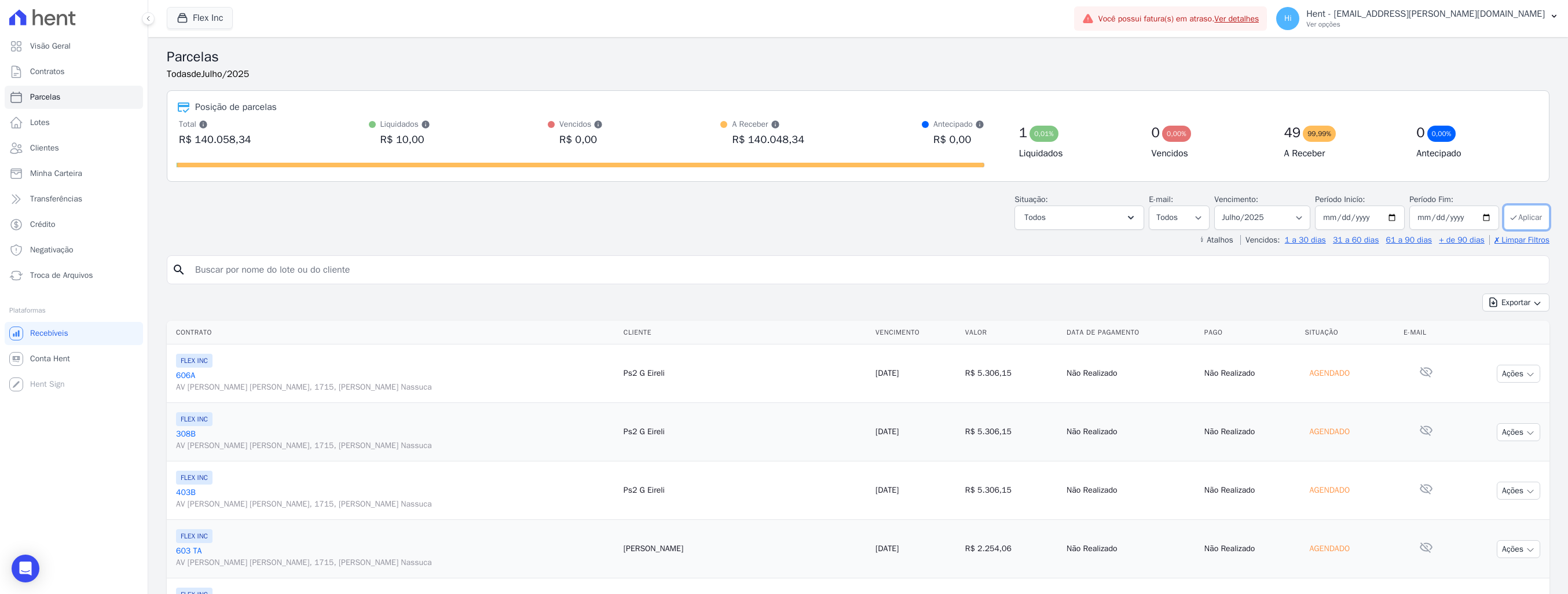 click on "Aplicar" at bounding box center [1526, 217] 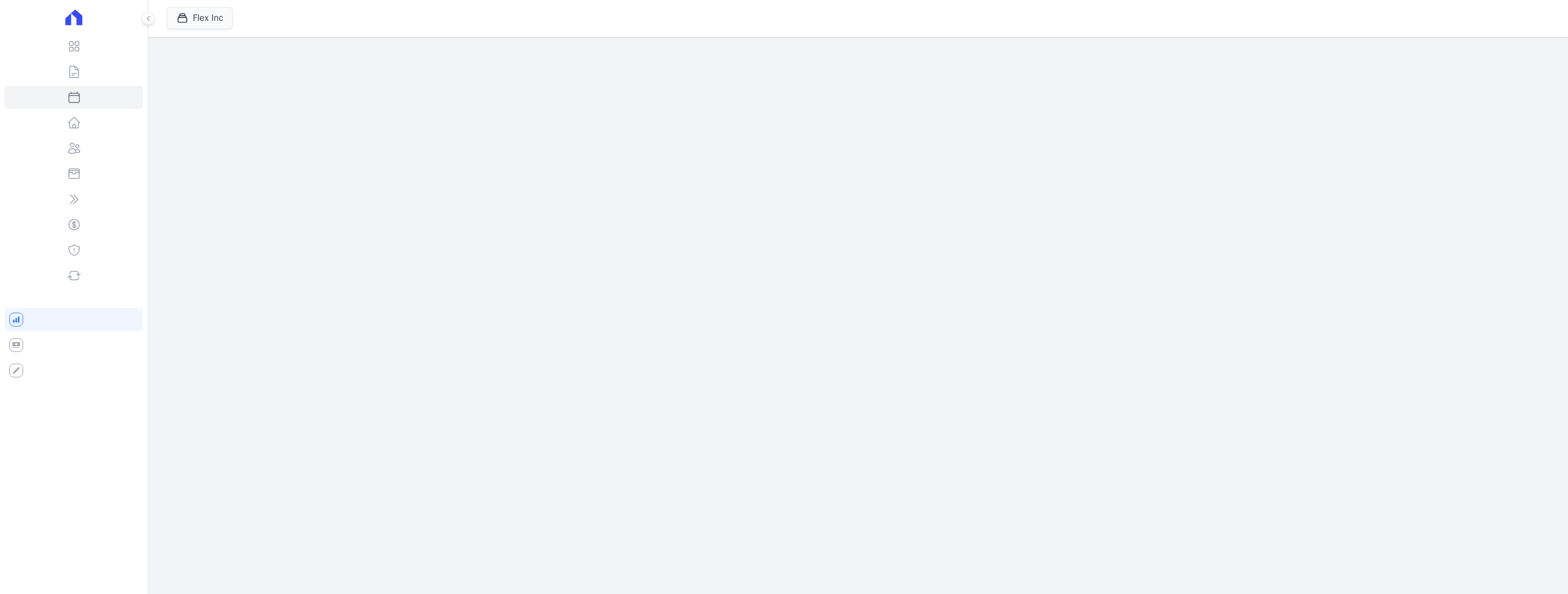 scroll, scrollTop: 0, scrollLeft: 0, axis: both 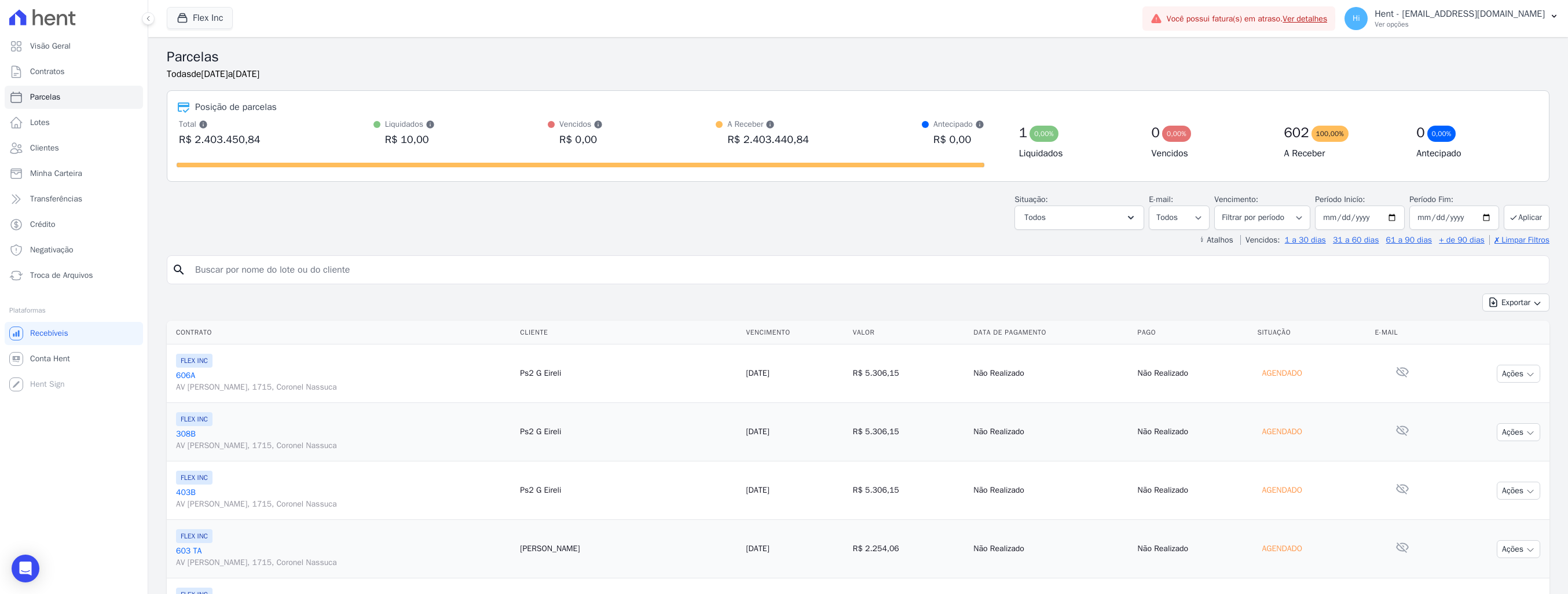 drag, startPoint x: 187, startPoint y: 138, endPoint x: 257, endPoint y: 137, distance: 70.007142 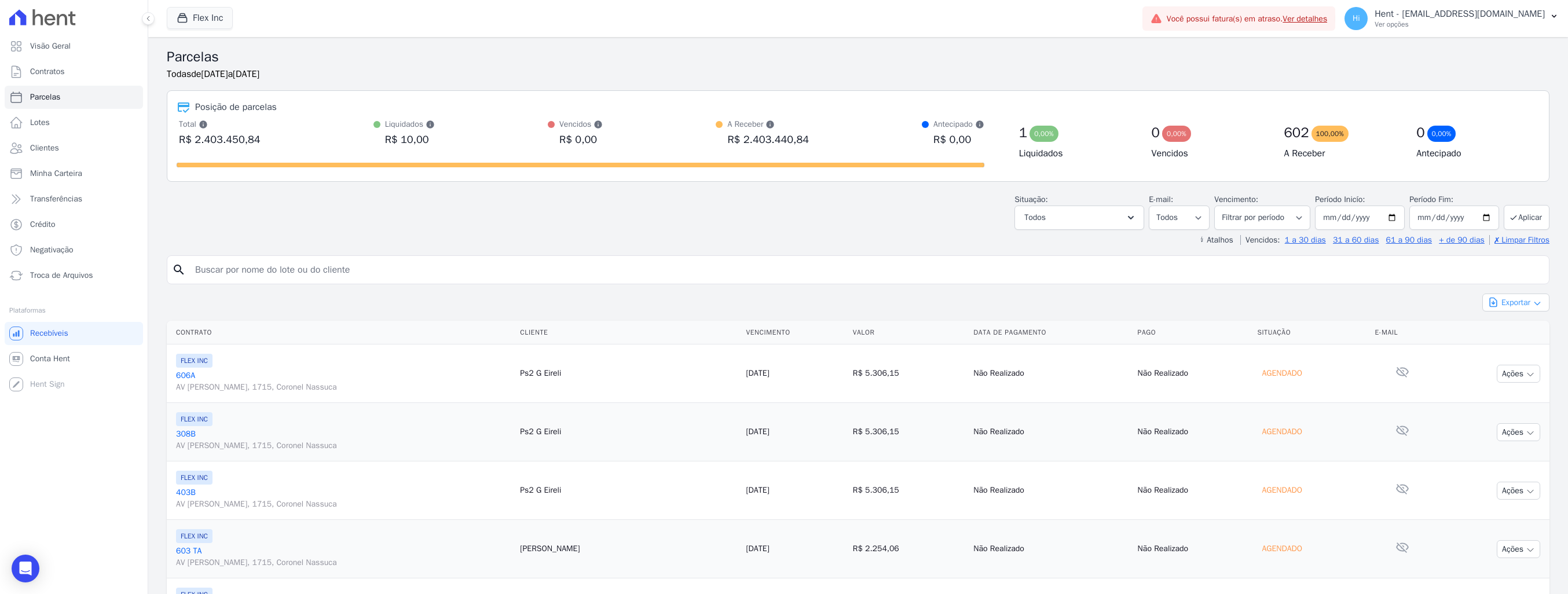 click on "Exportar" at bounding box center [1516, 302] 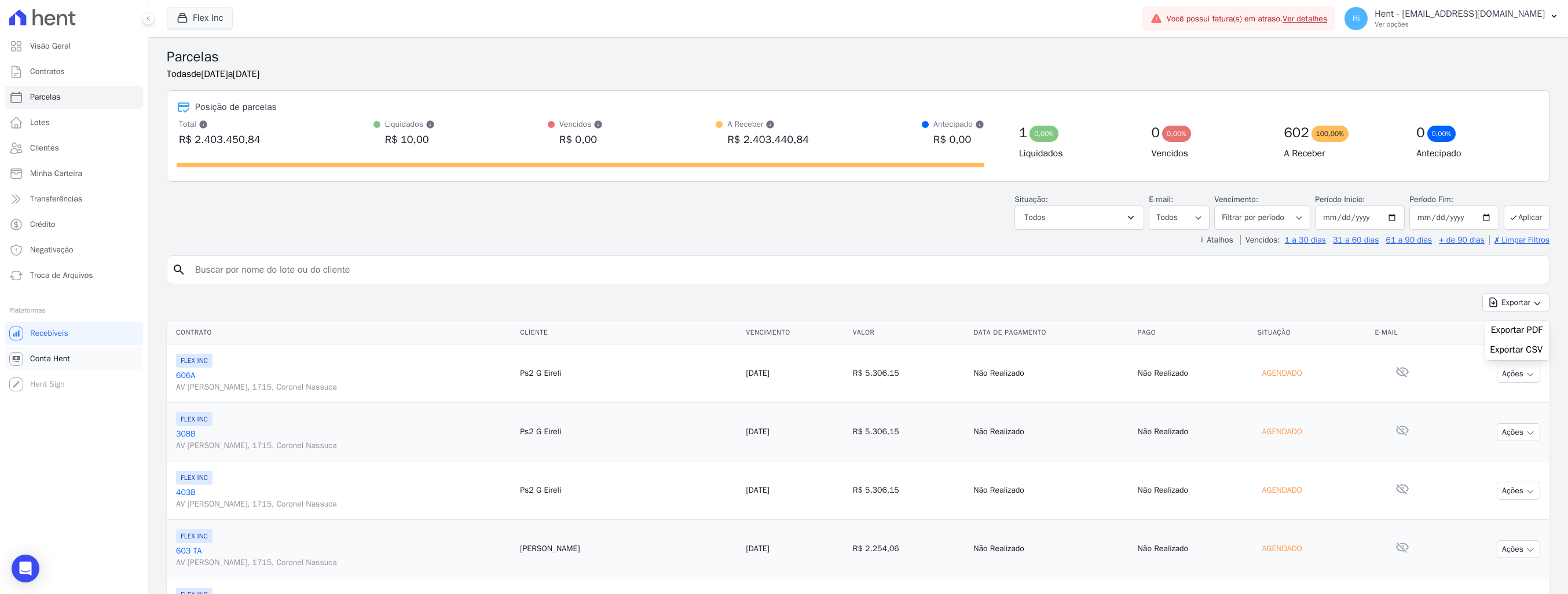 click on "Conta Hent" at bounding box center [50, 359] 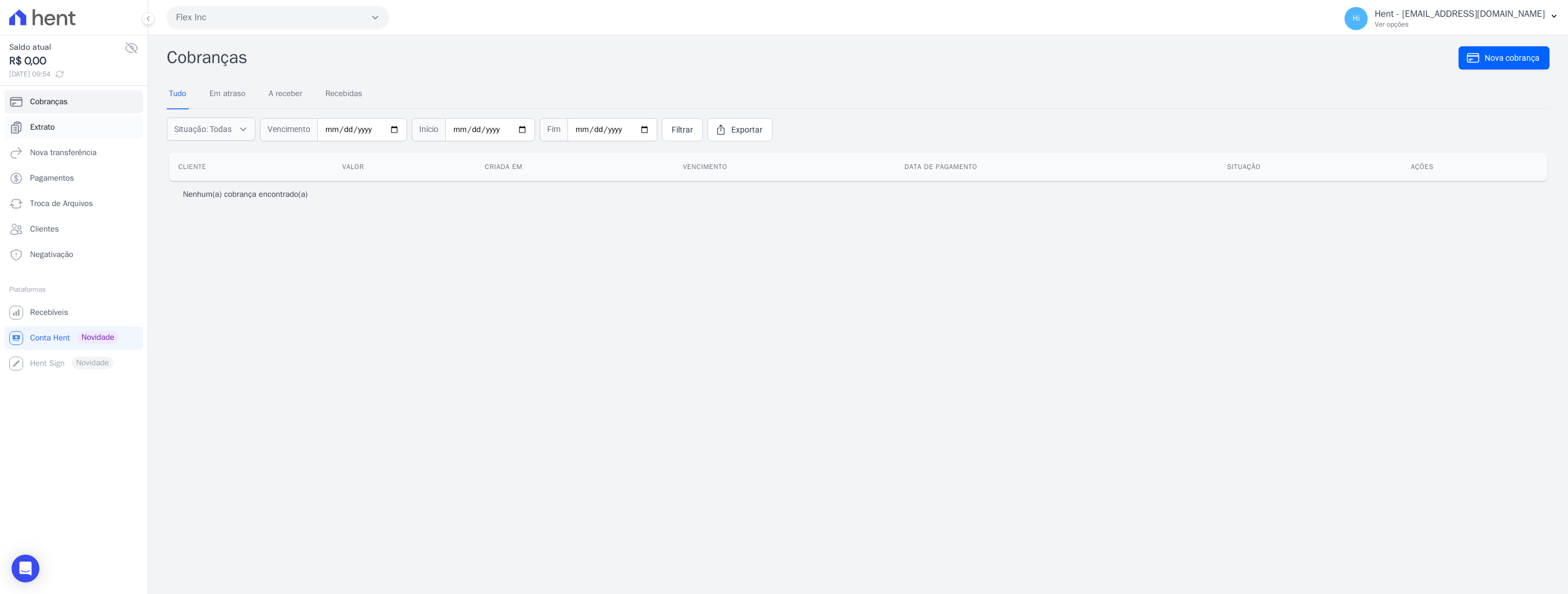 click on "Extrato" at bounding box center (42, 127) 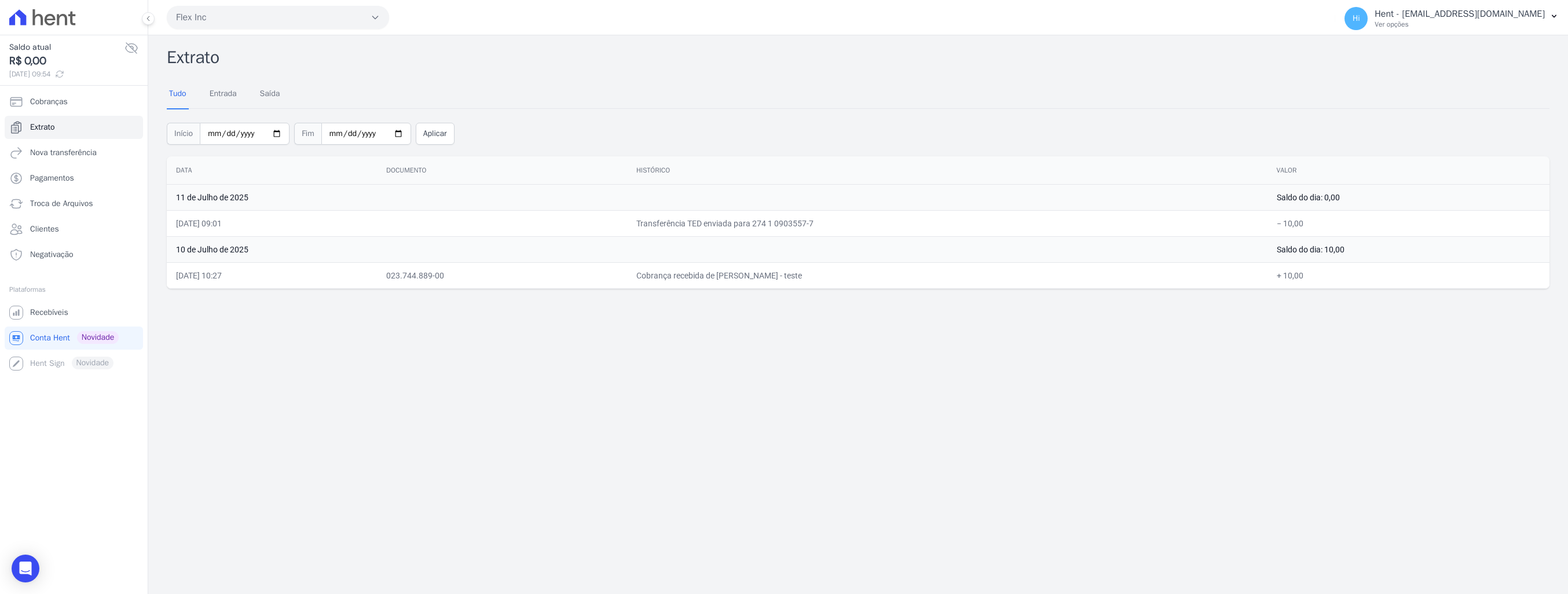 drag, startPoint x: 177, startPoint y: 195, endPoint x: 1331, endPoint y: 275, distance: 1156.77 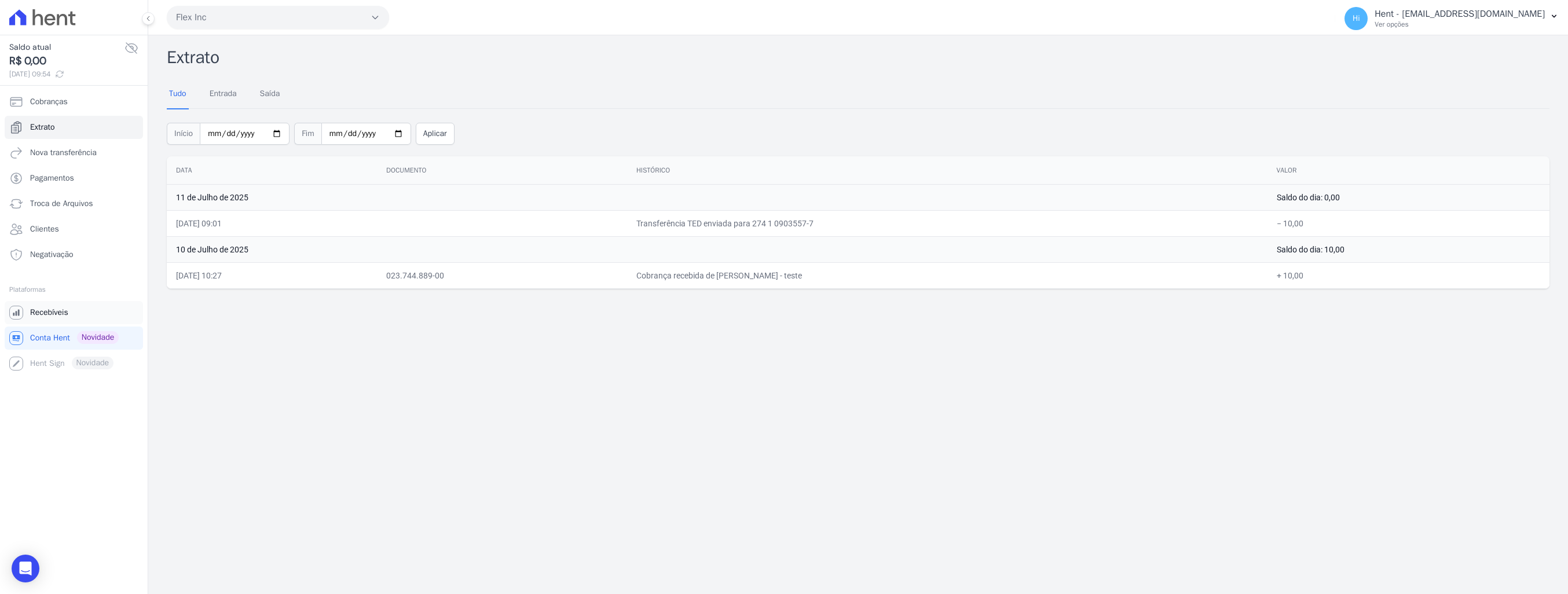 click on "Recebíveis" at bounding box center [49, 313] 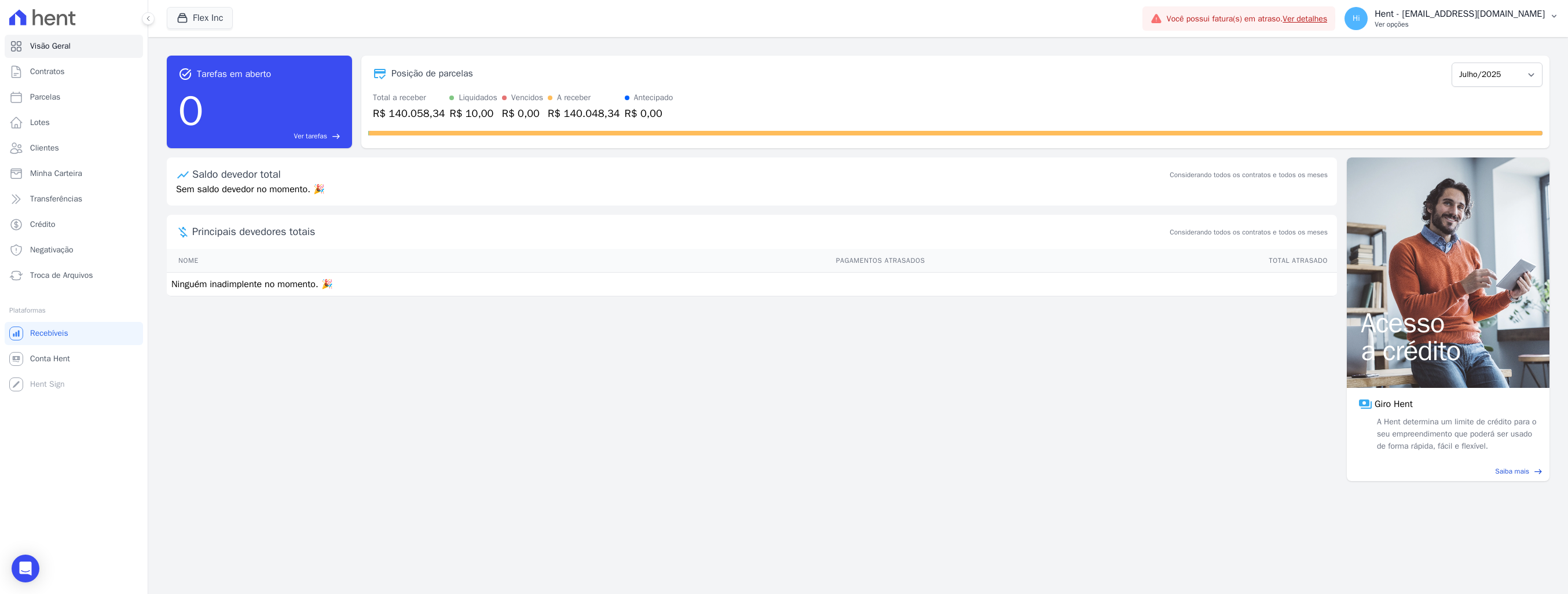 click on "Hent -  [EMAIL_ADDRESS][PERSON_NAME][DOMAIN_NAME]" at bounding box center (1460, 14) 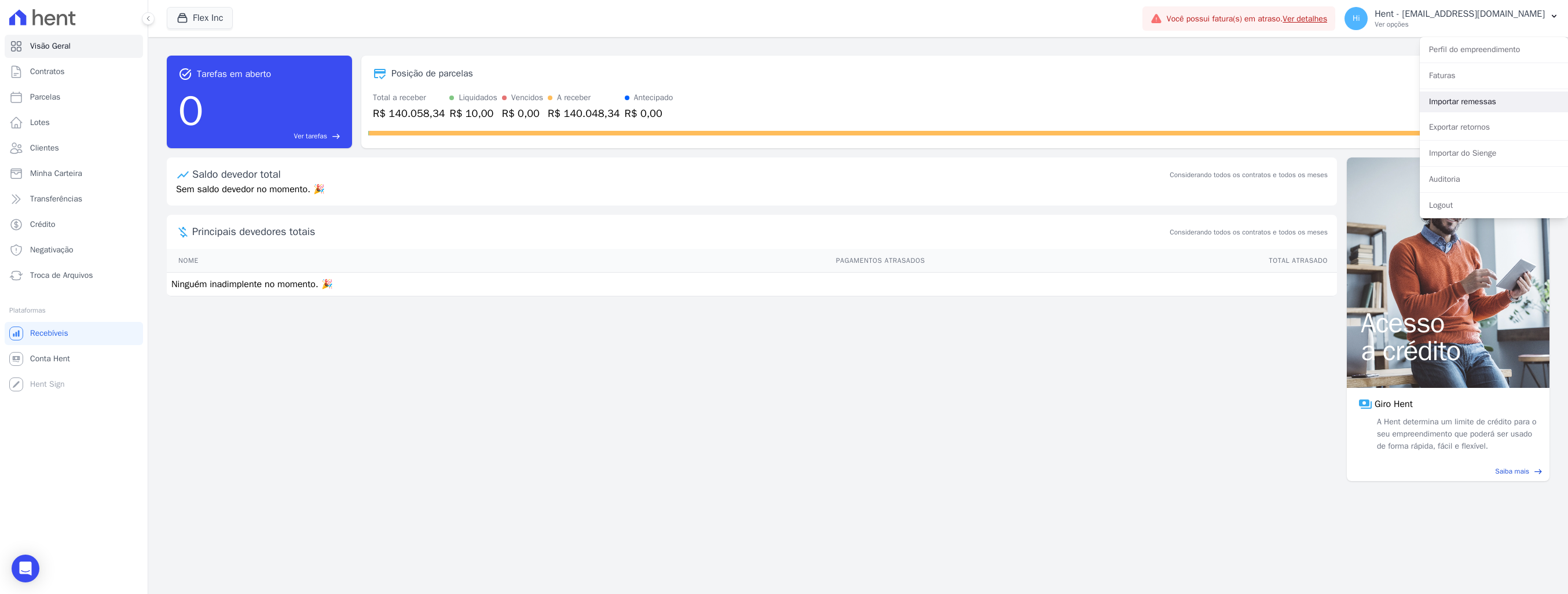 click on "Importar remessas" at bounding box center [1494, 102] 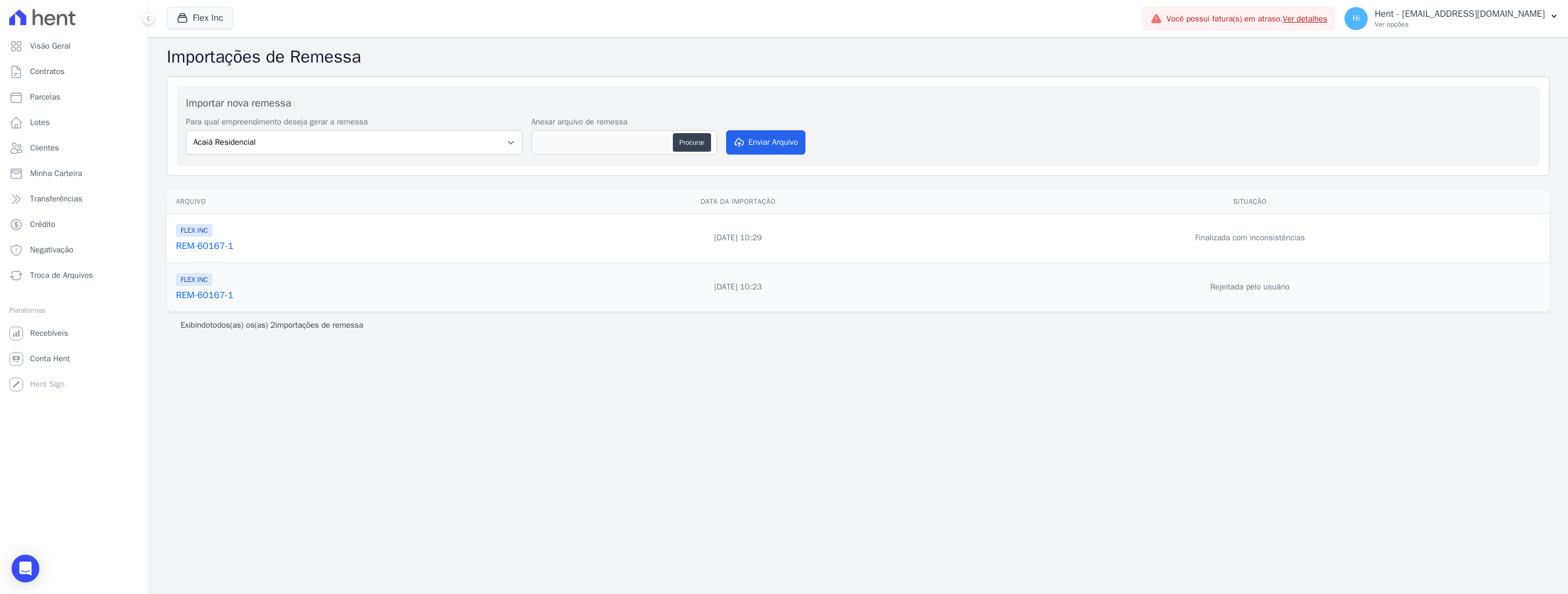 click on "REM-60167-1" at bounding box center [349, 246] 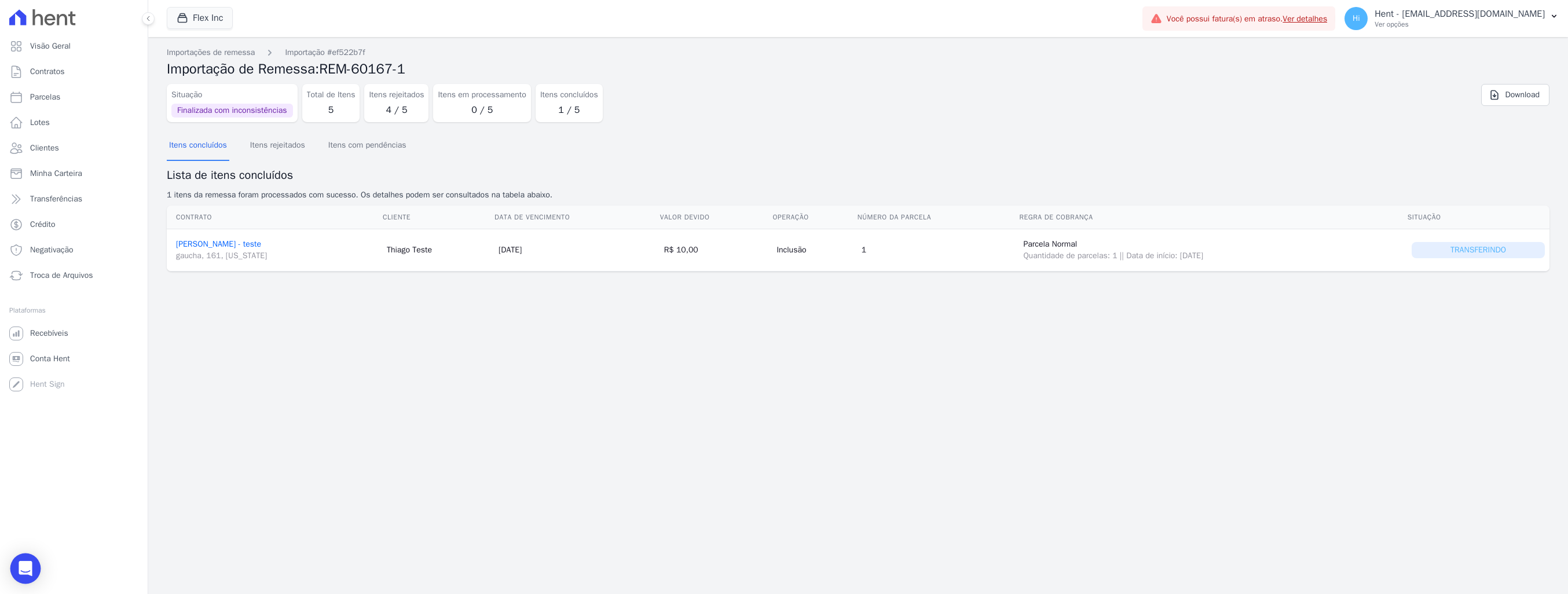 click 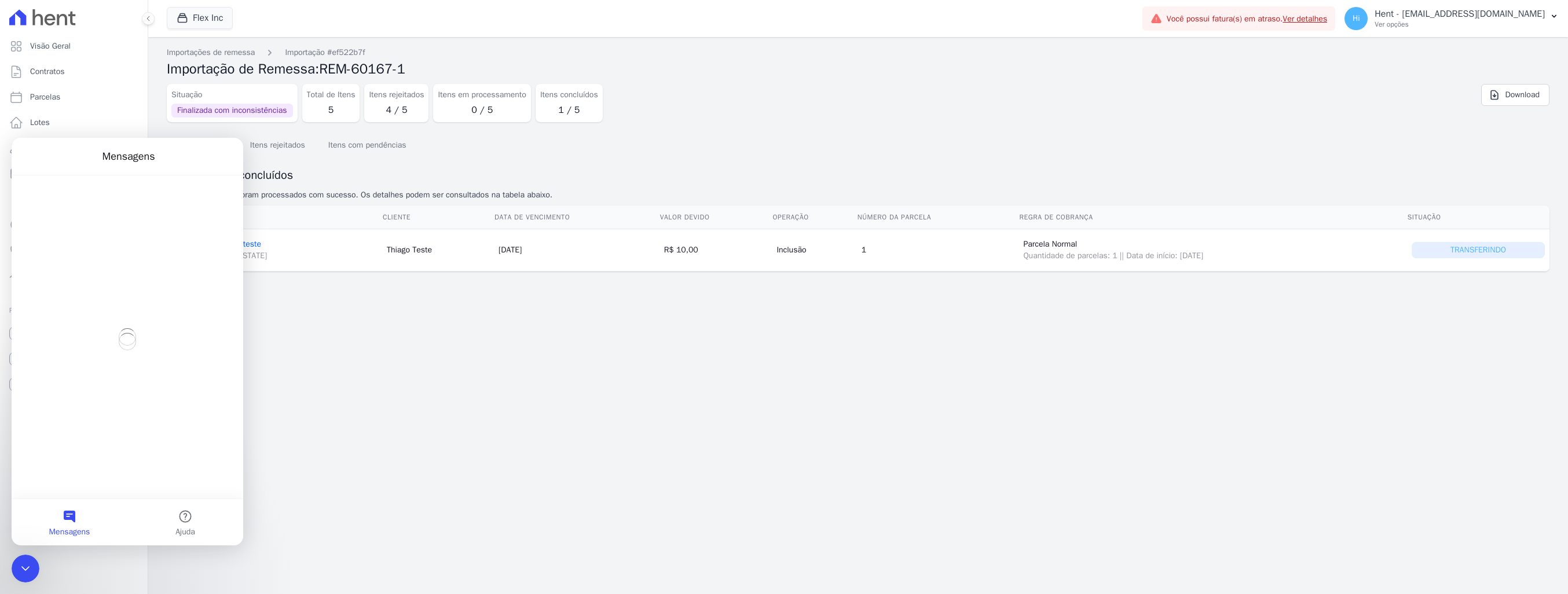 scroll, scrollTop: 0, scrollLeft: 0, axis: both 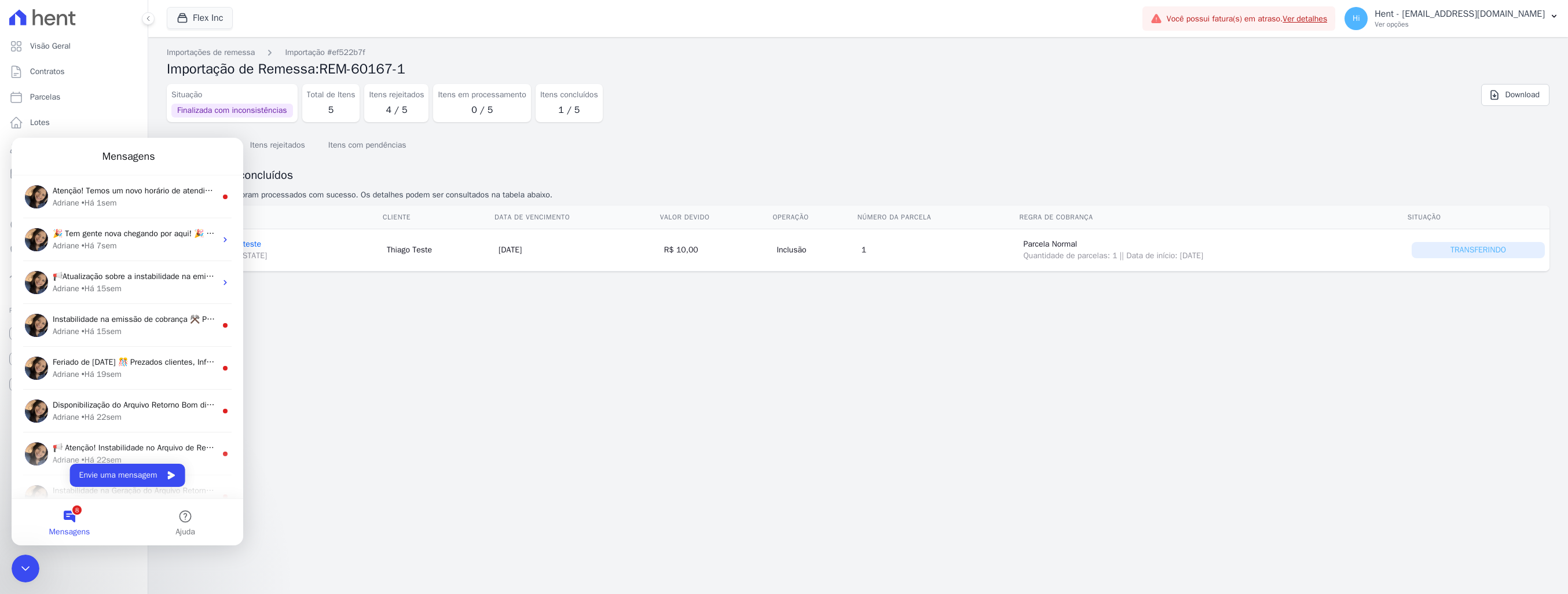 click 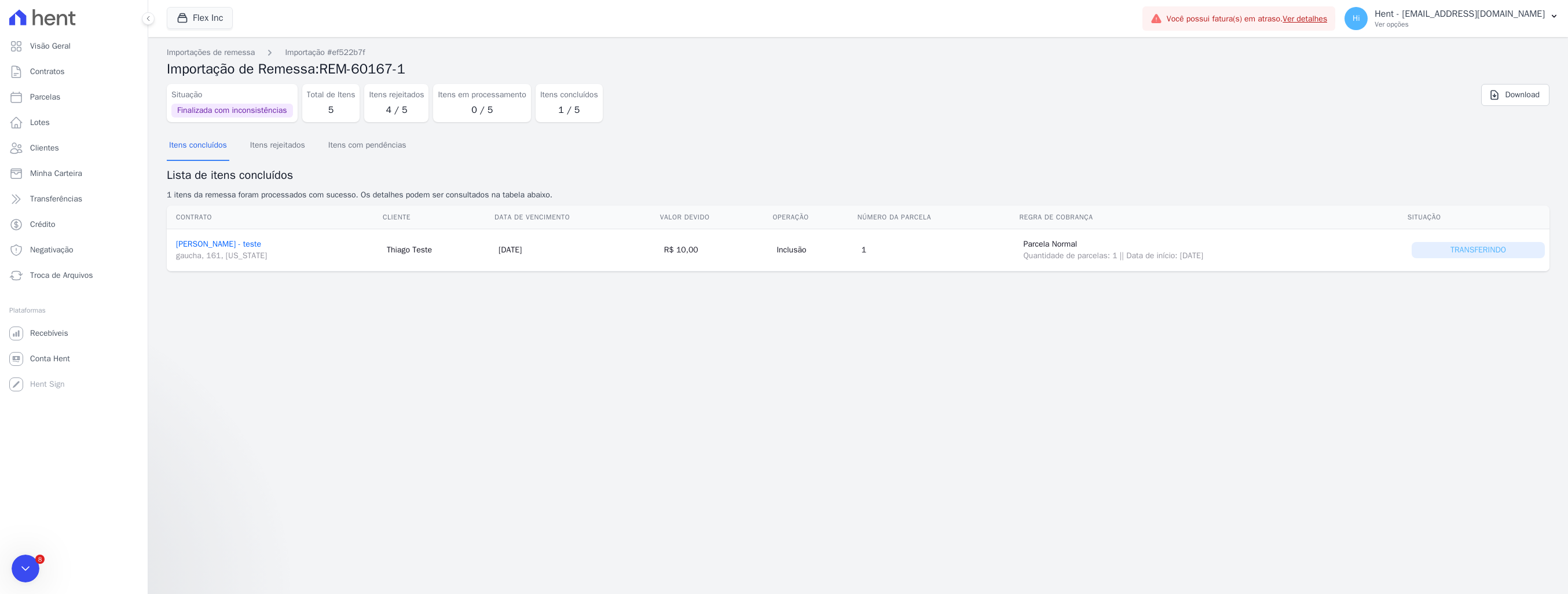 scroll, scrollTop: 0, scrollLeft: 0, axis: both 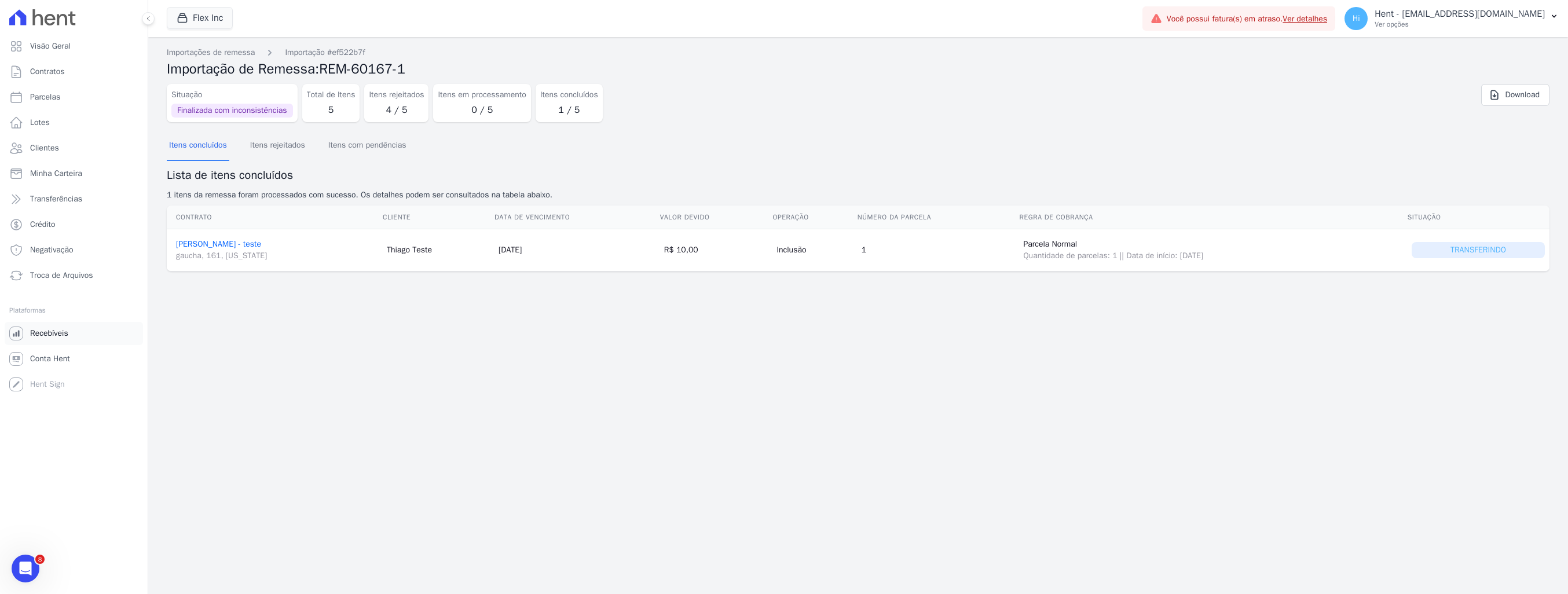 click on "Recebíveis" at bounding box center (49, 333) 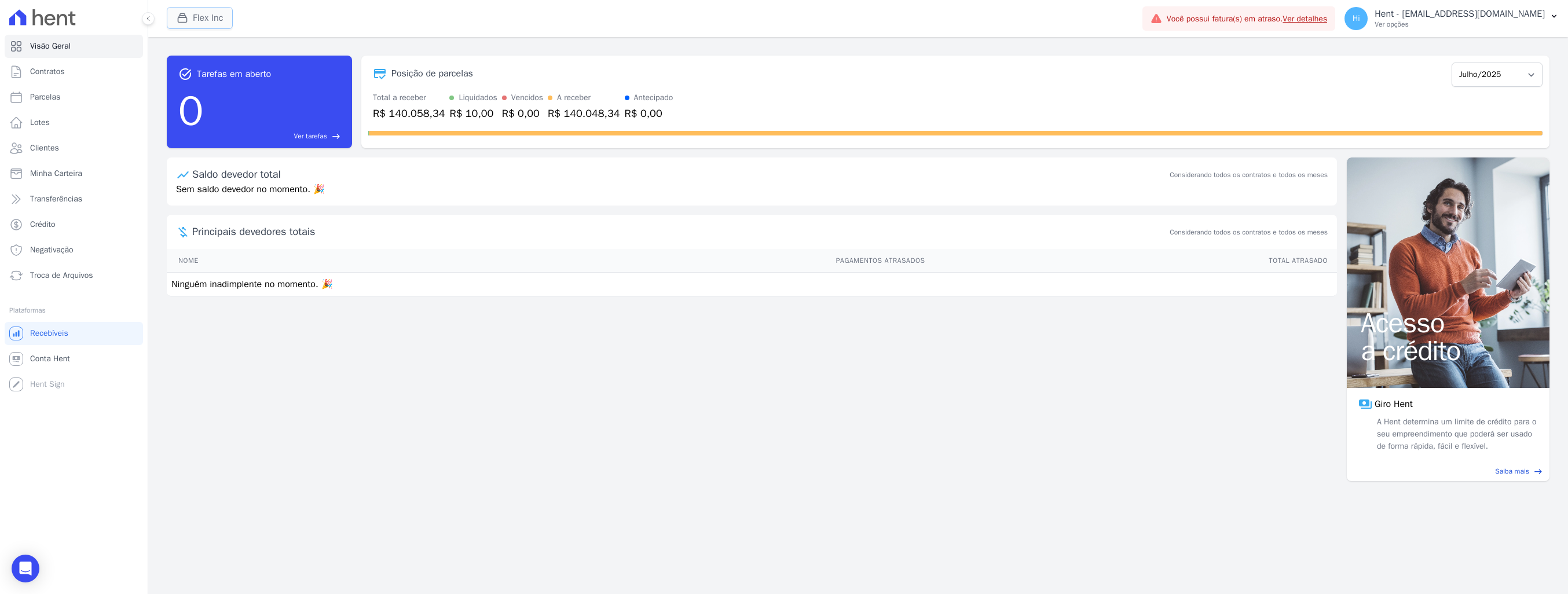 click on "Flex Inc" at bounding box center (200, 18) 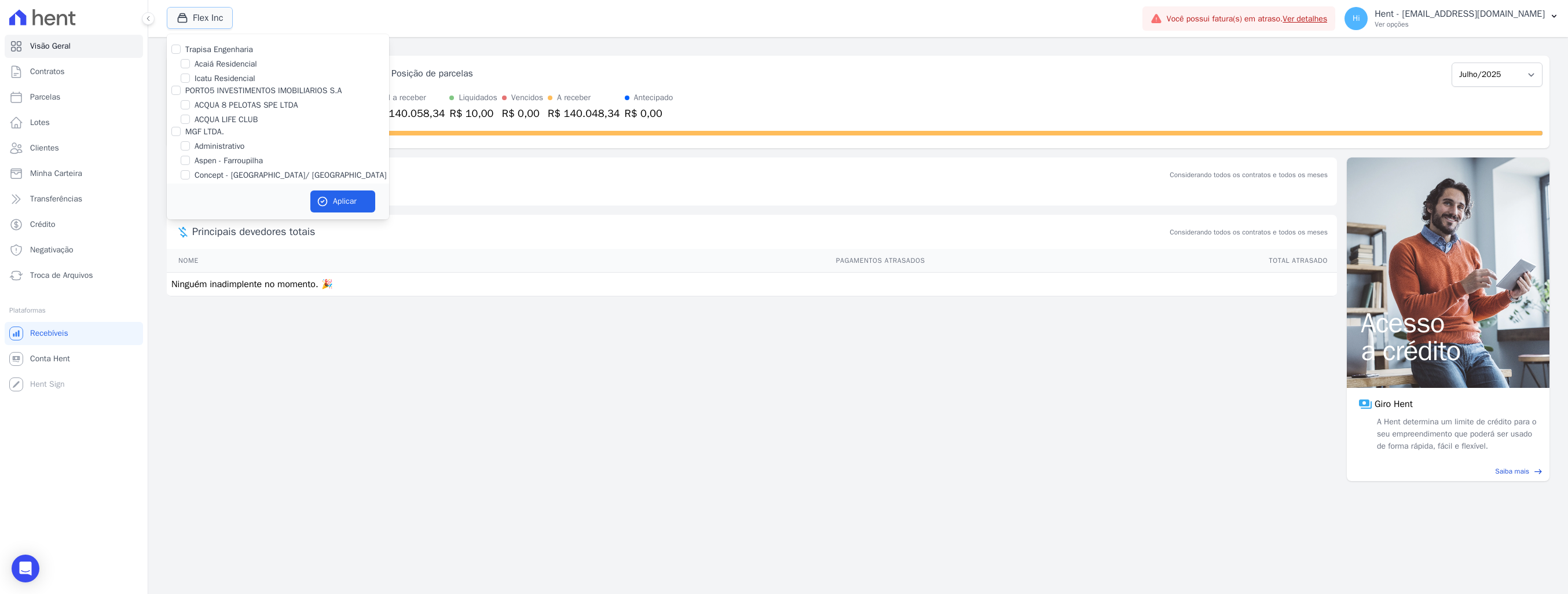 type 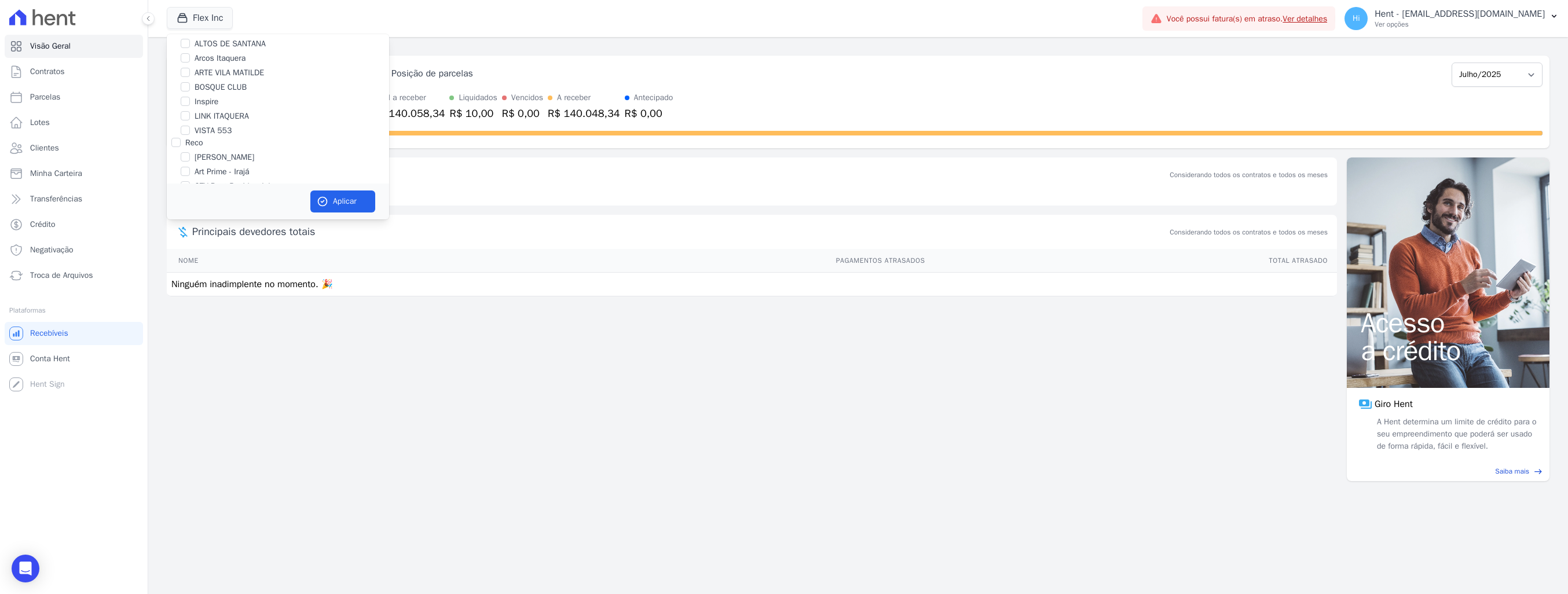 scroll, scrollTop: 3916, scrollLeft: 0, axis: vertical 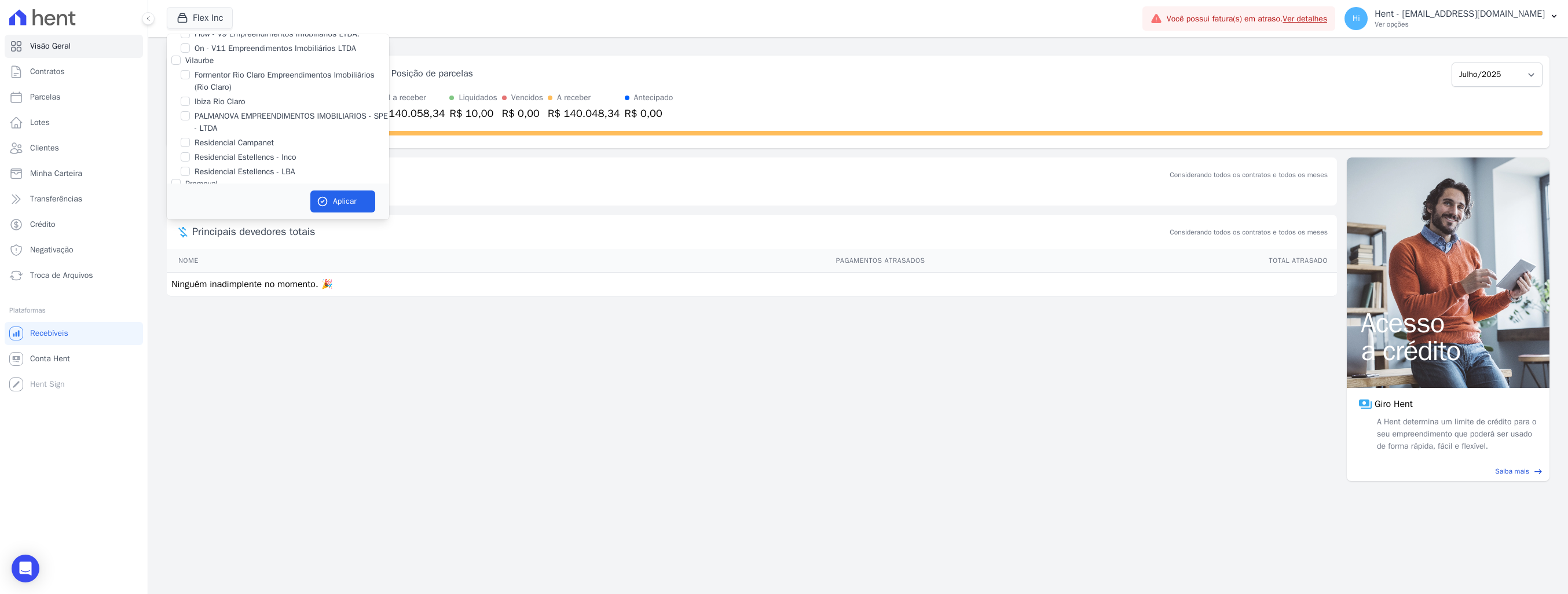 click on "FLEX INC" at bounding box center [185, 7] 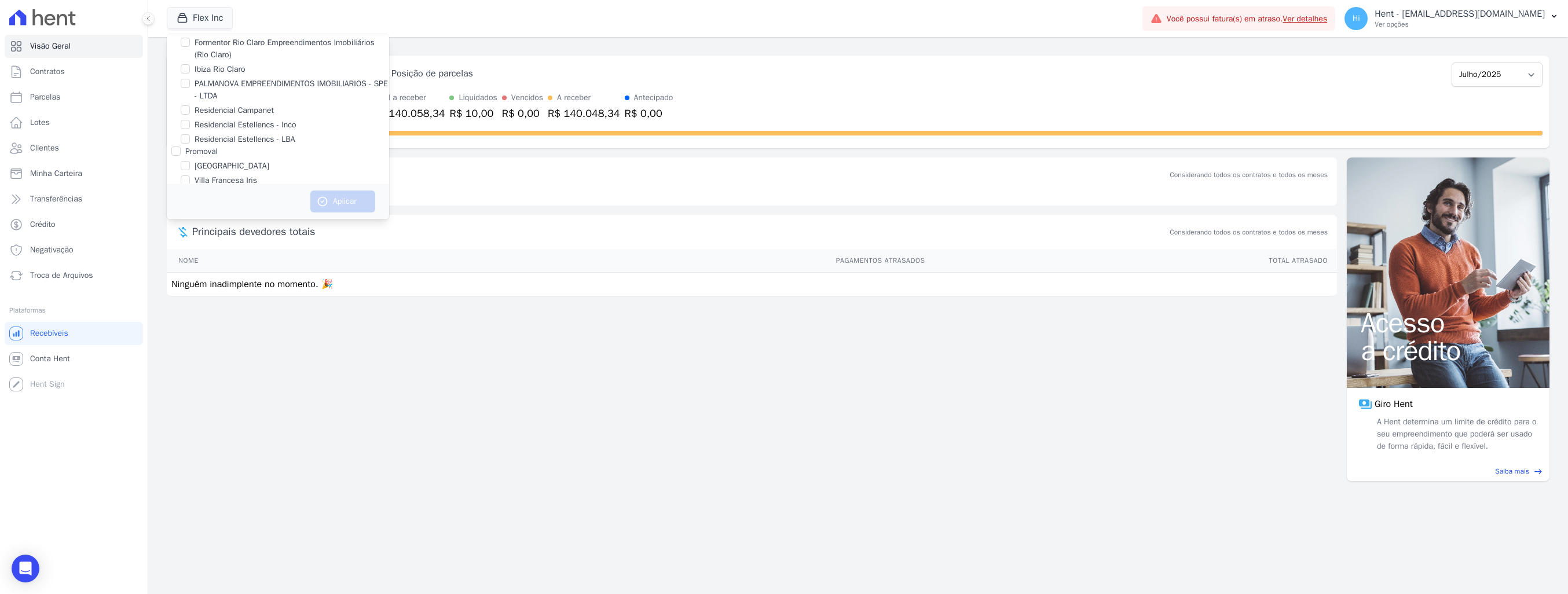 scroll, scrollTop: 3962, scrollLeft: 0, axis: vertical 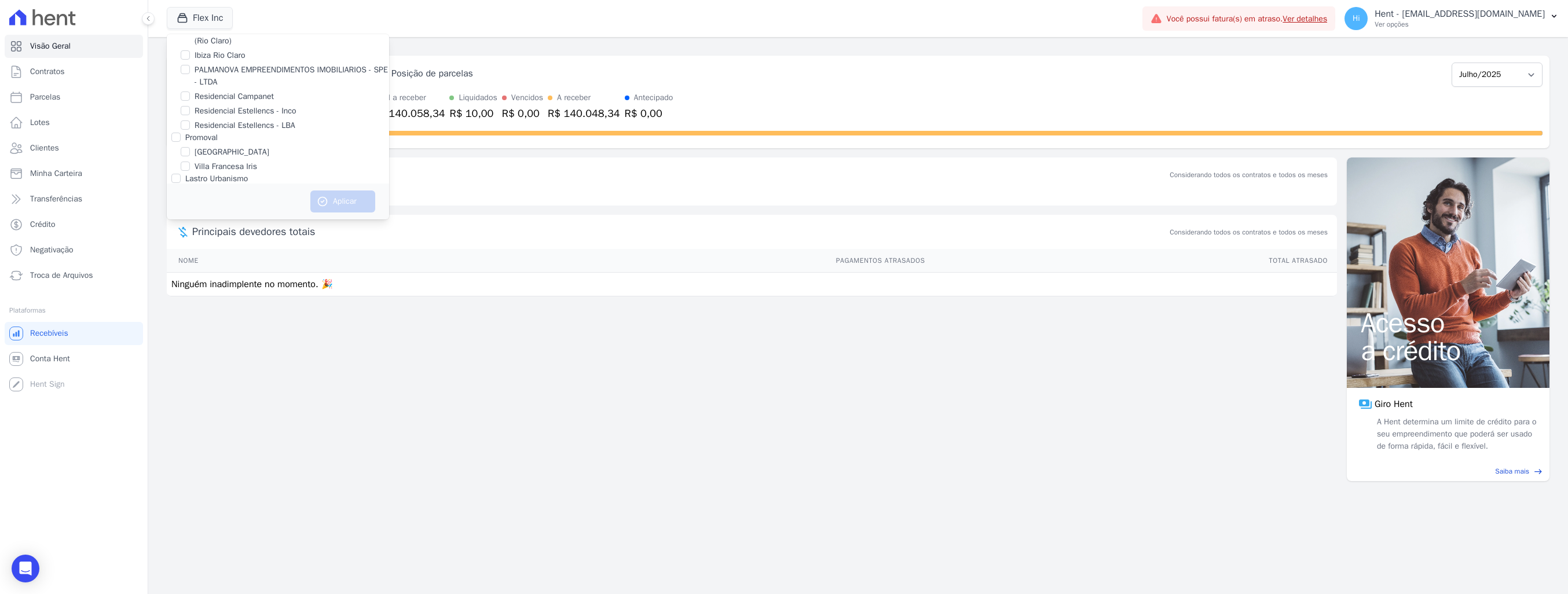 click on "PALMANOVA EMPREENDIMENTOS IMOBILIARIOS - SPE - LTDA" at bounding box center [292, 76] 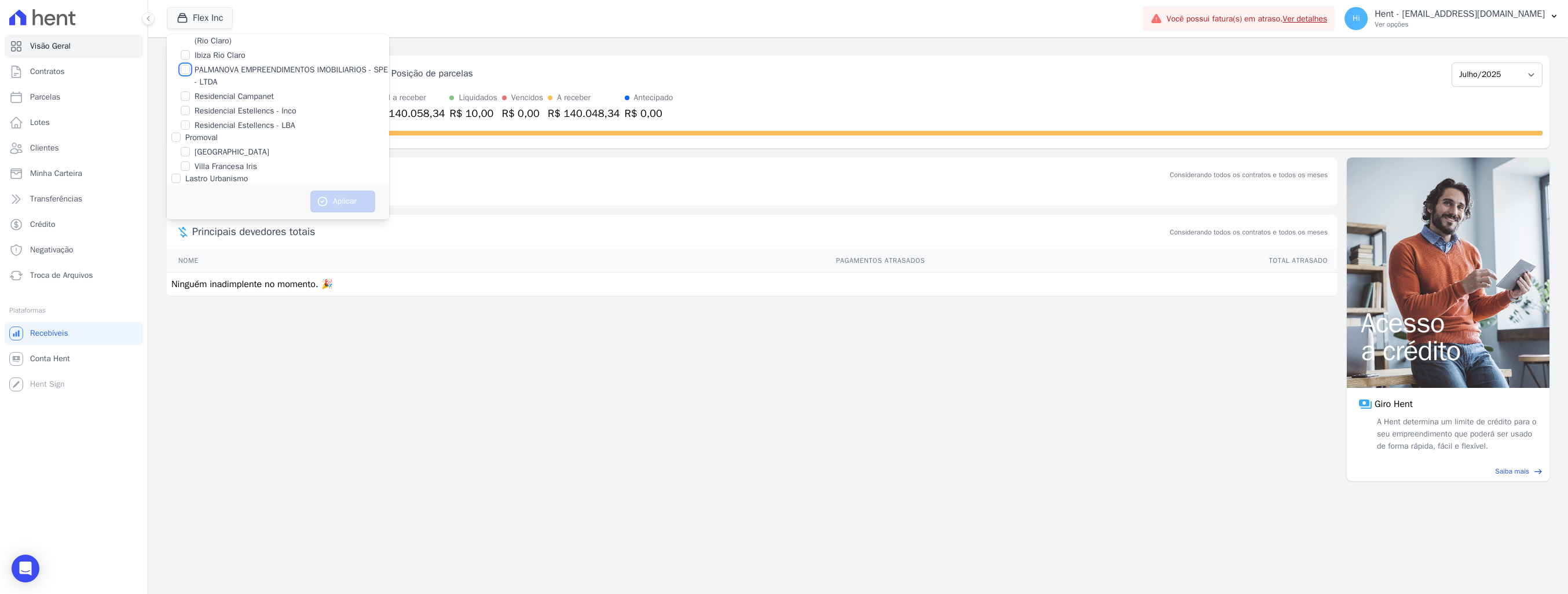 click on "PALMANOVA EMPREENDIMENTOS IMOBILIARIOS - SPE - LTDA" at bounding box center (185, 69) 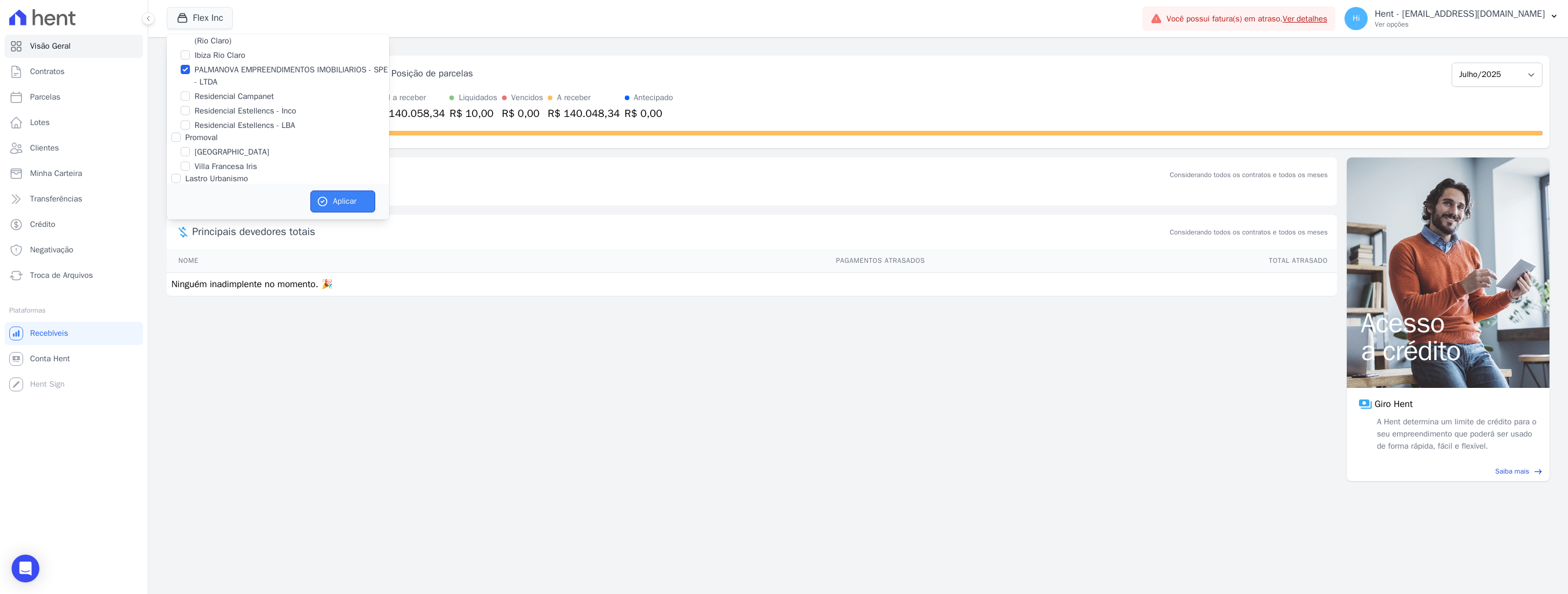 click on "Aplicar" at bounding box center (343, 201) 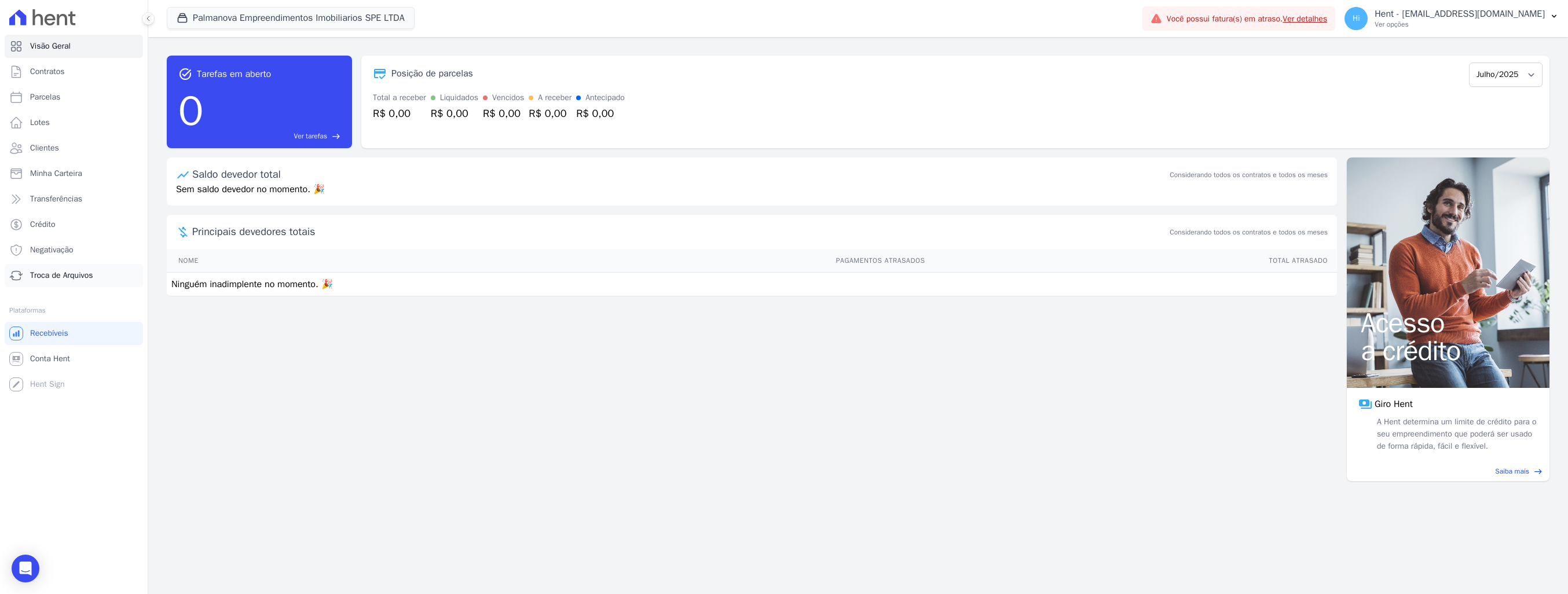 click on "Troca de Arquivos" at bounding box center (61, 276) 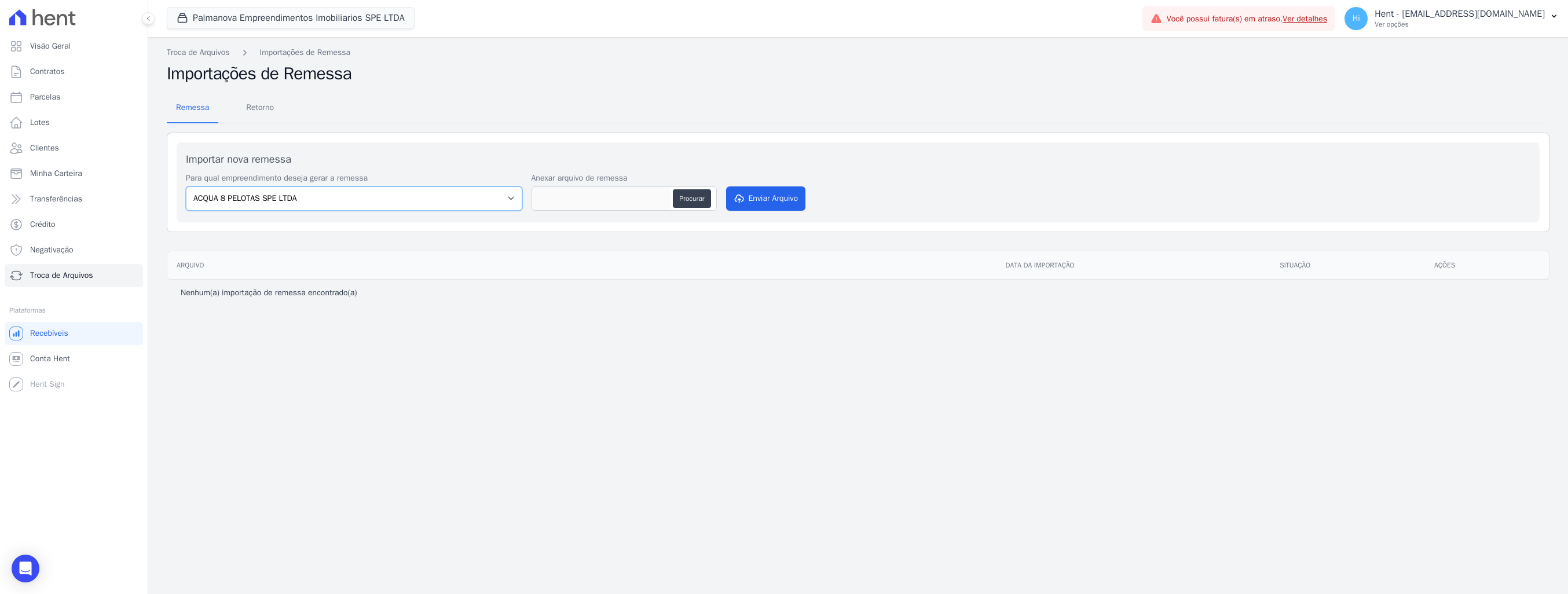 drag, startPoint x: 458, startPoint y: 192, endPoint x: 457, endPoint y: 204, distance: 12.041595 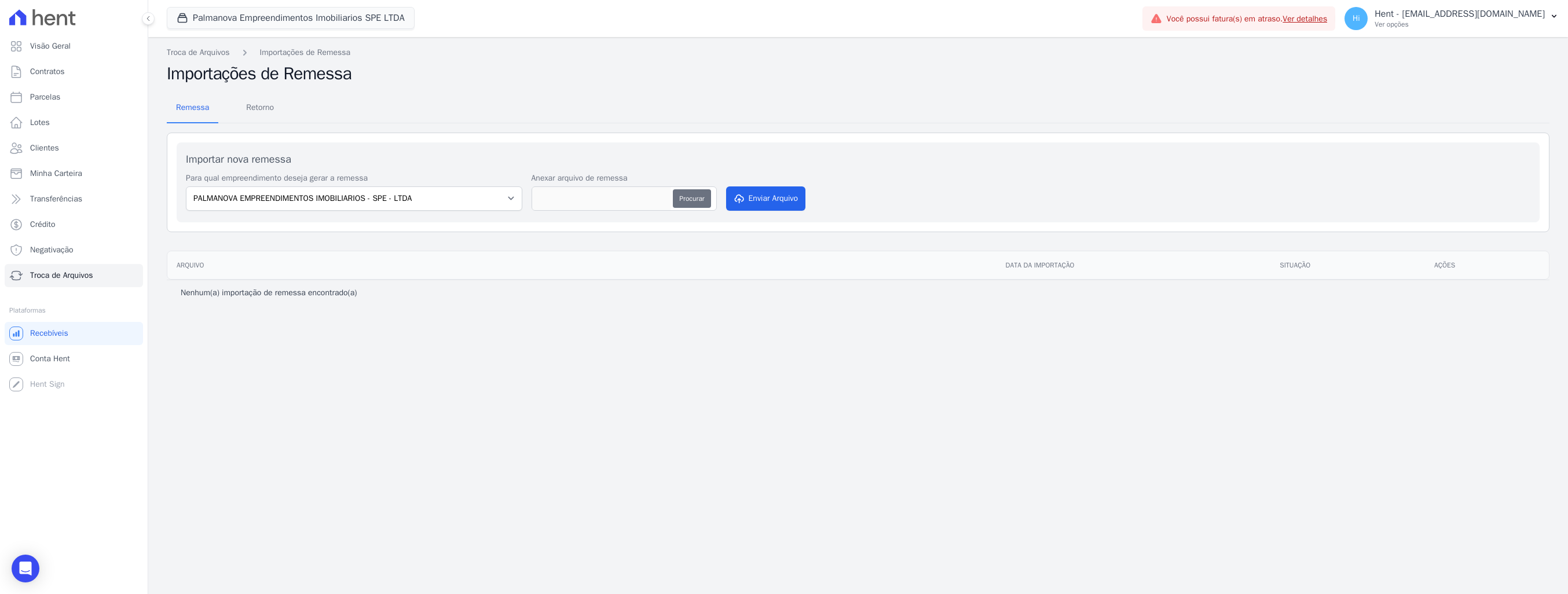 click on "Procurar" at bounding box center (691, 199) 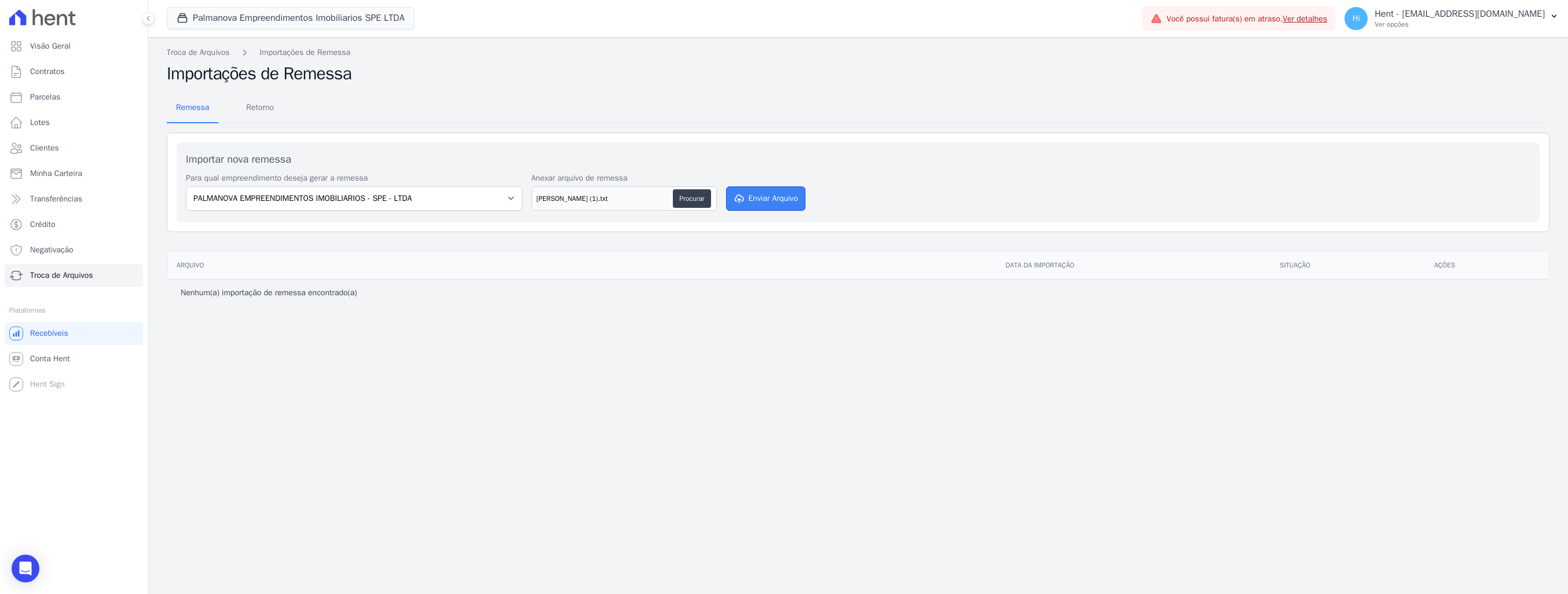 click on "Enviar Arquivo" at bounding box center [766, 199] 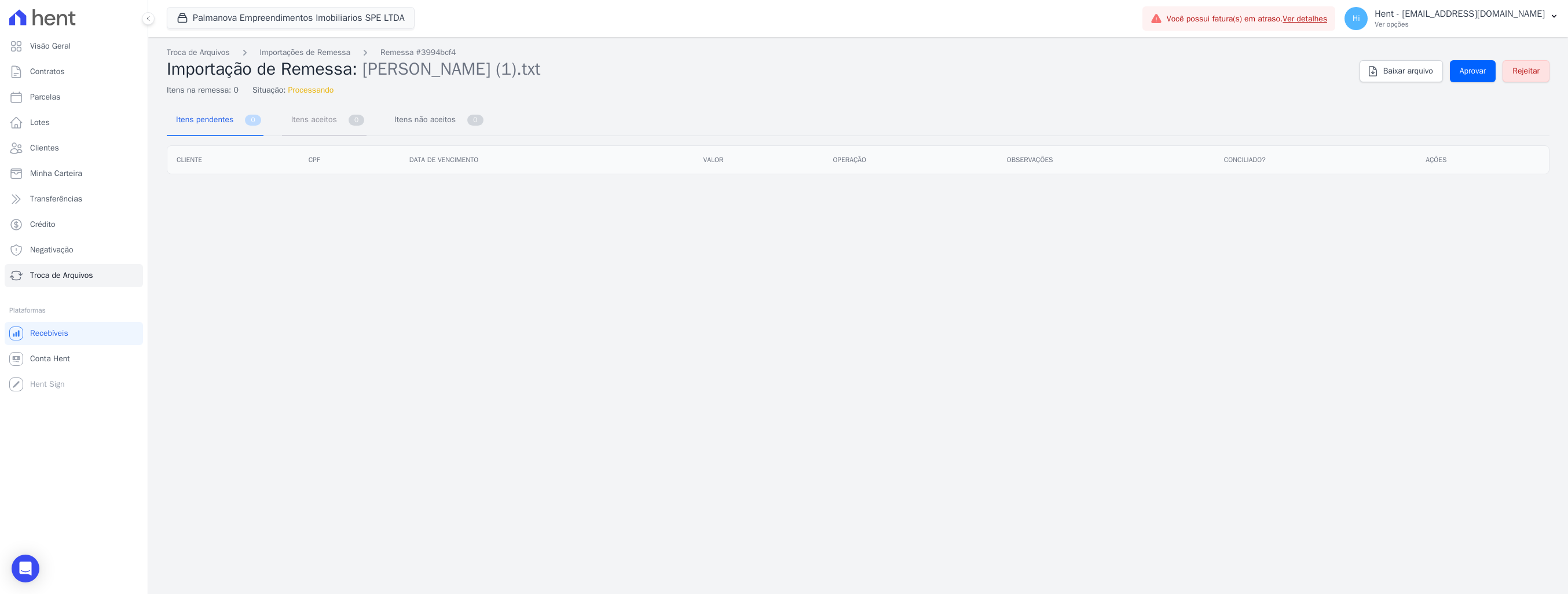 click on "Itens aceitos" at bounding box center (312, 119) 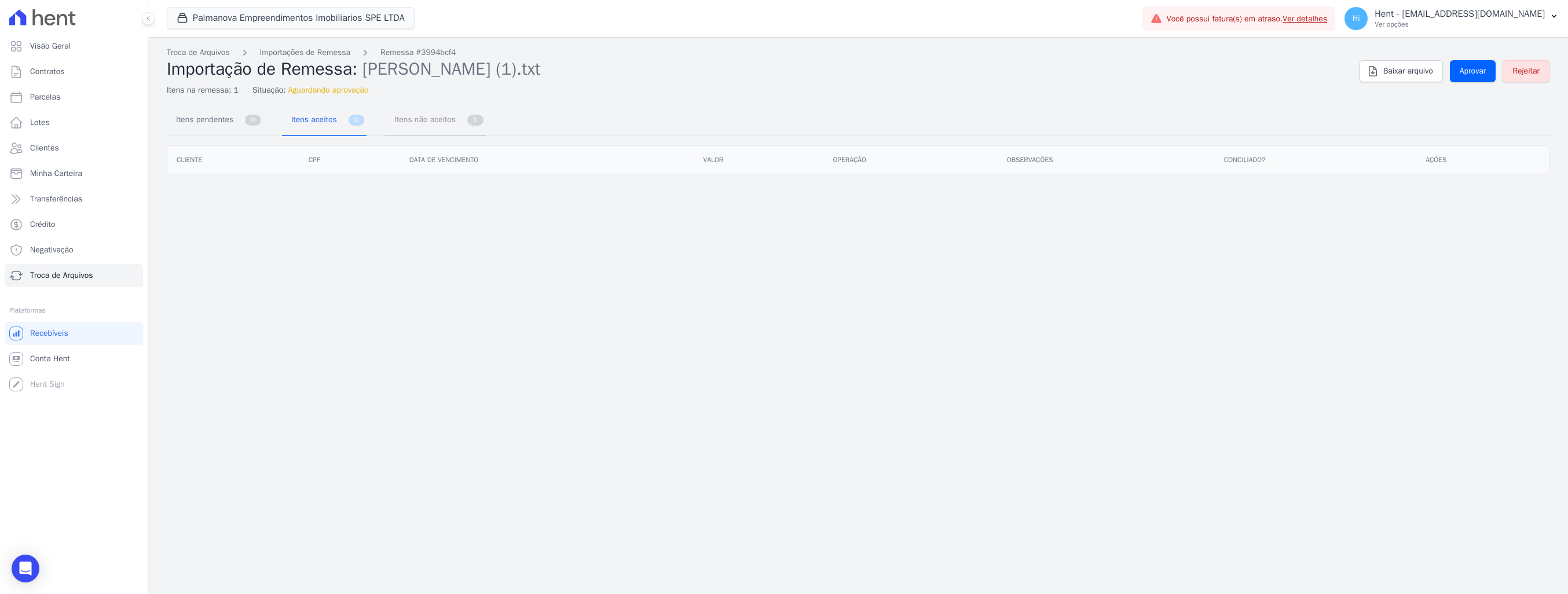 click on "Itens não aceitos" at bounding box center (423, 119) 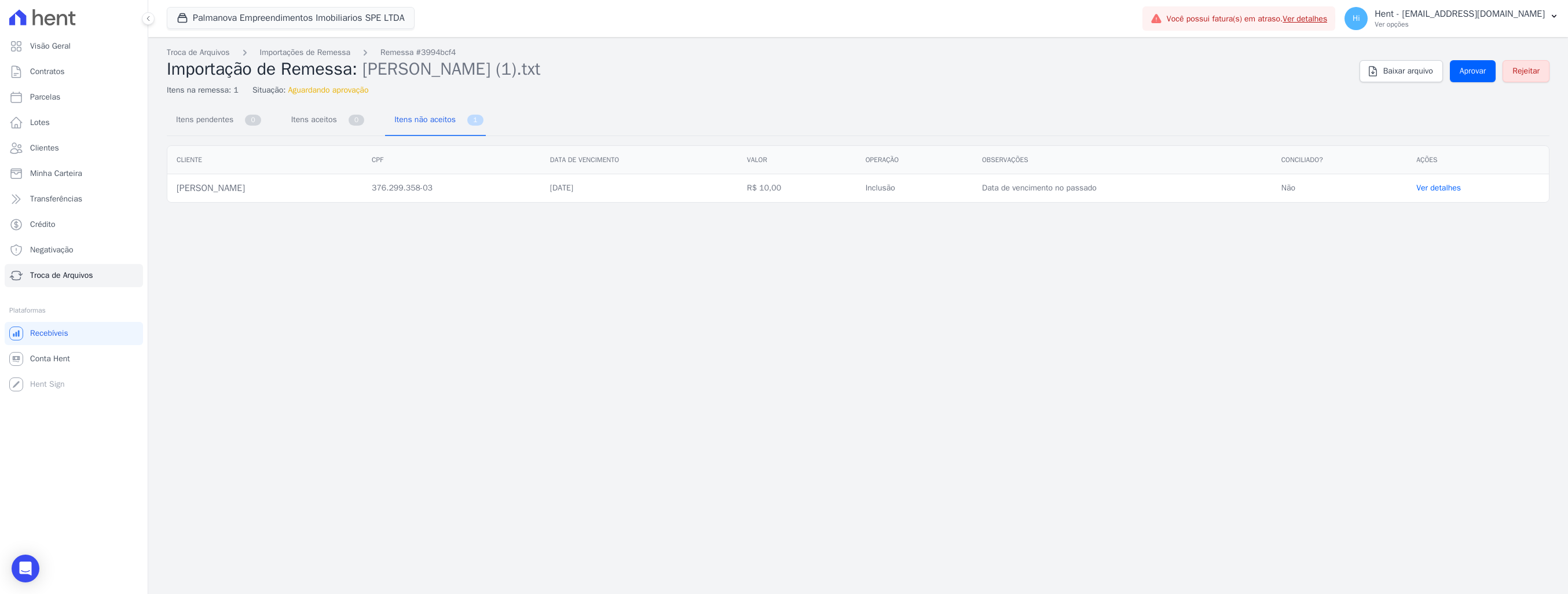 click on "Ver detalhes" at bounding box center [1438, 188] 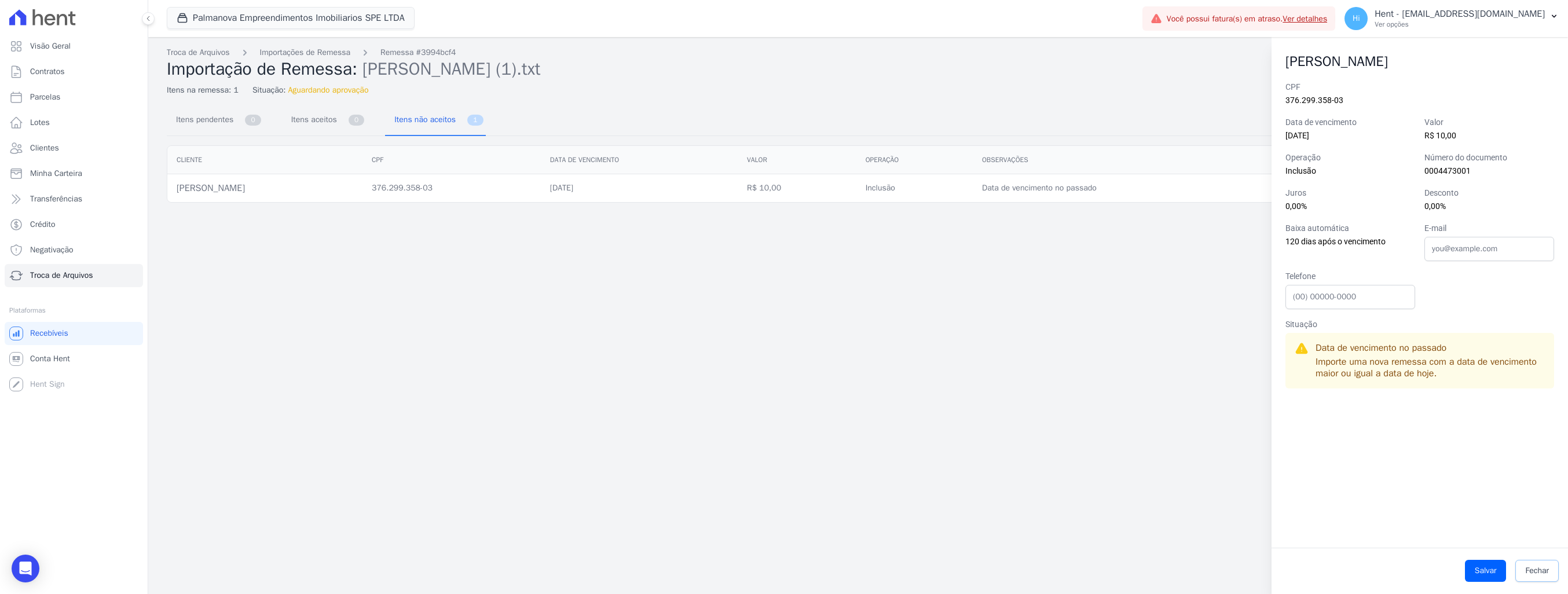click on "Fechar" at bounding box center (1537, 571) 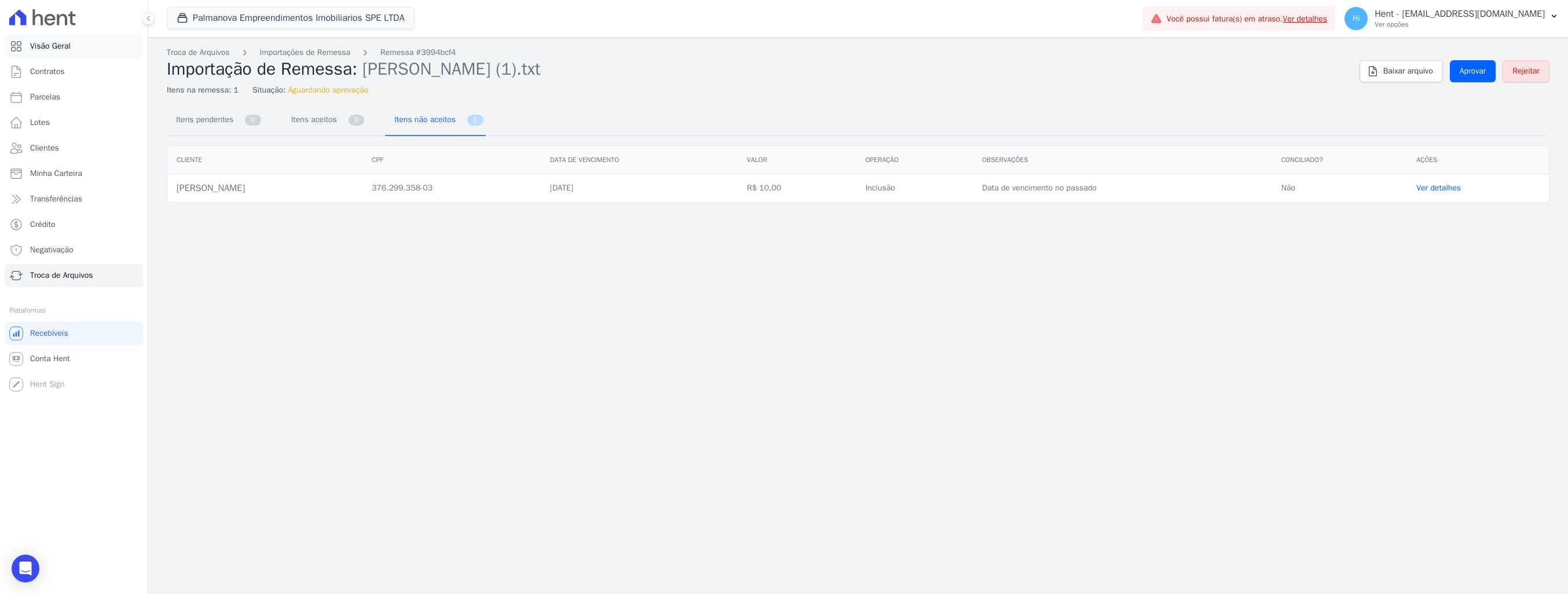 click on "Visão Geral" at bounding box center [50, 46] 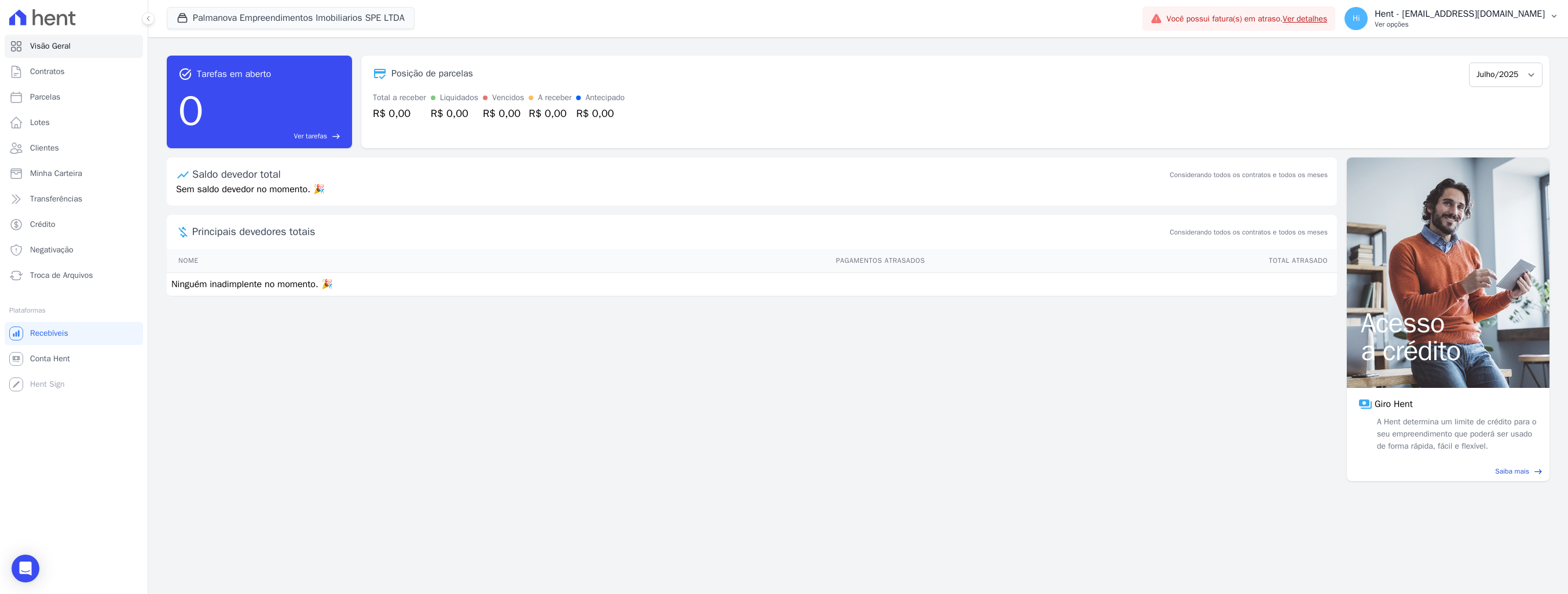 click on "Ver opções" at bounding box center (1460, 24) 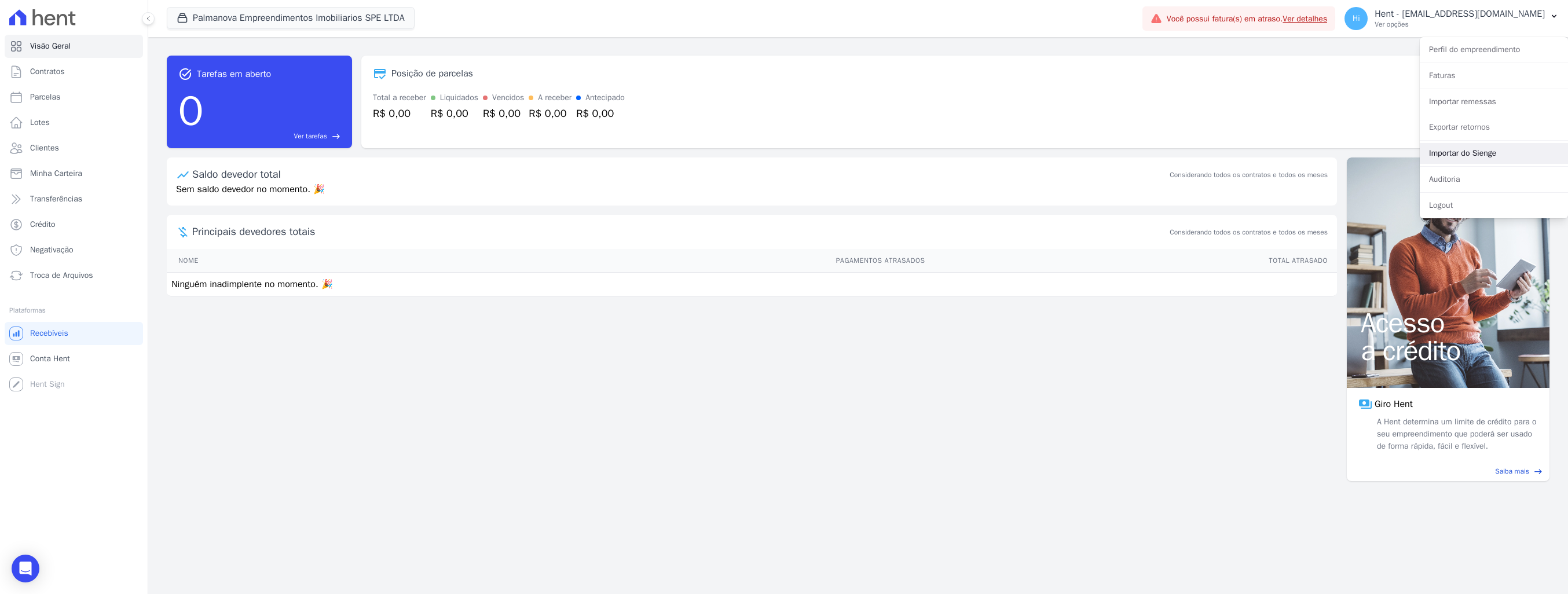 click on "Importar do Sienge" at bounding box center [1494, 153] 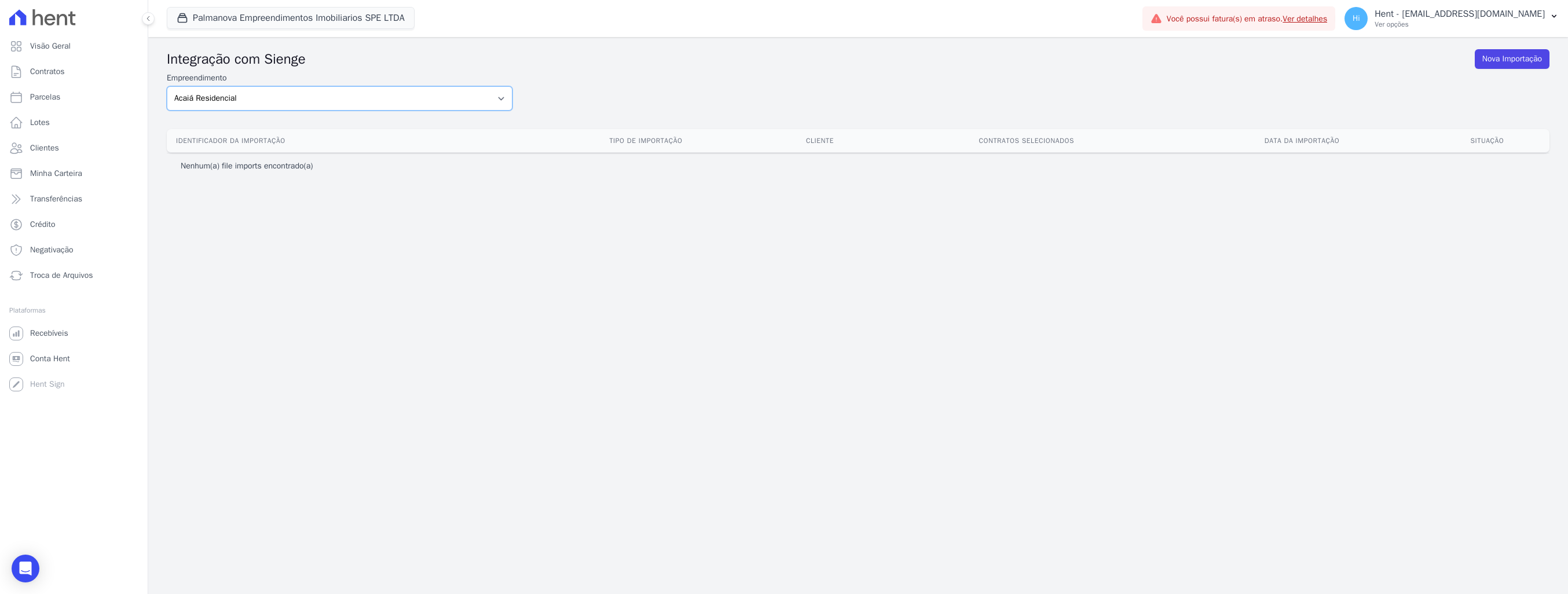 click on "Acaiá Residencial
ACQUA 8 PELOTAS SPE LTDA
ACQUA LIFE CLUB
Administrativo
AGILE [PERSON_NAME] SPE SA
Agile Pavican [GEOGRAPHIC_DATA] - Loteadores
Agile [GEOGRAPHIC_DATA] [GEOGRAPHIC_DATA] SPE LTDA
[GEOGRAPHIC_DATA] INCORPORACAO IMOBILIARIA SPE LTDA
AGUAS DO ALVORADA INCORPORACAO IMOBILIARIA SPE LTDA
AJMC Empreendimentos
Alameda dos Ipês
Aldeia Smart
Alexandria Condomínios
Alfenense Negócios Imobiliários
ALTOS DE SANTANA
Amaré Arpoador
Amazon Residence Construtora LTDA
ANANINDEUA 01 INCORPORACAO IMOBILIARIA SPE LTDA
AQUARELA CITY INCORPORACAO IMOBILIARIA LTDA
Arcos Itaquera
Areias do Planalto
Areias do Planalto - Interno
Aroka Incorporadora e Administradora LTDA.
ARTE VILA MATILDE
Art Prime - [GEOGRAPHIC_DATA] - Gravatai
ARVO HOME CLUB - SOLICASA
Aspen - Farroupilha
Aurora
Aurora  II - LBA
Aurora I - LBA
[GEOGRAPHIC_DATA] [GEOGRAPHIC_DATA]
[GEOGRAPHIC_DATA] [GEOGRAPHIC_DATA]
Belas Artes 2º tranche
[GEOGRAPHIC_DATA] | [GEOGRAPHIC_DATA]" at bounding box center (339, 98) 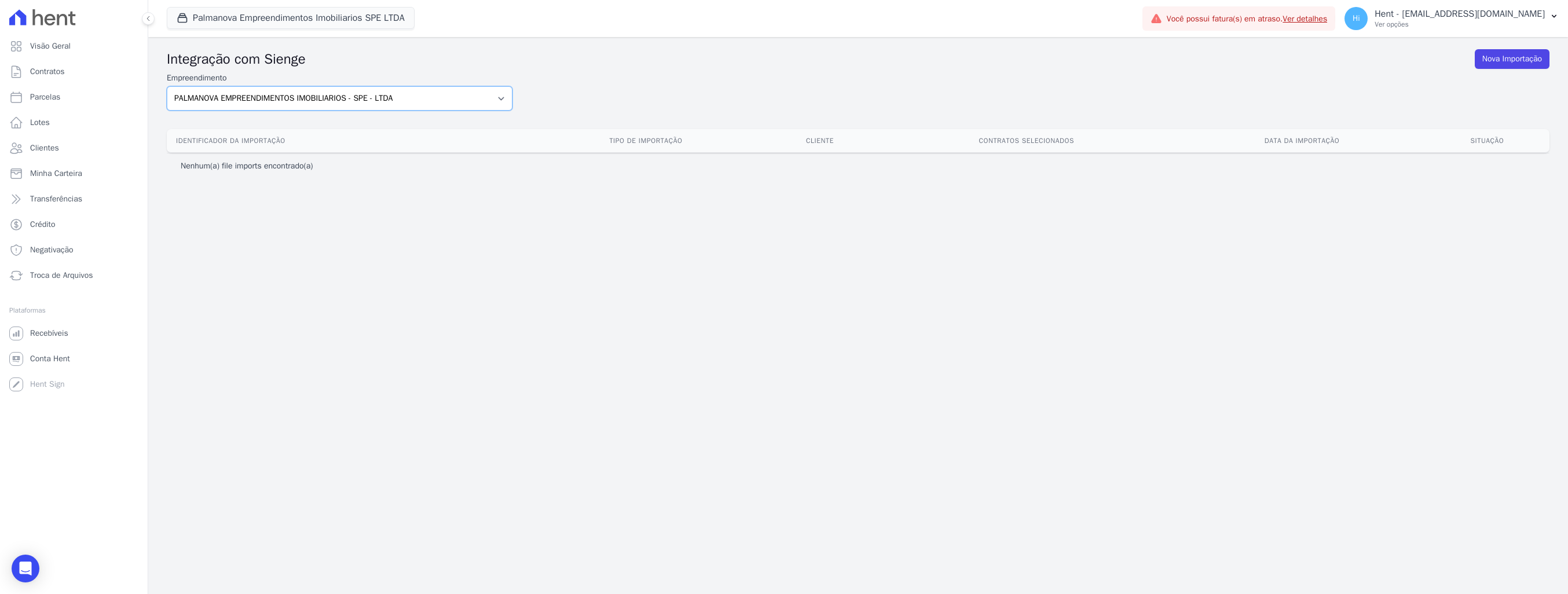 click on "Acaiá Residencial
ACQUA 8 PELOTAS SPE LTDA
ACQUA LIFE CLUB
Administrativo
AGILE [PERSON_NAME] SPE SA
Agile Pavican [GEOGRAPHIC_DATA] - Loteadores
Agile [GEOGRAPHIC_DATA] [GEOGRAPHIC_DATA] SPE LTDA
[GEOGRAPHIC_DATA] INCORPORACAO IMOBILIARIA SPE LTDA
AGUAS DO ALVORADA INCORPORACAO IMOBILIARIA SPE LTDA
AJMC Empreendimentos
Alameda dos Ipês
Aldeia Smart
Alexandria Condomínios
Alfenense Negócios Imobiliários
ALTOS DE SANTANA
Amaré Arpoador
Amazon Residence Construtora LTDA
ANANINDEUA 01 INCORPORACAO IMOBILIARIA SPE LTDA
AQUARELA CITY INCORPORACAO IMOBILIARIA LTDA
Arcos Itaquera
Areias do Planalto
Areias do Planalto - Interno
Aroka Incorporadora e Administradora LTDA.
ARTE VILA MATILDE
Art Prime - [GEOGRAPHIC_DATA] - Gravatai
ARVO HOME CLUB - SOLICASA
Aspen - Farroupilha
Aurora
Aurora  II - LBA
Aurora I - LBA
[GEOGRAPHIC_DATA] [GEOGRAPHIC_DATA]
[GEOGRAPHIC_DATA] [GEOGRAPHIC_DATA]
Belas Artes 2º tranche
[GEOGRAPHIC_DATA] | [GEOGRAPHIC_DATA]" at bounding box center [339, 98] 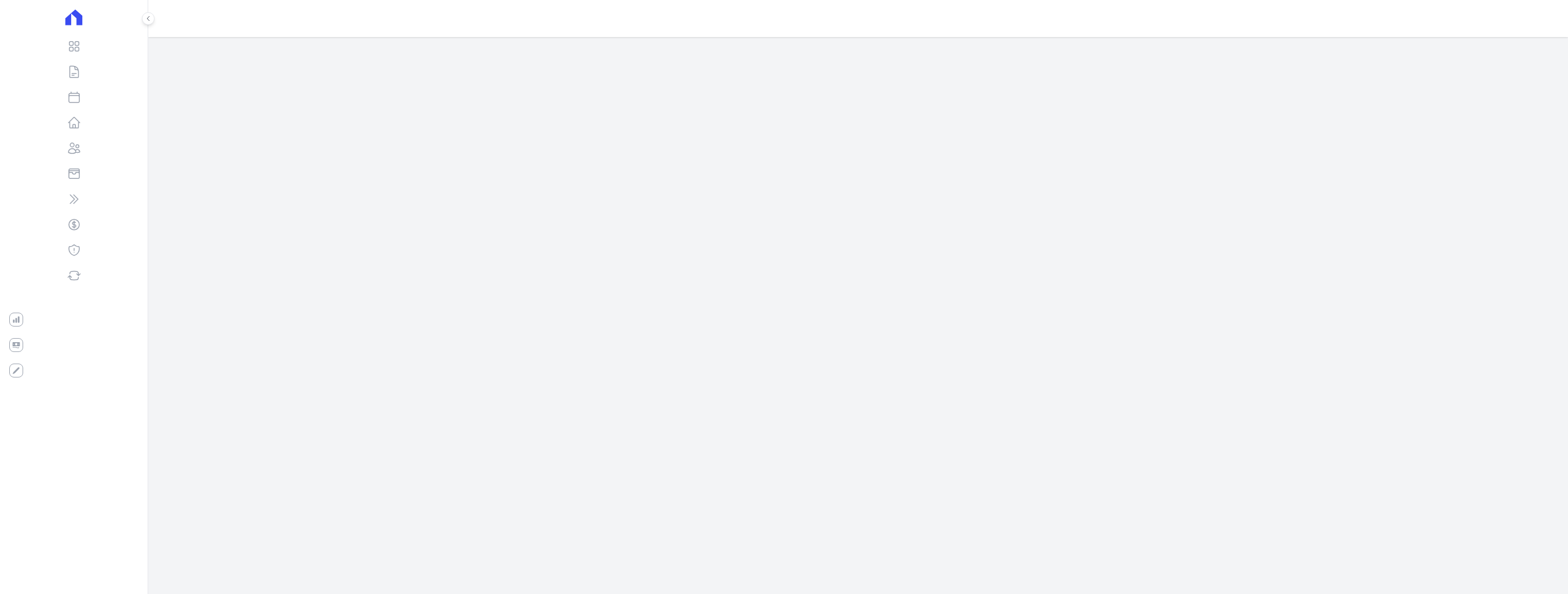scroll, scrollTop: 0, scrollLeft: 0, axis: both 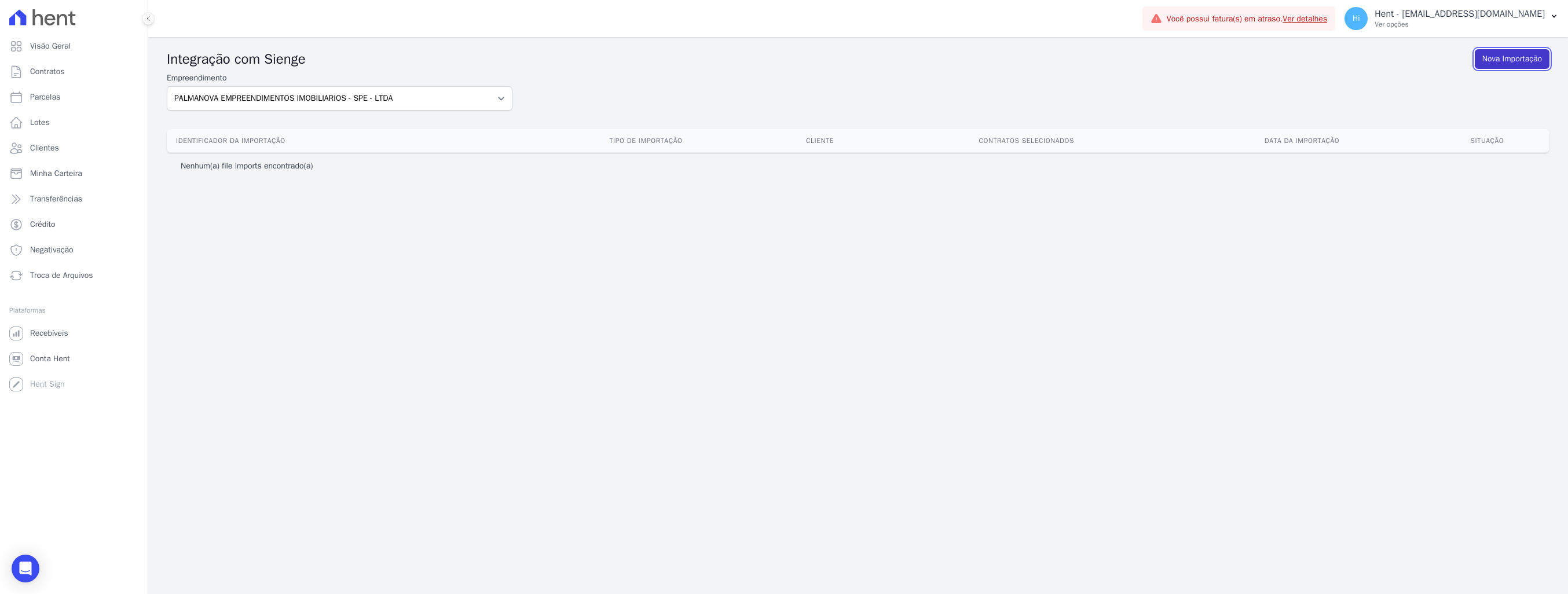 click on "Nova Importação" at bounding box center (1512, 59) 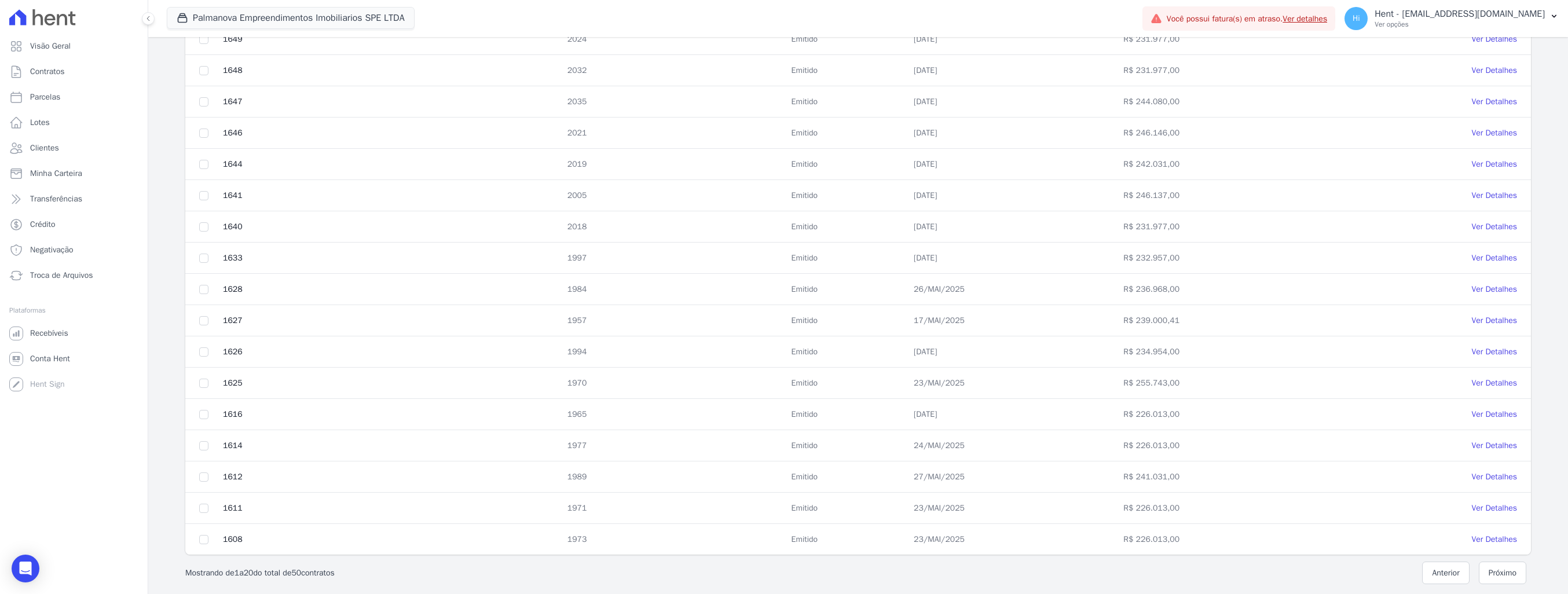 scroll, scrollTop: 341, scrollLeft: 0, axis: vertical 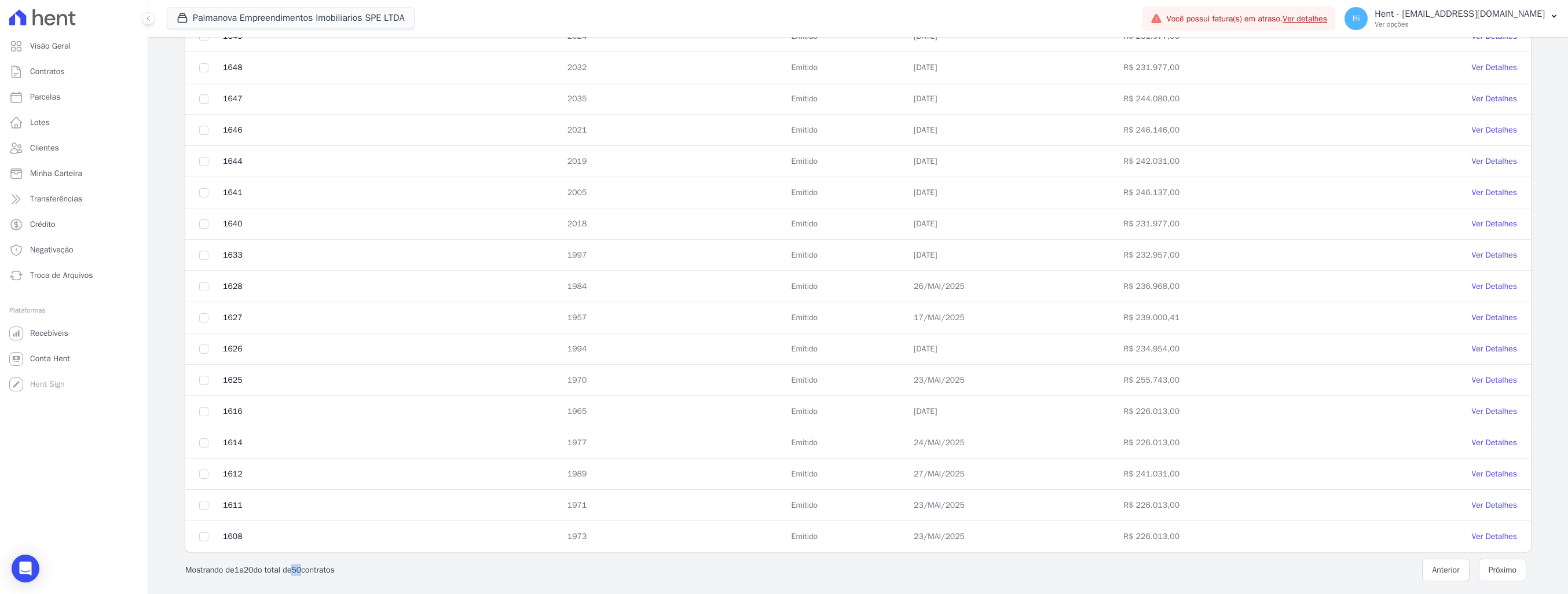 drag, startPoint x: 302, startPoint y: 564, endPoint x: 311, endPoint y: 564, distance: 9 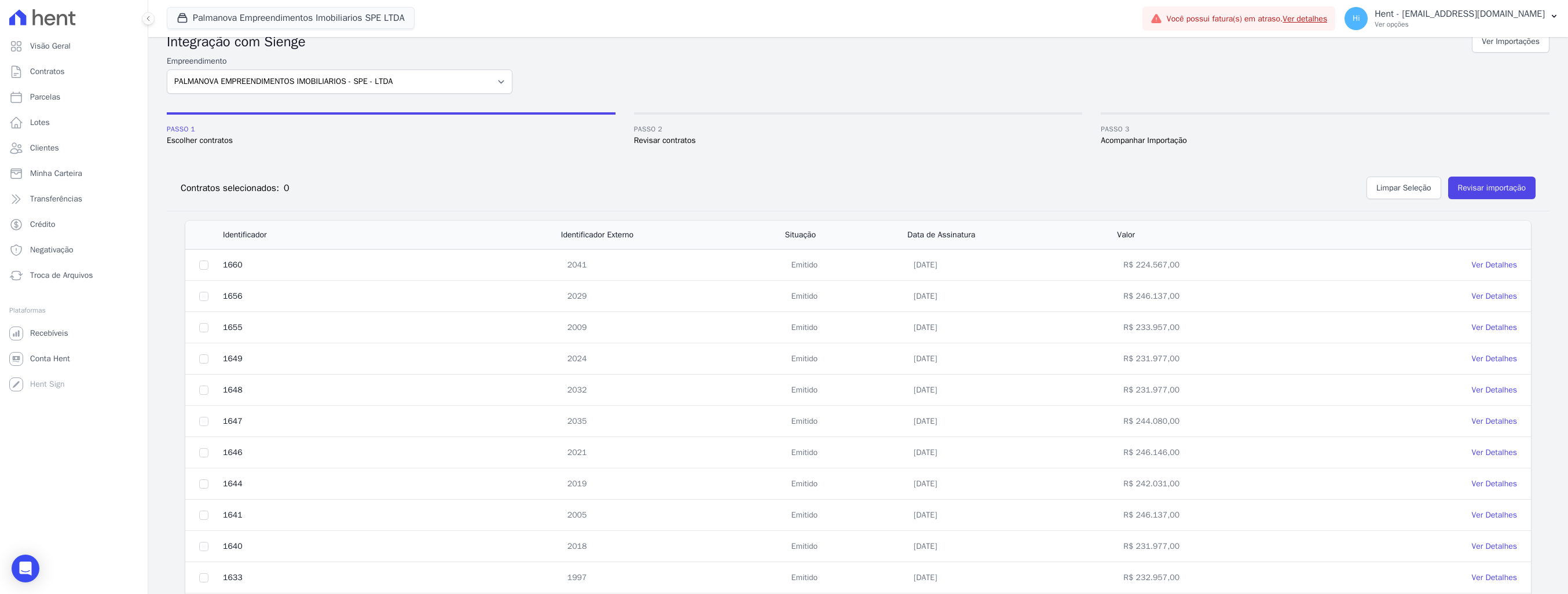 scroll, scrollTop: 0, scrollLeft: 0, axis: both 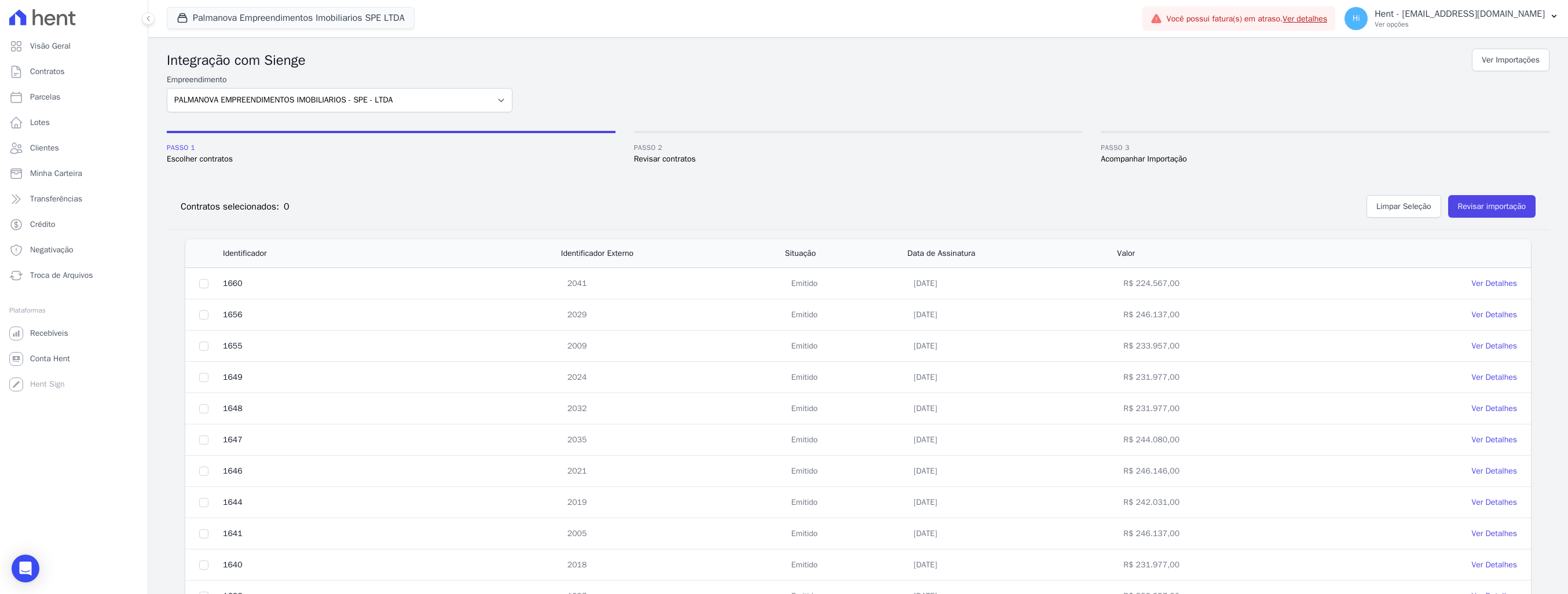 drag, startPoint x: 924, startPoint y: 280, endPoint x: 974, endPoint y: 291, distance: 51.1957 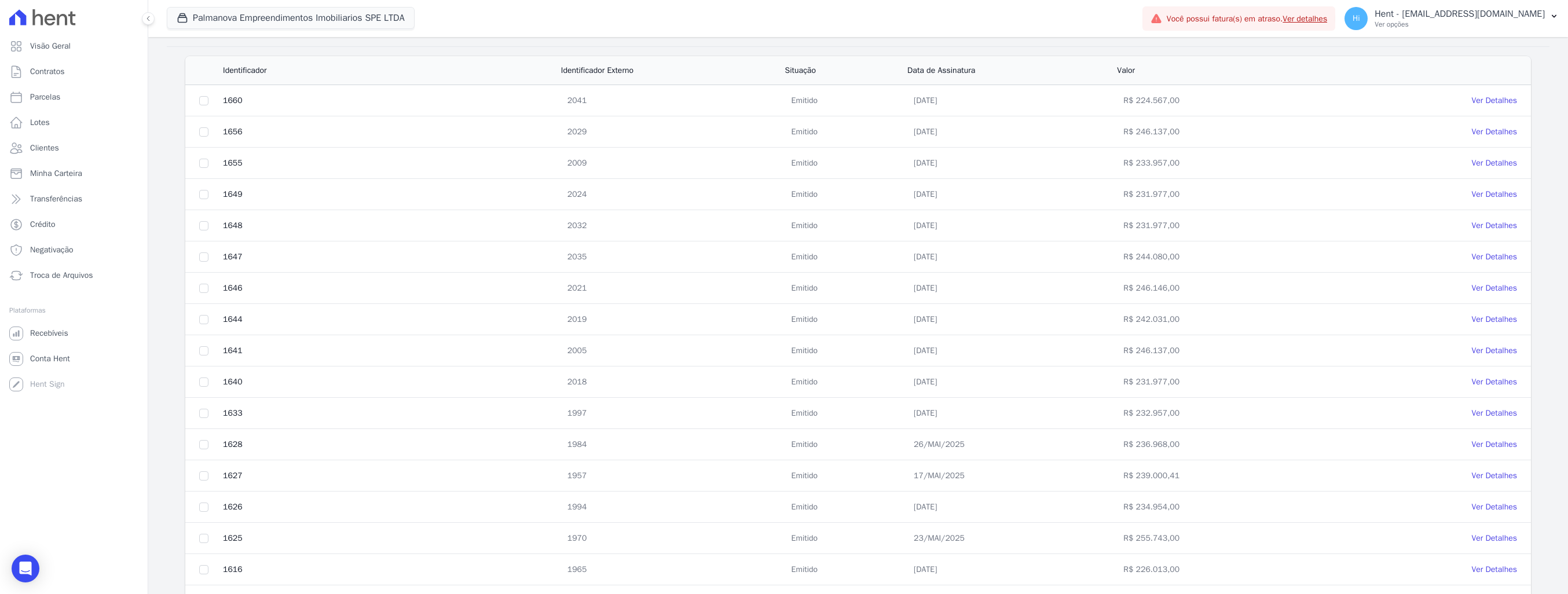 scroll, scrollTop: 341, scrollLeft: 0, axis: vertical 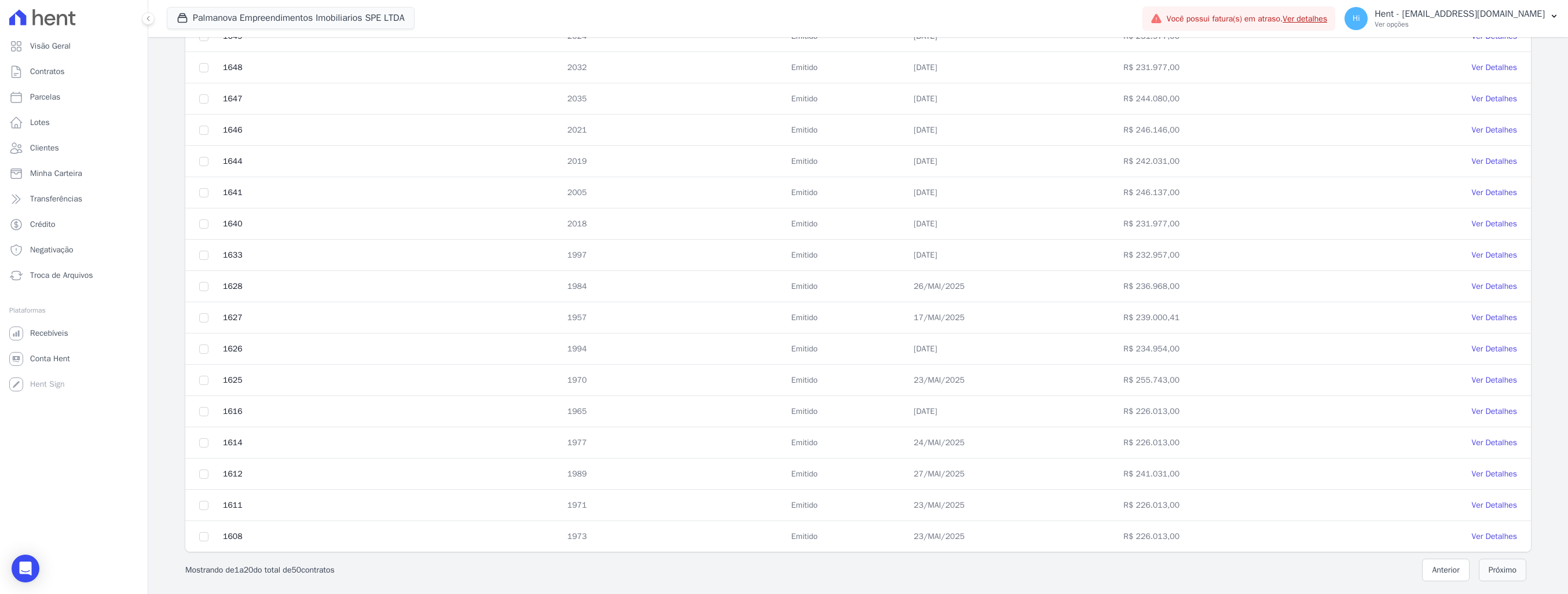 click on "Próximo" at bounding box center [1503, 570] 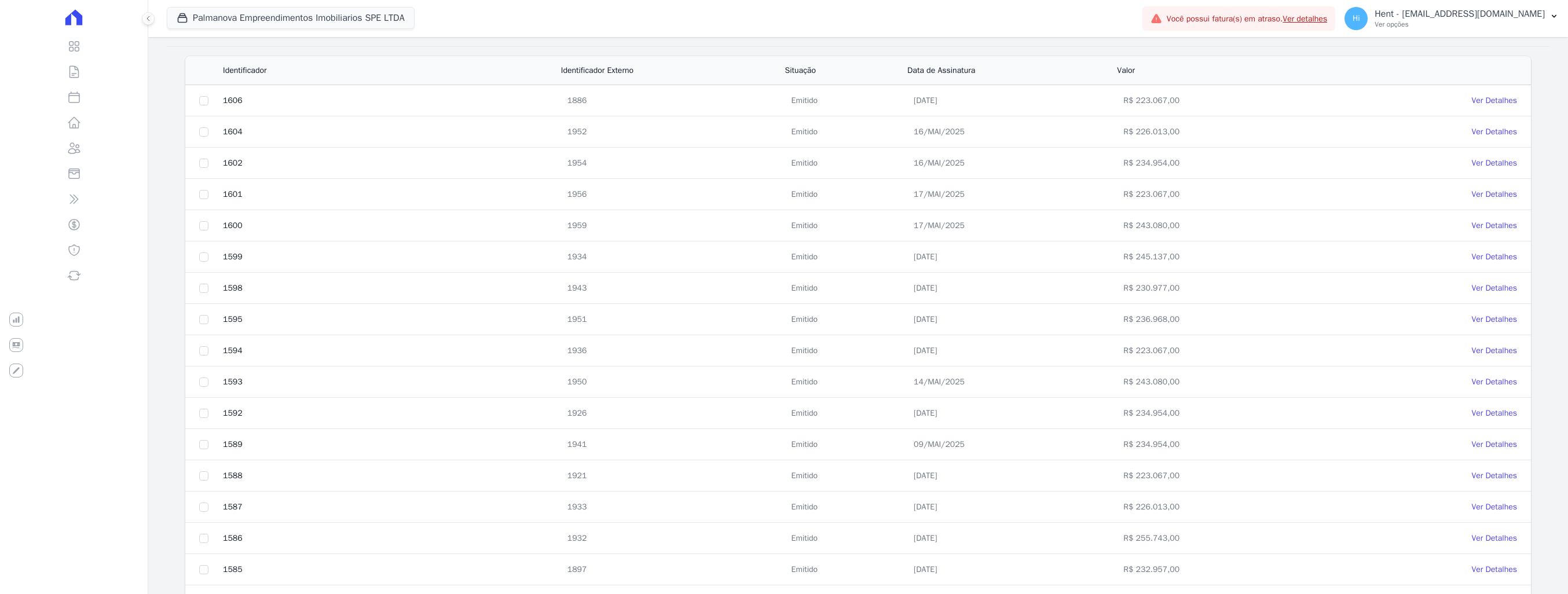 scroll, scrollTop: 341, scrollLeft: 0, axis: vertical 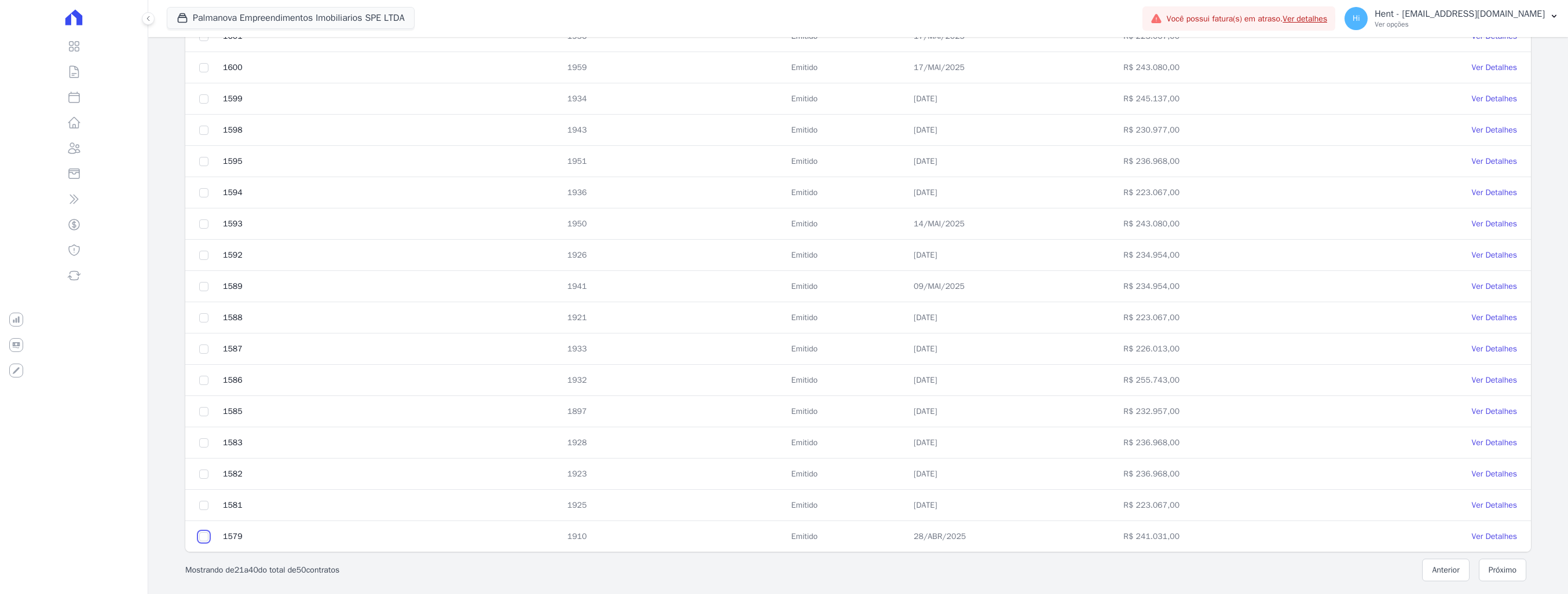 click at bounding box center [204, -57] 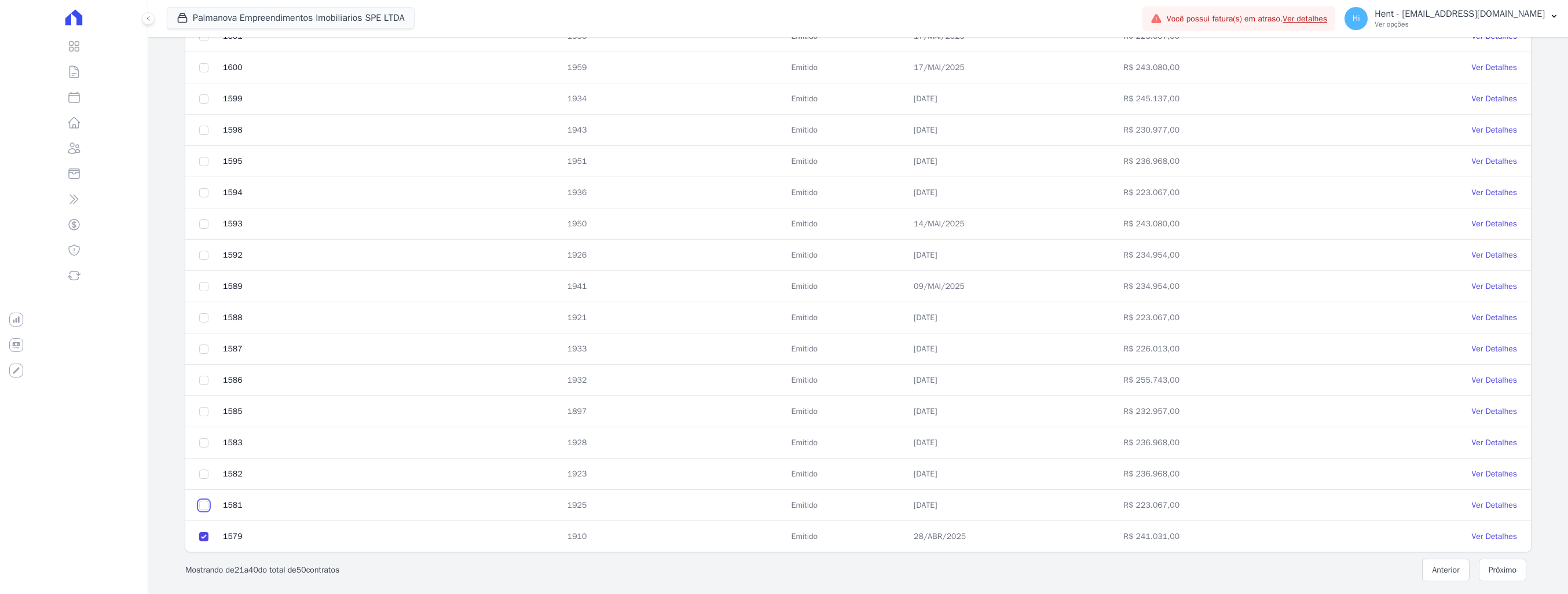click at bounding box center [204, -57] 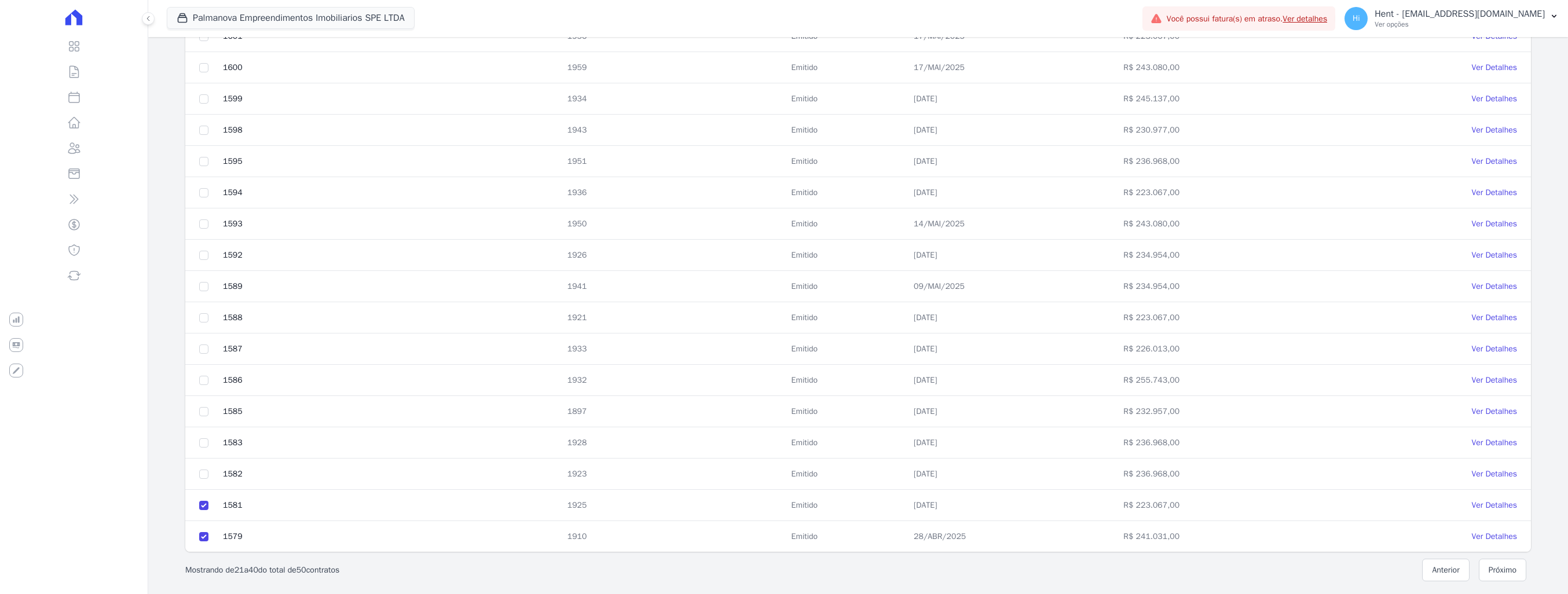 click at bounding box center (204, 474) 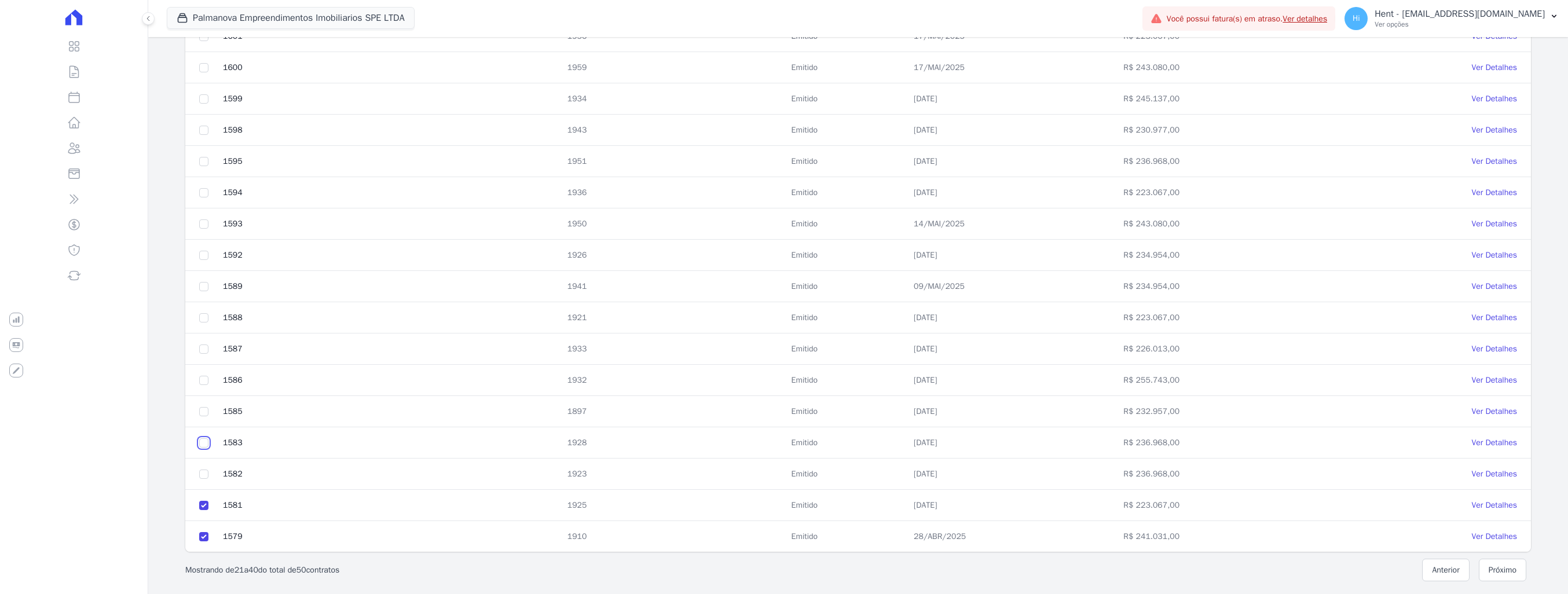 click at bounding box center [204, -57] 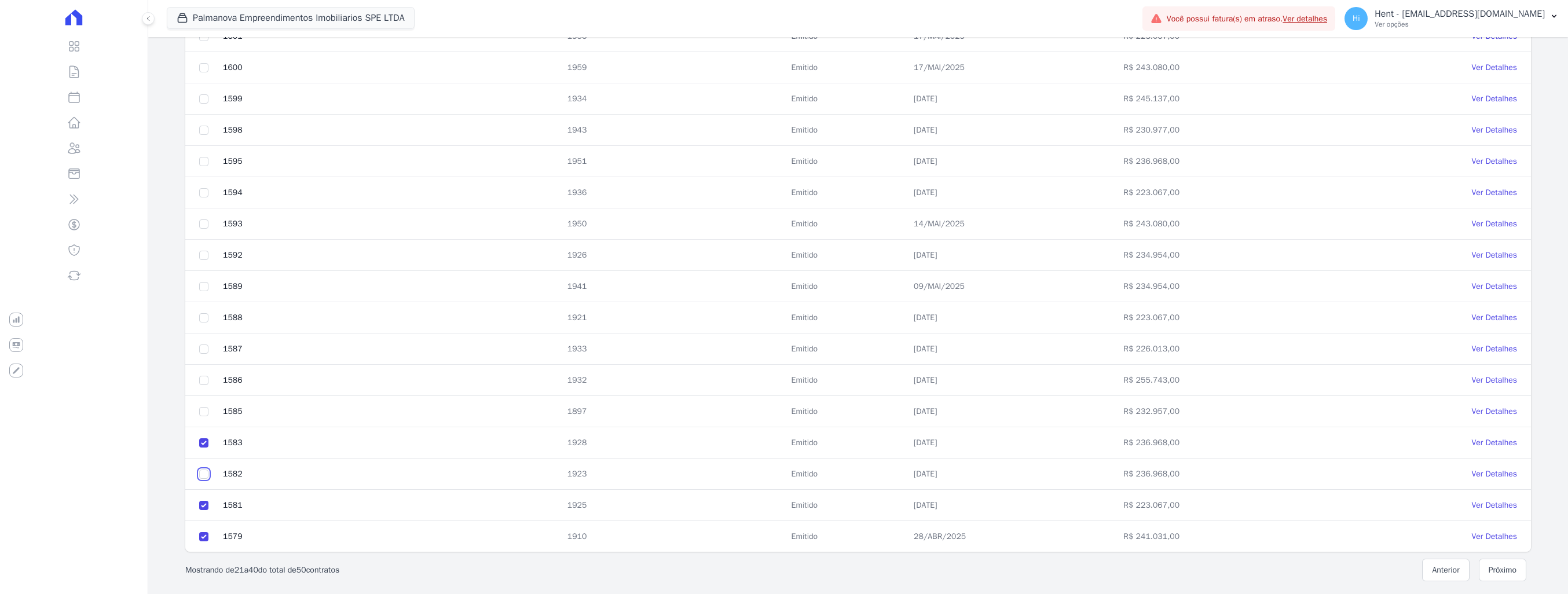 click at bounding box center (204, -57) 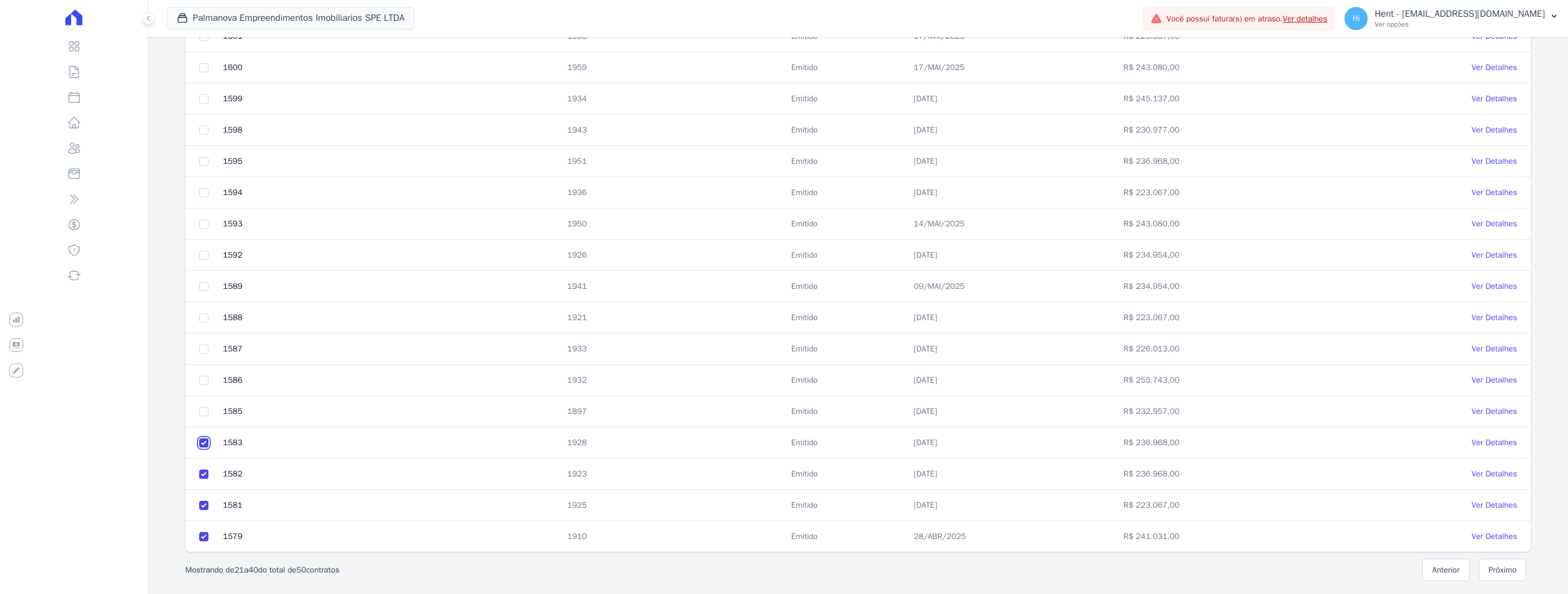 click at bounding box center (204, -57) 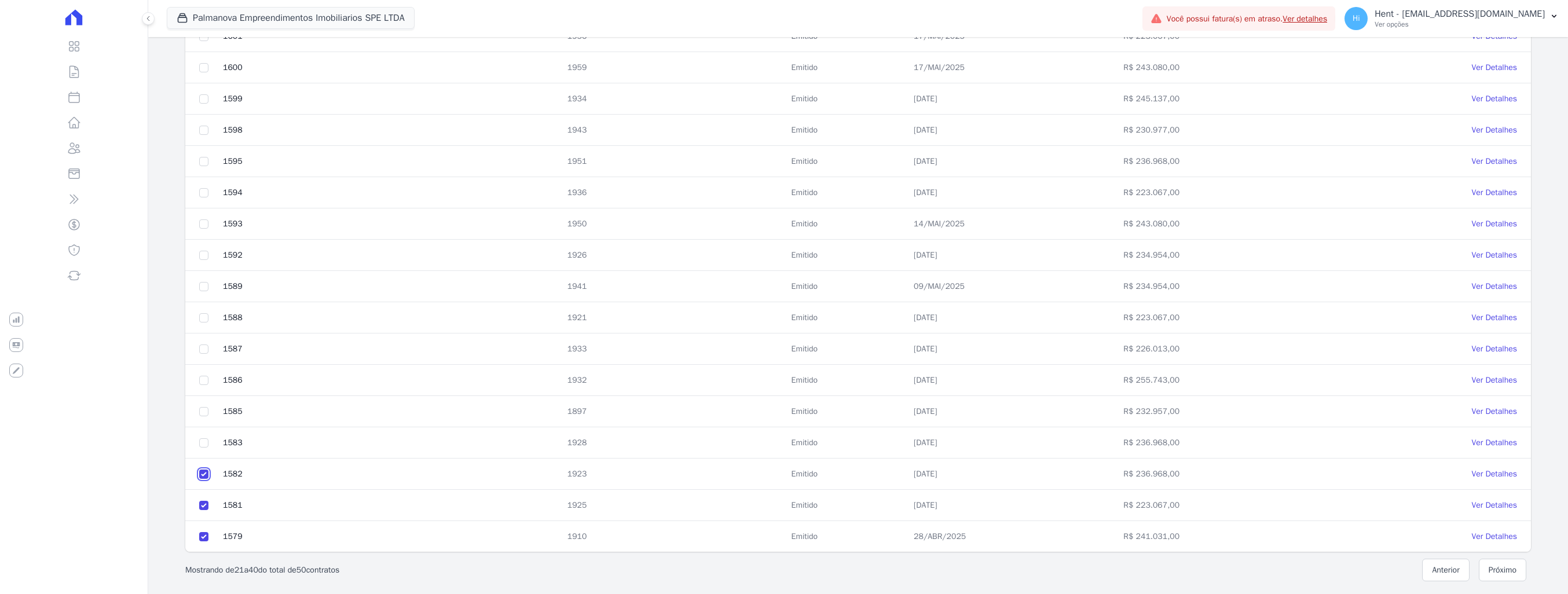 click at bounding box center (204, -57) 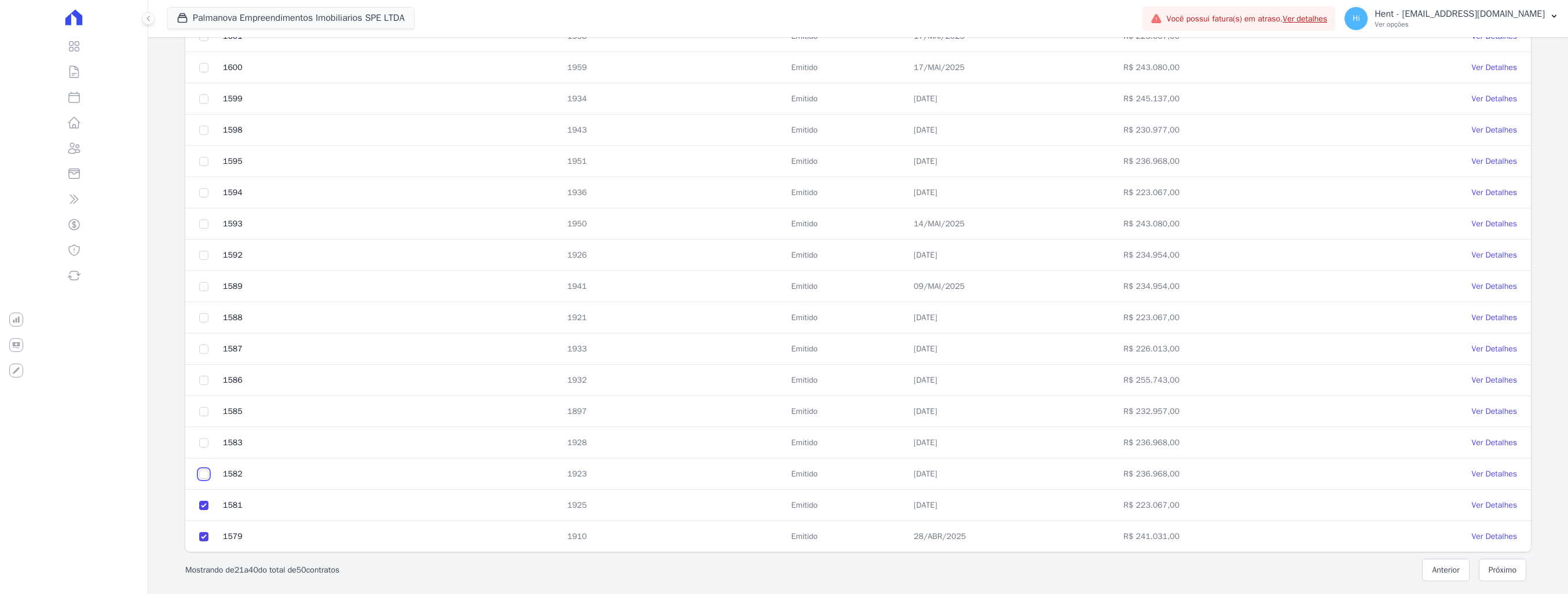scroll, scrollTop: 0, scrollLeft: 0, axis: both 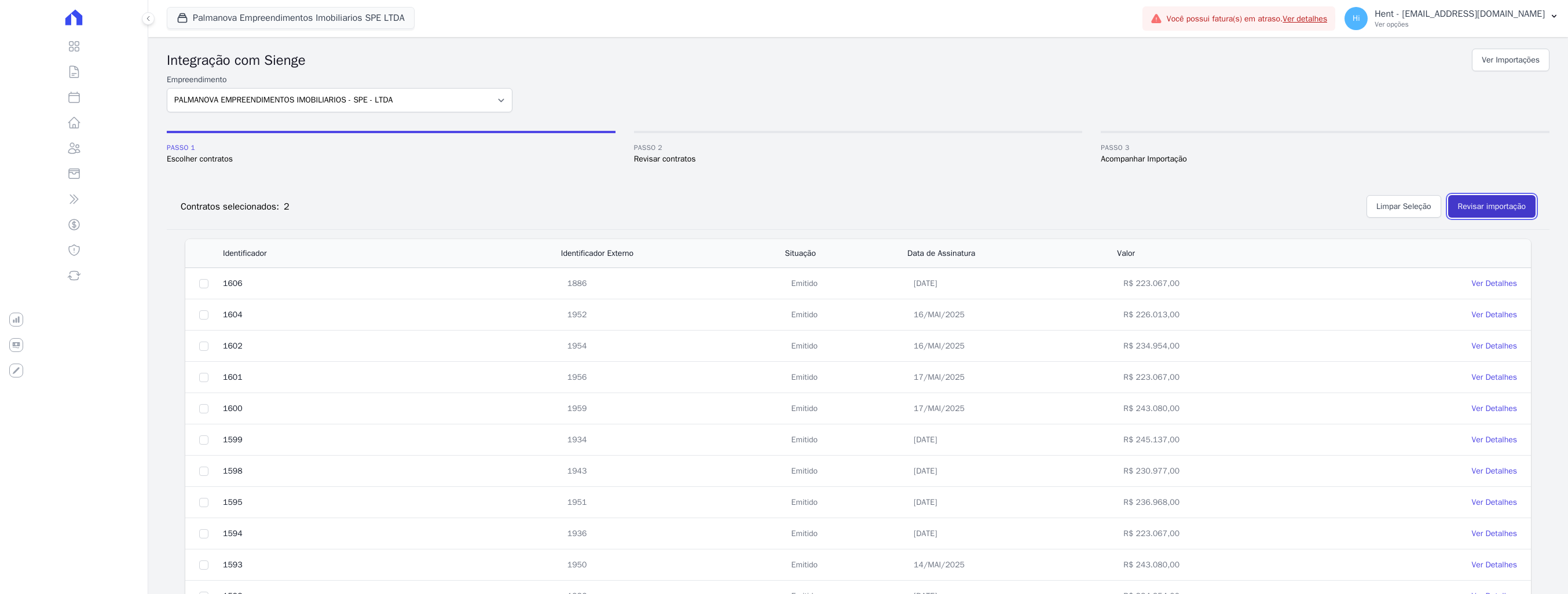click on "Revisar importação" at bounding box center (1492, 206) 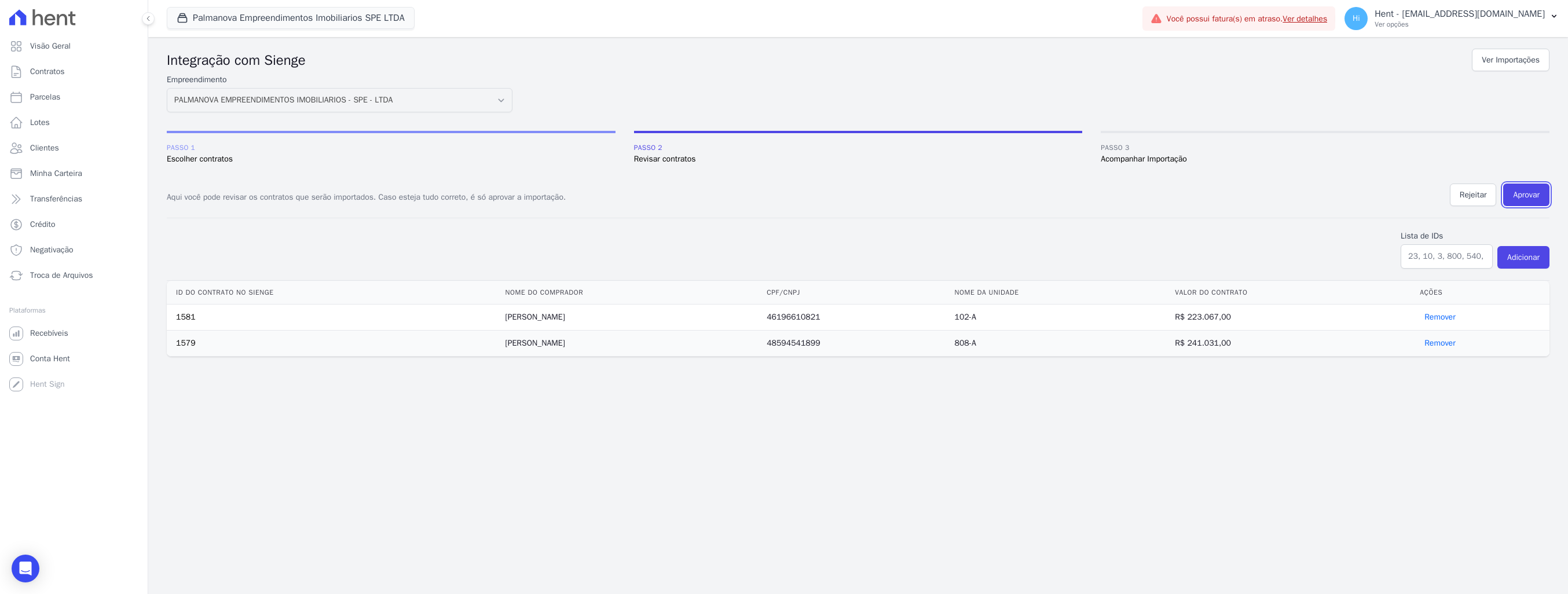 drag, startPoint x: 1531, startPoint y: 196, endPoint x: 819, endPoint y: 32, distance: 730.6436 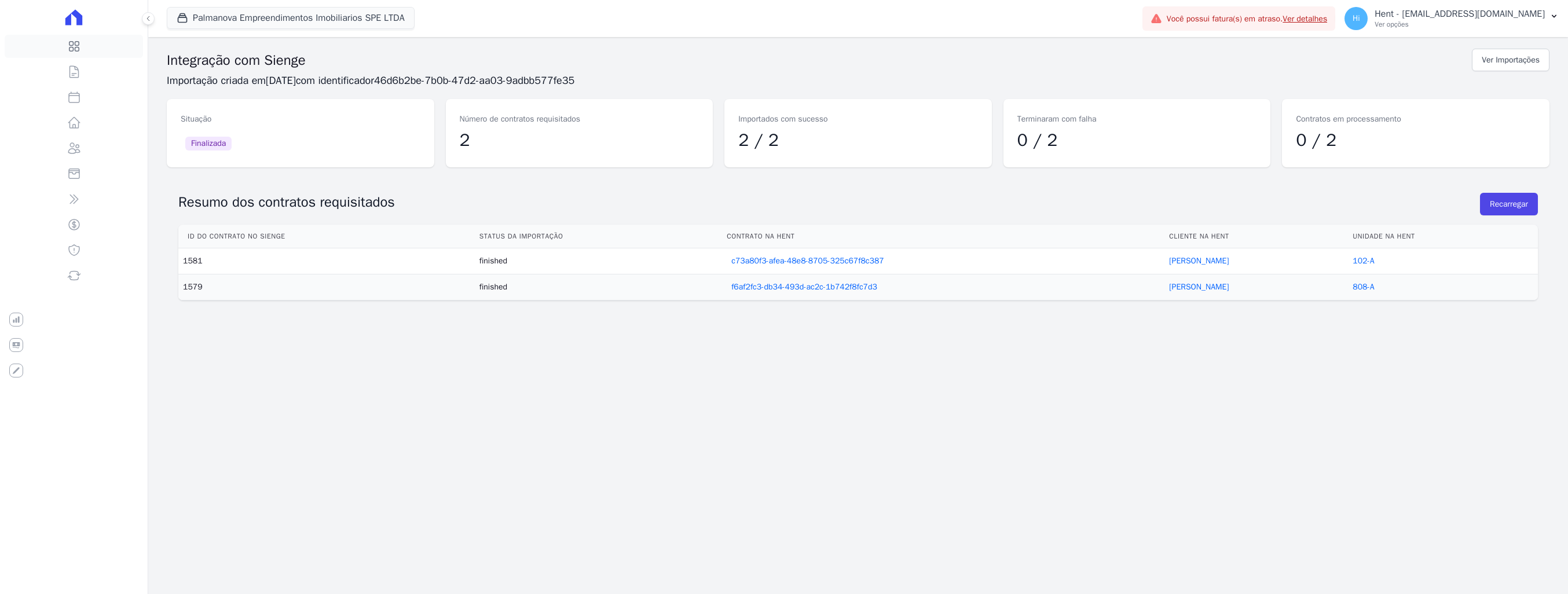 click 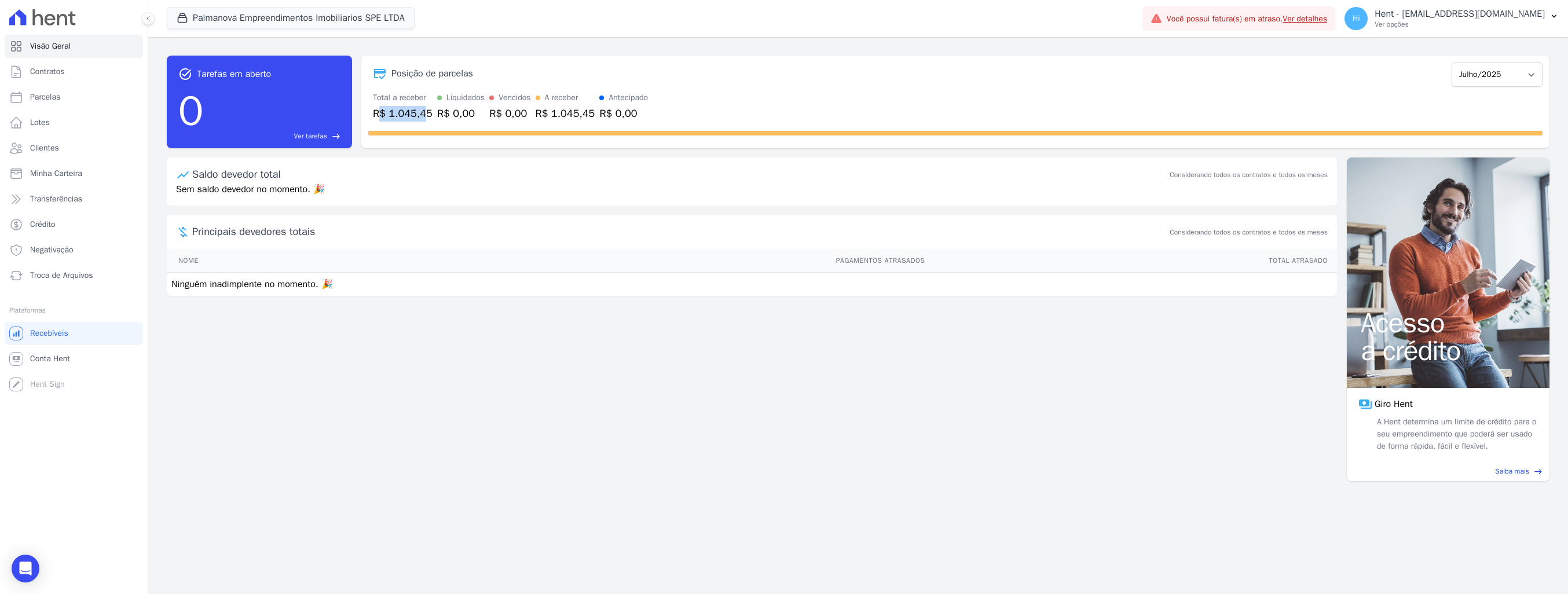 drag, startPoint x: 376, startPoint y: 112, endPoint x: 420, endPoint y: 116, distance: 44.181444 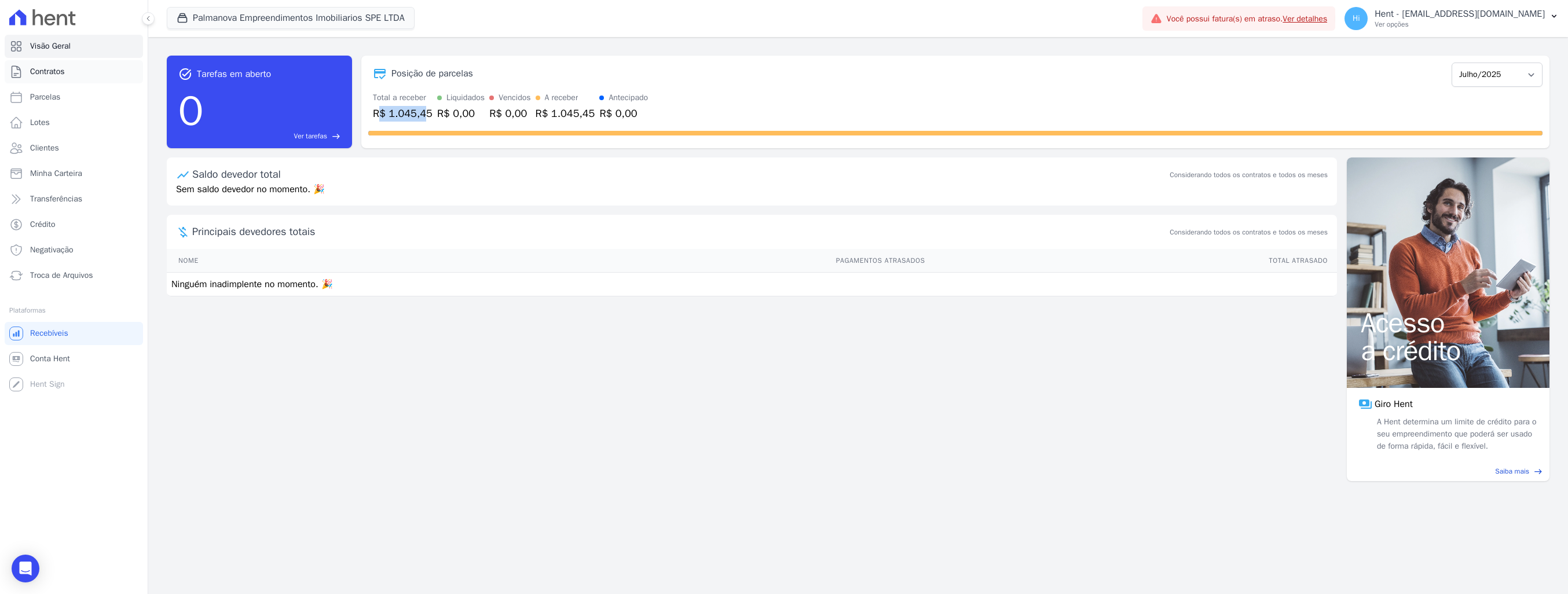 click on "Contratos" at bounding box center [47, 72] 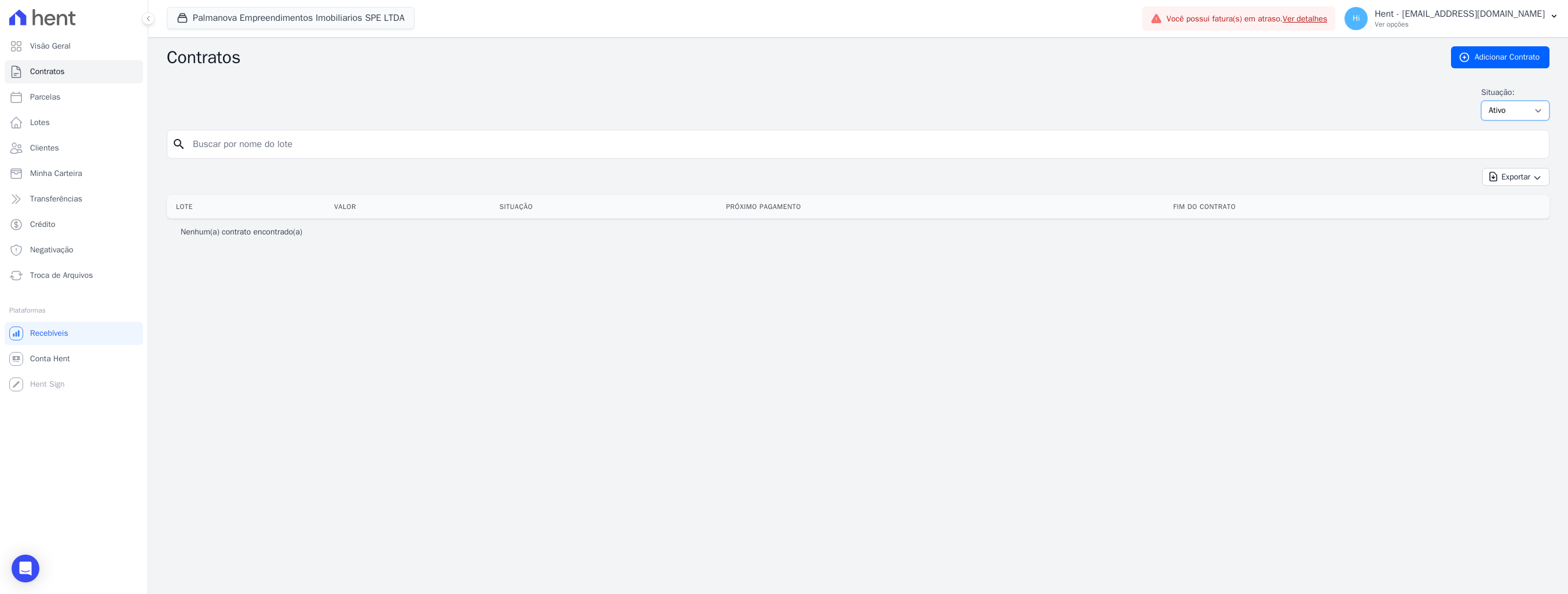 click on "Ativo
Todos
Pausado
Distratado
Rascunho
Expirado
Encerrado" at bounding box center [1515, 111] 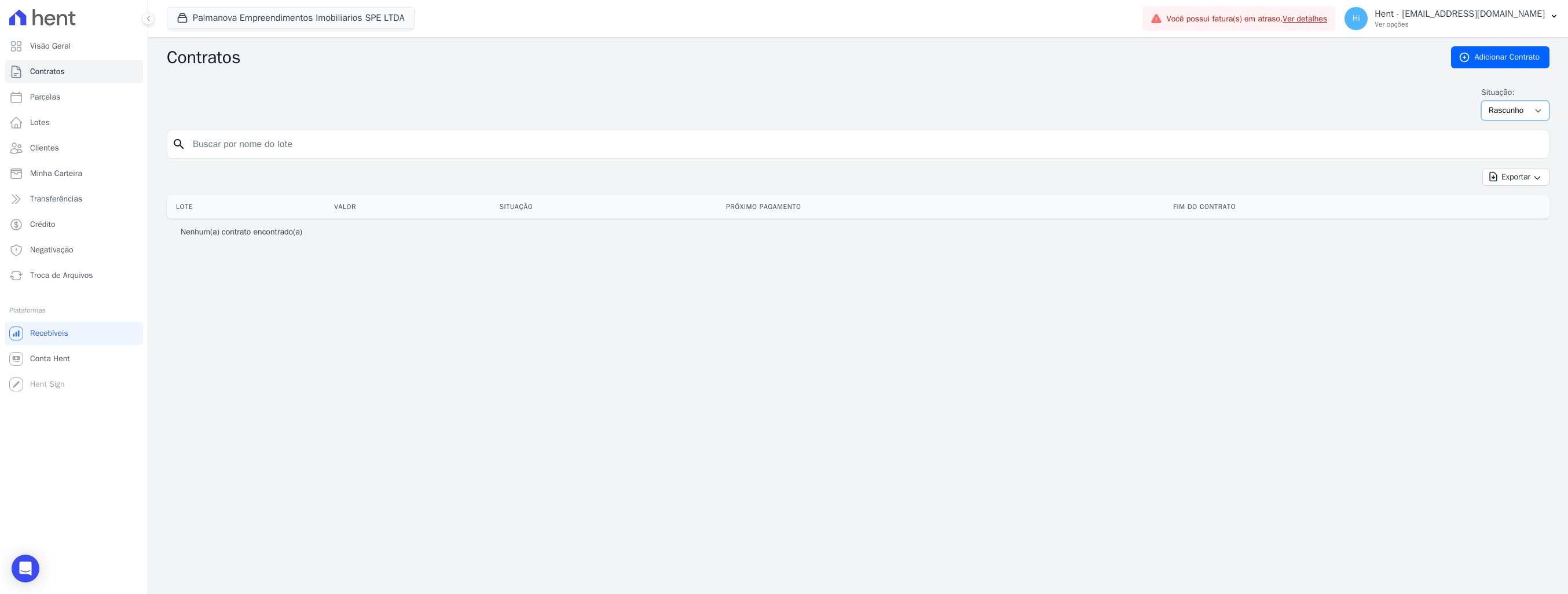 click on "Ativo
Todos
Pausado
Distratado
Rascunho
Expirado
Encerrado" at bounding box center (1515, 111) 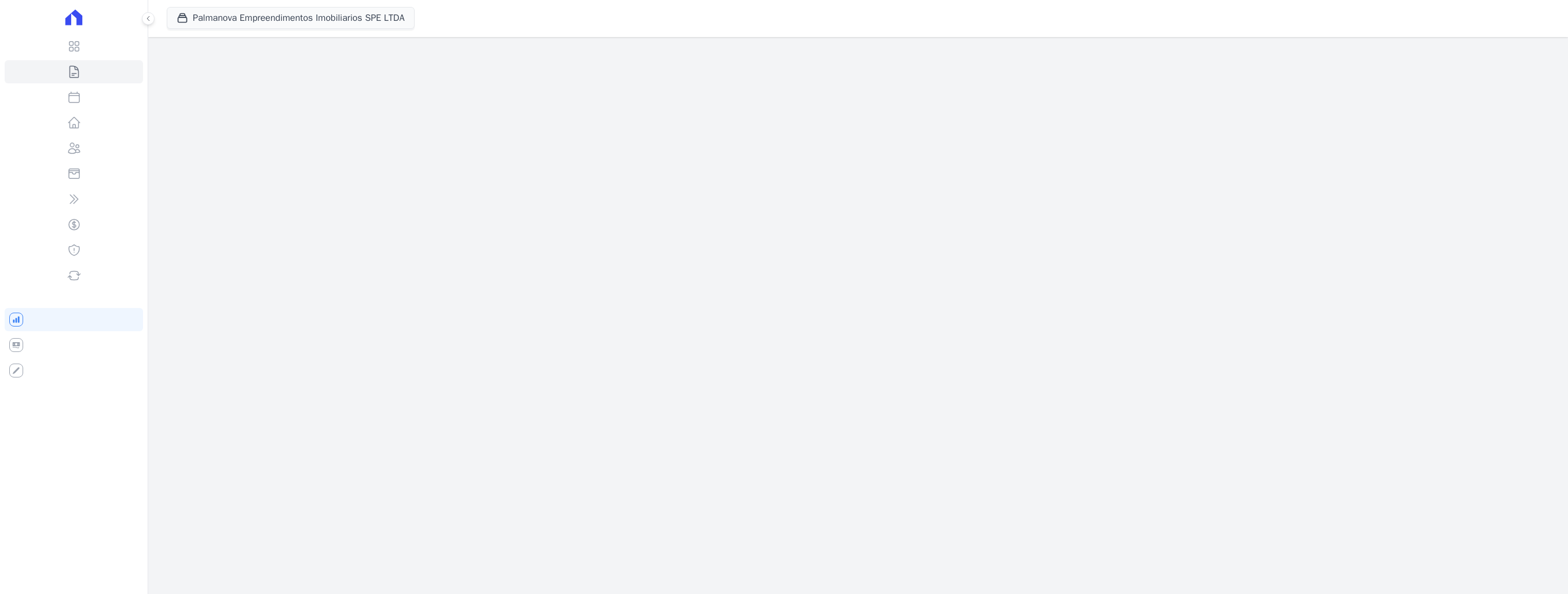 scroll, scrollTop: 0, scrollLeft: 0, axis: both 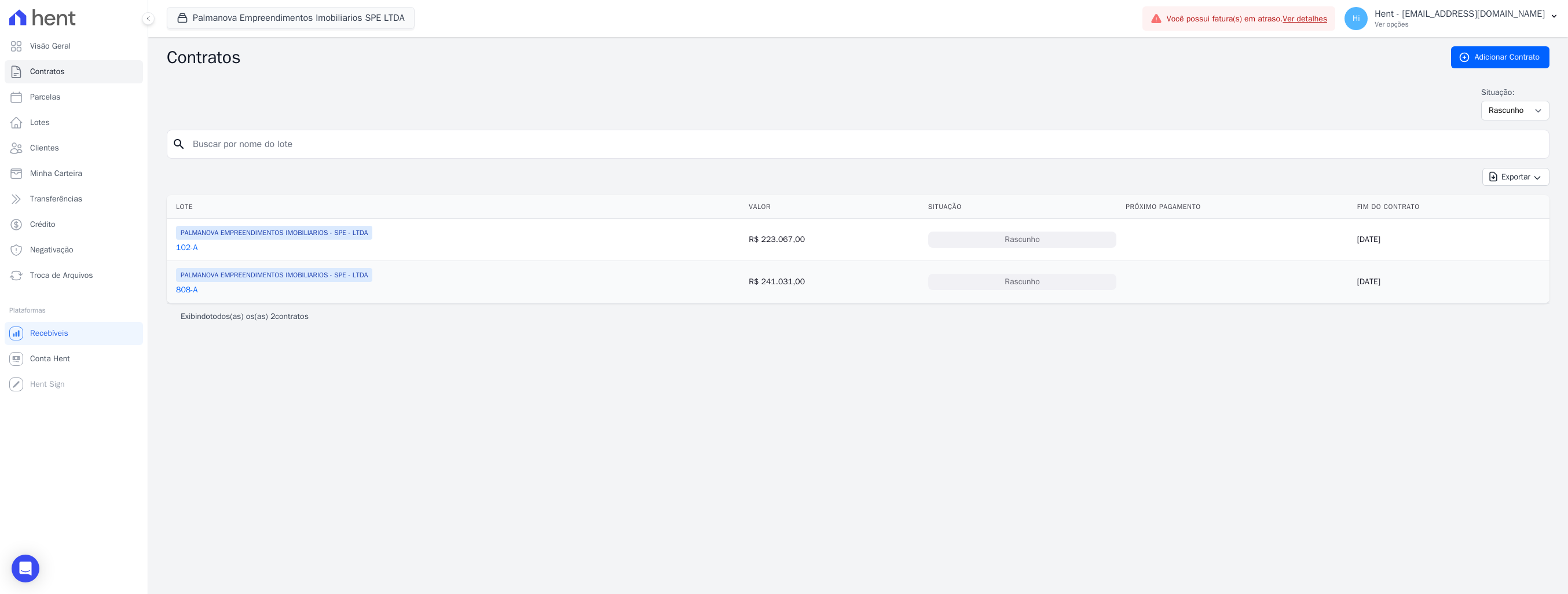 click on "102-A" at bounding box center [186, 248] 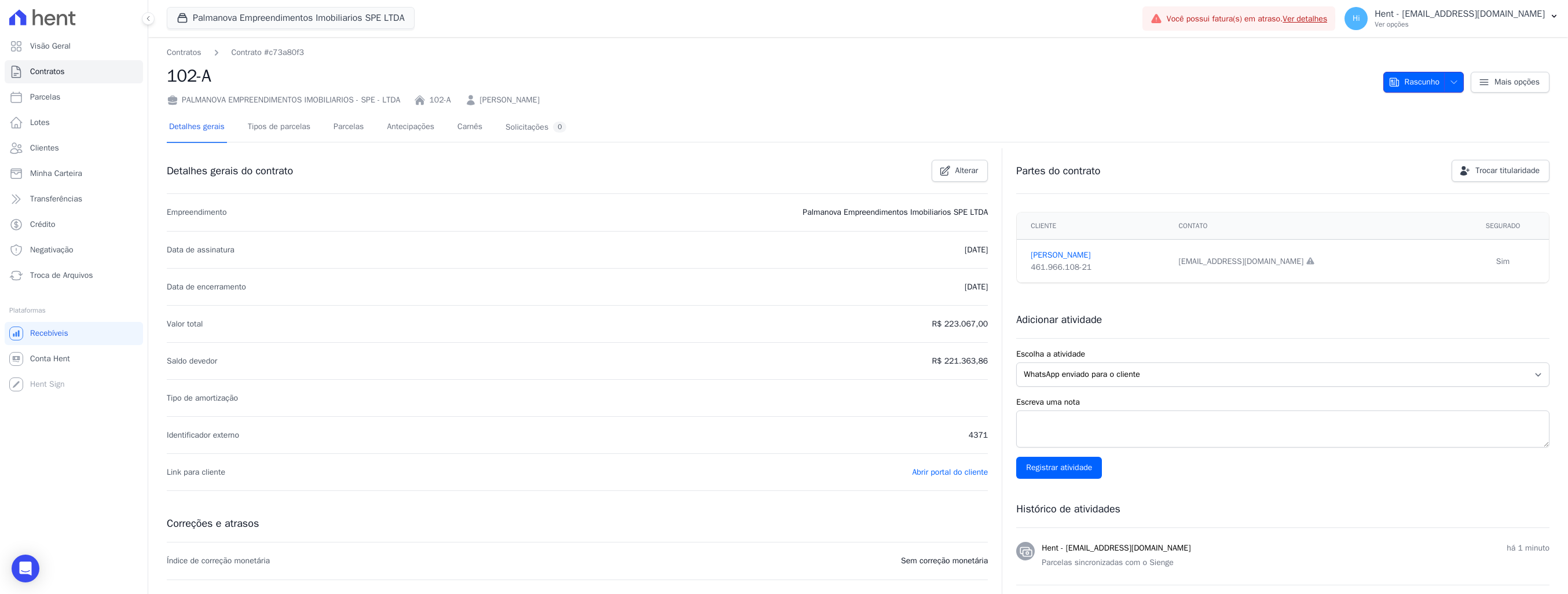 click at bounding box center [1451, 82] 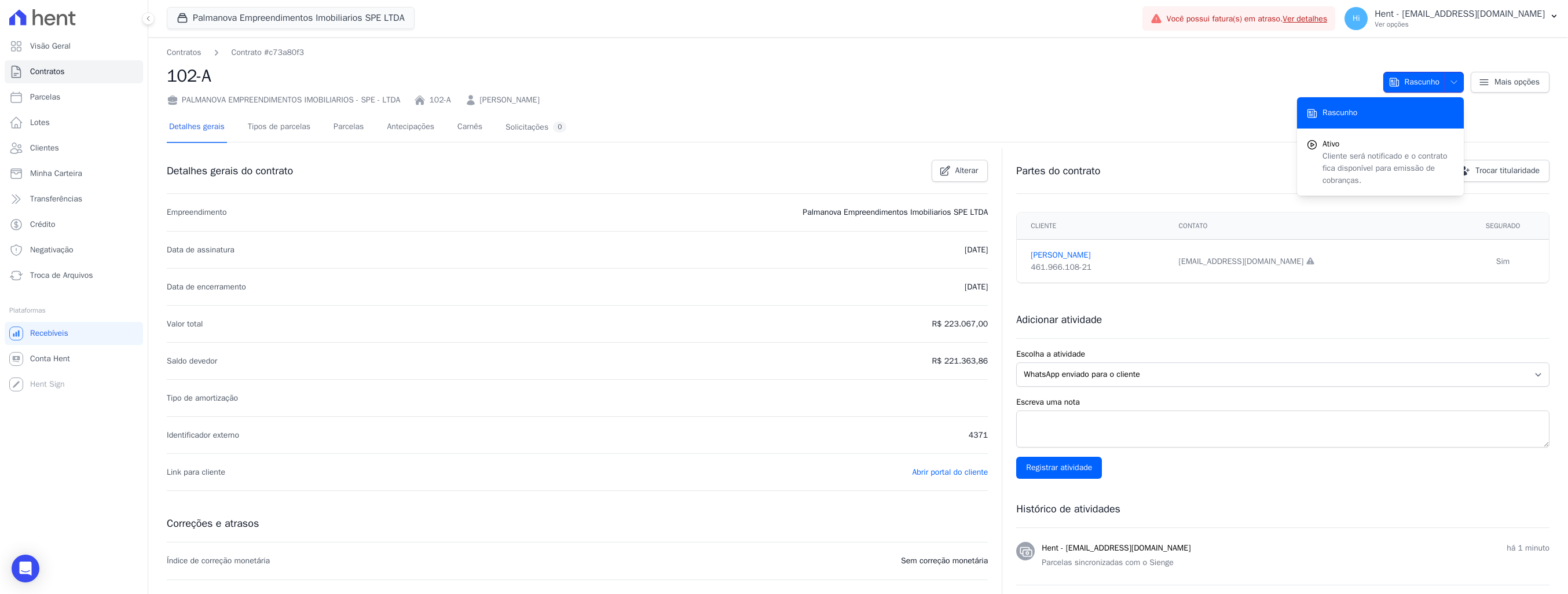 scroll, scrollTop: 0, scrollLeft: 0, axis: both 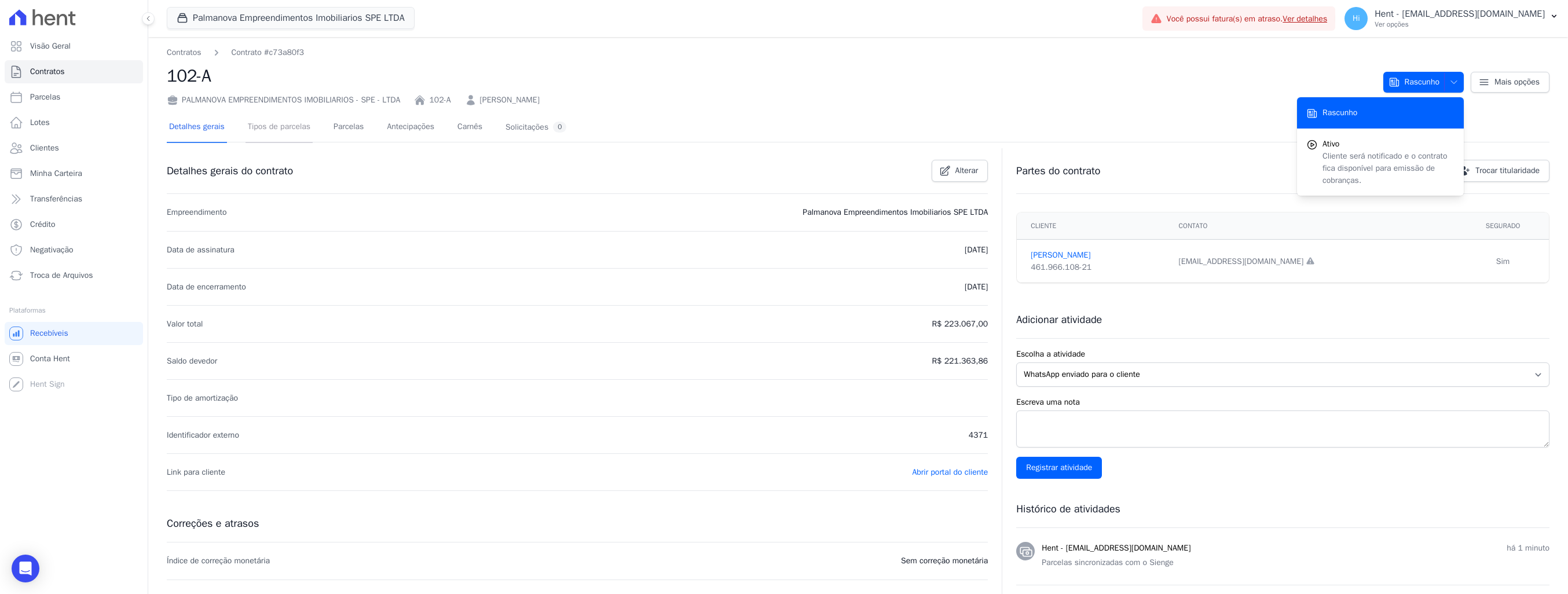 click on "Tipos de parcelas" at bounding box center [279, 127] 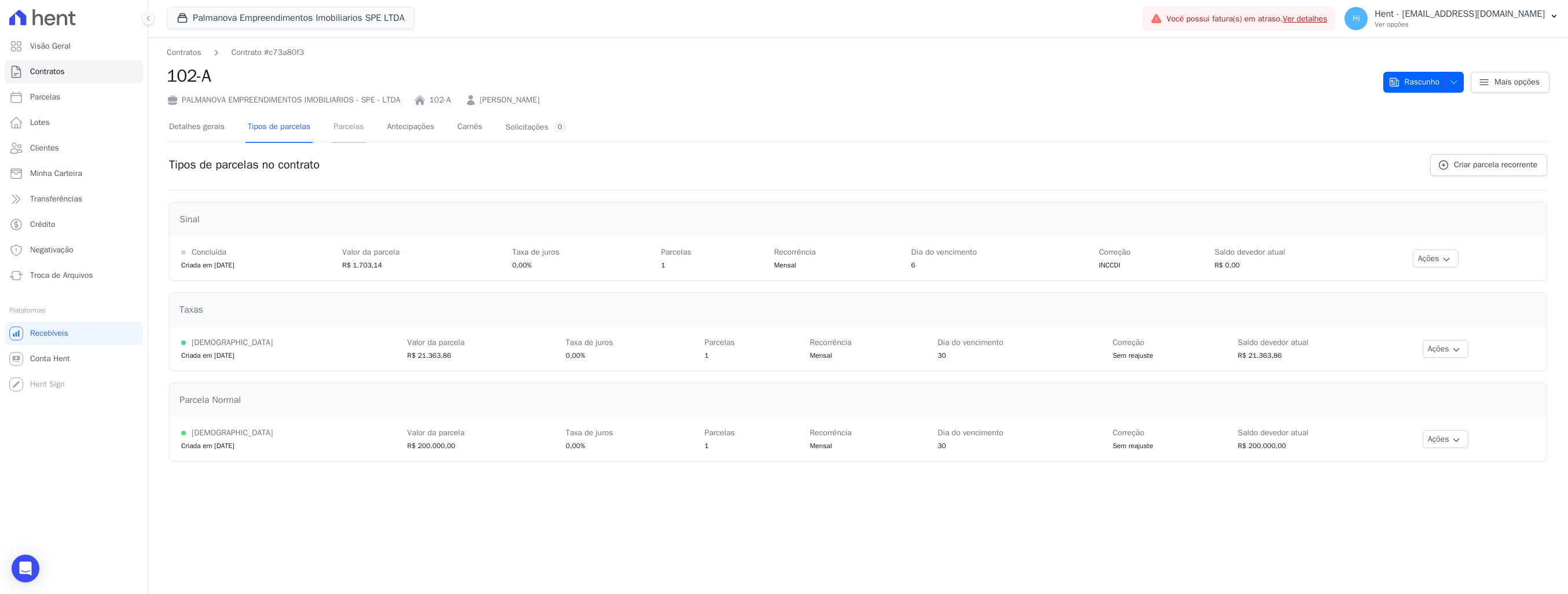 click on "Parcelas" at bounding box center [349, 127] 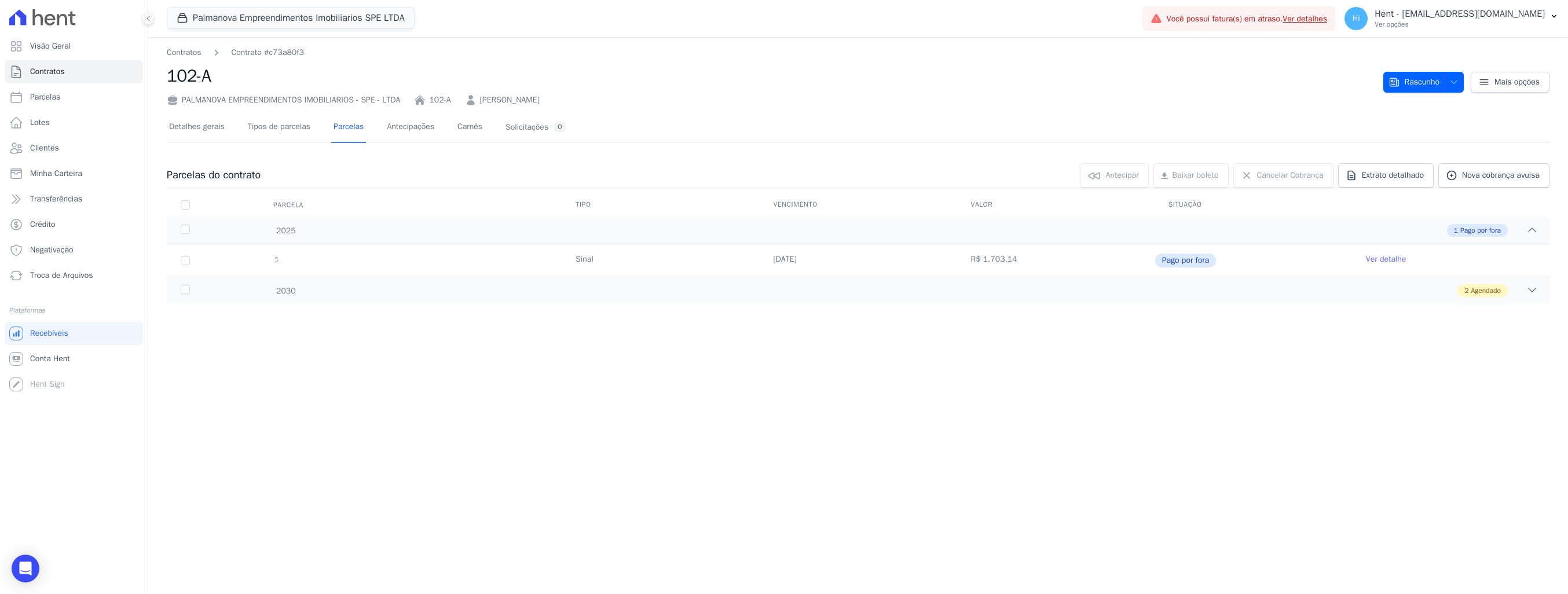 drag, startPoint x: 973, startPoint y: 259, endPoint x: 1028, endPoint y: 264, distance: 55.226805 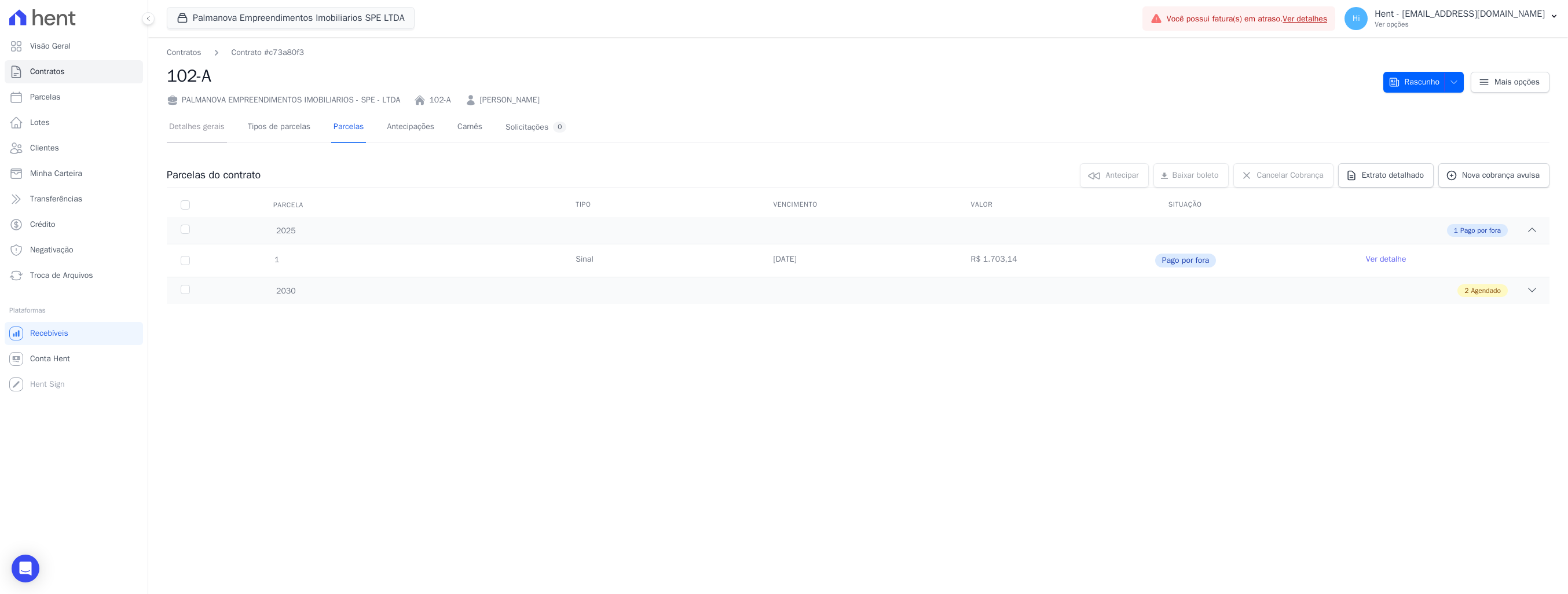 click on "Detalhes gerais" at bounding box center [197, 127] 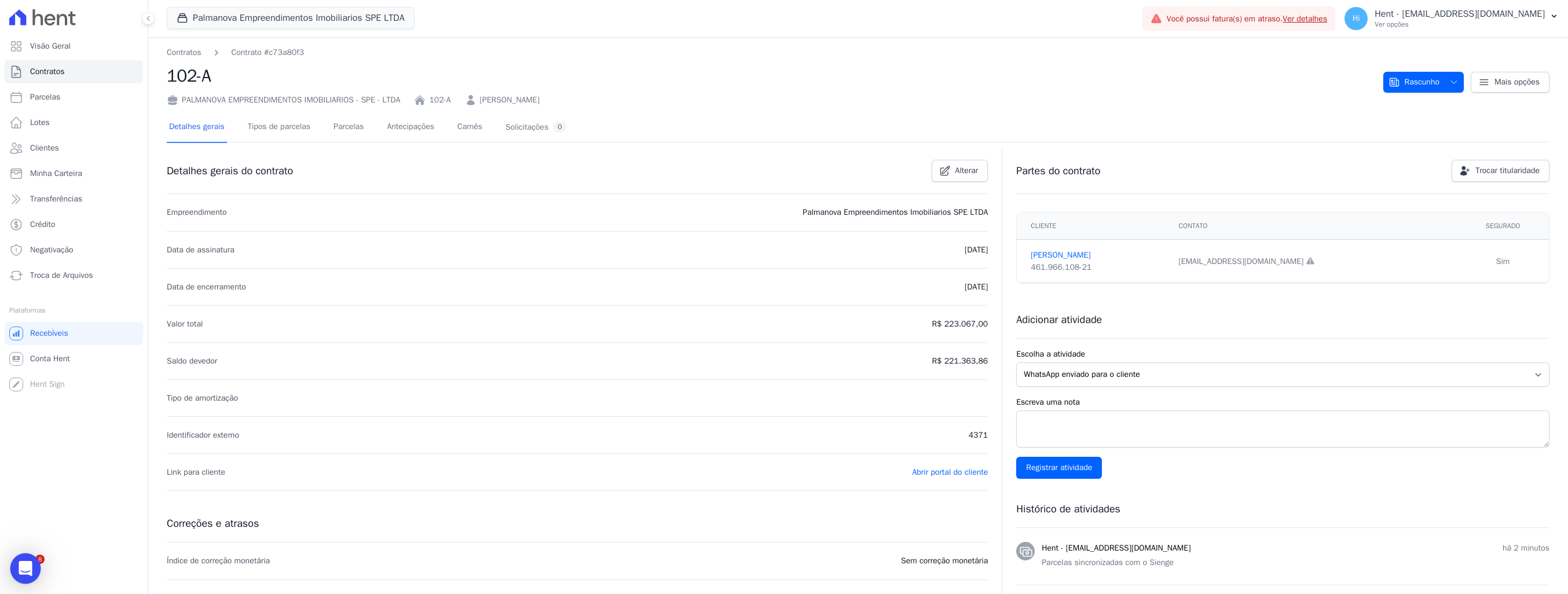 scroll, scrollTop: 0, scrollLeft: 0, axis: both 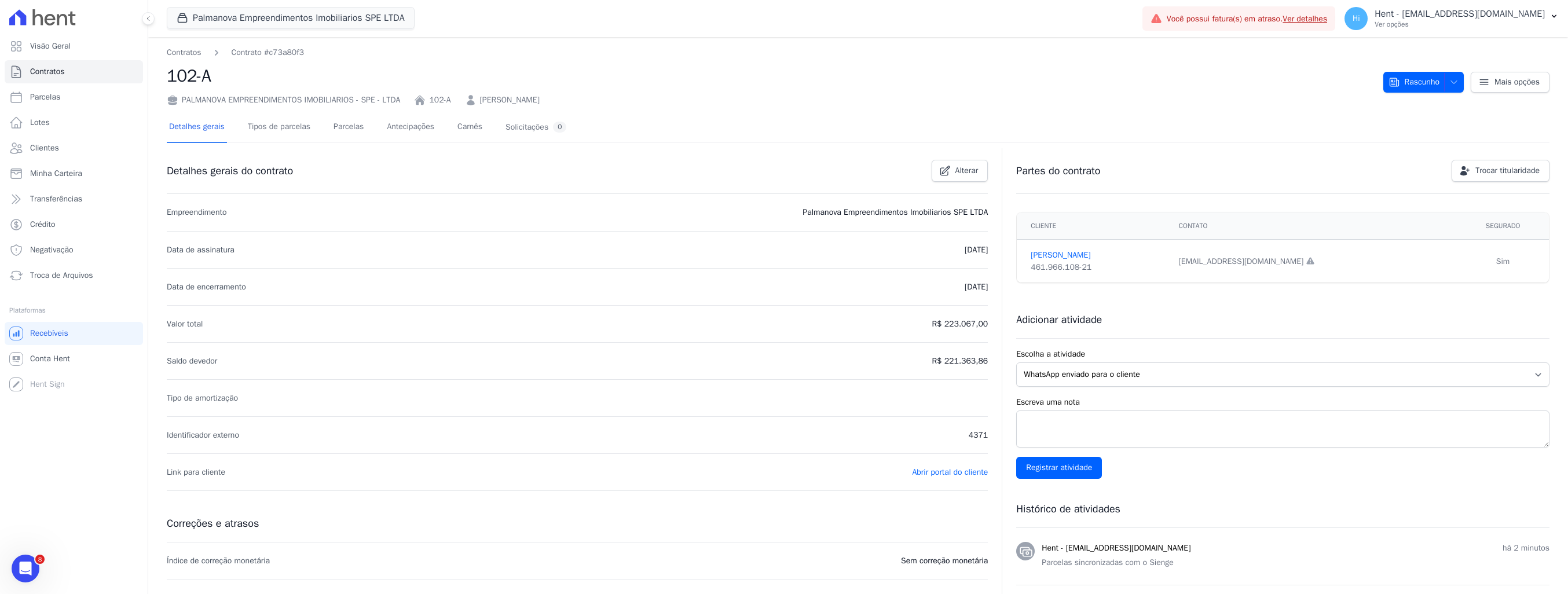 click 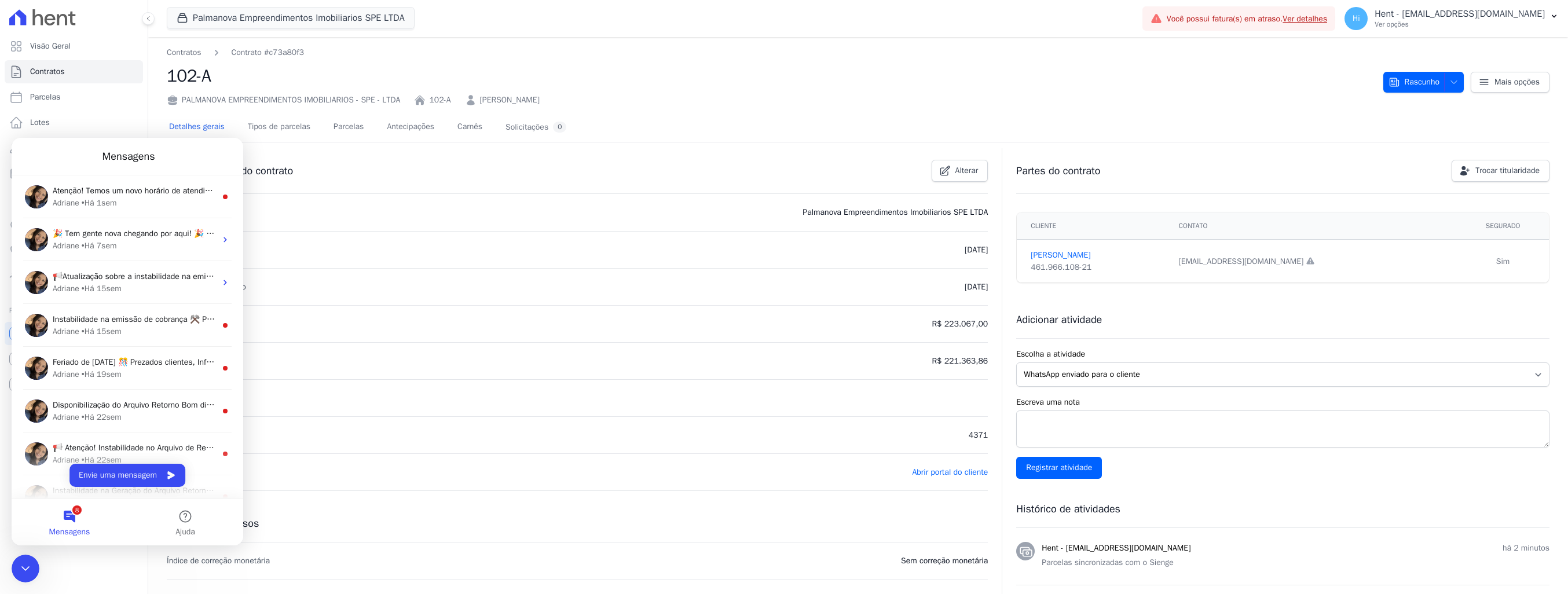 scroll, scrollTop: 0, scrollLeft: 0, axis: both 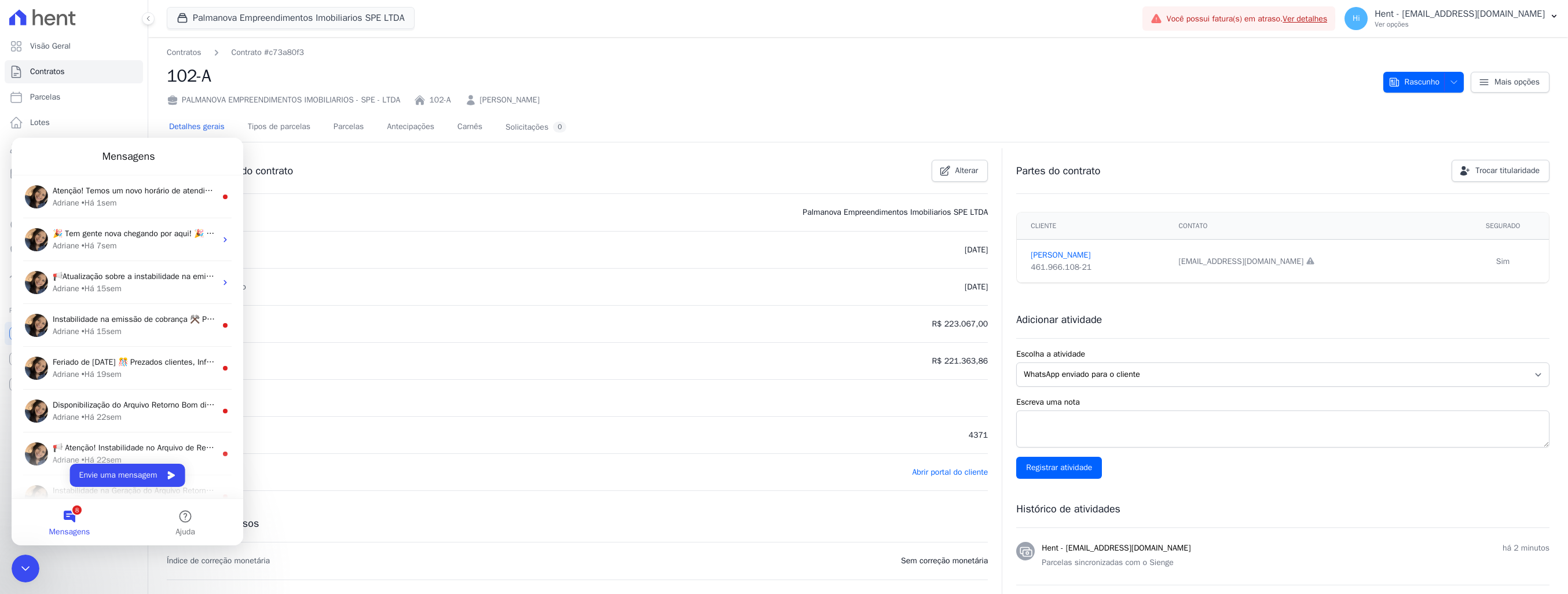 click on "Visão Geral
Contratos
Parcelas
Lotes
Clientes
Minha Carteira
Transferências
Crédito
Negativação" at bounding box center [74, 297] 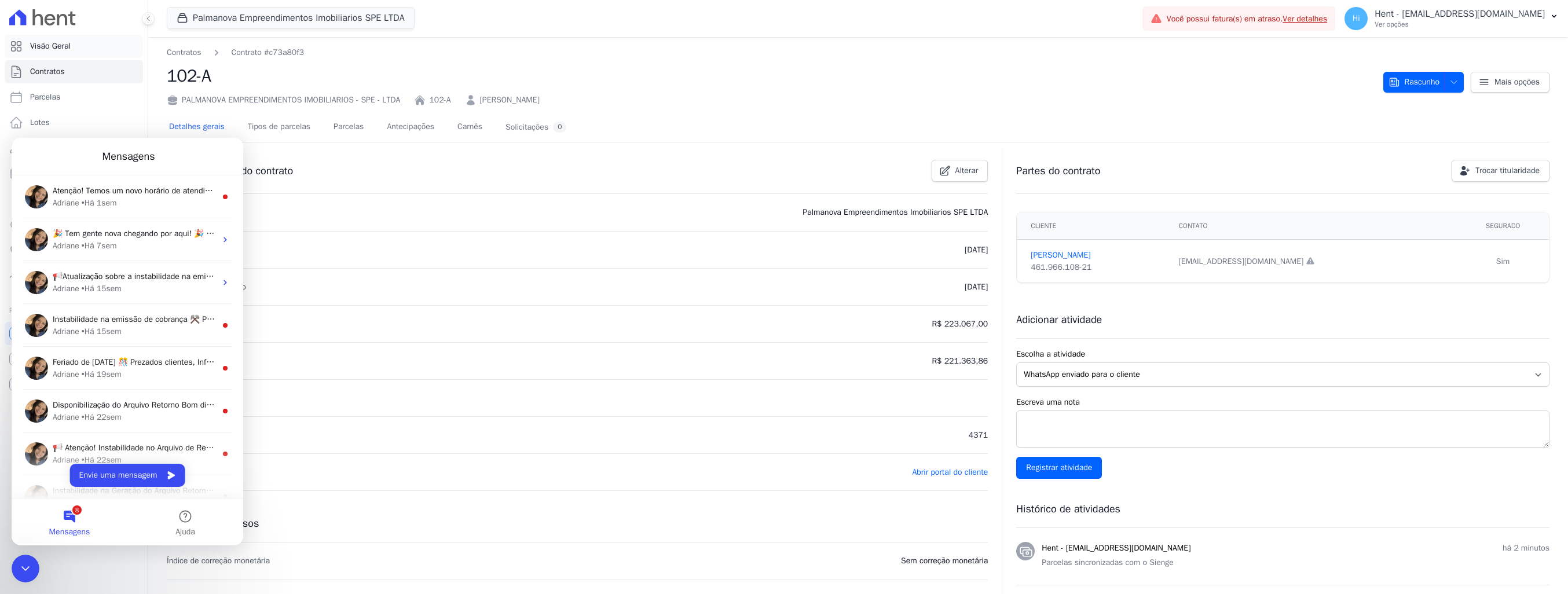 click on "Visão Geral" at bounding box center [74, 46] 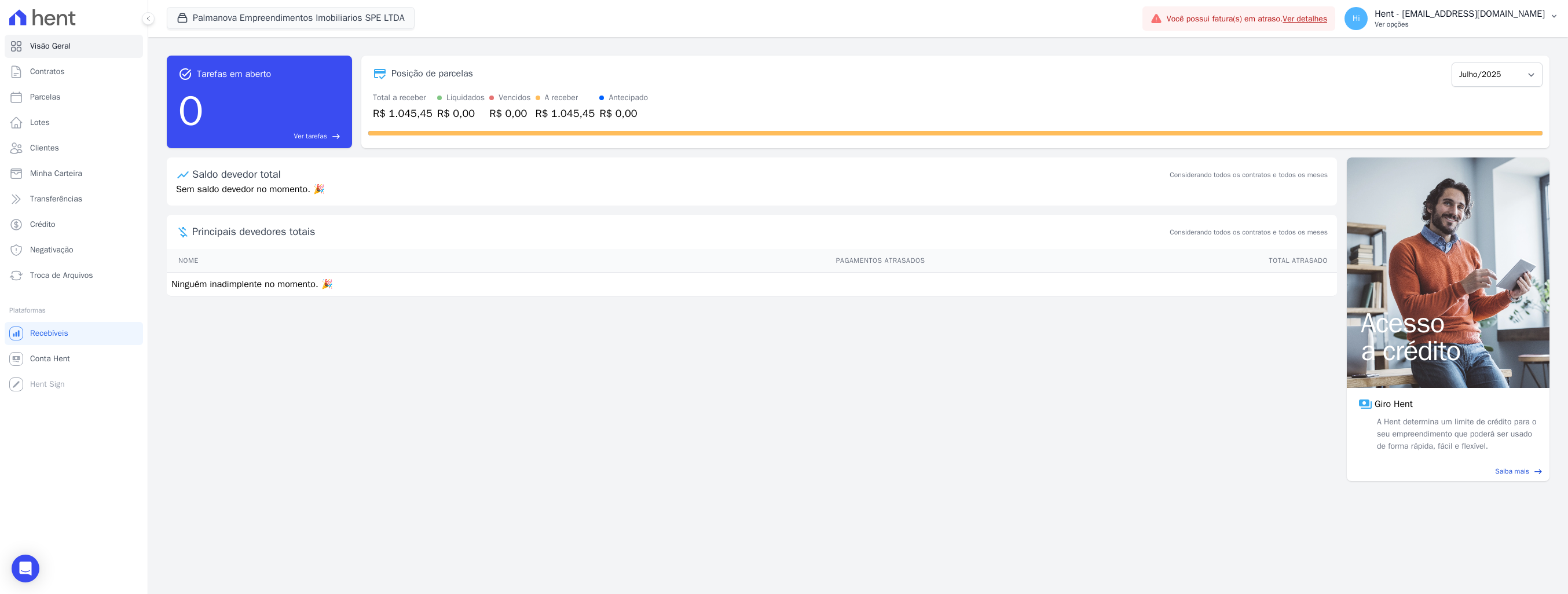 click on "Hent -  [EMAIL_ADDRESS][DOMAIN_NAME]" at bounding box center (1460, 14) 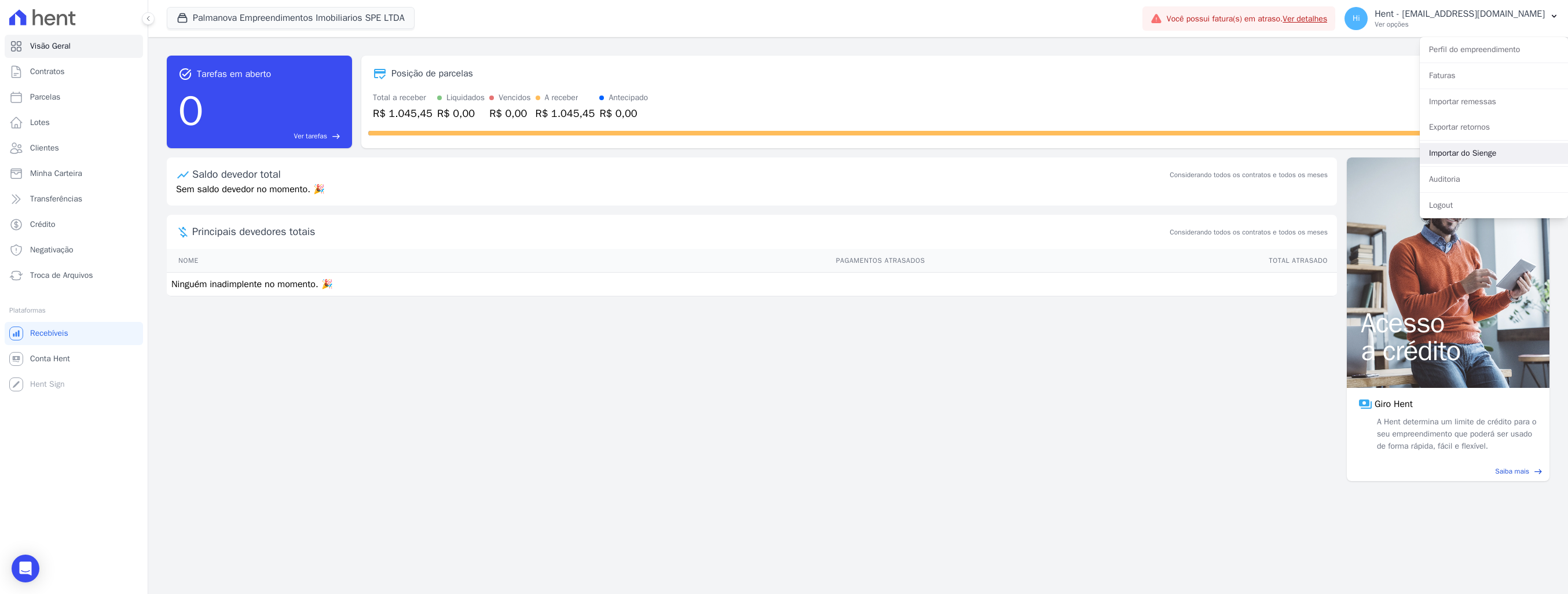click on "Importar do Sienge" at bounding box center [1494, 153] 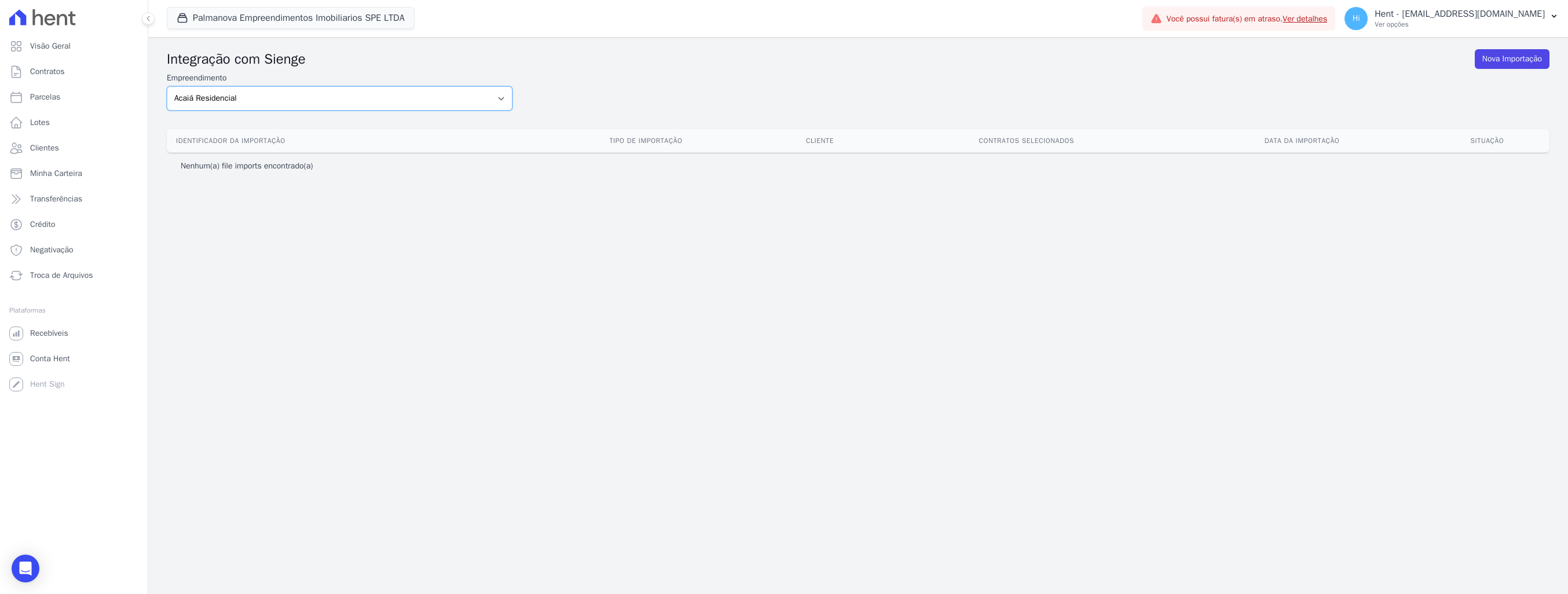 drag, startPoint x: 262, startPoint y: 89, endPoint x: 275, endPoint y: 111, distance: 25.553865 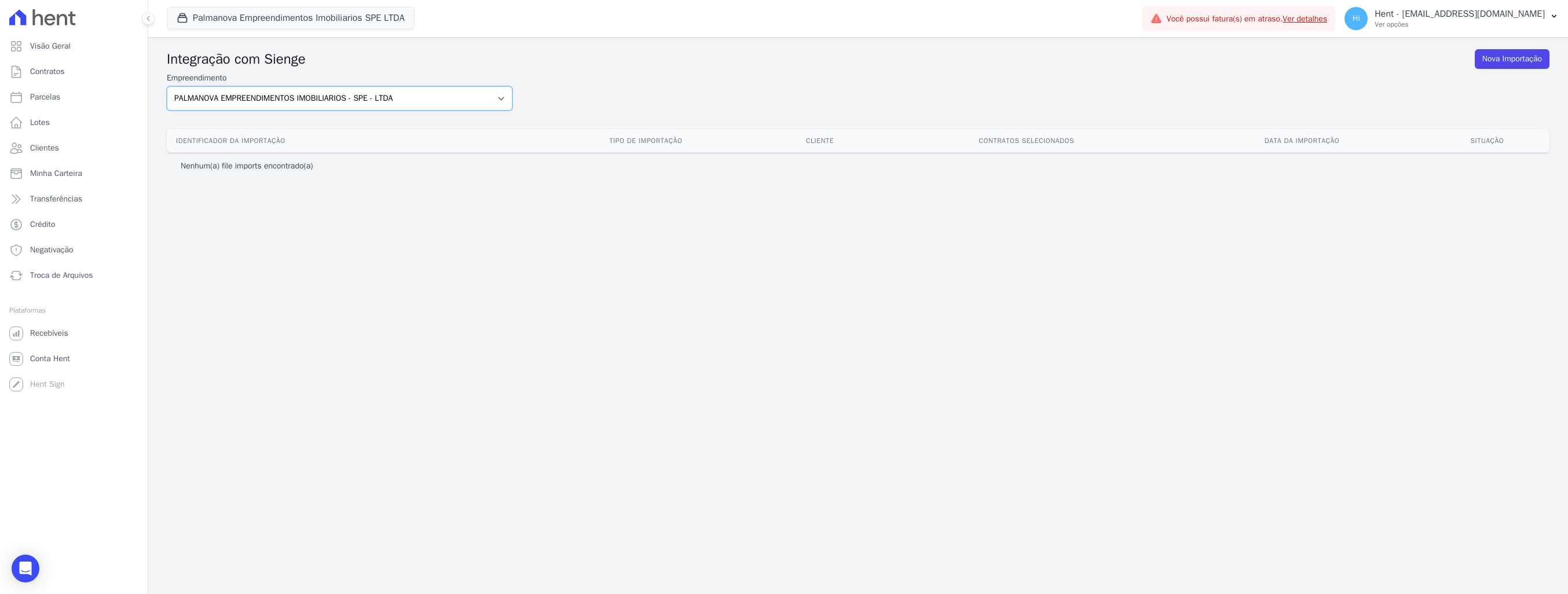 click on "Acaiá Residencial
ACQUA 8 PELOTAS SPE LTDA
ACQUA LIFE CLUB
Administrativo
AGILE ELOI MENDES SPE SA
Agile Pavican São Lourenço - Loteadores
Agile Pavican São Lourenço SPE LTDA
AGUAS DE GUANABARA INCORPORACAO IMOBILIARIA SPE LTDA
AGUAS DO ALVORADA INCORPORACAO IMOBILIARIA SPE LTDA
AJMC Empreendimentos
Alameda dos Ipês
Aldeia Smart
Alexandria Condomínios
Alfenense Negócios Imobiliários
ALTOS DE SANTANA
Amaré Arpoador
Amazon Residence Construtora LTDA
ANANINDEUA 01 INCORPORACAO IMOBILIARIA SPE LTDA
AQUARELA CITY INCORPORACAO IMOBILIARIA LTDA
Arcos Itaquera
Areias do Planalto
Areias do Planalto - Interno
Aroka Incorporadora e Administradora LTDA.
ARTE VILA MATILDE
Art Prime - Irajá
Arty Park - Gravatai
ARVO HOME CLUB - SOLICASA
Aspen - Farroupilha
Aurora
Aurora  II - LBA
Aurora I - LBA
BAHAMAS EAST VILLAGE
Baia Formosa Parque
Belas Artes
Belas Artes 2º tranche
Bem Viver | Saint Raphael
Bio Residencial
BOSQUE CLUB" at bounding box center (339, 98) 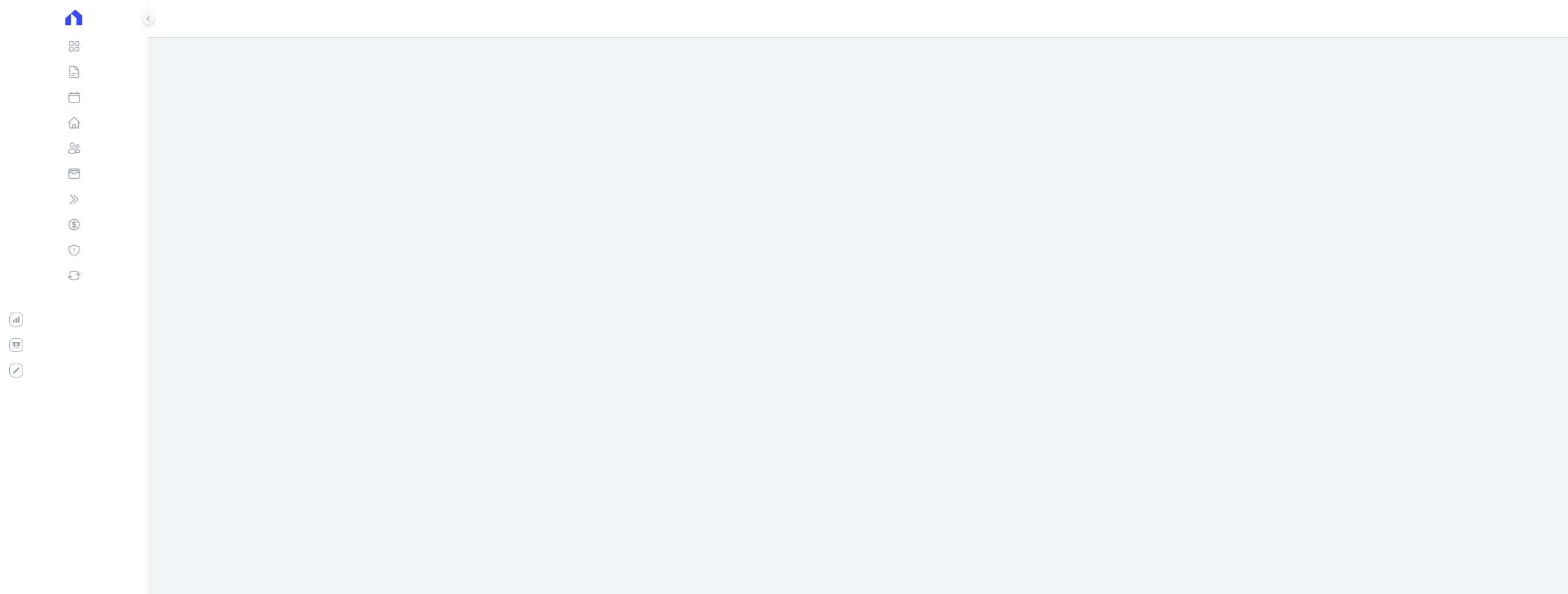 scroll, scrollTop: 0, scrollLeft: 0, axis: both 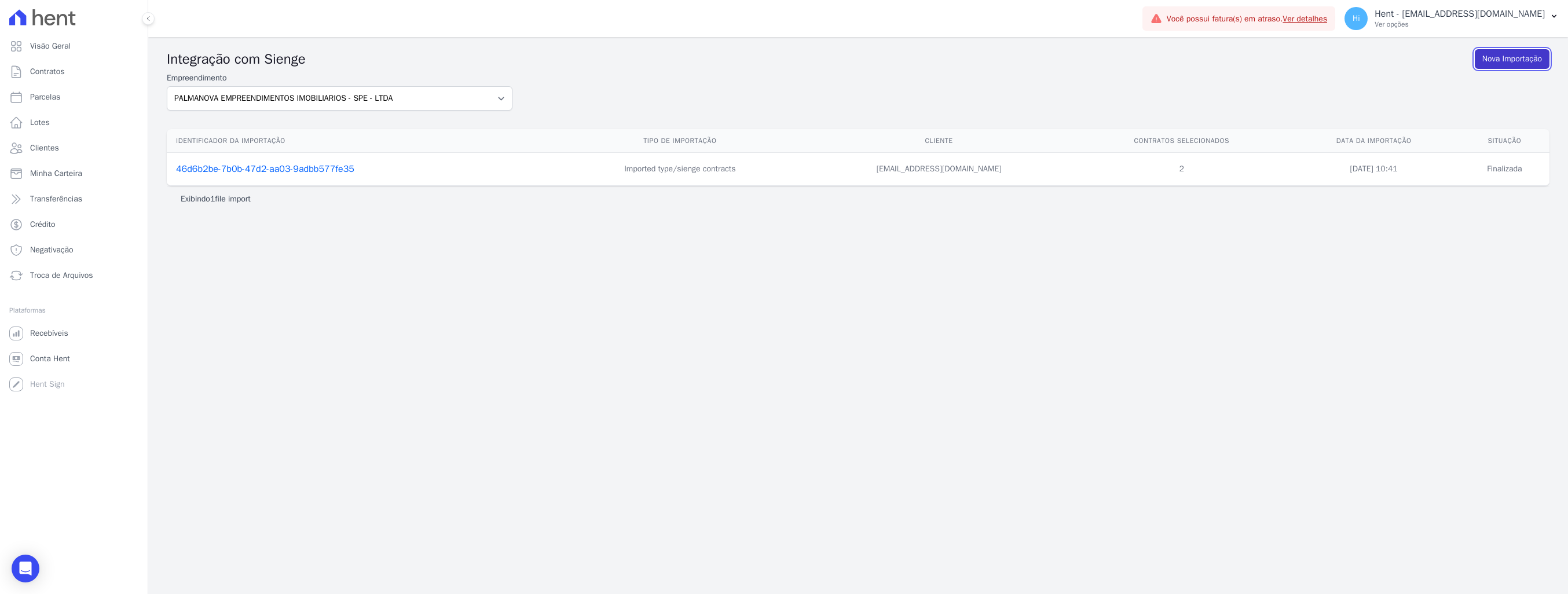 click on "Nova Importação" at bounding box center [1512, 59] 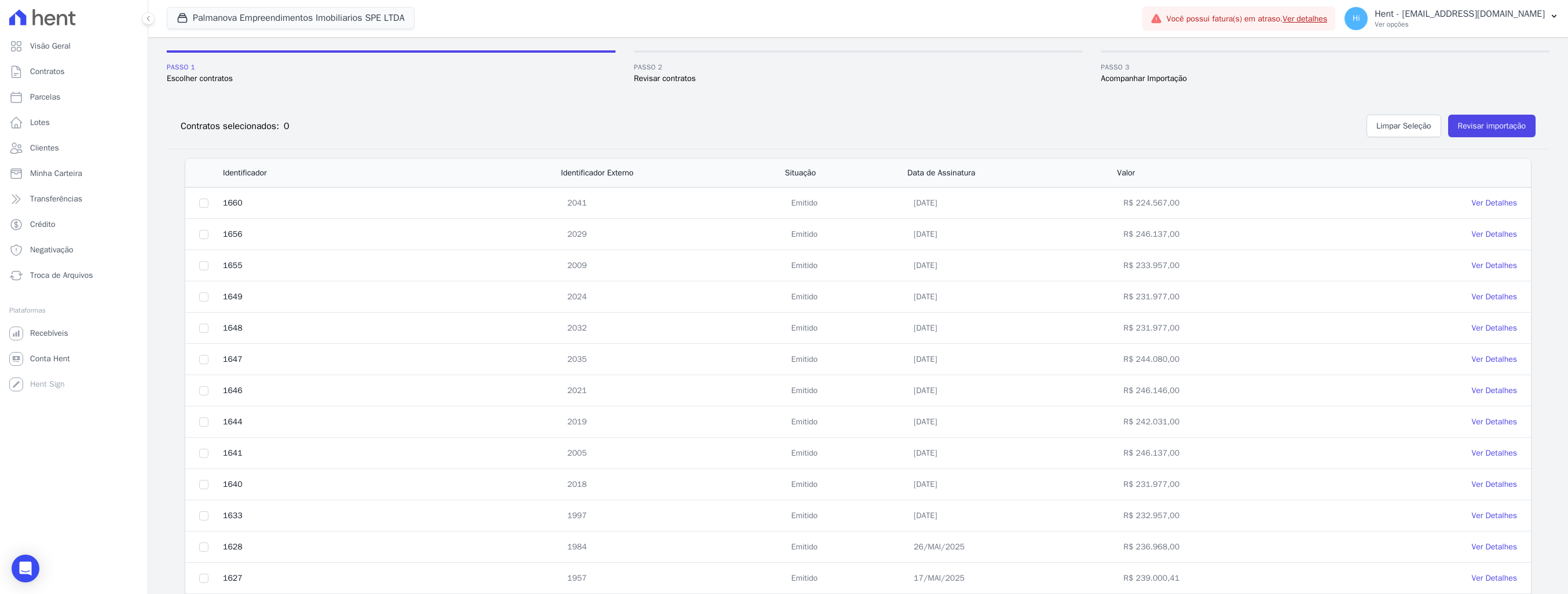 scroll, scrollTop: 341, scrollLeft: 0, axis: vertical 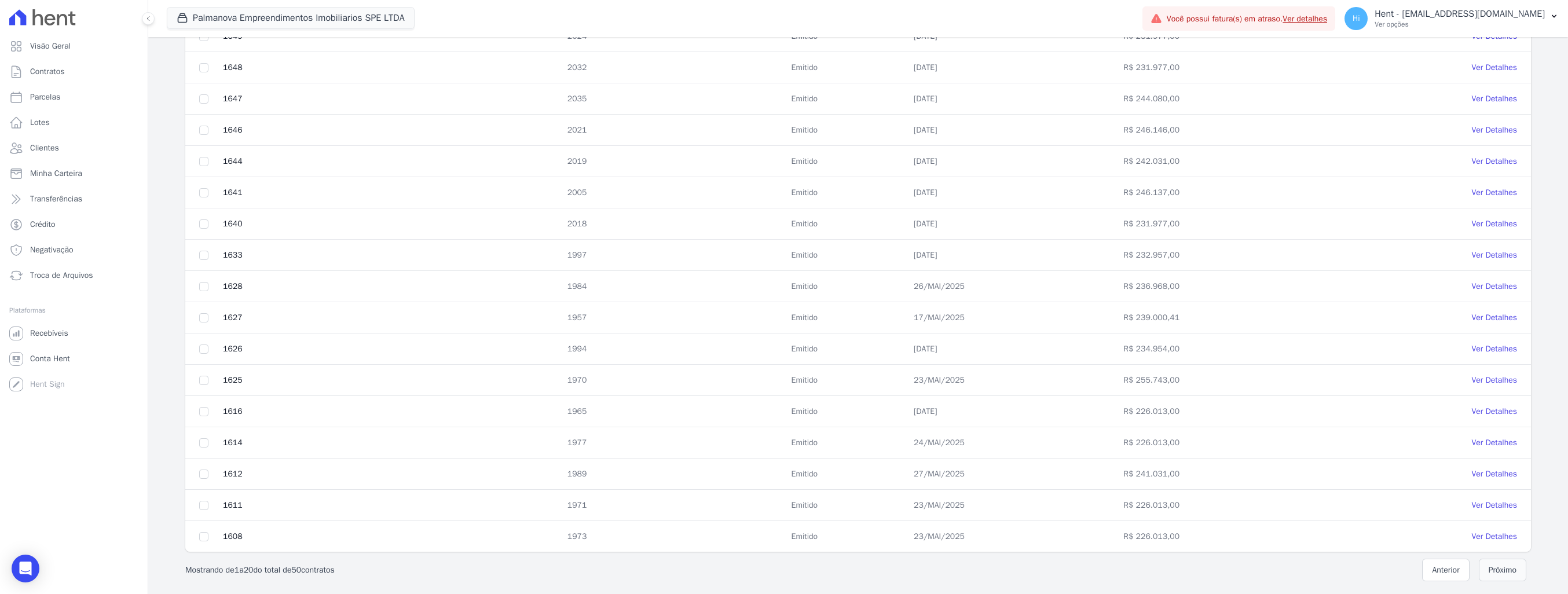click on "Próximo" at bounding box center (1503, 570) 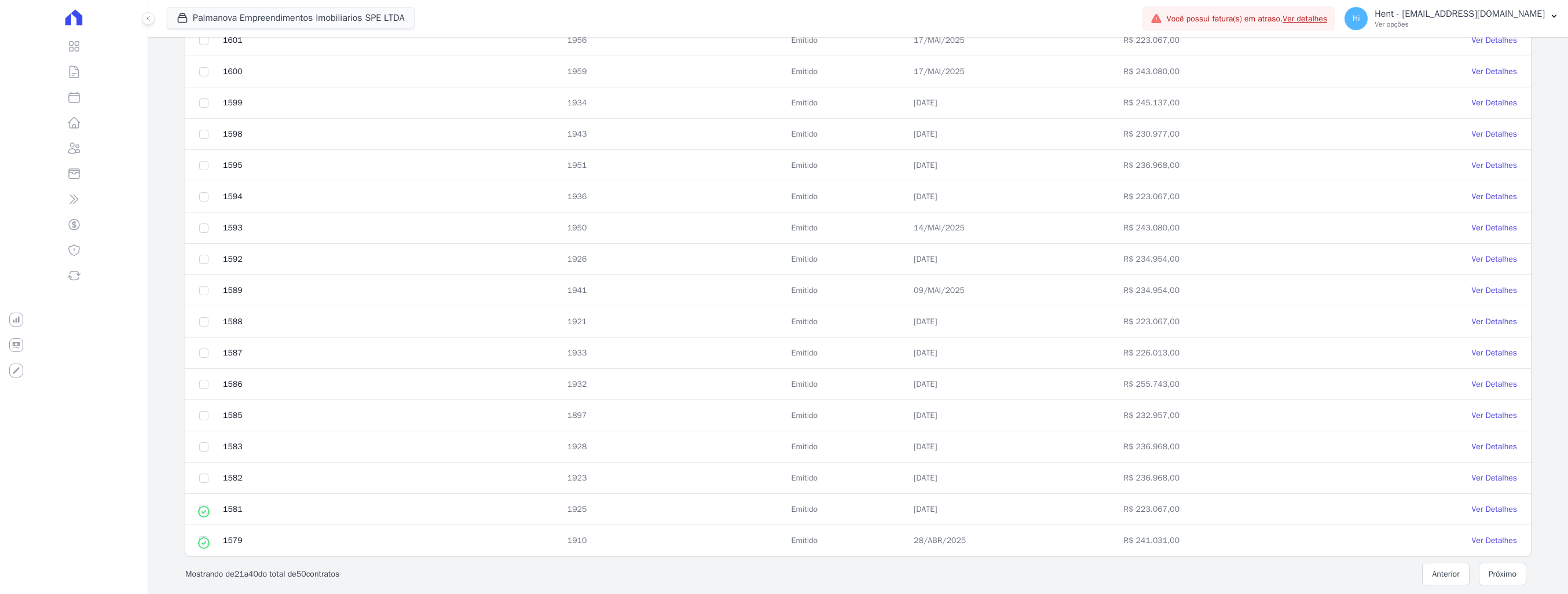 scroll, scrollTop: 341, scrollLeft: 0, axis: vertical 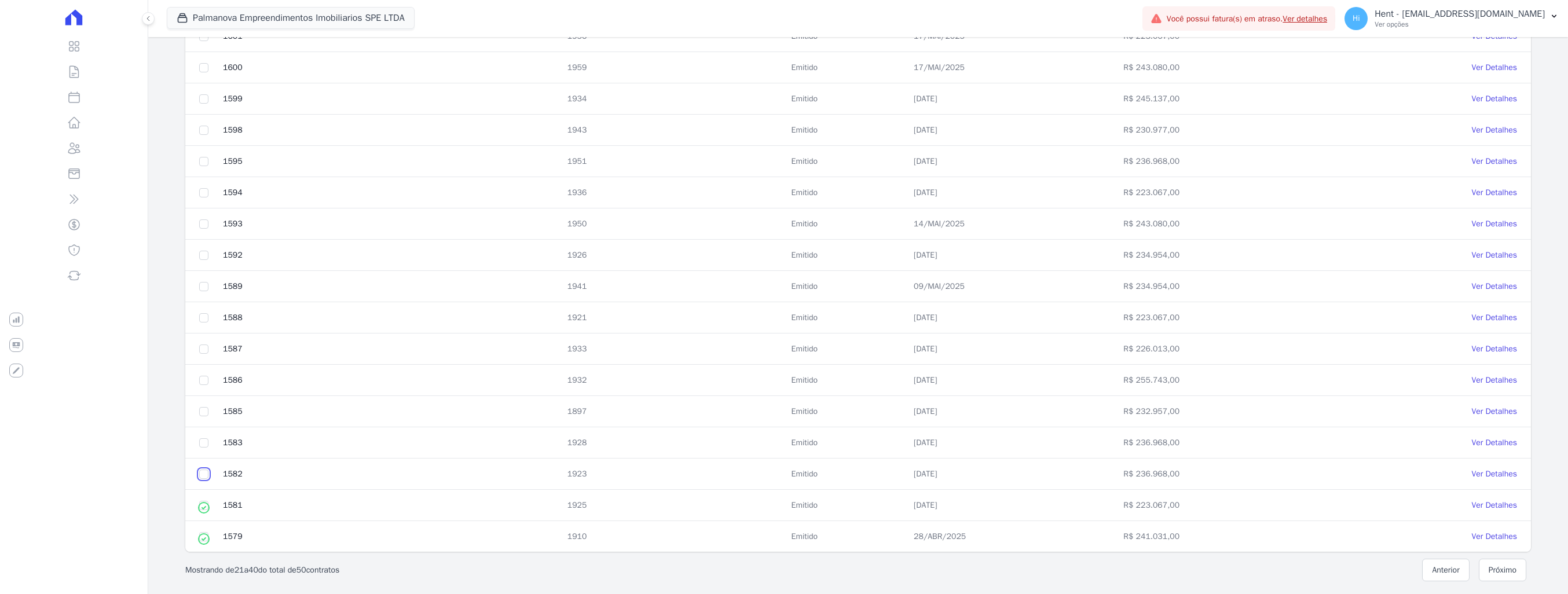 click at bounding box center [204, -57] 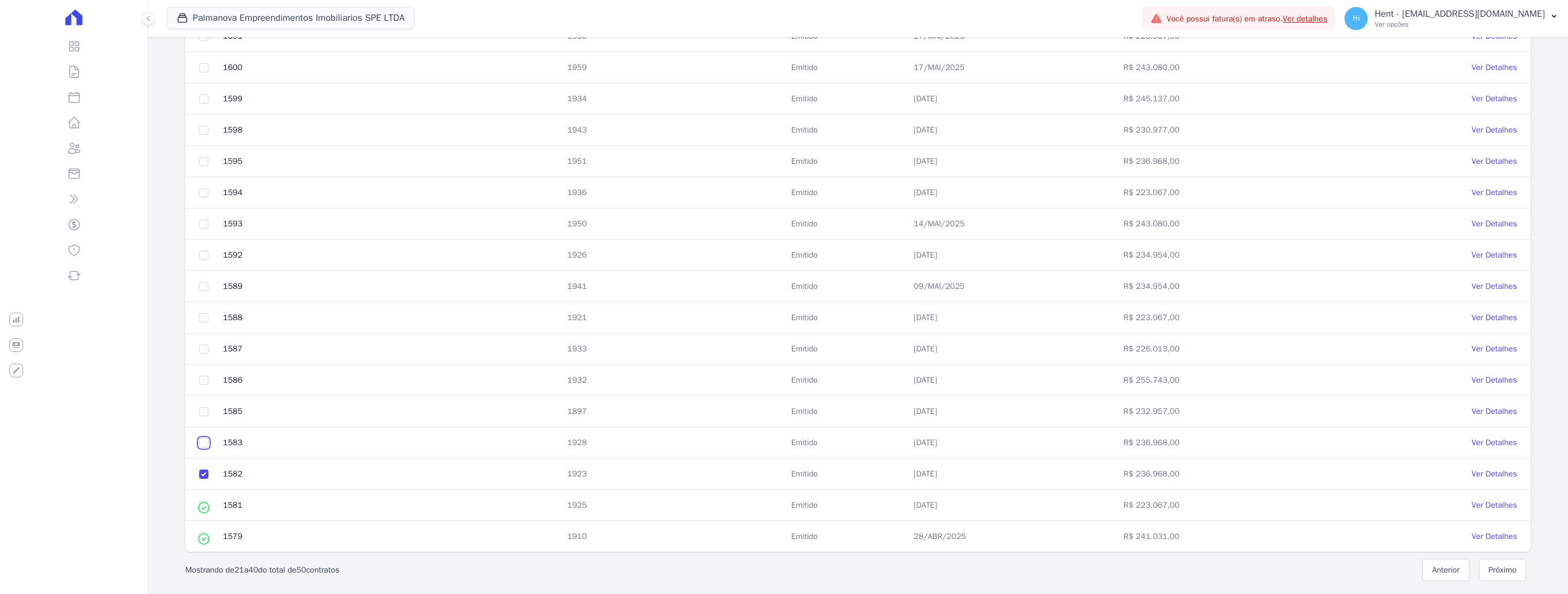 click at bounding box center (204, -57) 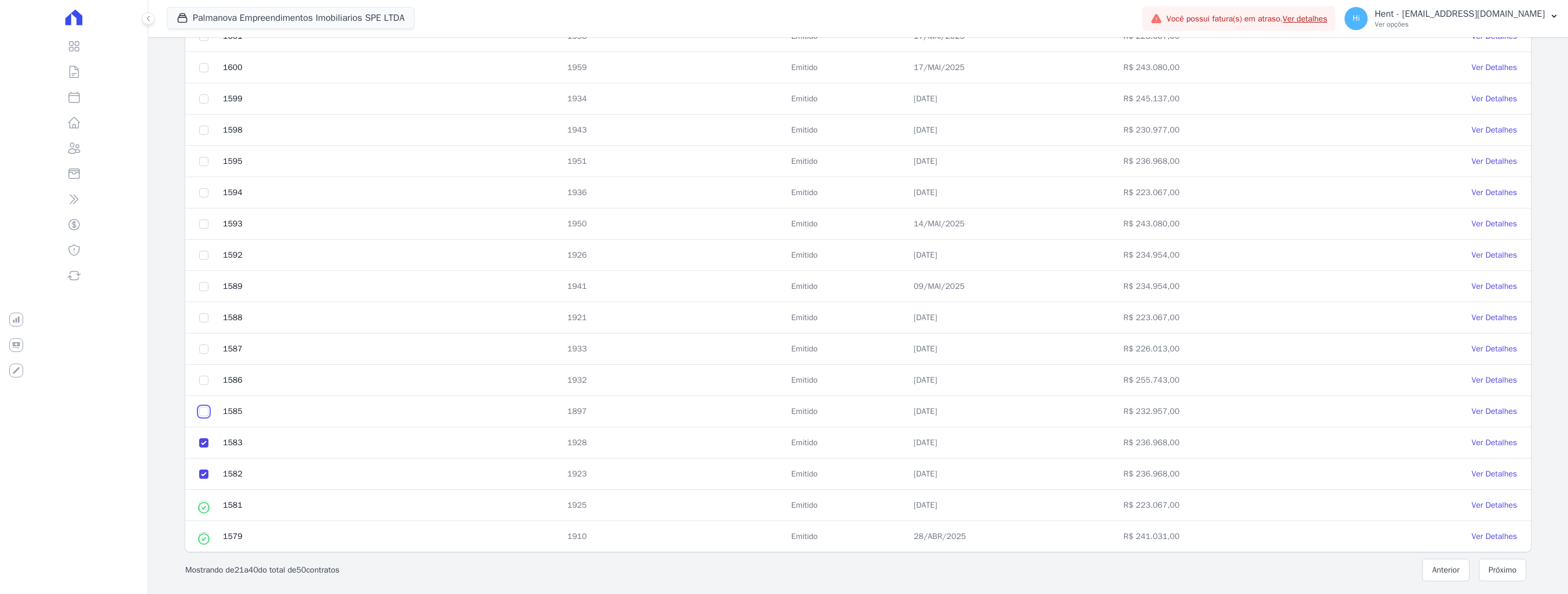click at bounding box center [204, -57] 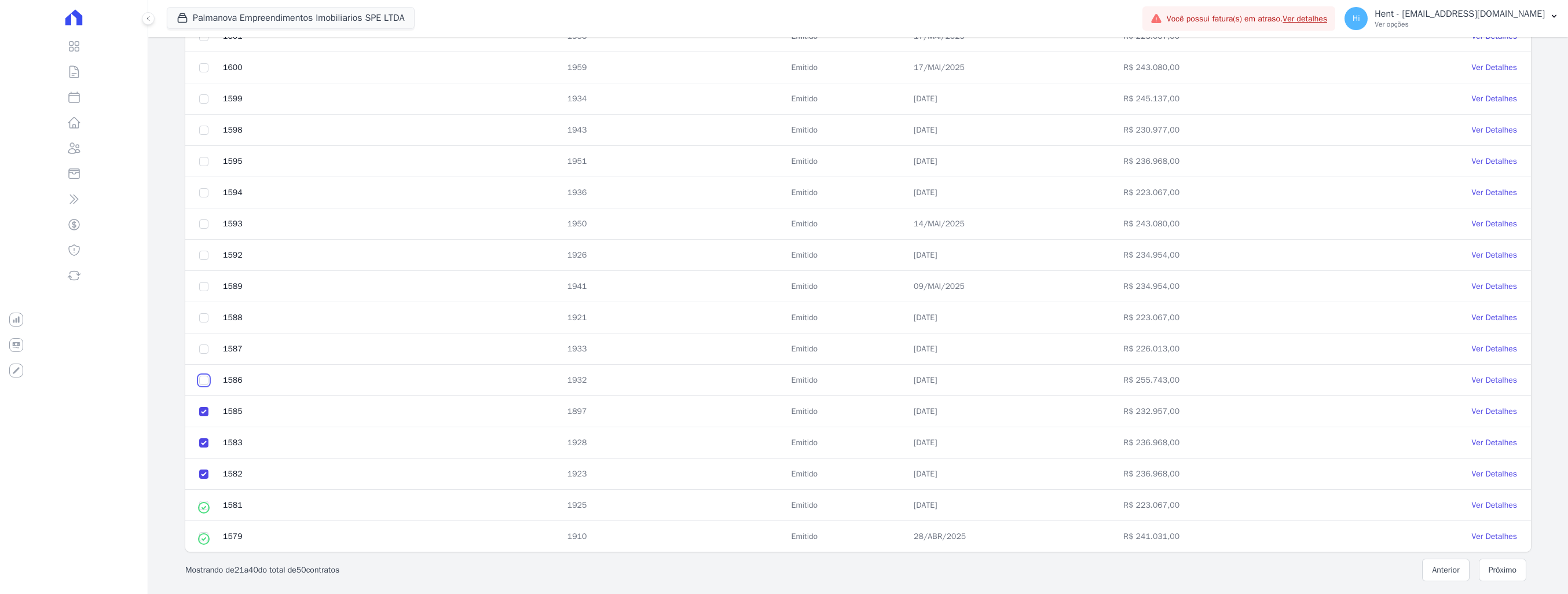 click at bounding box center (204, -57) 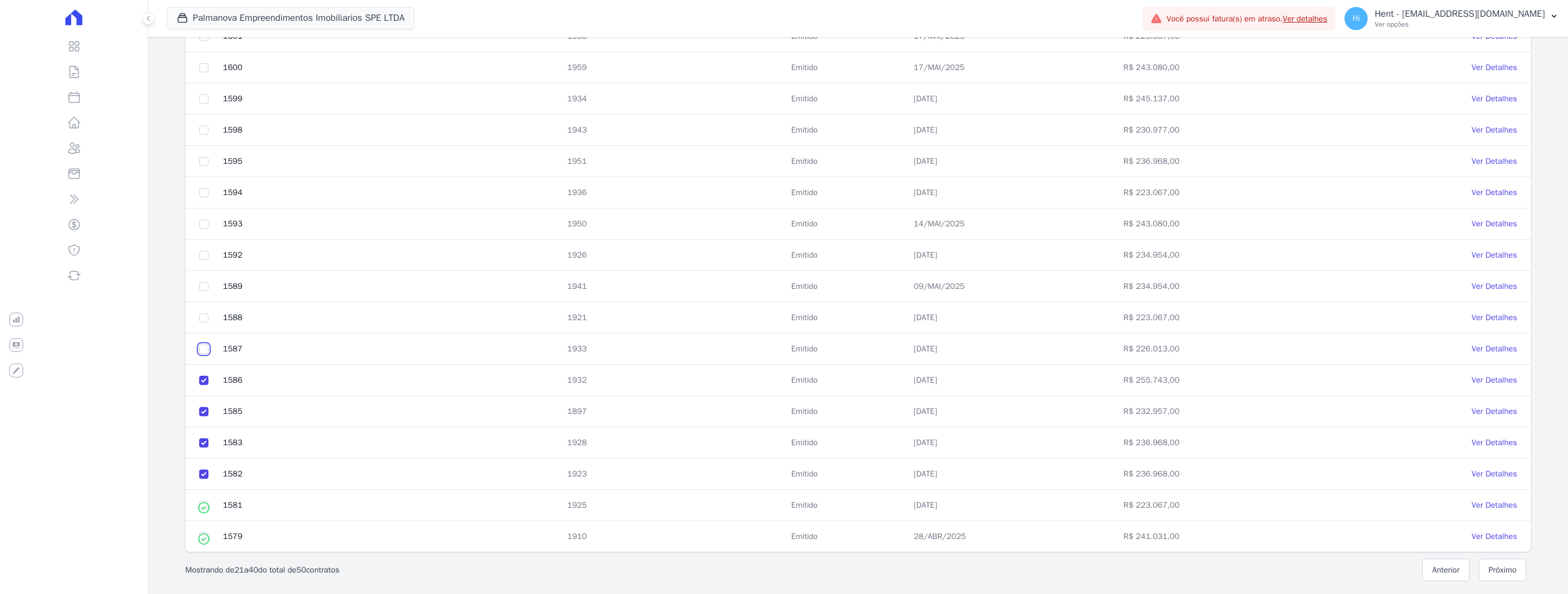click at bounding box center (204, -57) 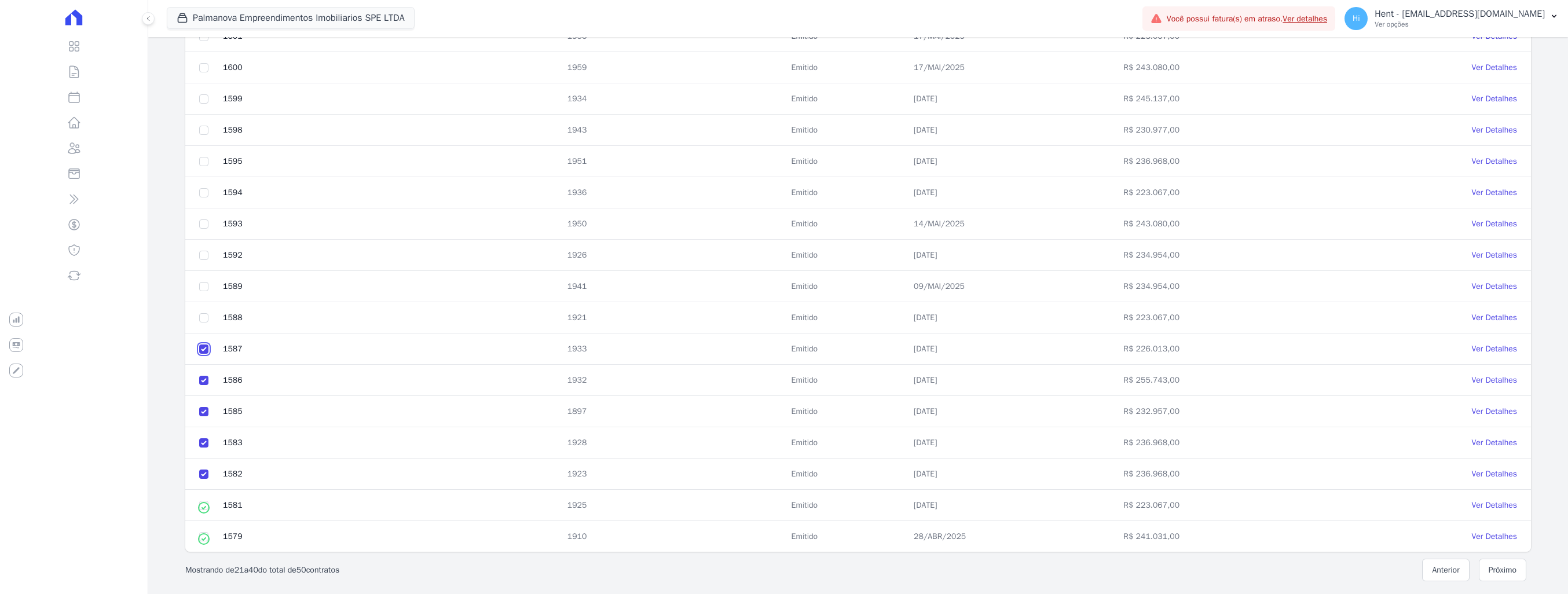 scroll, scrollTop: 0, scrollLeft: 0, axis: both 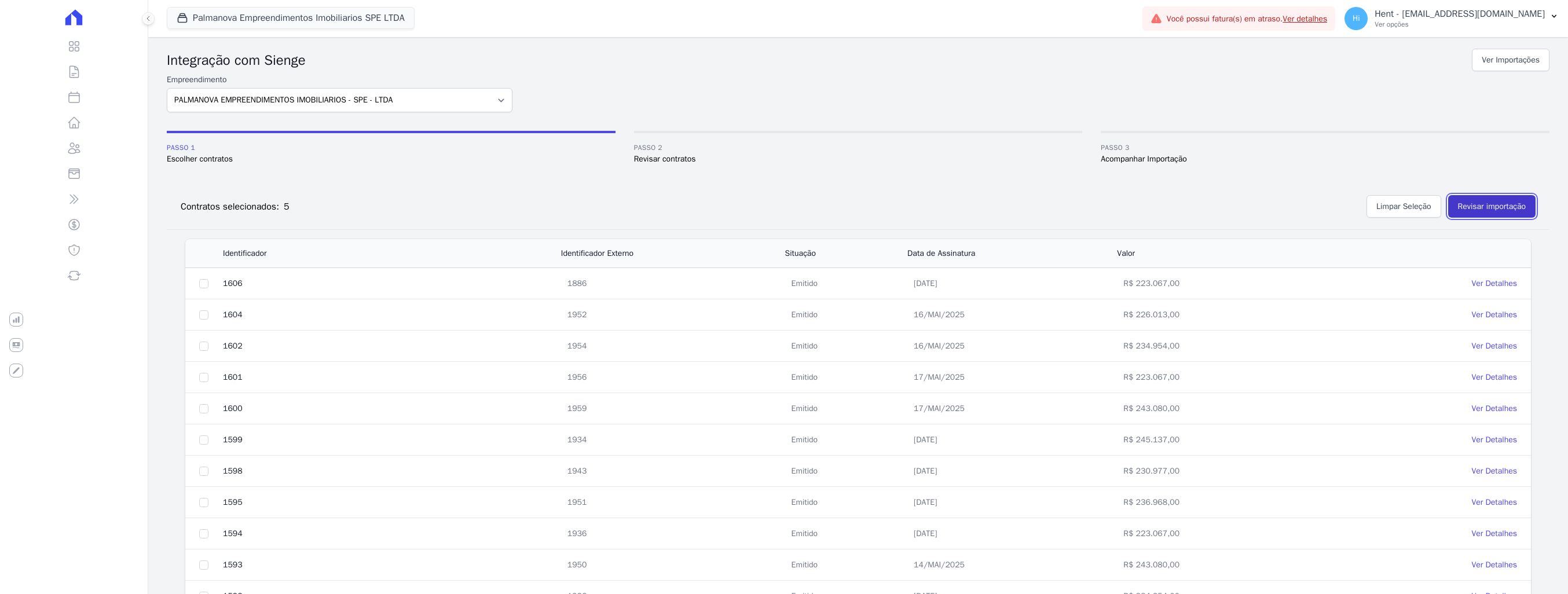 click on "Revisar importação" at bounding box center [1492, 206] 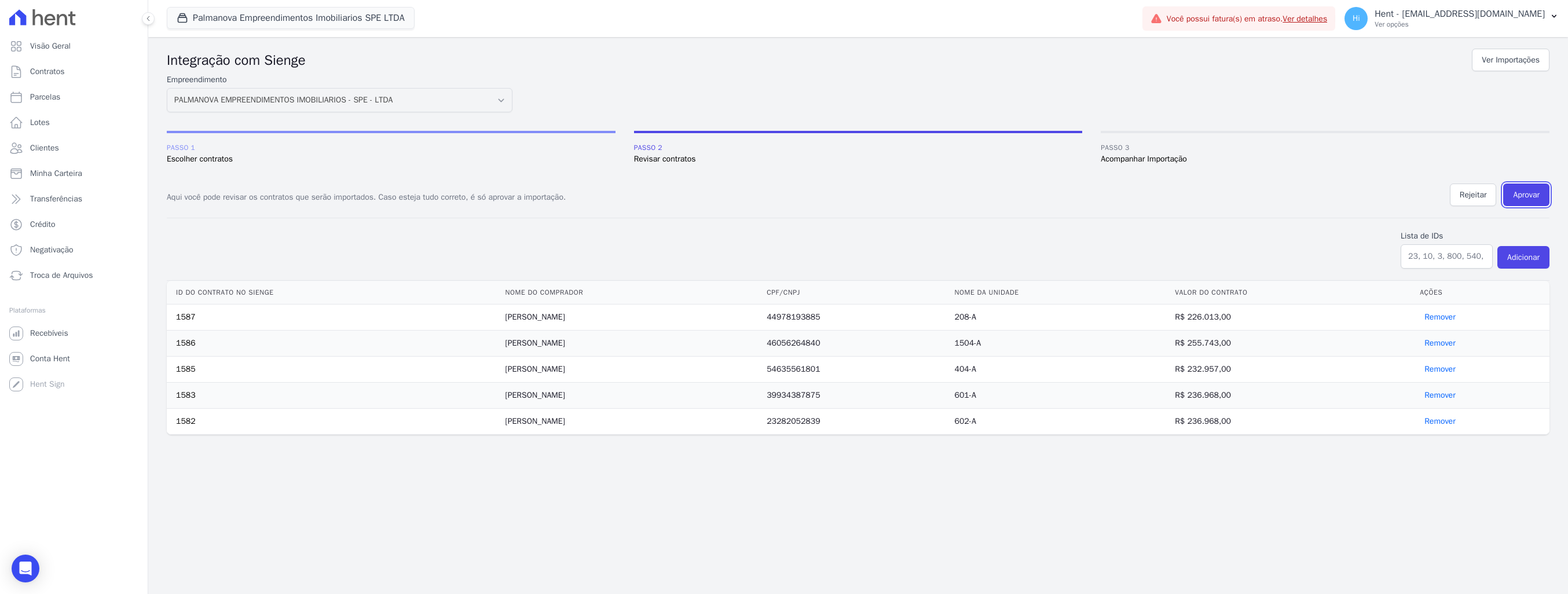 drag, startPoint x: 1532, startPoint y: 194, endPoint x: 812, endPoint y: 37, distance: 736.9186 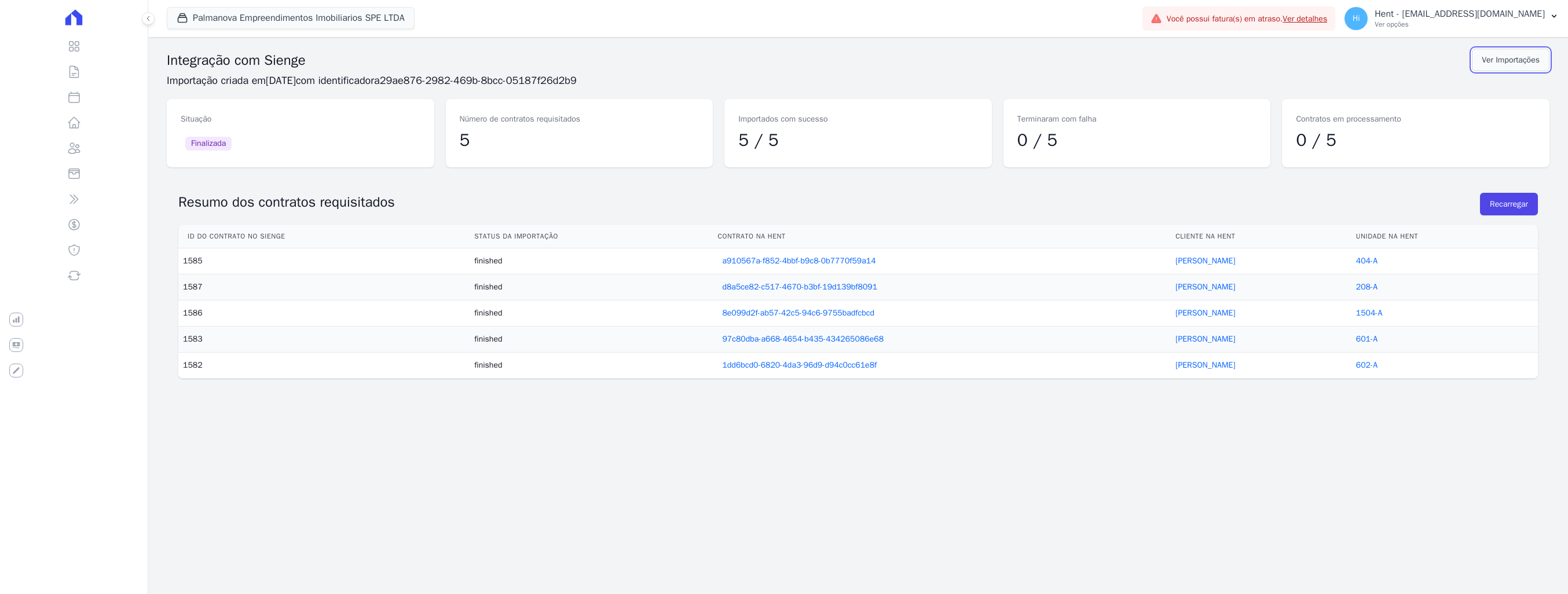 click on "Ver Importações" at bounding box center [1511, 60] 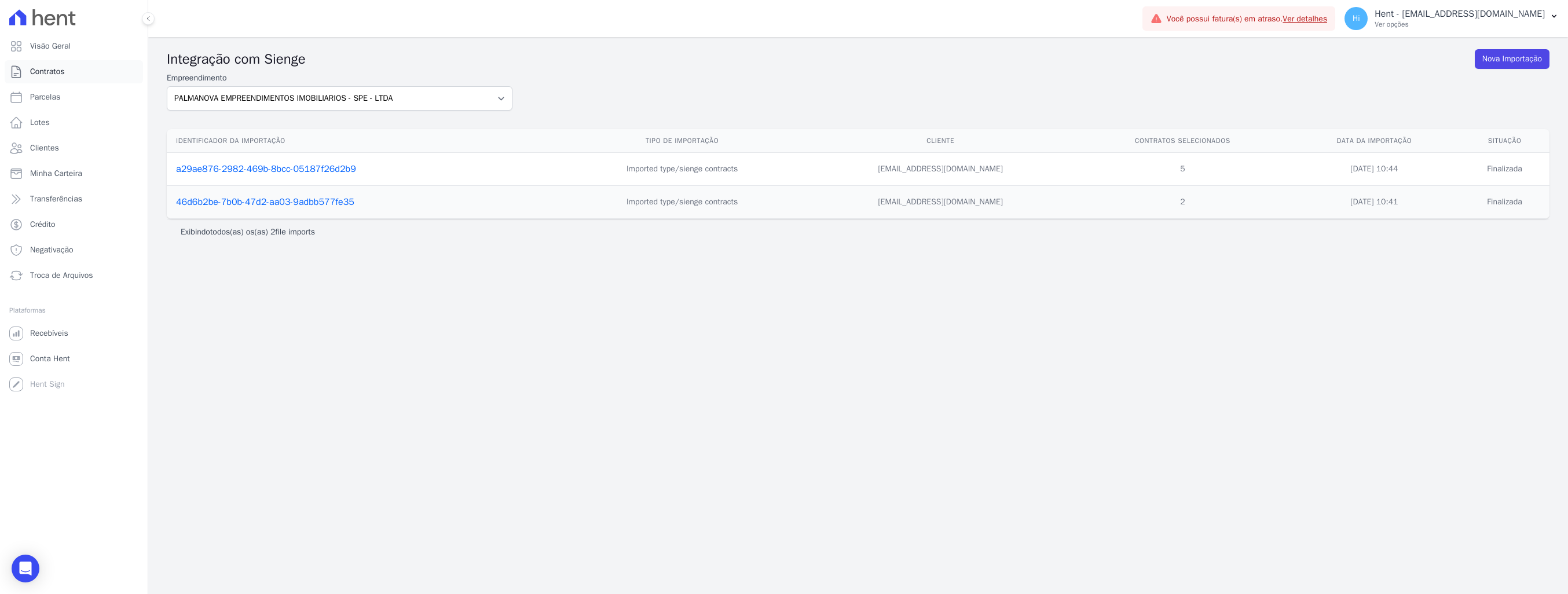 click on "Contratos" at bounding box center [74, 72] 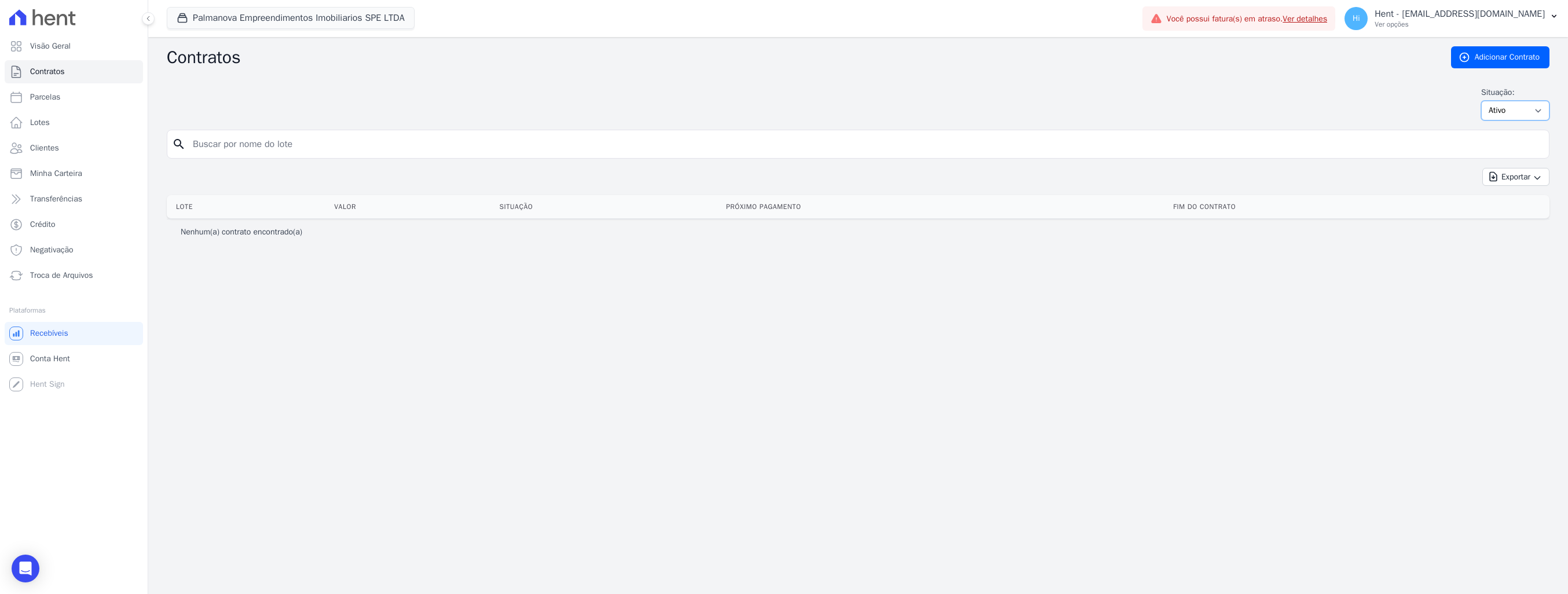 click on "Ativo
Todos
Pausado
Distratado
Rascunho
Expirado
Encerrado" at bounding box center [1515, 111] 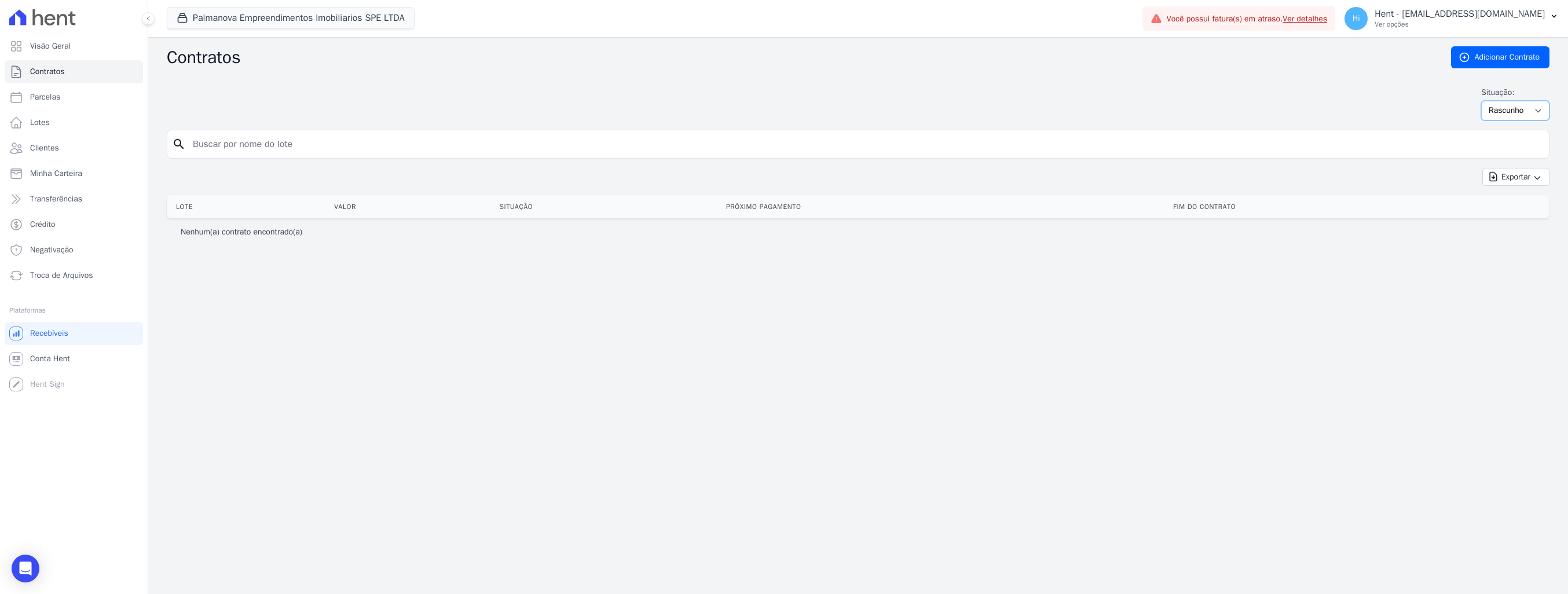 click on "Ativo
Todos
Pausado
Distratado
Rascunho
Expirado
Encerrado" at bounding box center (1515, 111) 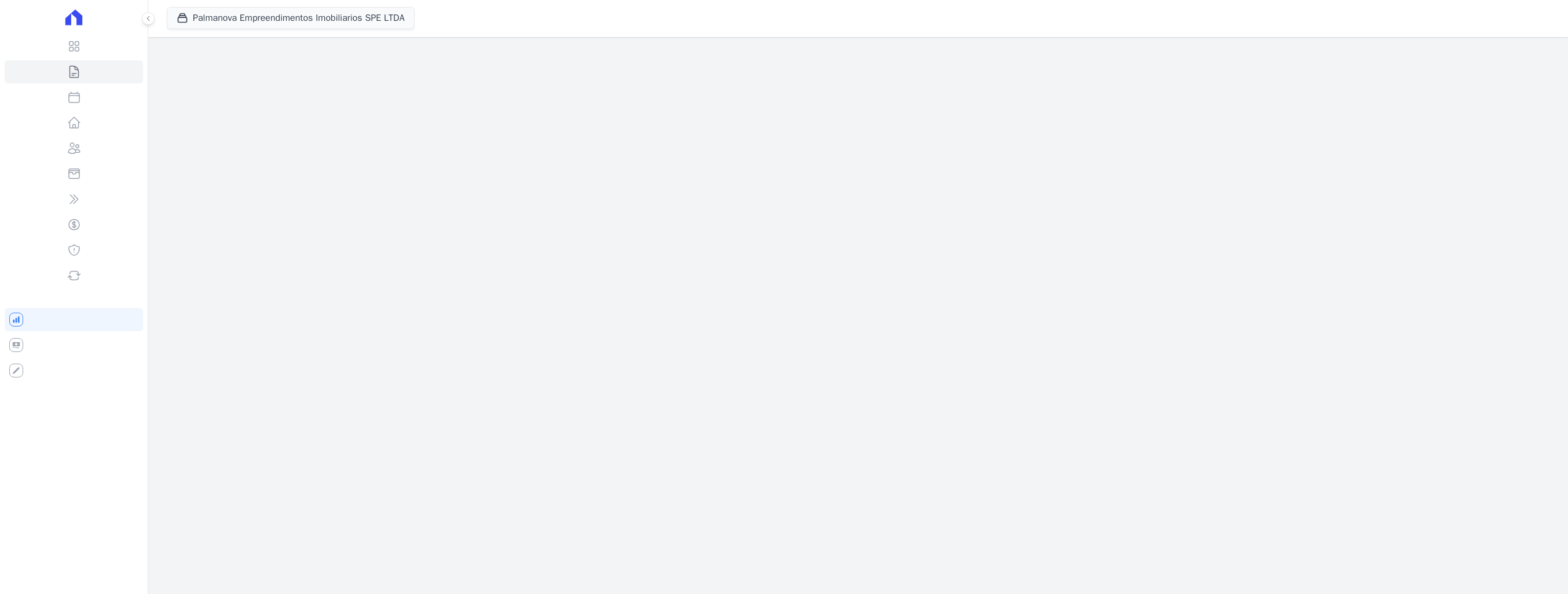scroll, scrollTop: 0, scrollLeft: 0, axis: both 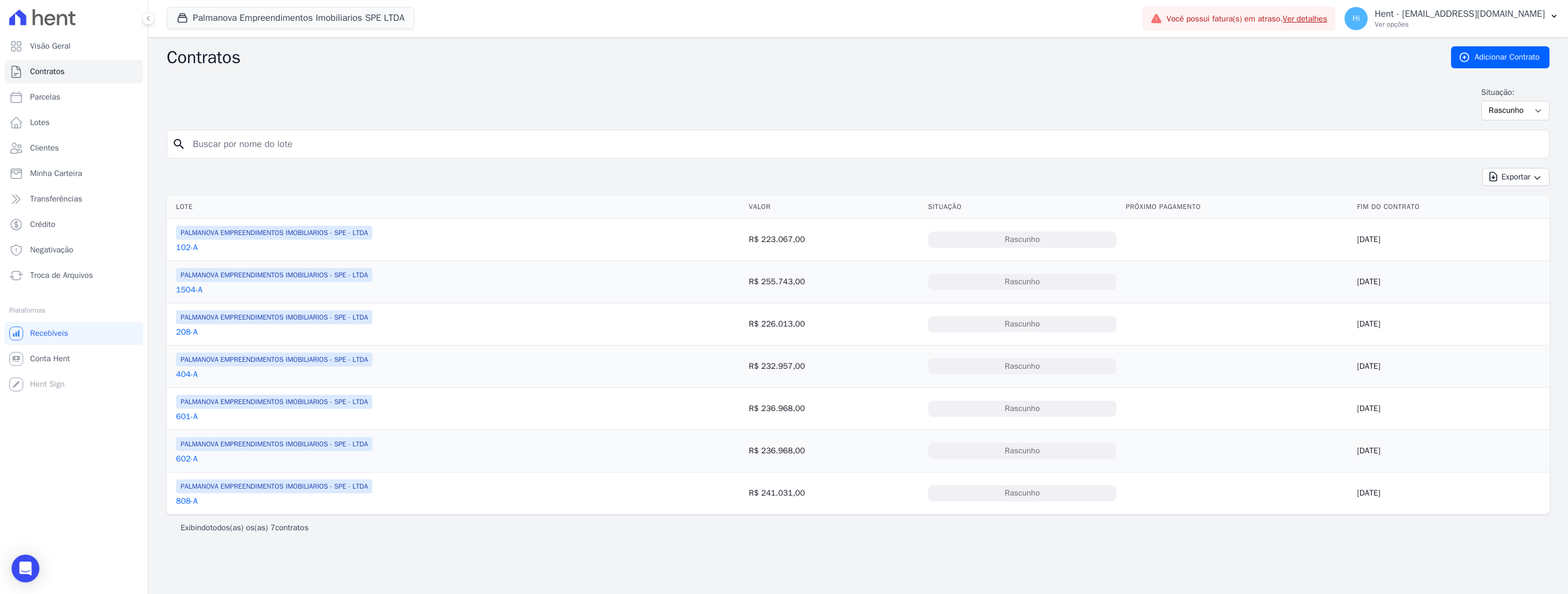 click on "102-A" at bounding box center [186, 248] 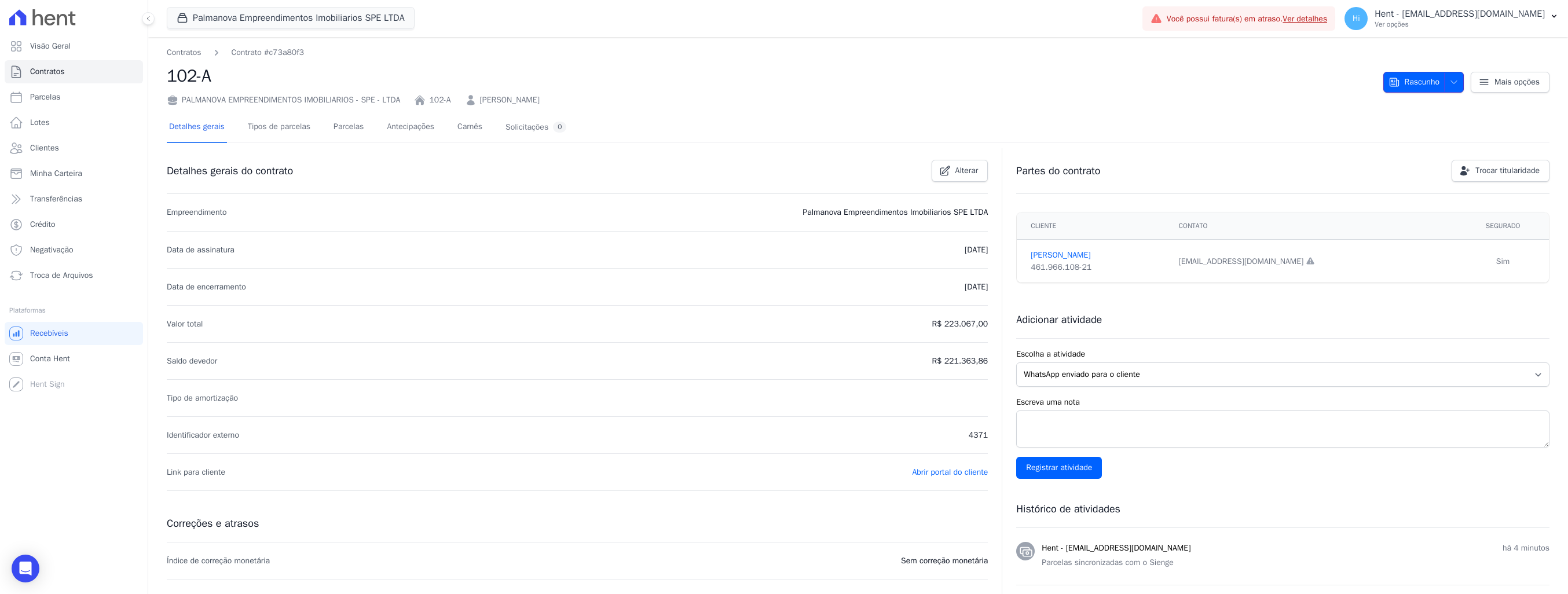 click on "Rascunho" at bounding box center (1414, 82) 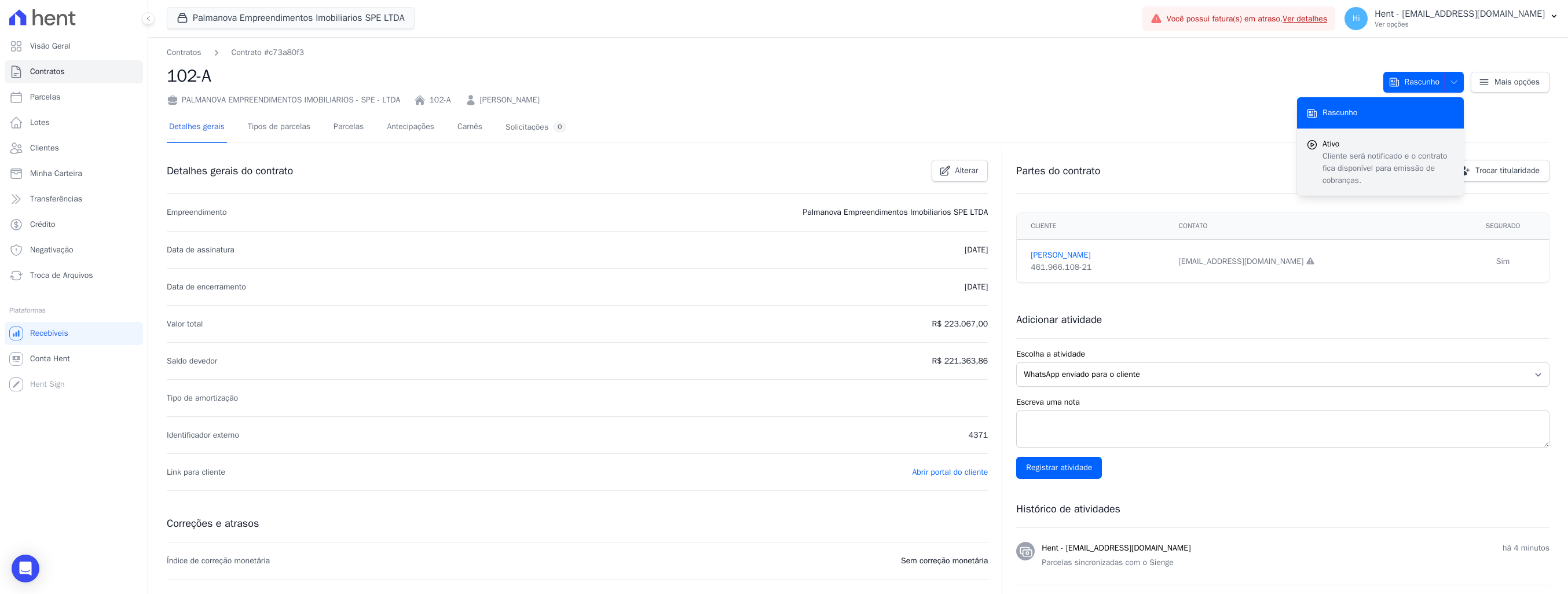 click on "Cliente será notificado e o contrato fica disponível para emissão de cobranças." at bounding box center (1389, 168) 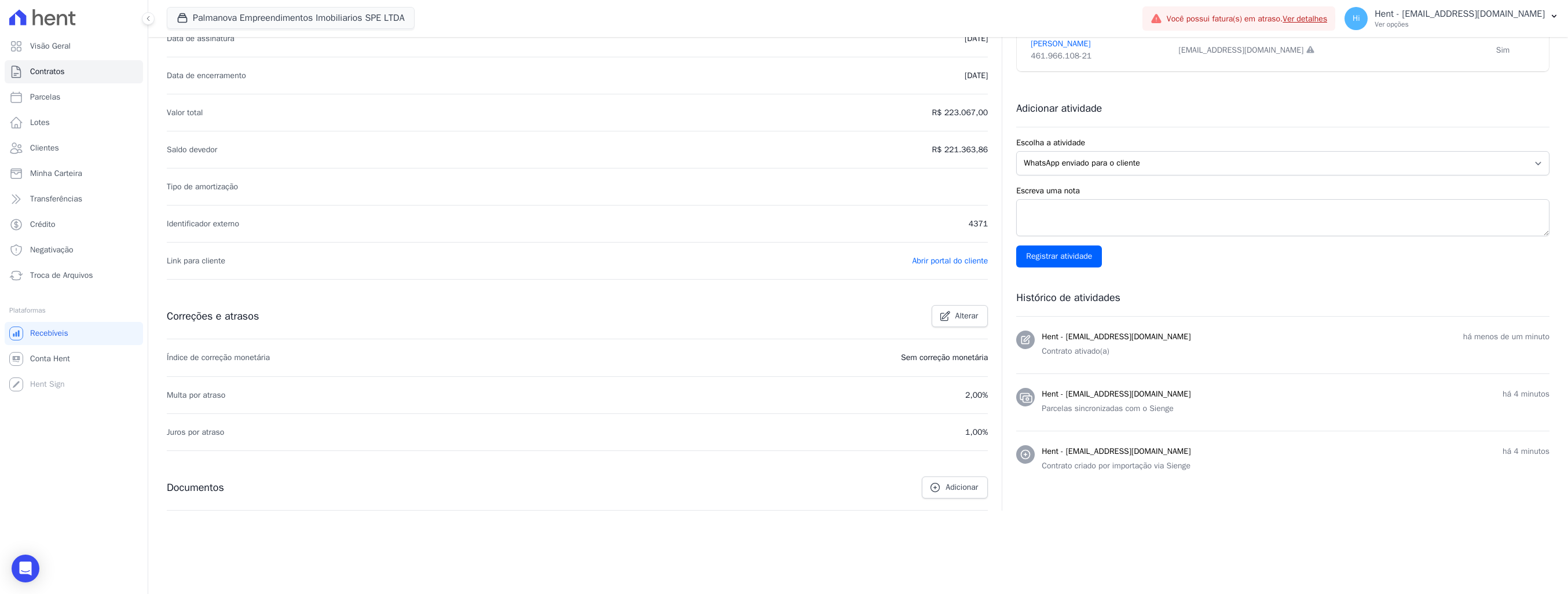 scroll, scrollTop: 210, scrollLeft: 0, axis: vertical 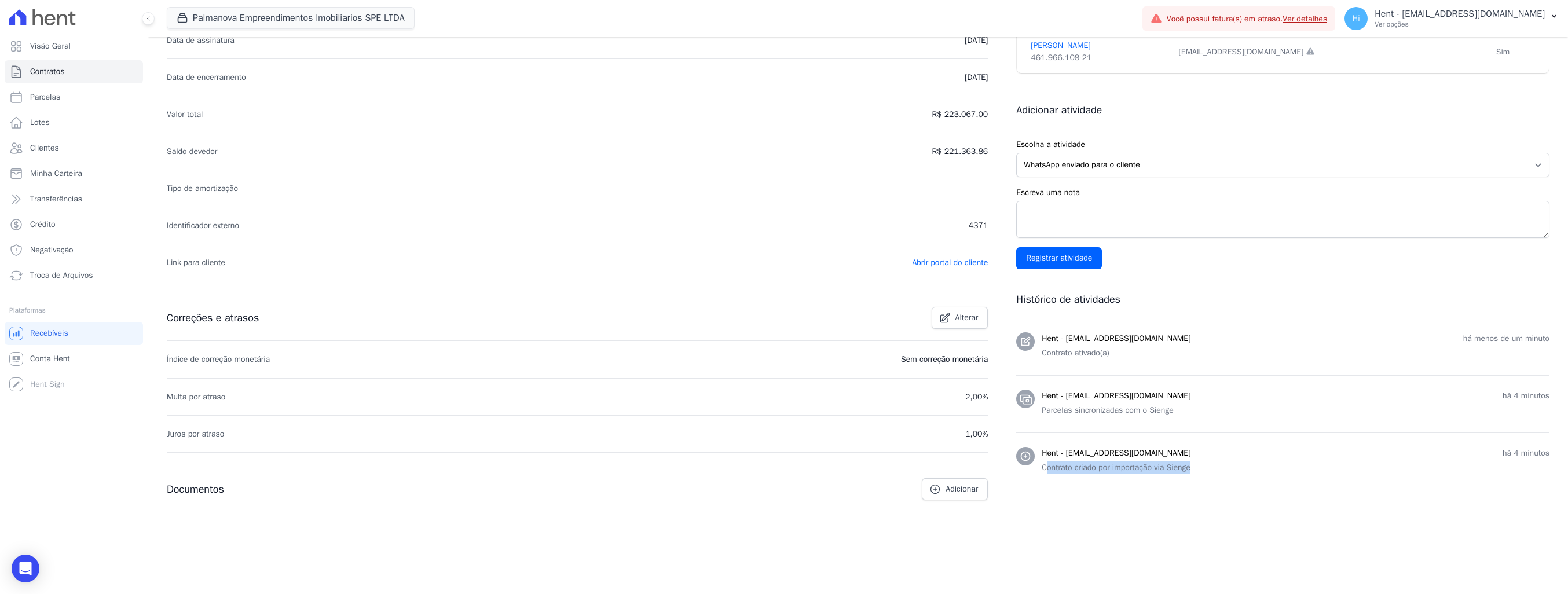 drag, startPoint x: 1041, startPoint y: 464, endPoint x: 1205, endPoint y: 463, distance: 164.00305 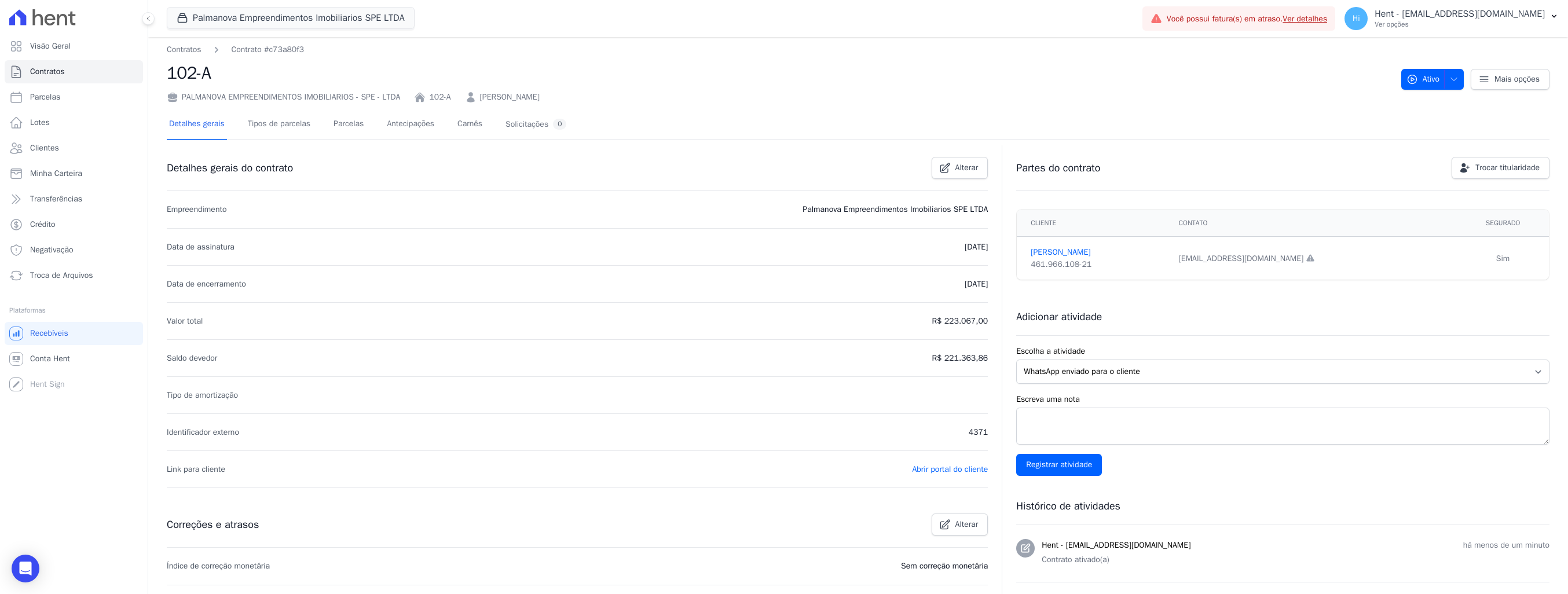 scroll, scrollTop: 0, scrollLeft: 0, axis: both 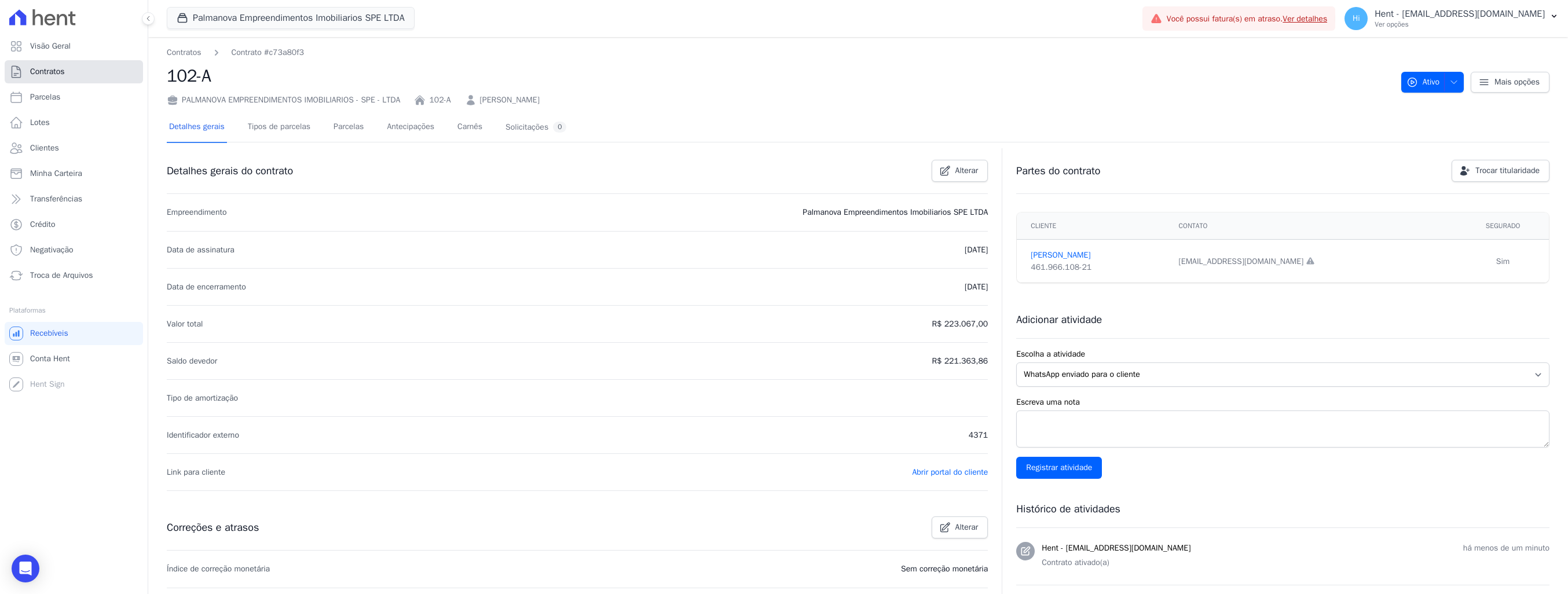 click on "Contratos" at bounding box center (74, 72) 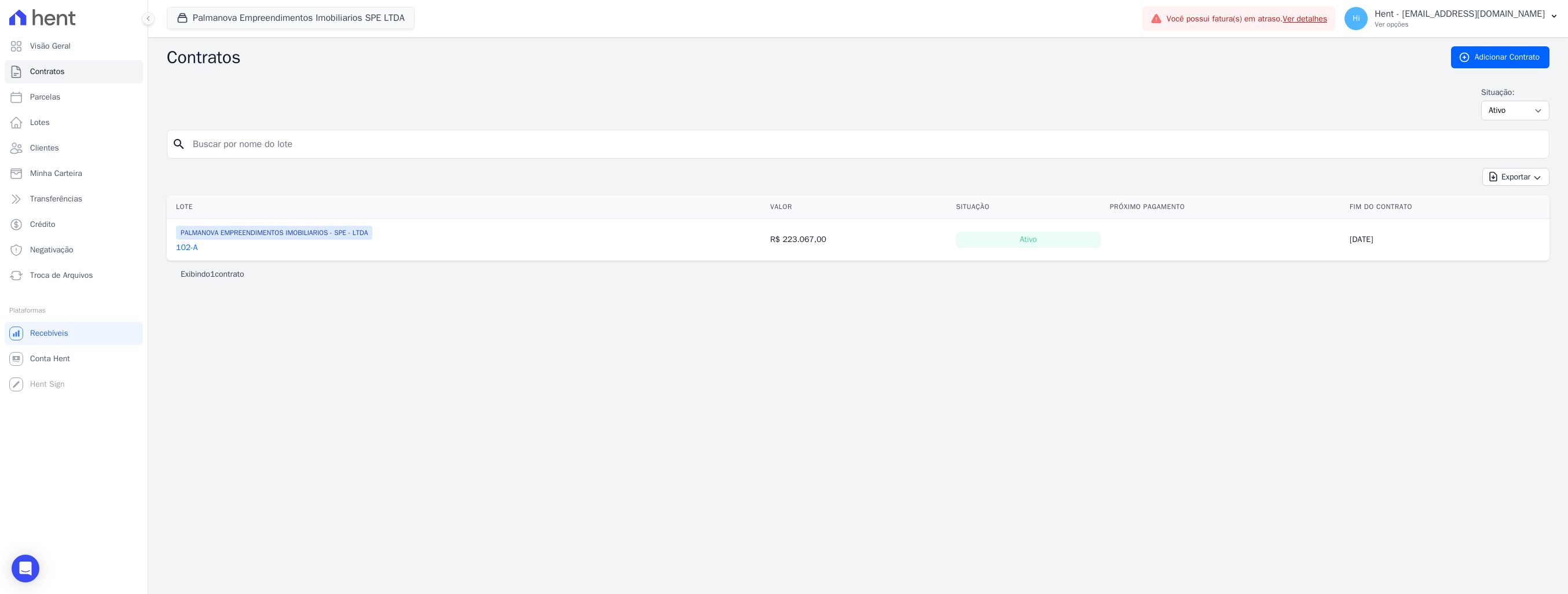 drag, startPoint x: 999, startPoint y: 236, endPoint x: 1028, endPoint y: 248, distance: 31.38471 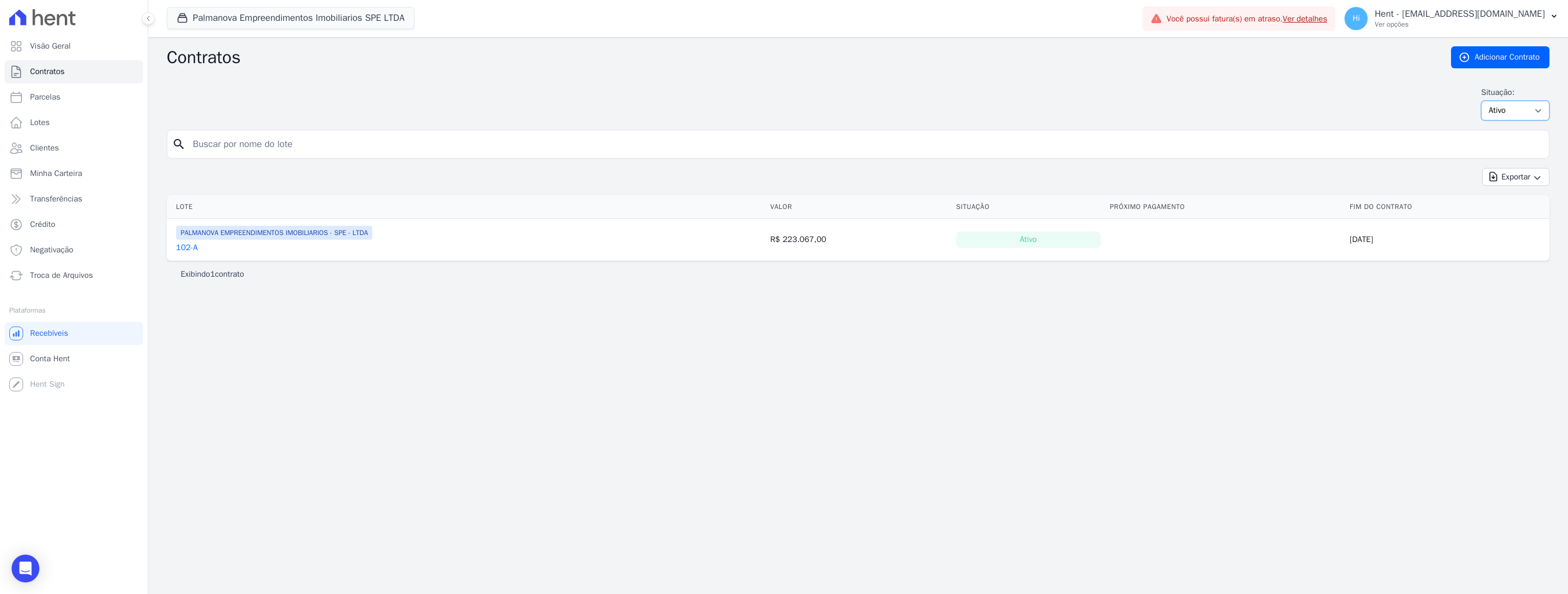 click on "Ativo
Todos
Pausado
Distratado
Rascunho
Expirado
Encerrado" at bounding box center [1515, 111] 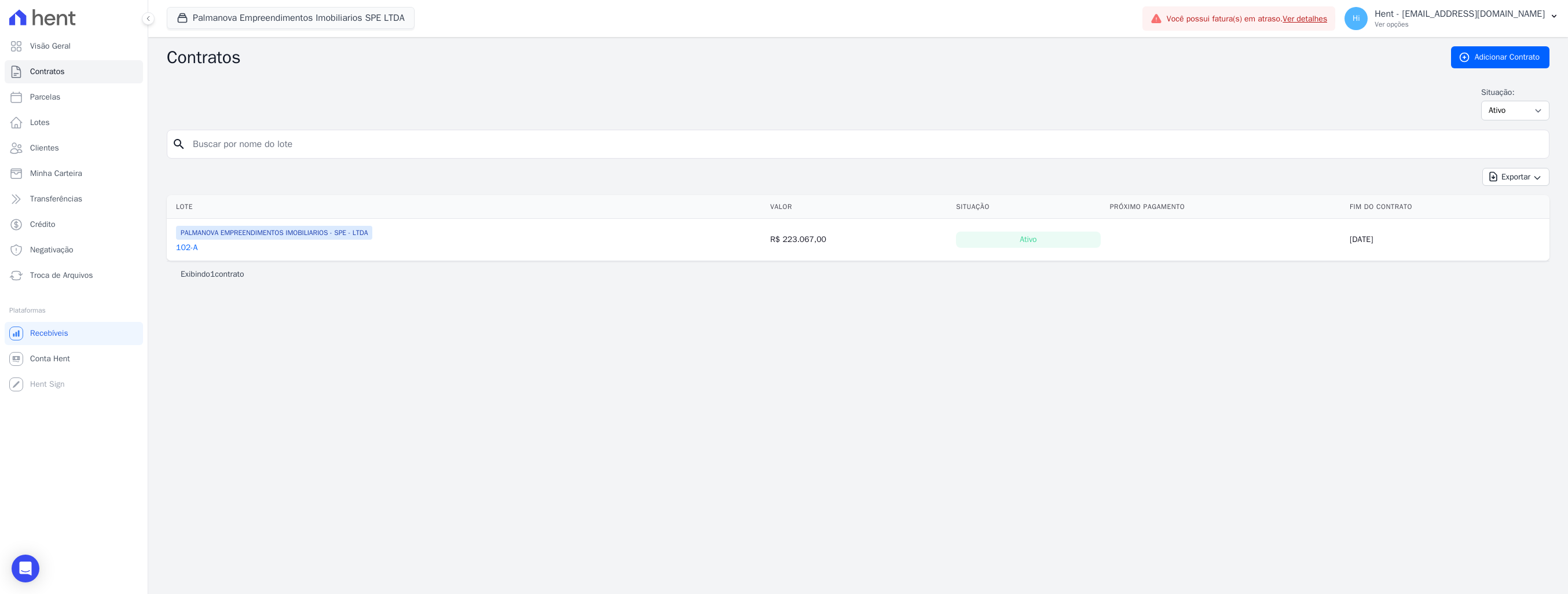 click on "search" at bounding box center (858, 149) 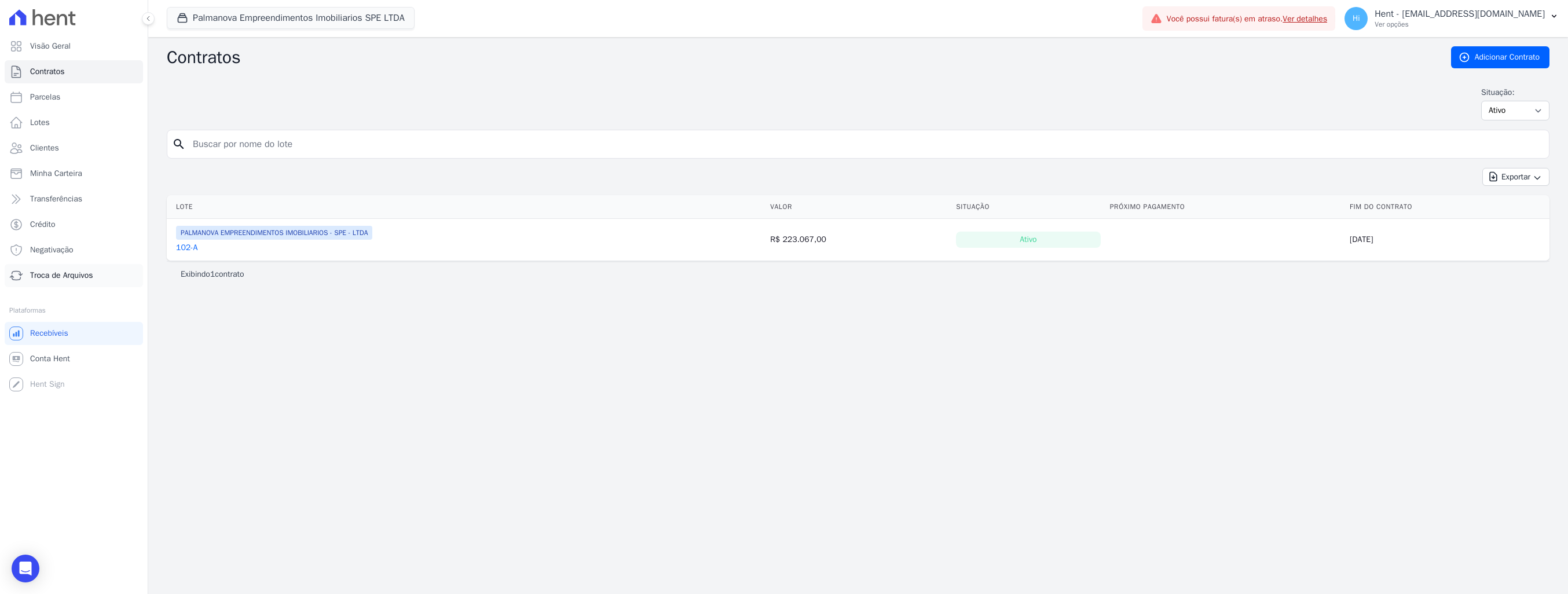 click on "Troca de Arquivos" at bounding box center [61, 276] 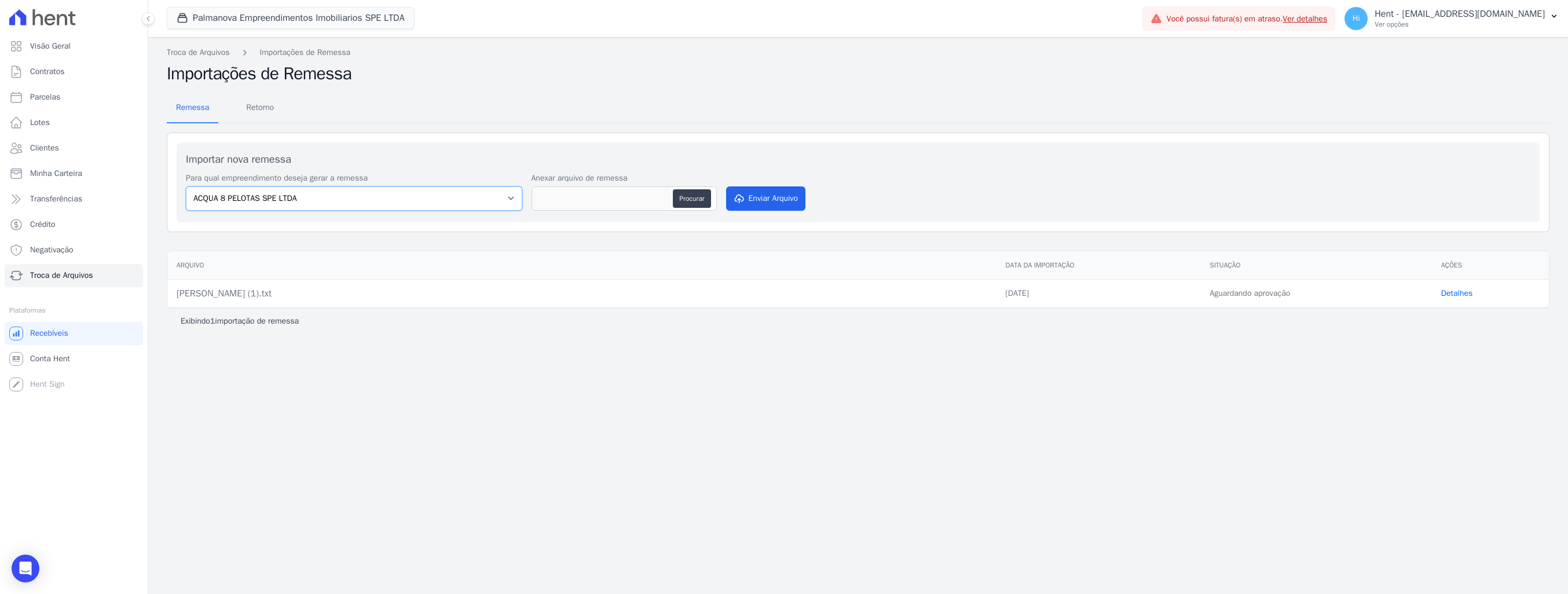 click on "ACQUA 8 PELOTAS SPE LTDA
ACQUA LIFE CLUB
[GEOGRAPHIC_DATA][PERSON_NAME] Itaquera
ARTE [PERSON_NAME]
[PERSON_NAME] HOME CLUB - SOLICASA
Belas Artes
BOSQUE CLUB
EDIFICIO RESIDENCIAL IN ZONA NORTE SPE LTDA
[GEOGRAPHIC_DATA] Claro Empreendimentos Imobiliários ([GEOGRAPHIC_DATA])
HARAS ROYAL RESIDENCE - WV
HARAS ROYAL URBANISMO
Ibiza Rio Claro
[GEOGRAPHIC_DATA] II
IN RESIDENCIAL CLUBE VOTORANTIM SPE LTDA
Inspire
Le Soleil - Custo Indireto/Receitas (Vederti - L02 - Q4883)
LINK ITAQUERA
Lumini Clube Residencial
Lumini Residencial Clube 2
Moov Residence
[GEOGRAPHIC_DATA] EMPREENDIMENTOS IMOBILIARIOS - SPE - LTDA
PARQUE DAS FLORES
PARQUE DO CARMO JDG EMPREENDIMENTO IMOBILIARIO SPE LTDA
PARQUE DOS PASSAROS
Residencial Estellencs - LBA
RESIDENCIAL HORTOLANDIA
RESIDENCIAL RESERVA DO PARQUE EMPREENDIMENTO IMOBILIARIO LTDA
Residencial Start Life
RESIDENCIAL STO ALEXANDRE
SOLAR DOS ARRUDAS
SOLAR DOS ARRUDAS 2
SPE Loteamento Nova Esperança
TAJAHY RESIDENCE
VISTA 553
VIVENCI GUAIANASES" at bounding box center (354, 199) 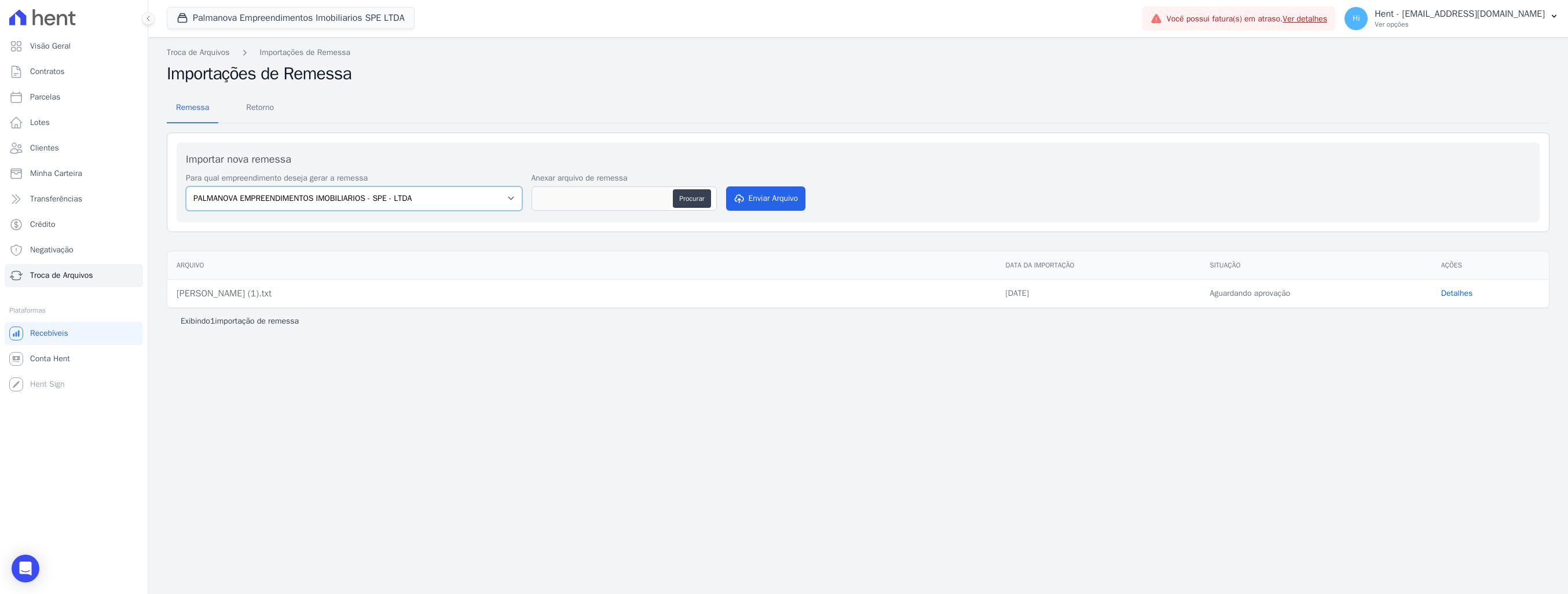 click on "ACQUA 8 PELOTAS SPE LTDA
ACQUA LIFE CLUB
[GEOGRAPHIC_DATA][PERSON_NAME] Itaquera
ARTE [PERSON_NAME]
[PERSON_NAME] HOME CLUB - SOLICASA
Belas Artes
BOSQUE CLUB
EDIFICIO RESIDENCIAL IN ZONA NORTE SPE LTDA
[GEOGRAPHIC_DATA] Claro Empreendimentos Imobiliários ([GEOGRAPHIC_DATA])
HARAS ROYAL RESIDENCE - WV
HARAS ROYAL URBANISMO
Ibiza Rio Claro
[GEOGRAPHIC_DATA] II
IN RESIDENCIAL CLUBE VOTORANTIM SPE LTDA
Inspire
Le Soleil - Custo Indireto/Receitas (Vederti - L02 - Q4883)
LINK ITAQUERA
Lumini Clube Residencial
Lumini Residencial Clube 2
Moov Residence
[GEOGRAPHIC_DATA] EMPREENDIMENTOS IMOBILIARIOS - SPE - LTDA
PARQUE DAS FLORES
PARQUE DO CARMO JDG EMPREENDIMENTO IMOBILIARIO SPE LTDA
PARQUE DOS PASSAROS
Residencial Estellencs - LBA
RESIDENCIAL HORTOLANDIA
RESIDENCIAL RESERVA DO PARQUE EMPREENDIMENTO IMOBILIARIO LTDA
Residencial Start Life
RESIDENCIAL STO ALEXANDRE
SOLAR DOS ARRUDAS
SOLAR DOS ARRUDAS 2
SPE Loteamento Nova Esperança
TAJAHY RESIDENCE
VISTA 553
VIVENCI GUAIANASES" at bounding box center (354, 199) 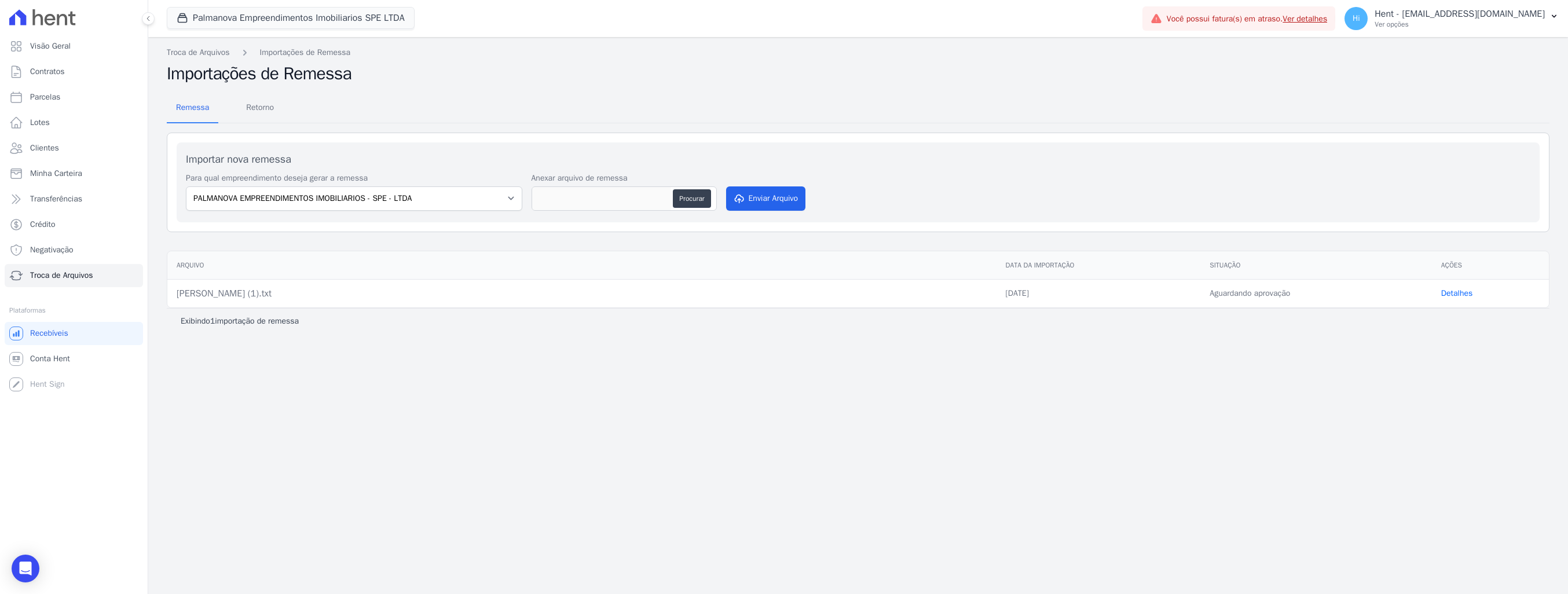 click on "Detalhes" at bounding box center (1457, 293) 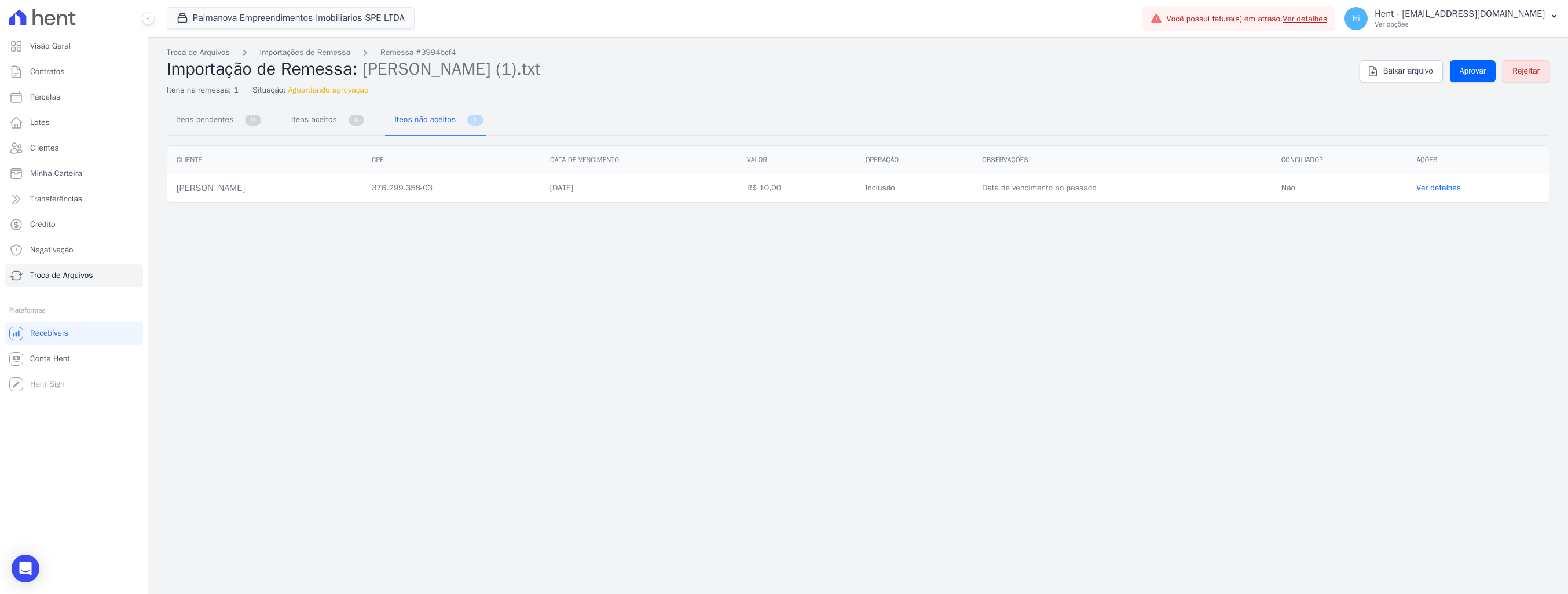 click on "Ver detalhes" at bounding box center [1438, 188] 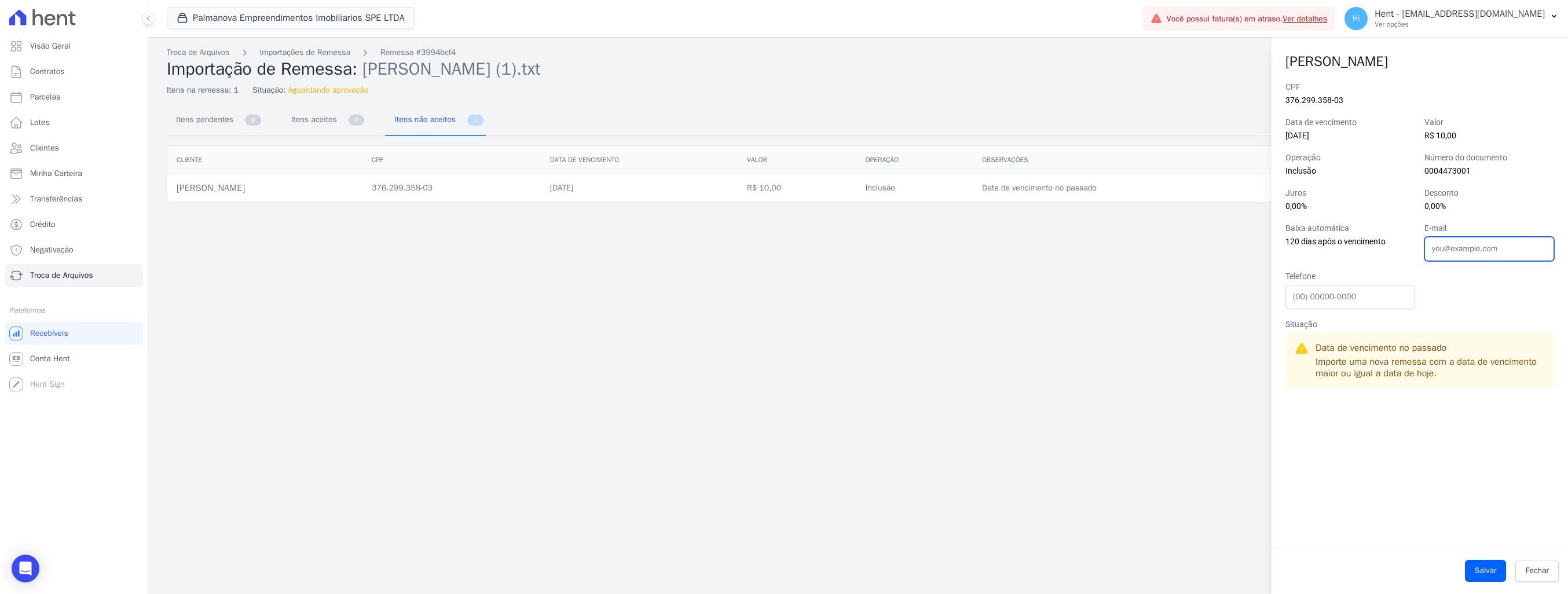 click on "E-mail" at bounding box center (1489, 249) 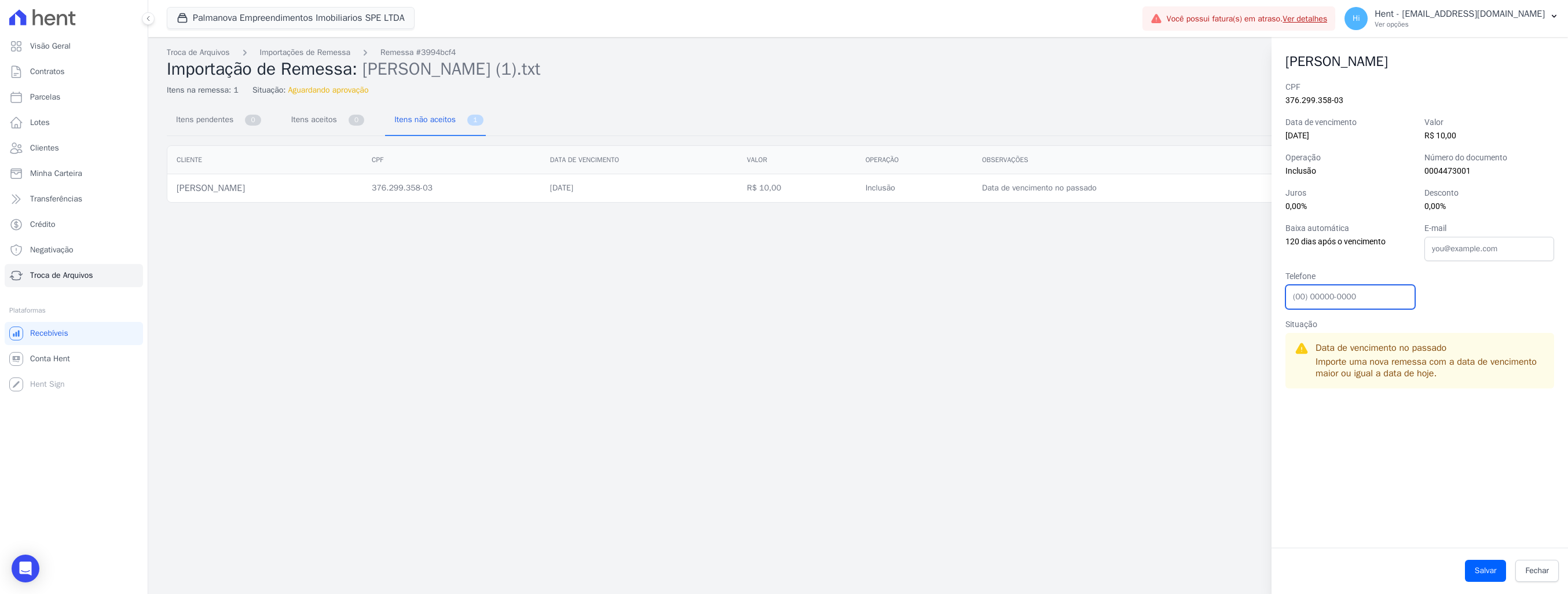 click on "Telefone" at bounding box center [1350, 297] 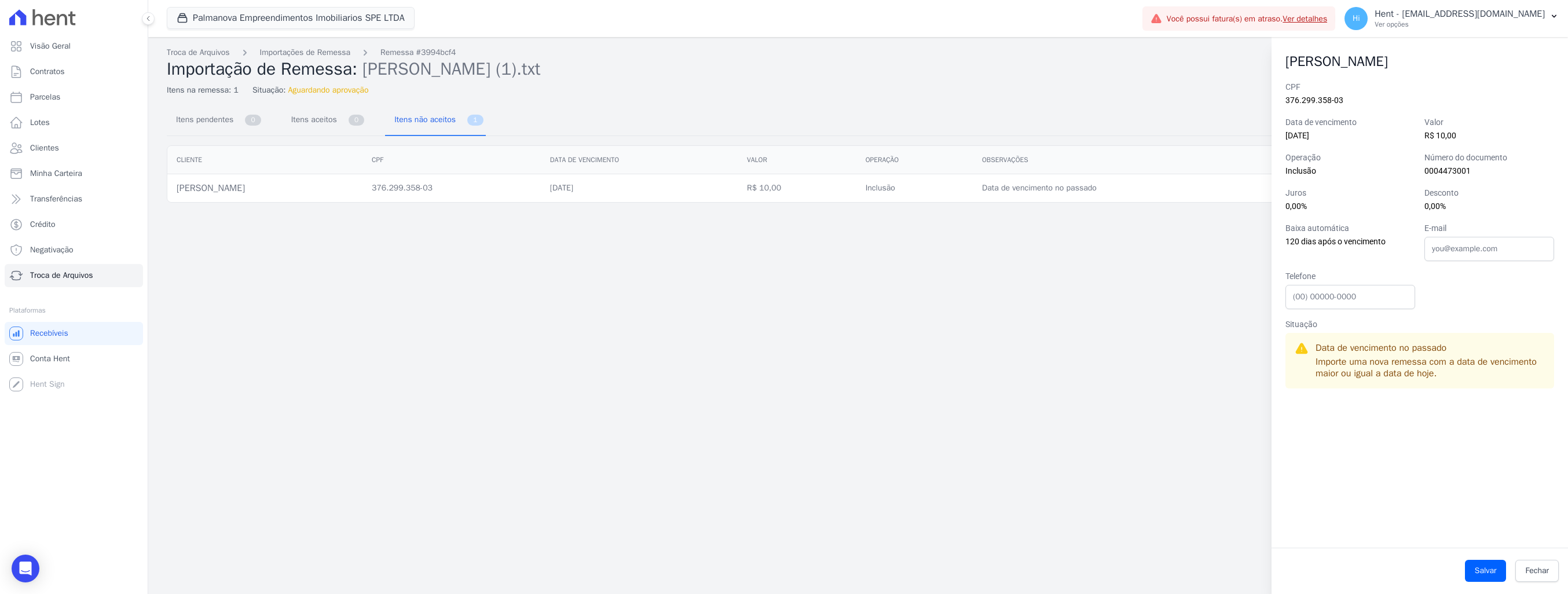 click on "Baixa automática
120 dias após o vencimento" at bounding box center (1350, 241) 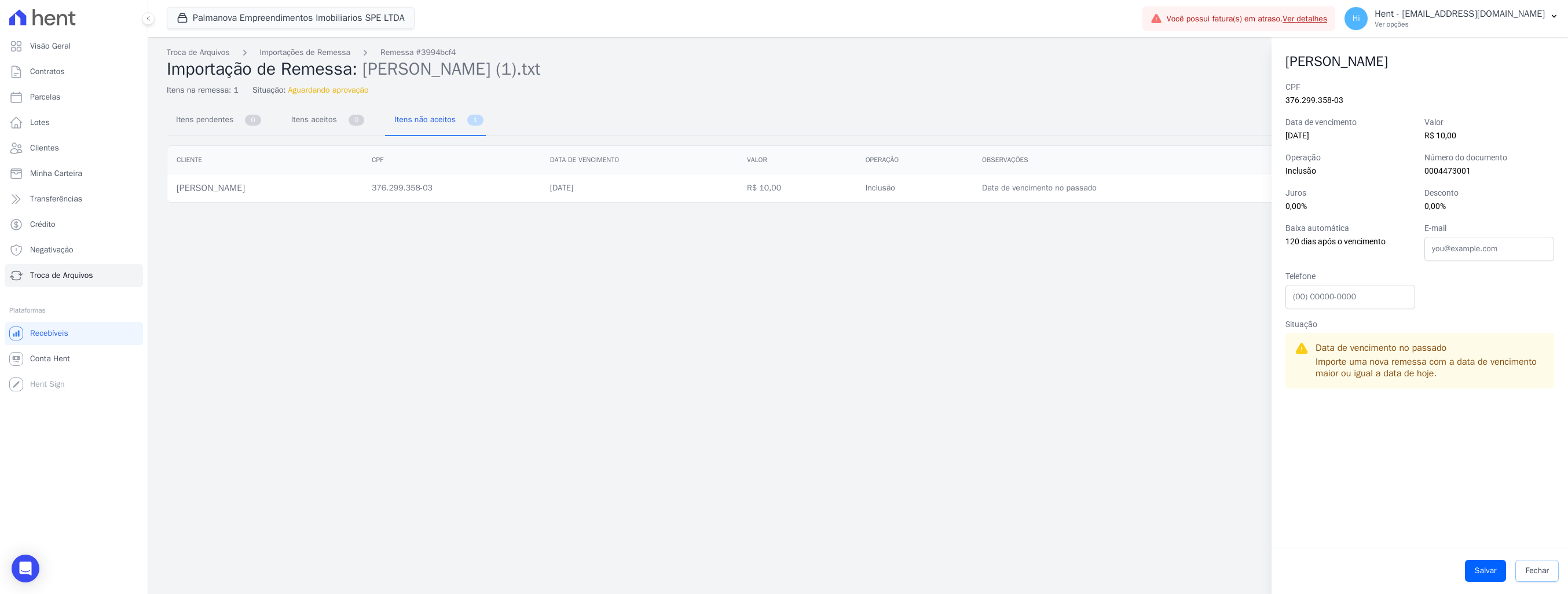 click on "Fechar" at bounding box center (1537, 571) 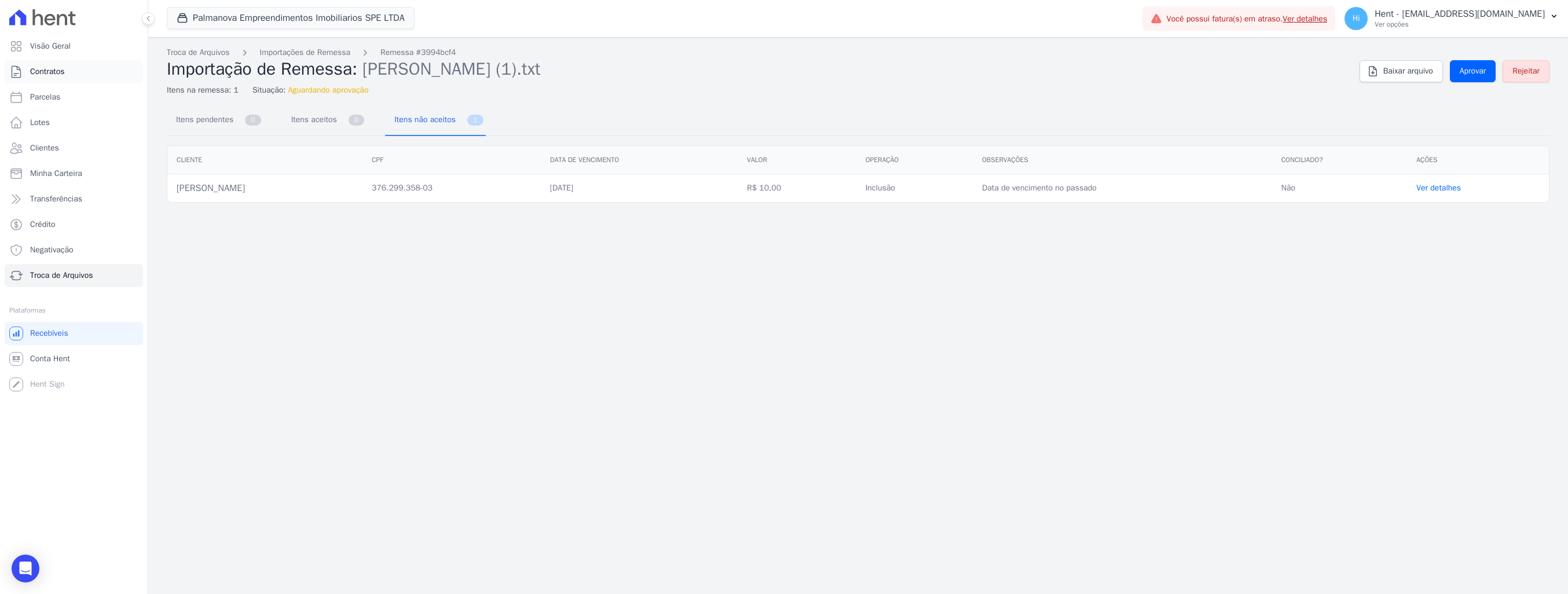 click on "Contratos" at bounding box center [47, 72] 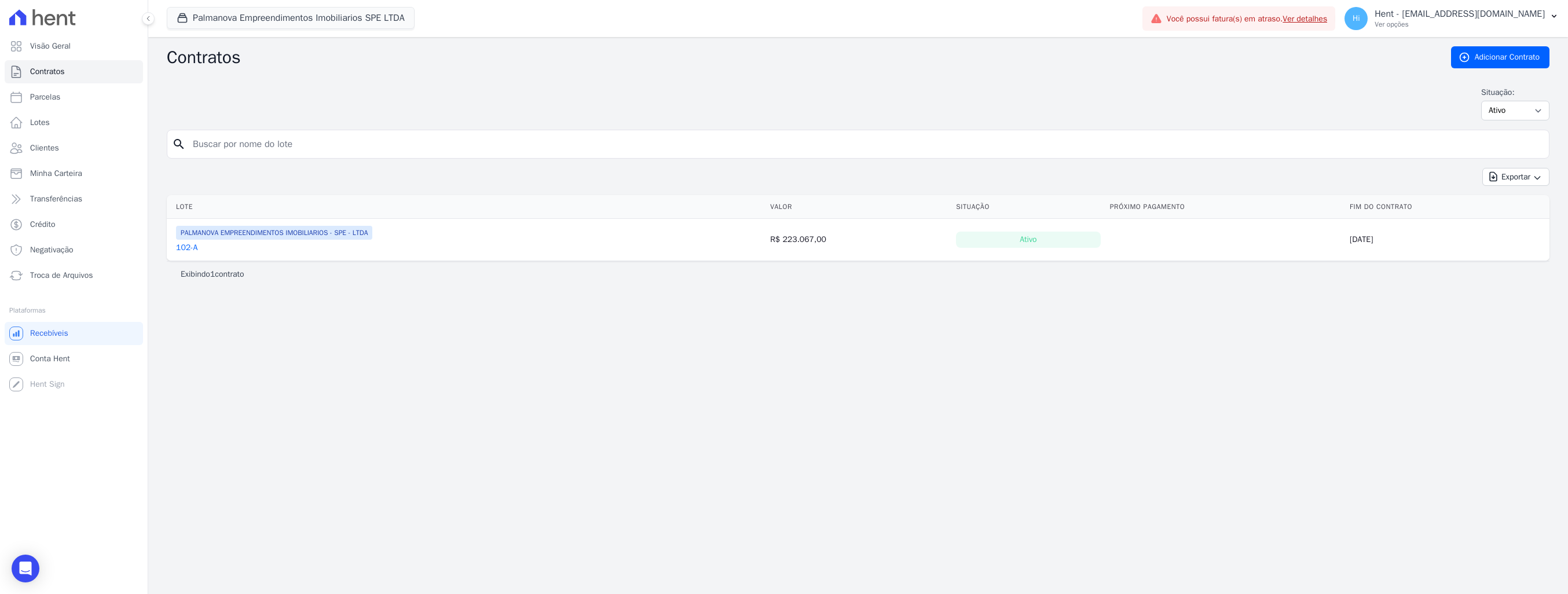 click on "102-A" at bounding box center [186, 248] 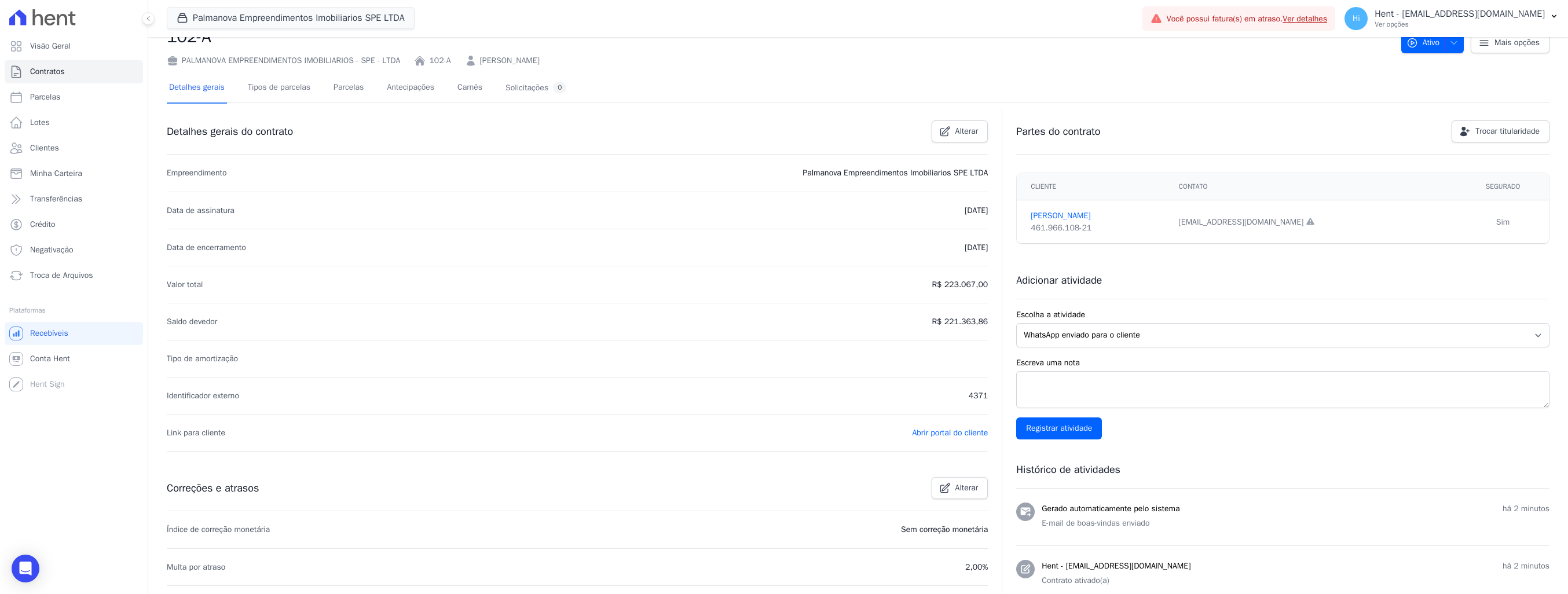 scroll, scrollTop: 232, scrollLeft: 0, axis: vertical 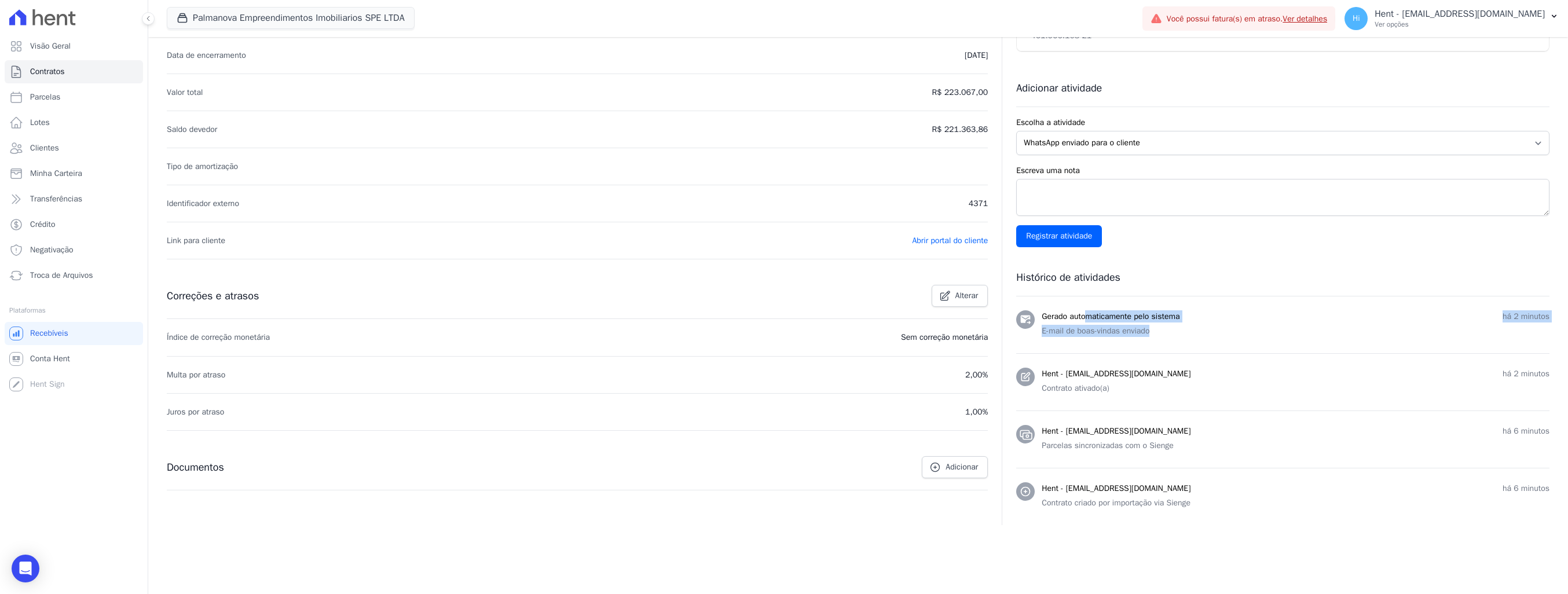 drag, startPoint x: 1052, startPoint y: 315, endPoint x: 1156, endPoint y: 329, distance: 104.93808 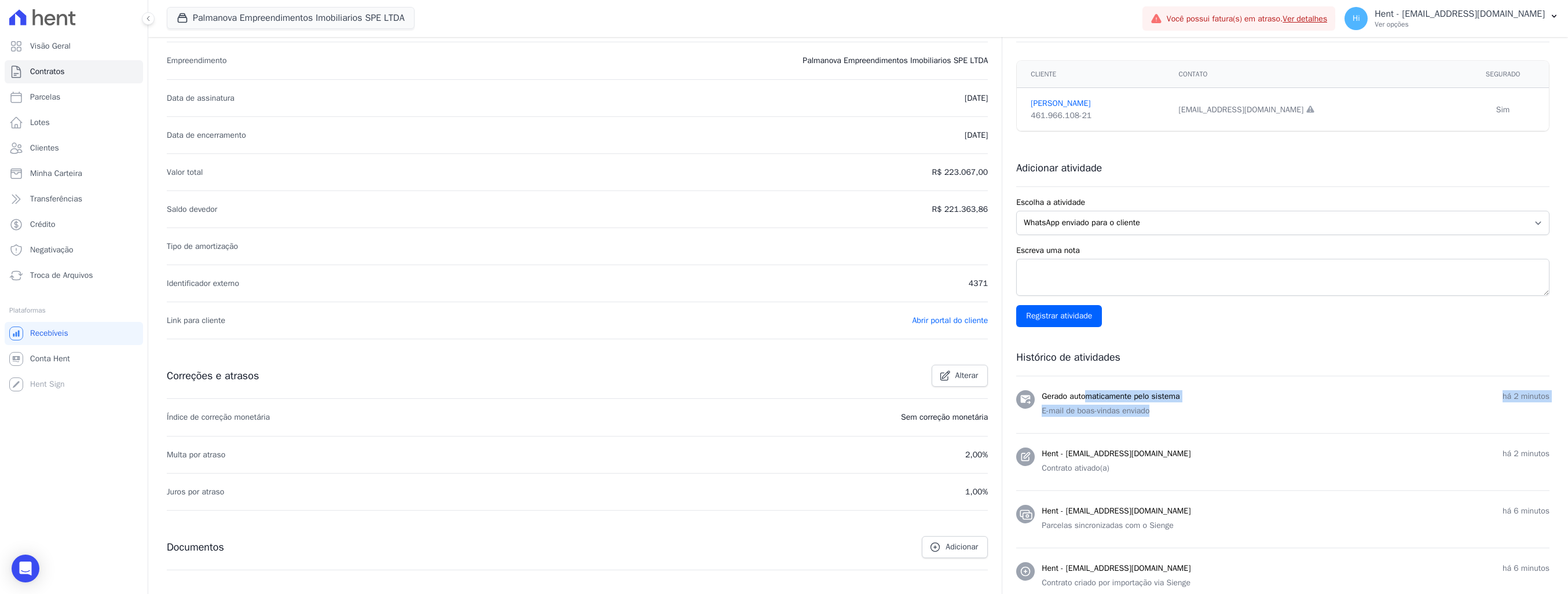 scroll, scrollTop: 0, scrollLeft: 0, axis: both 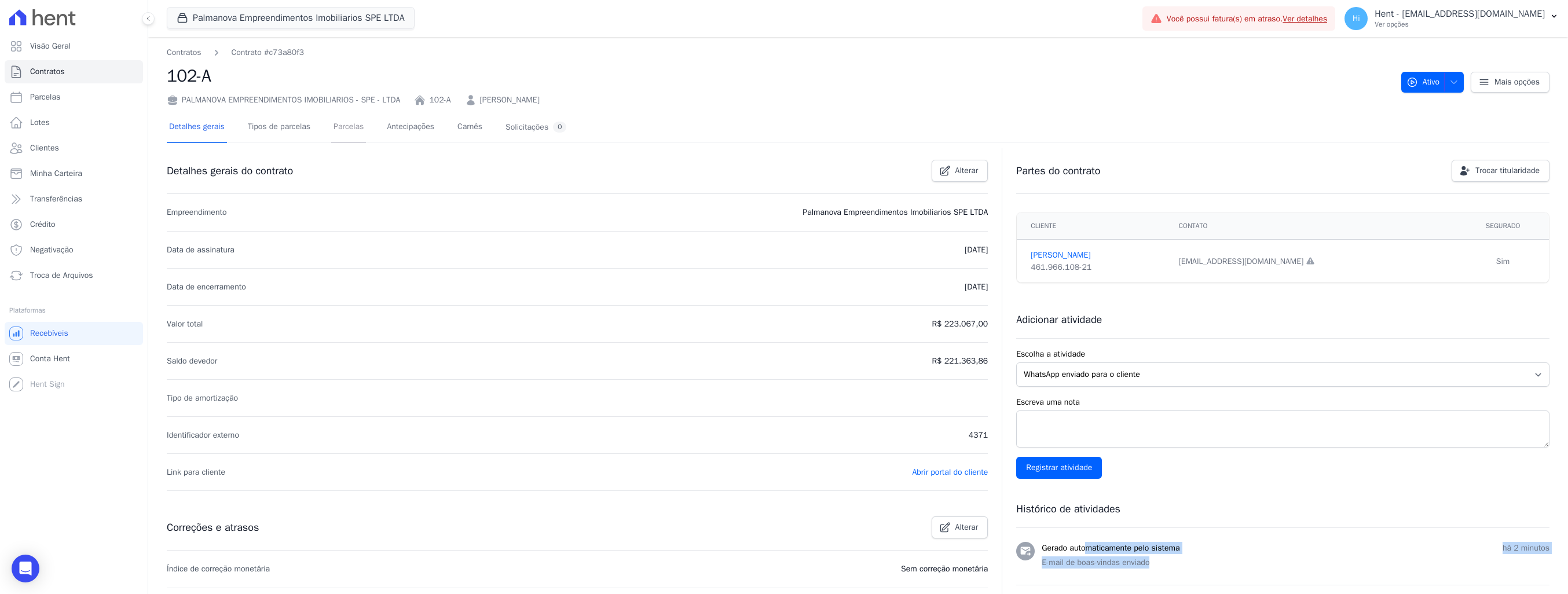 click on "Parcelas" at bounding box center [349, 127] 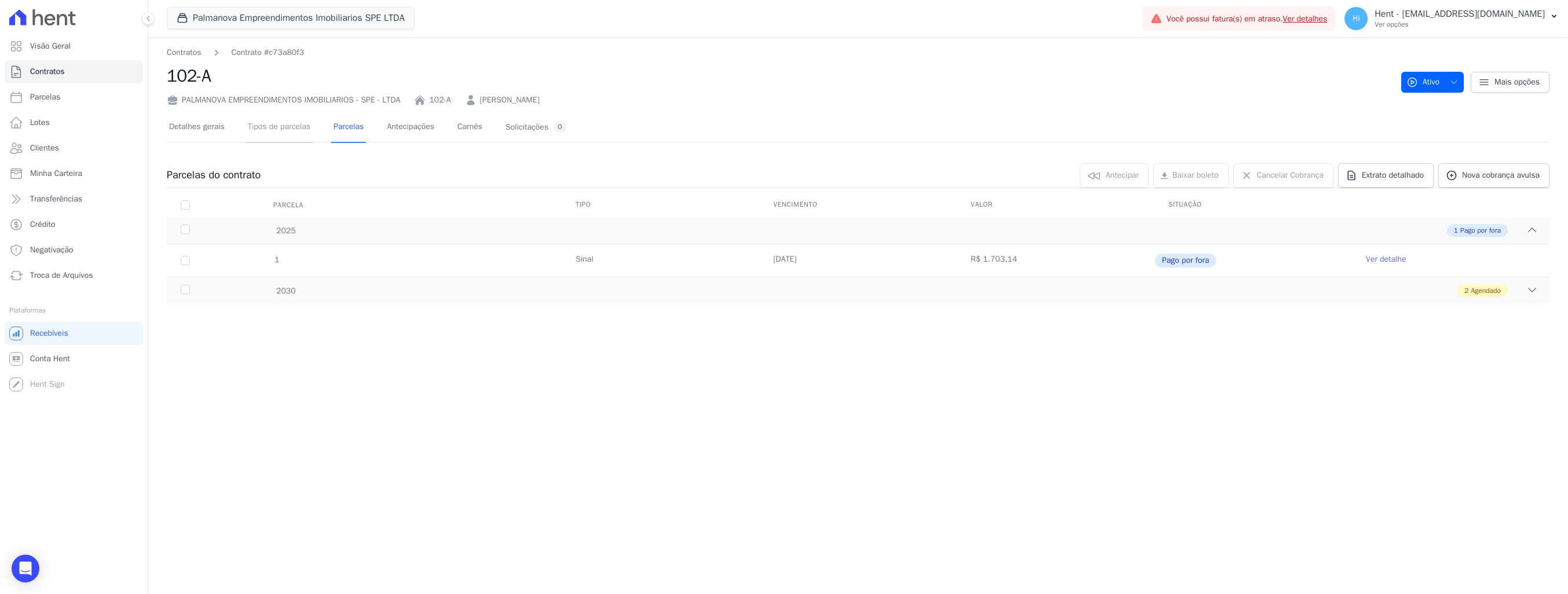 click on "Tipos de parcelas" at bounding box center [279, 127] 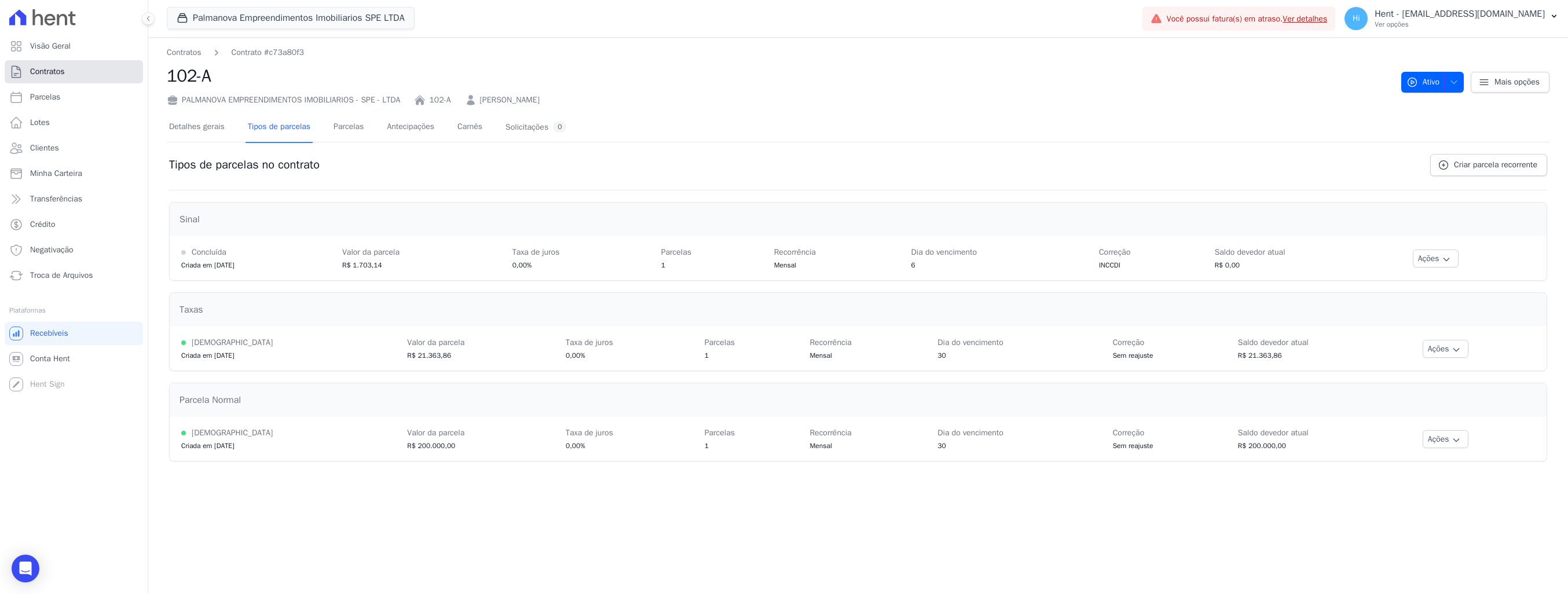 click on "Contratos" at bounding box center (47, 72) 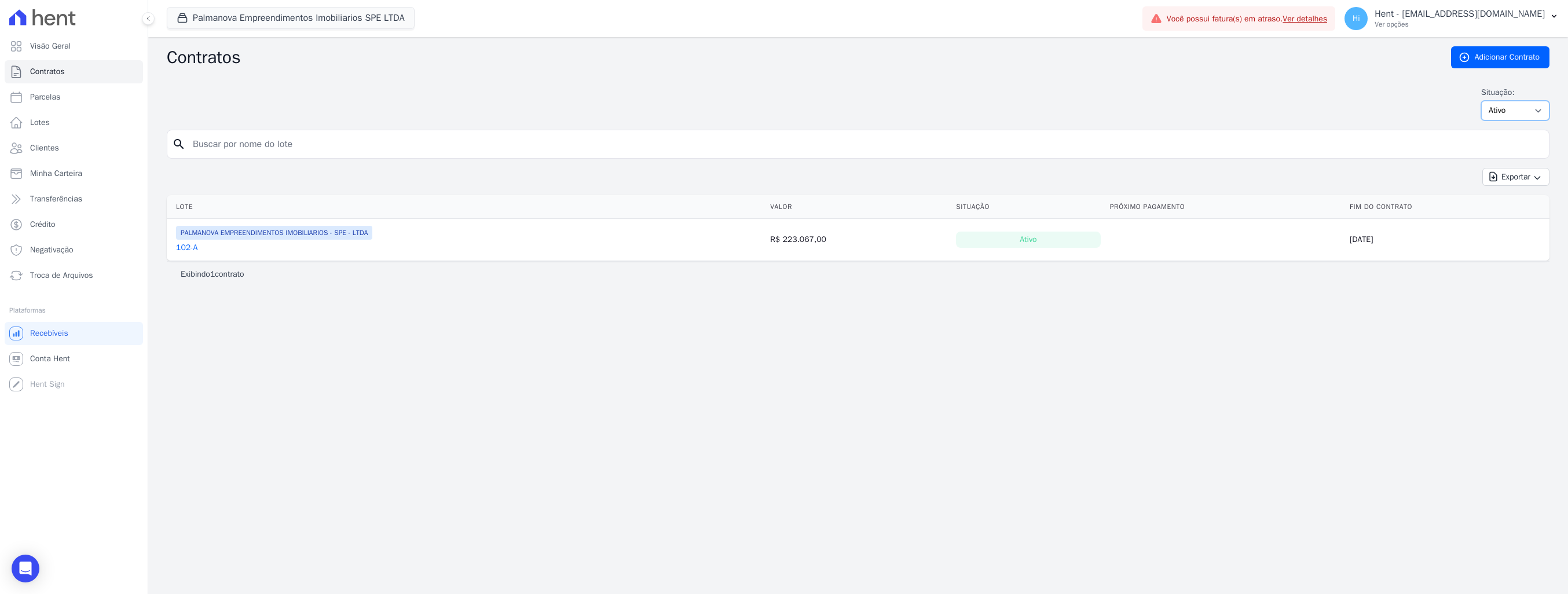click on "Ativo
Todos
Pausado
Distratado
Rascunho
Expirado
Encerrado" at bounding box center [1515, 111] 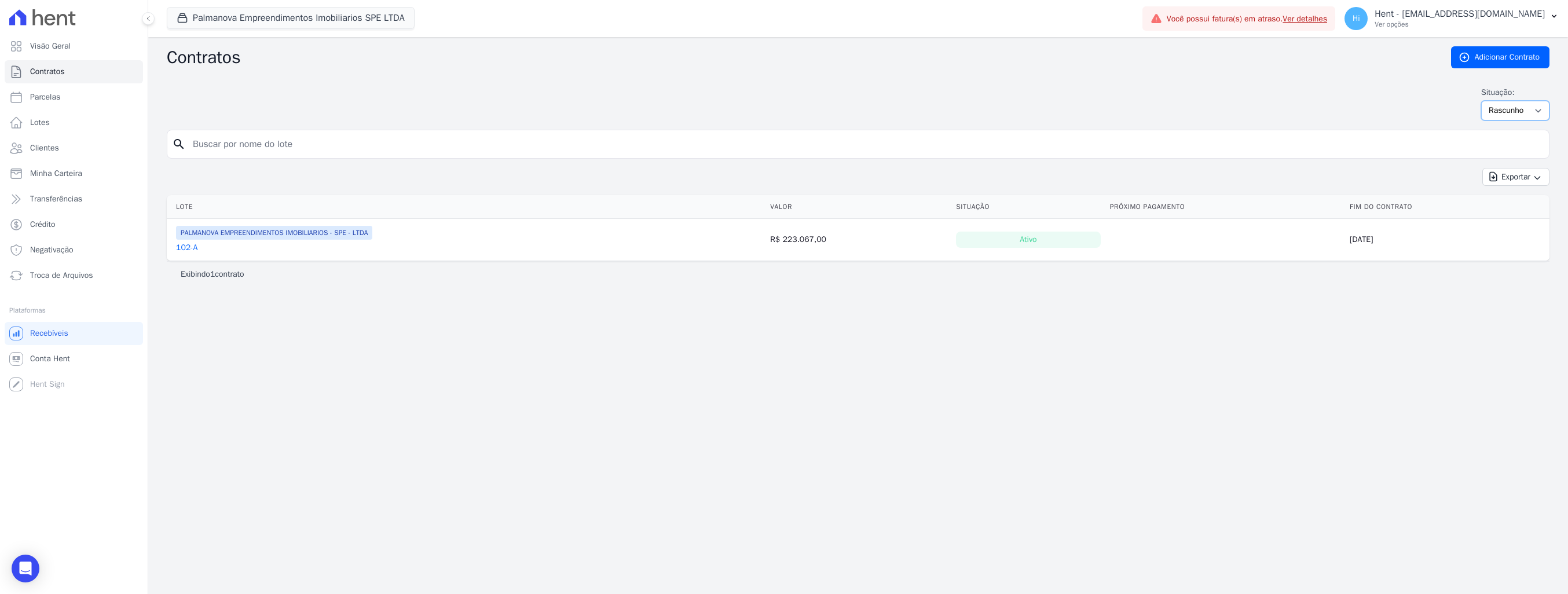 click on "Ativo
Todos
Pausado
Distratado
Rascunho
Expirado
Encerrado" at bounding box center (1515, 111) 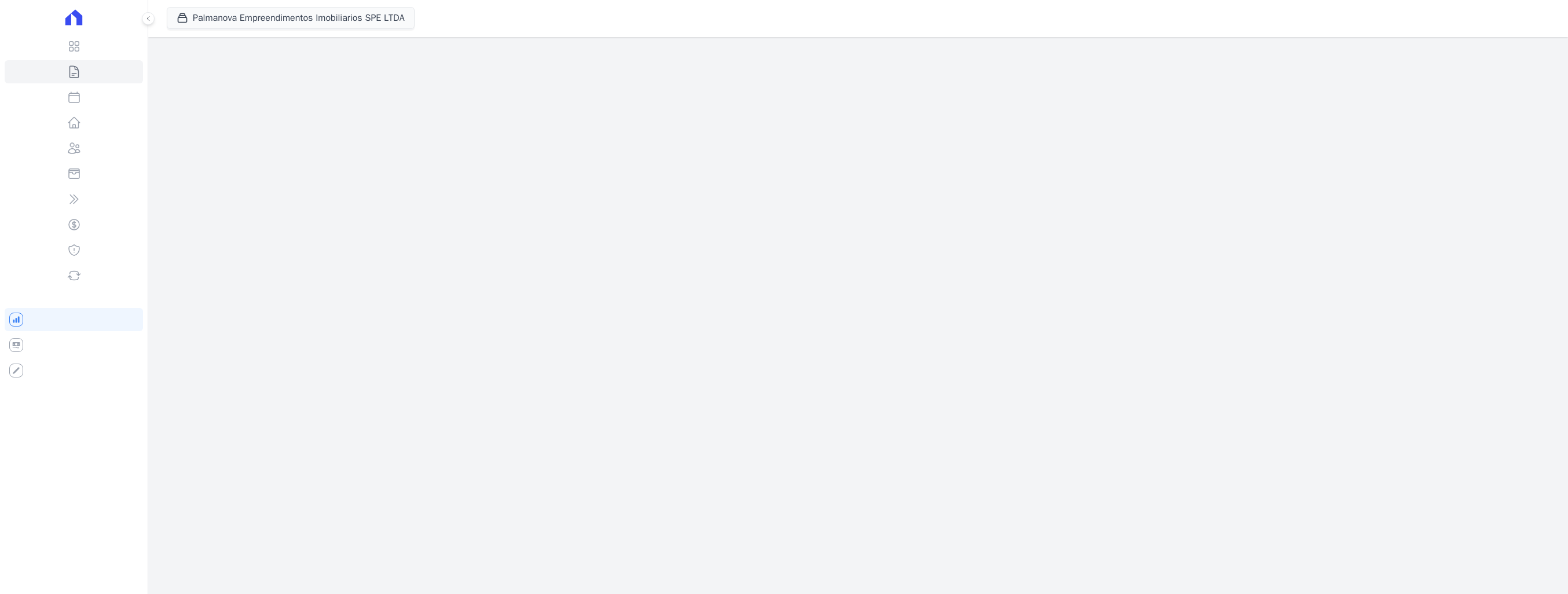 scroll, scrollTop: 0, scrollLeft: 0, axis: both 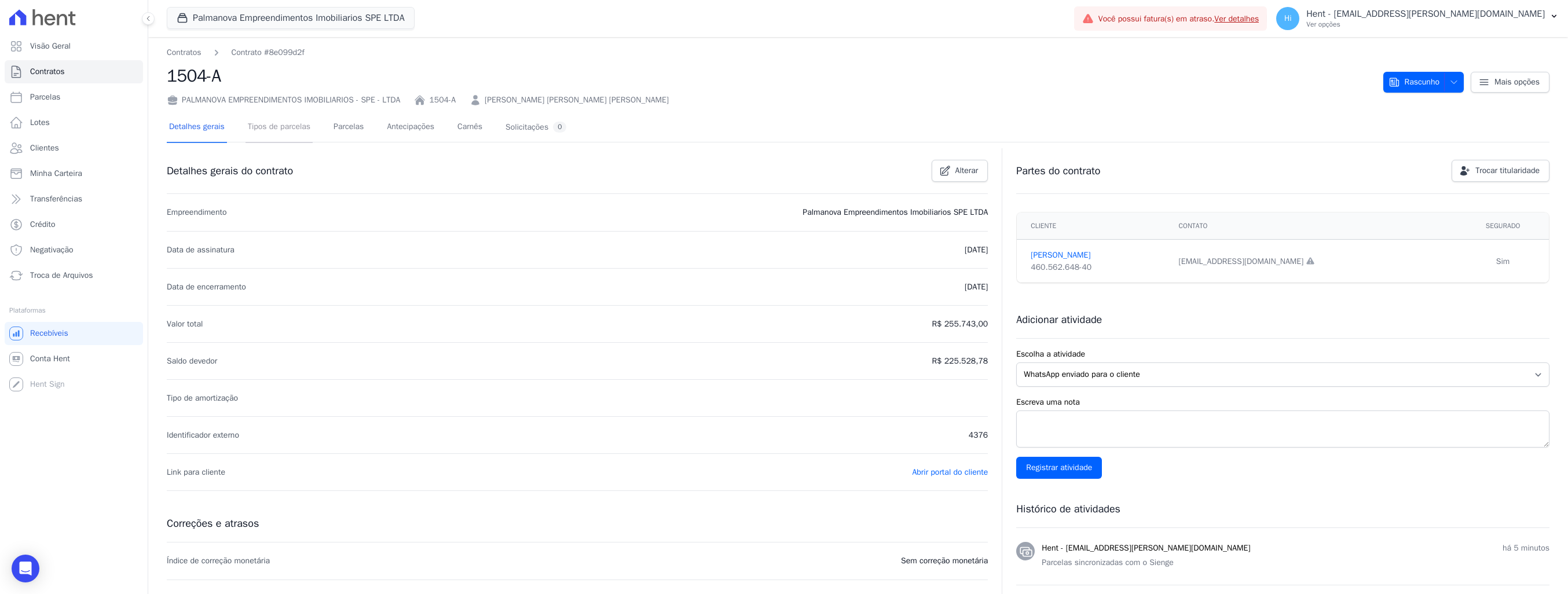 click on "Tipos de parcelas" at bounding box center (279, 127) 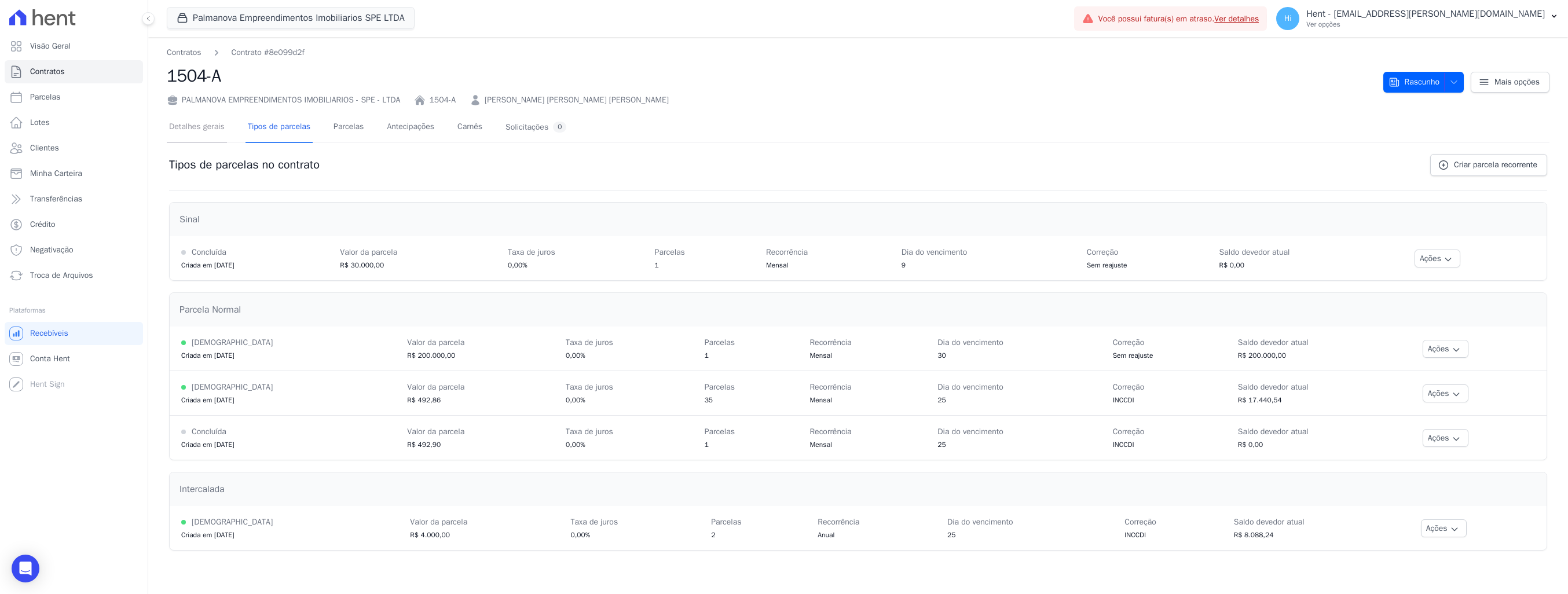 click on "Detalhes gerais" at bounding box center [197, 127] 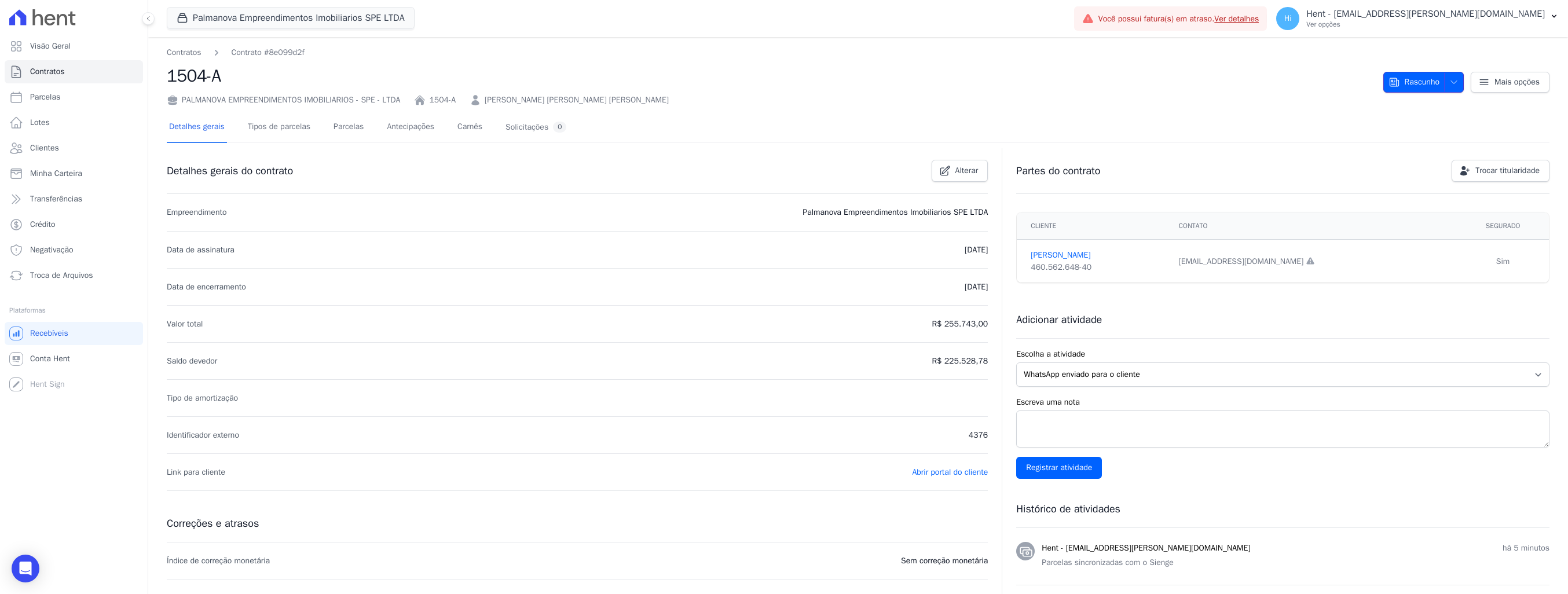 click on "Rascunho" at bounding box center [1423, 82] 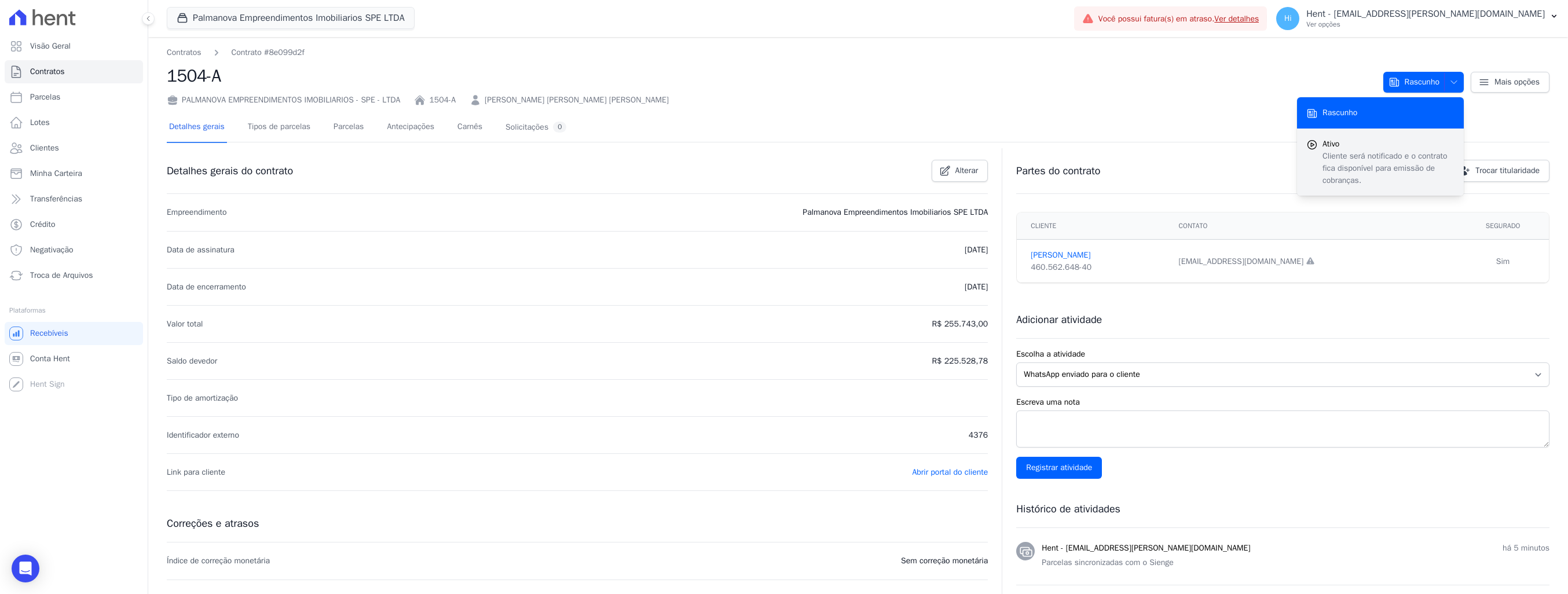 click on "Ativo" at bounding box center (1389, 144) 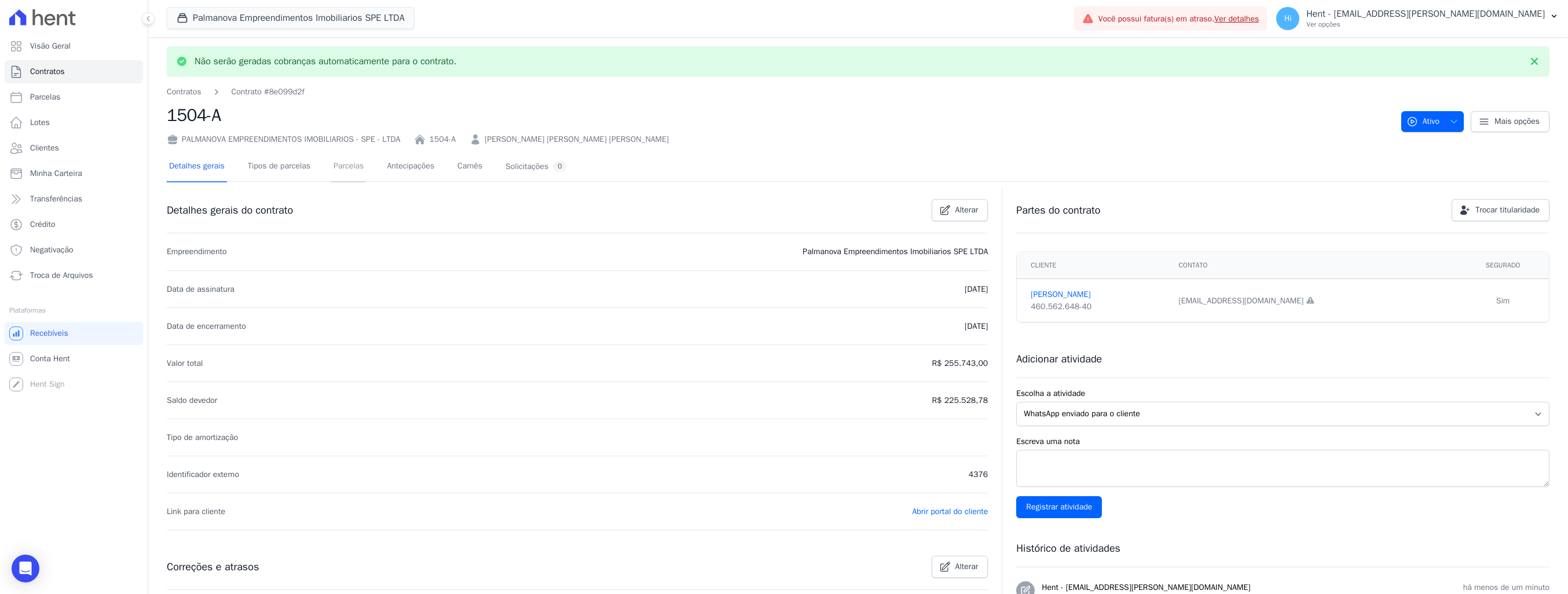 click on "Parcelas" at bounding box center [349, 167] 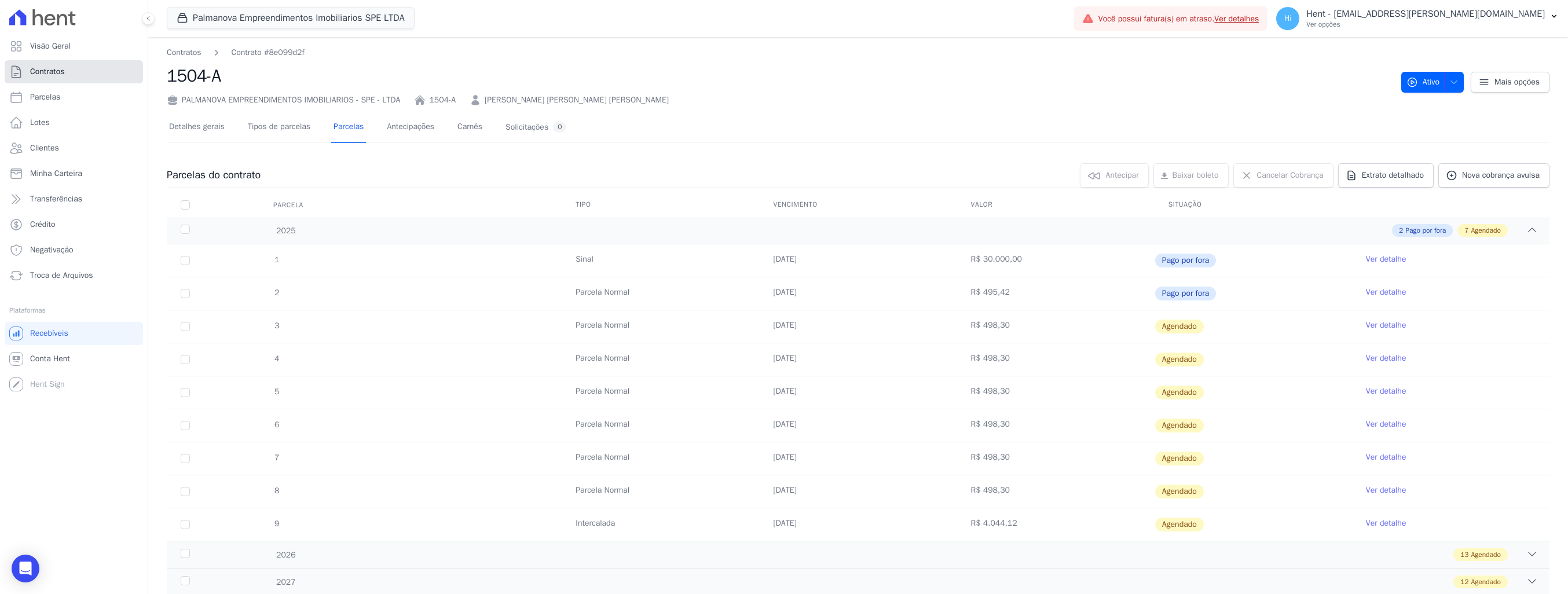 click on "Contratos" at bounding box center [47, 72] 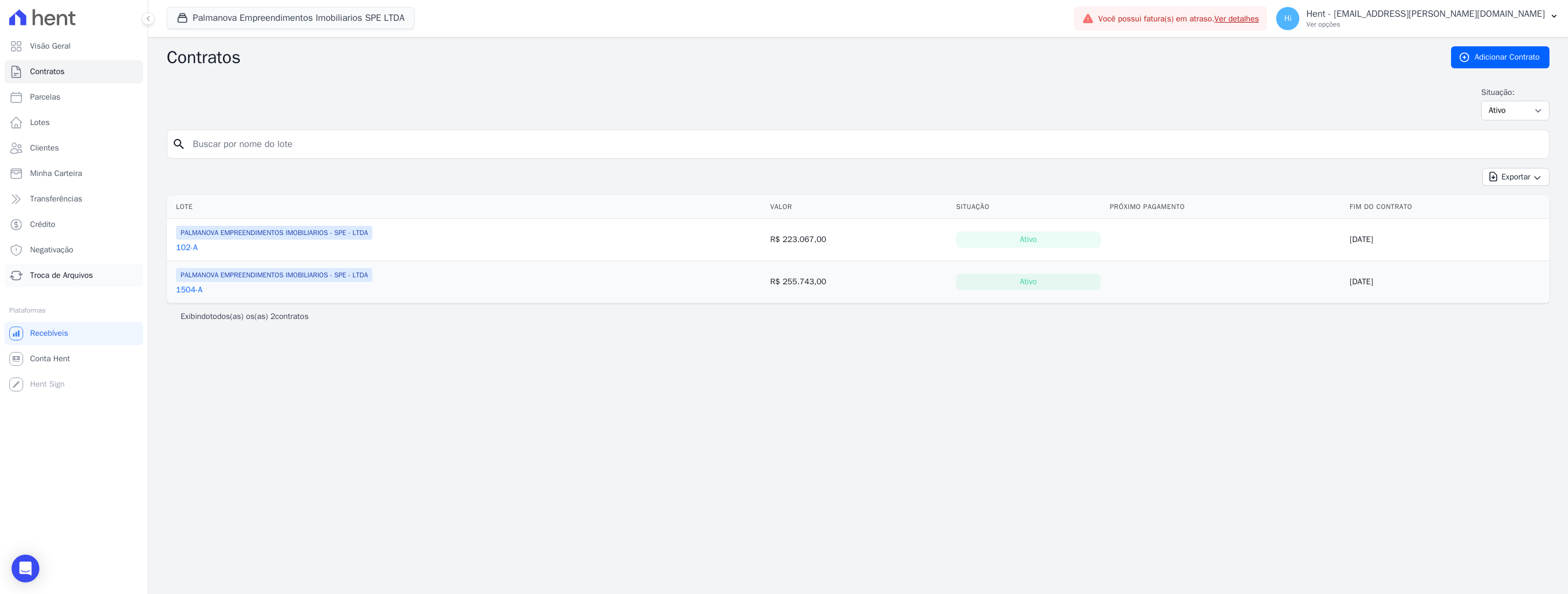 click on "Troca de Arquivos" at bounding box center (61, 276) 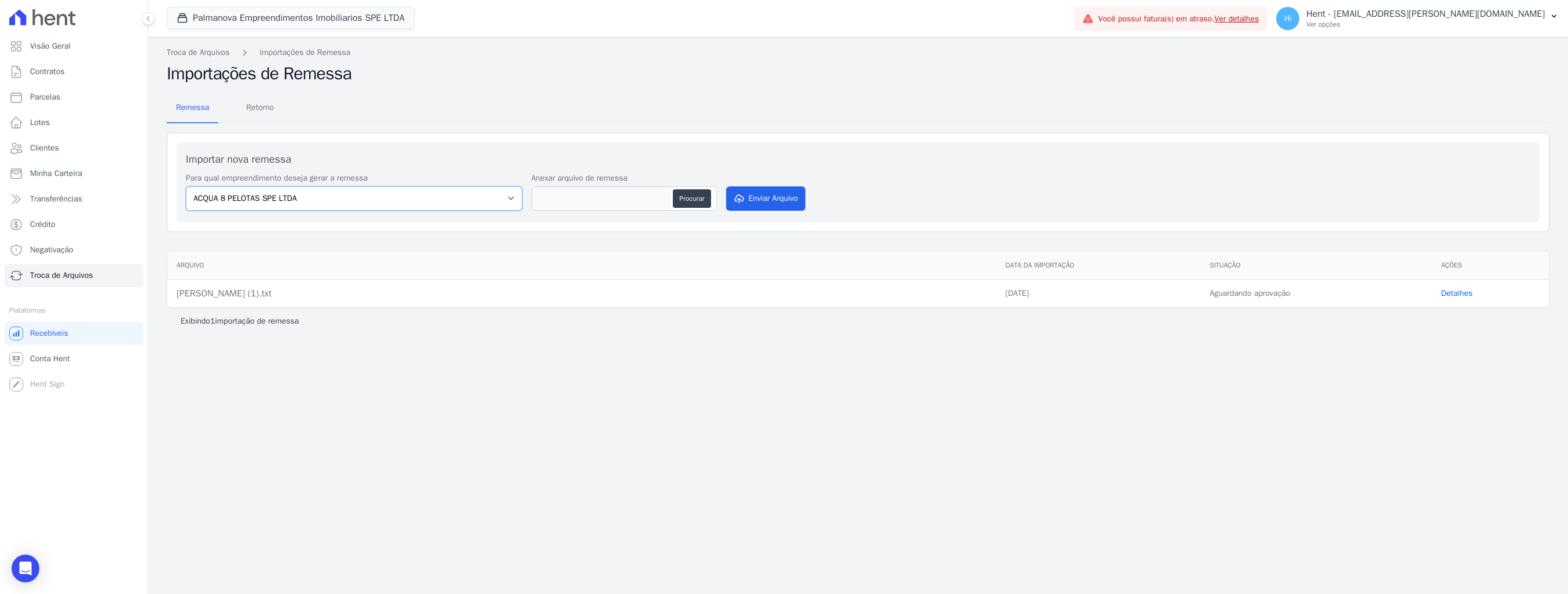 click on "ACQUA 8 PELOTAS SPE LTDA
ACQUA LIFE CLUB
[GEOGRAPHIC_DATA][PERSON_NAME] Itaquera
ARTE [PERSON_NAME]
[PERSON_NAME] HOME CLUB - SOLICASA
Belas Artes
BOSQUE CLUB
EDIFICIO RESIDENCIAL IN ZONA NORTE SPE LTDA
[GEOGRAPHIC_DATA] Claro Empreendimentos Imobiliários ([GEOGRAPHIC_DATA])
HARAS ROYAL RESIDENCE - WV
HARAS ROYAL URBANISMO
Ibiza Rio Claro
[GEOGRAPHIC_DATA] II
IN RESIDENCIAL CLUBE VOTORANTIM SPE LTDA
Inspire
Le Soleil - Custo Indireto/Receitas (Vederti - L02 - Q4883)
LINK ITAQUERA
Lumini Clube Residencial
Lumini Residencial Clube 2
Moov Residence
[GEOGRAPHIC_DATA] EMPREENDIMENTOS IMOBILIARIOS - SPE - LTDA
PARQUE DAS FLORES
PARQUE DO CARMO JDG EMPREENDIMENTO IMOBILIARIO SPE LTDA
PARQUE DOS PASSAROS
Residencial Estellencs - LBA
RESIDENCIAL HORTOLANDIA
RESIDENCIAL RESERVA DO PARQUE EMPREENDIMENTO IMOBILIARIO LTDA
Residencial Start Life
RESIDENCIAL STO ALEXANDRE
SOLAR DOS ARRUDAS
SOLAR DOS ARRUDAS 2
SPE Loteamento Nova Esperança
TAJAHY RESIDENCE
VISTA 553
VIVENCI GUAIANASES" at bounding box center (354, 199) 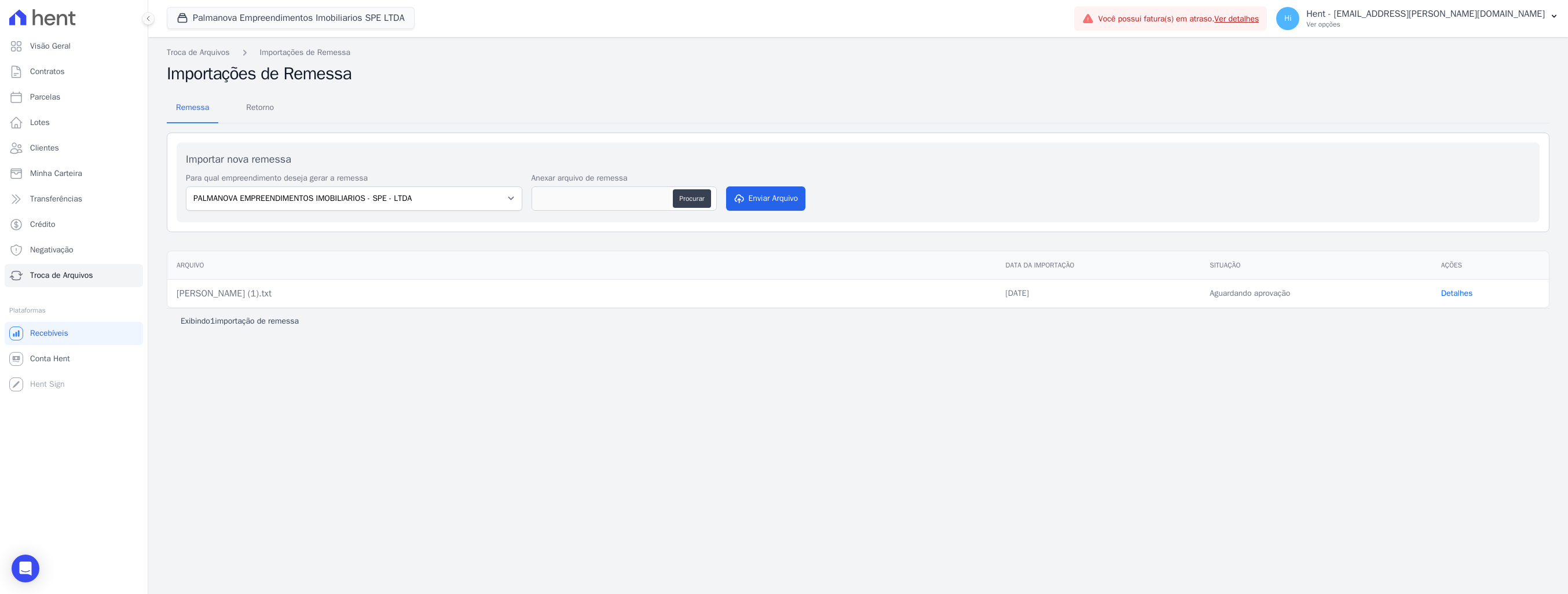 click on "Arquivo
Data da Importação
Situação
Ações
[PERSON_NAME] (1).txt
[DATE]
Aguardando aprovação
Detalhes" at bounding box center (858, 279) 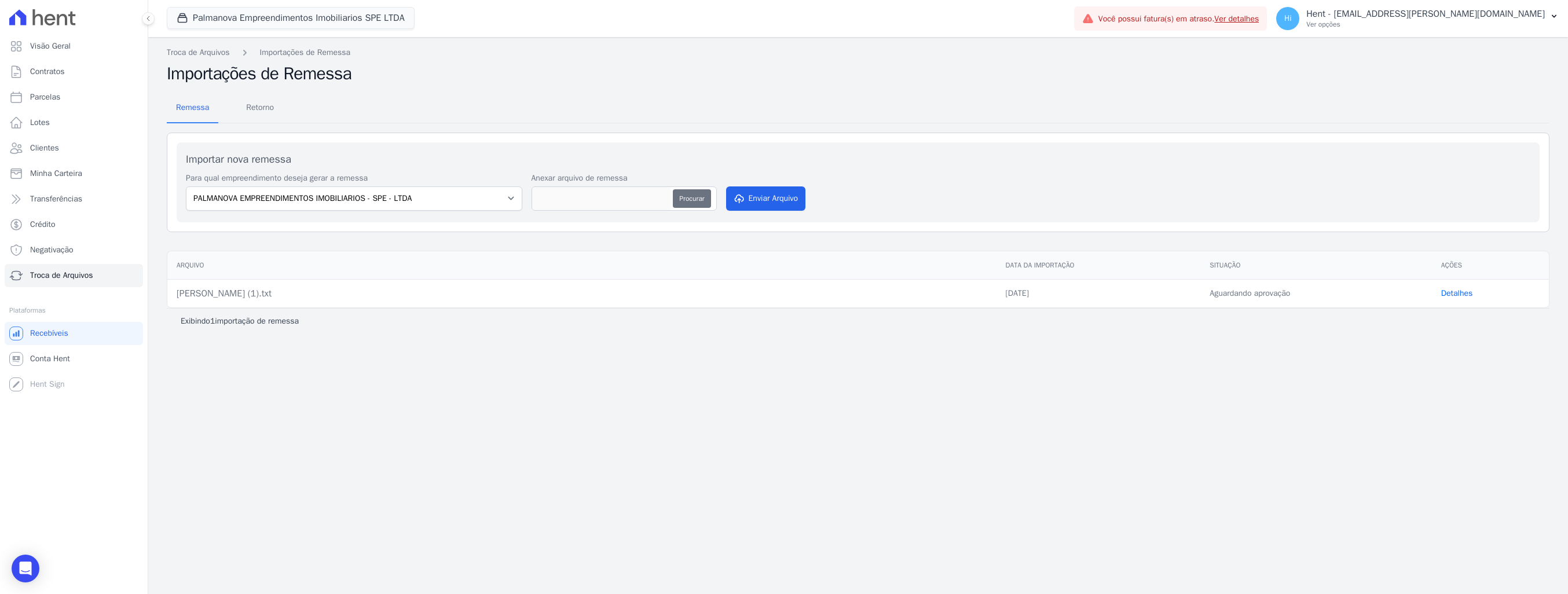 click on "Procurar" at bounding box center [691, 199] 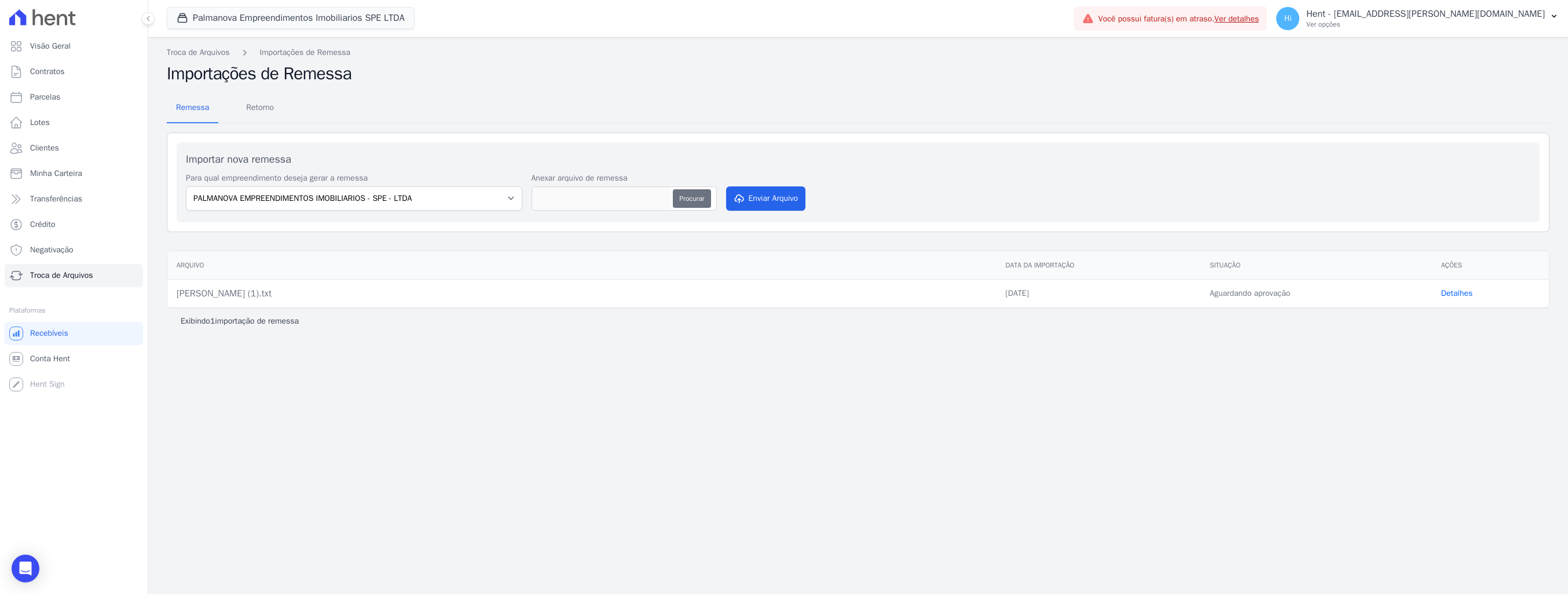 type on "[PERSON_NAME].txt" 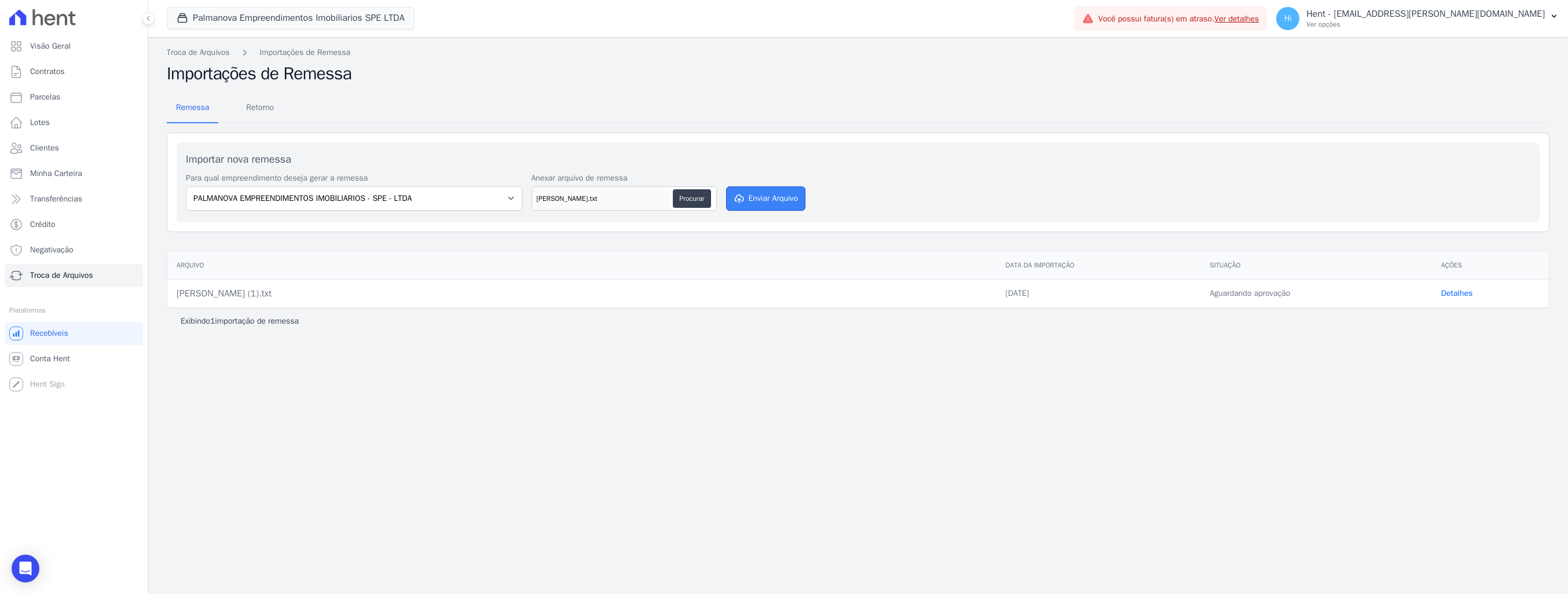 click on "Enviar Arquivo" at bounding box center (766, 199) 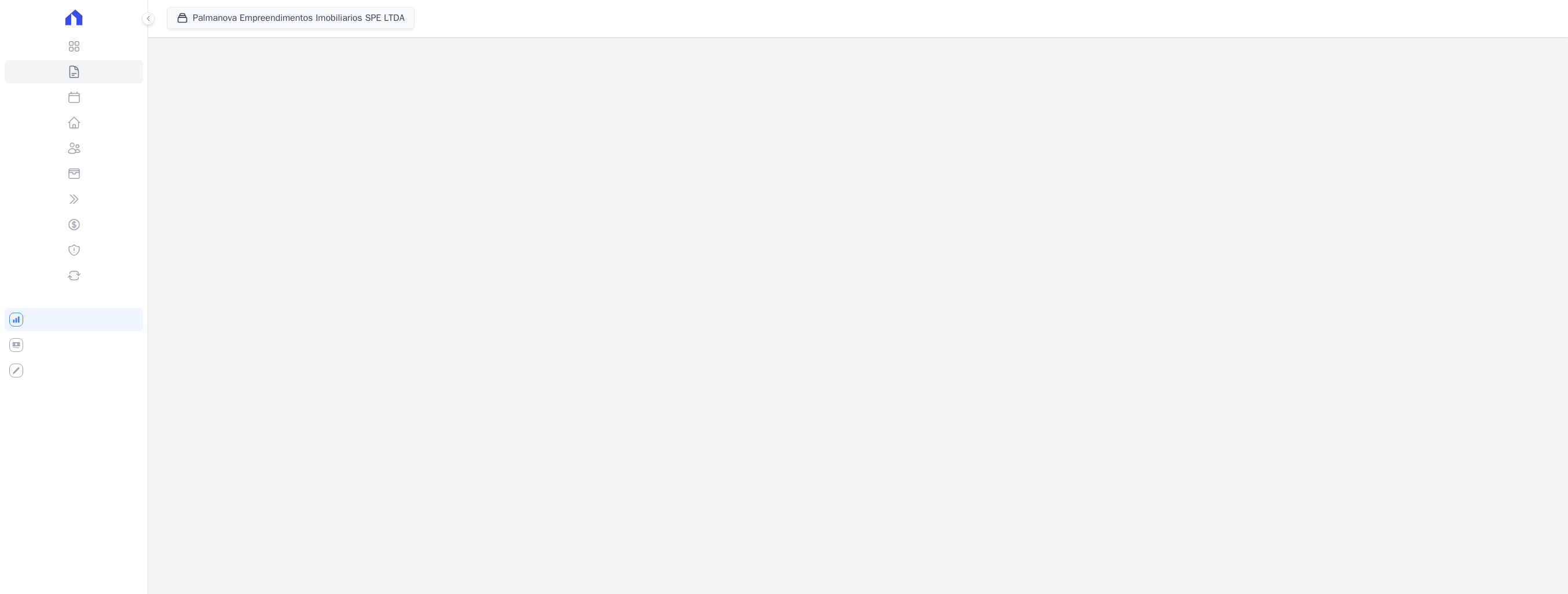 scroll, scrollTop: 0, scrollLeft: 0, axis: both 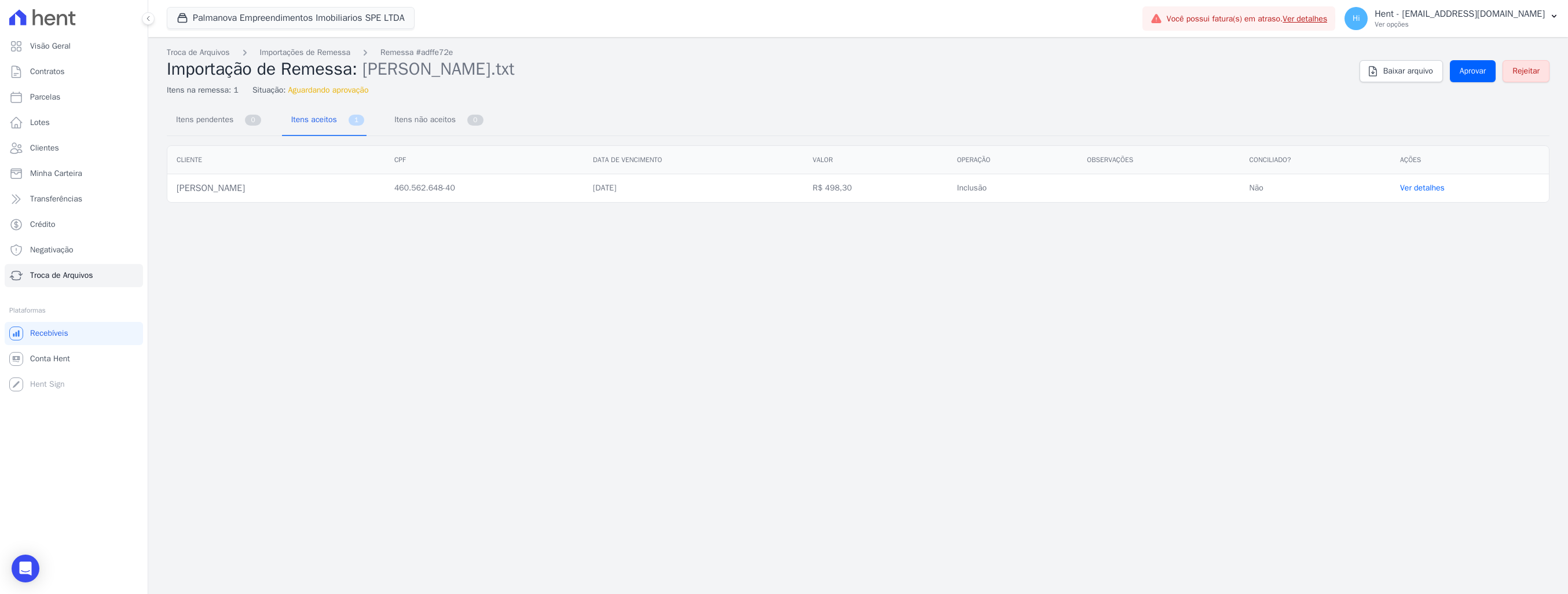 drag, startPoint x: 670, startPoint y: 190, endPoint x: 717, endPoint y: 195, distance: 47.265209 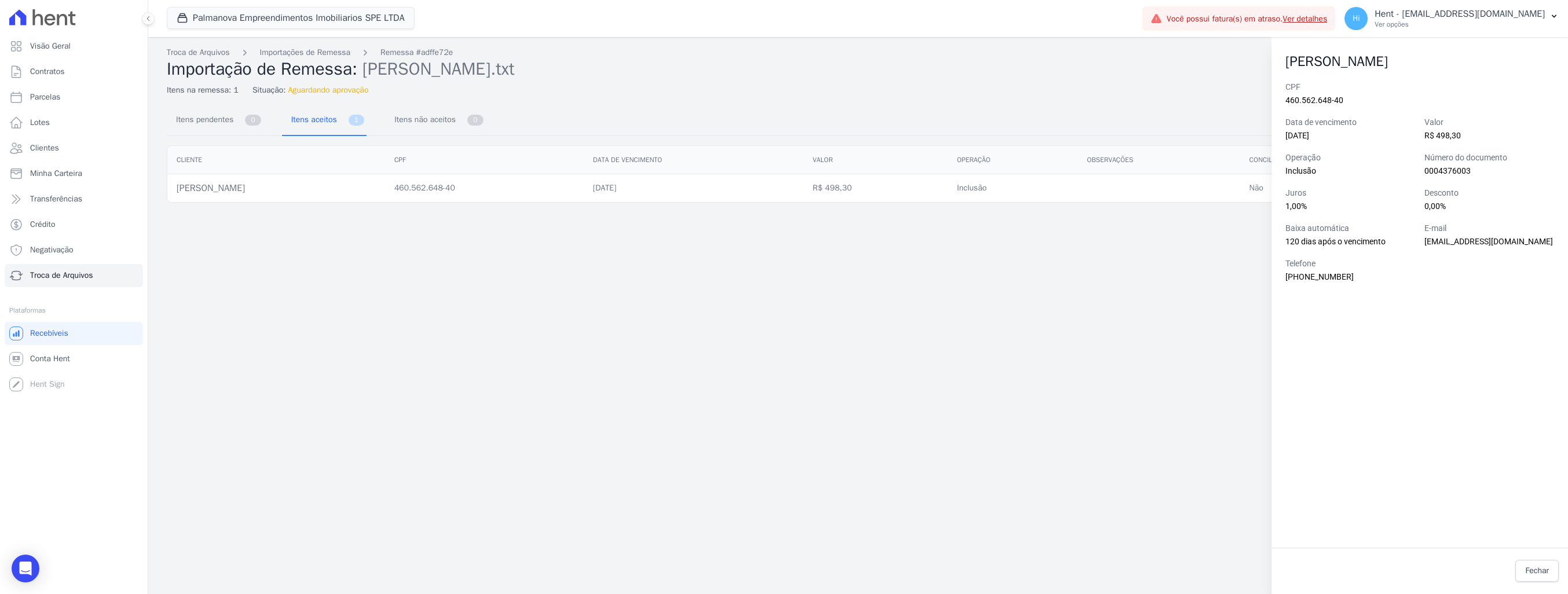 drag, startPoint x: 1061, startPoint y: 259, endPoint x: 1237, endPoint y: 182, distance: 192.10674 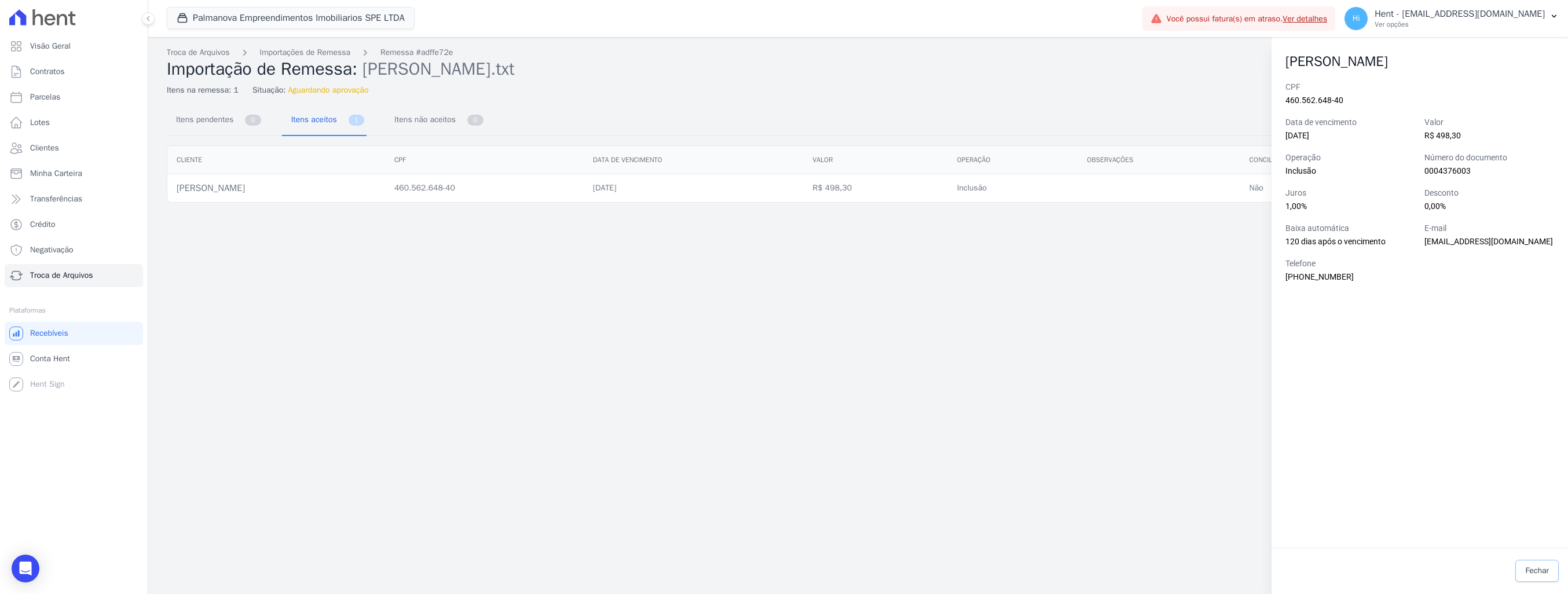 click on "Fechar" at bounding box center (1537, 571) 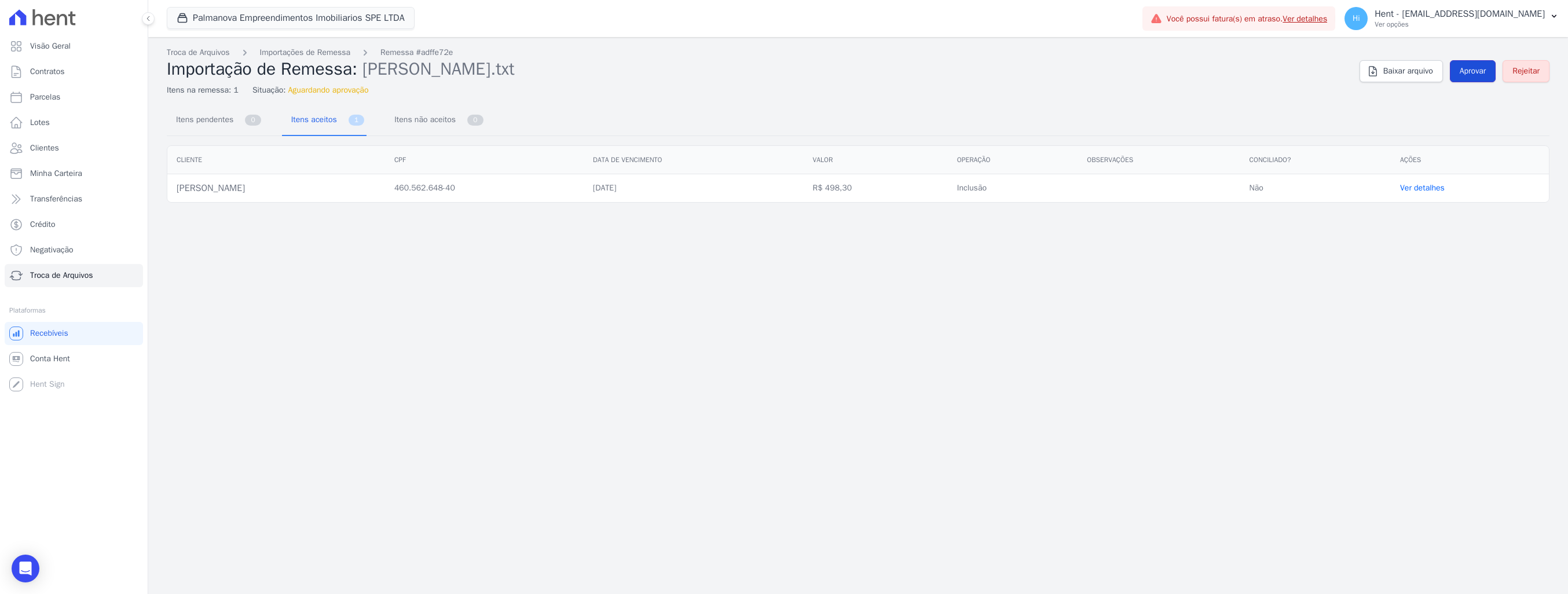 click on "Aprovar" at bounding box center [1473, 71] 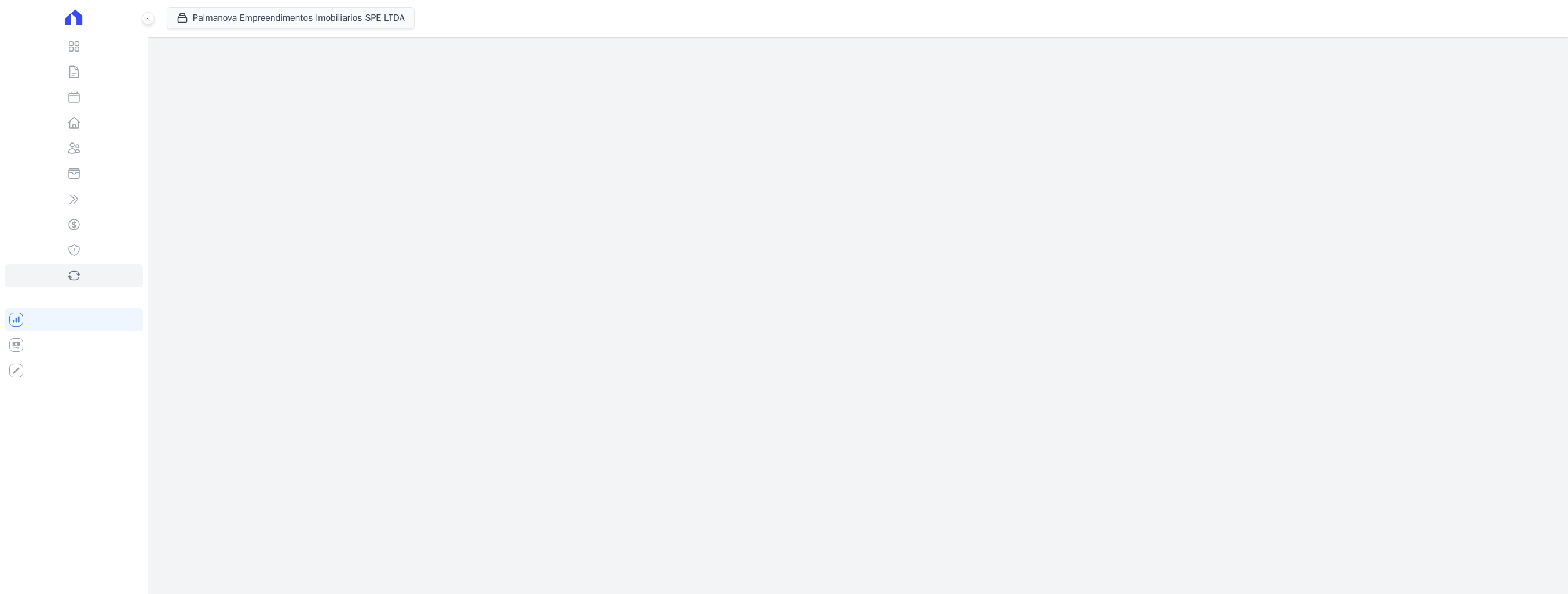 scroll, scrollTop: 0, scrollLeft: 0, axis: both 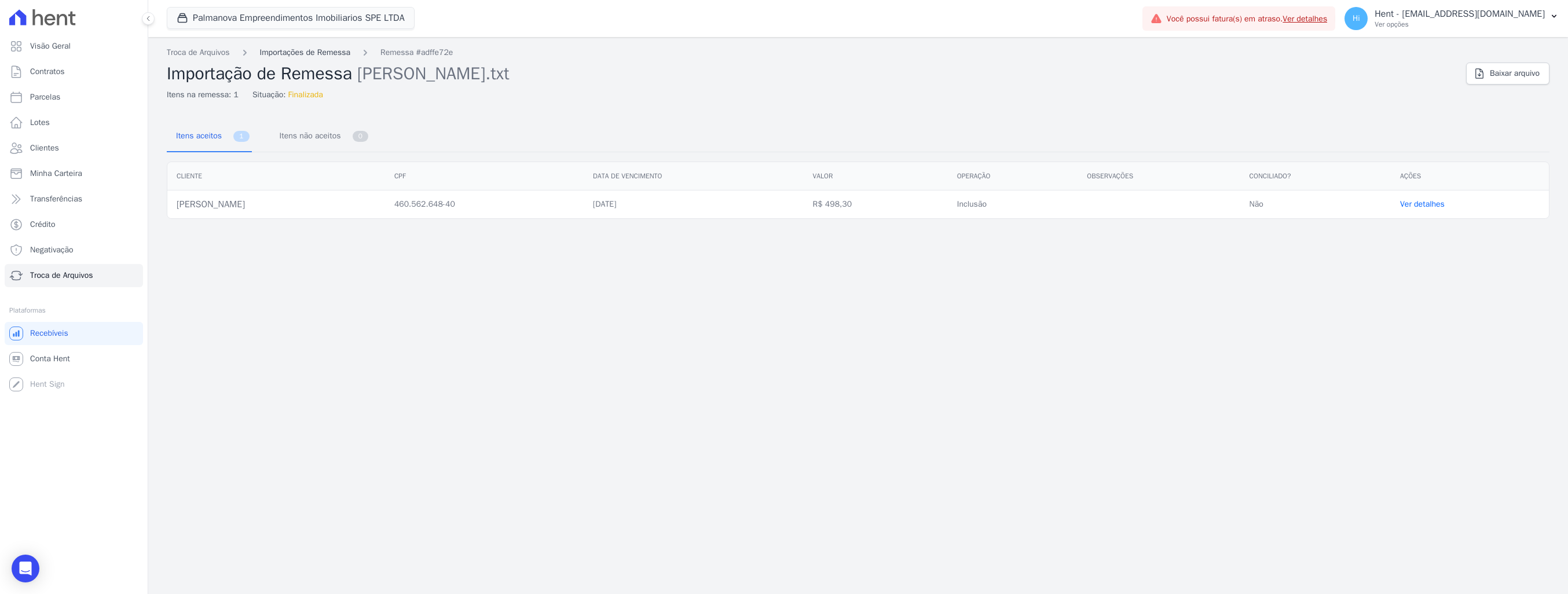 click on "Importações de Remessa" at bounding box center [305, 52] 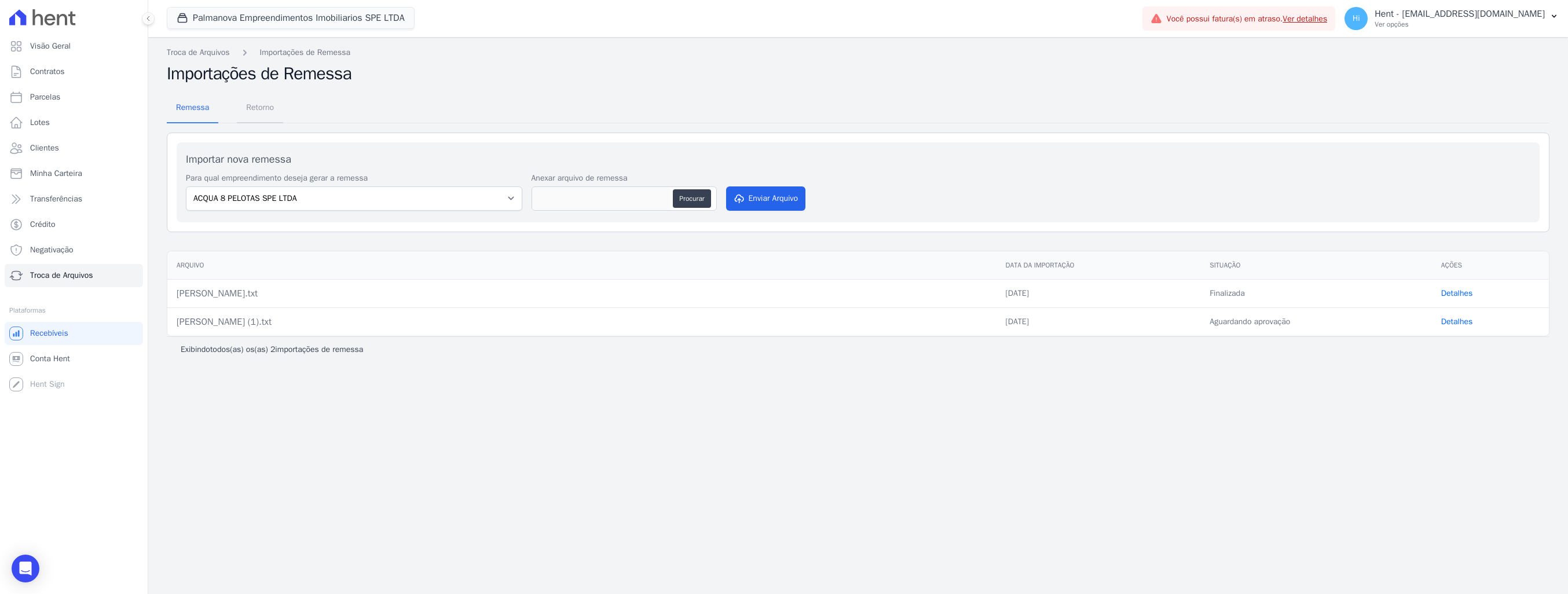 click on "Retorno" at bounding box center [260, 107] 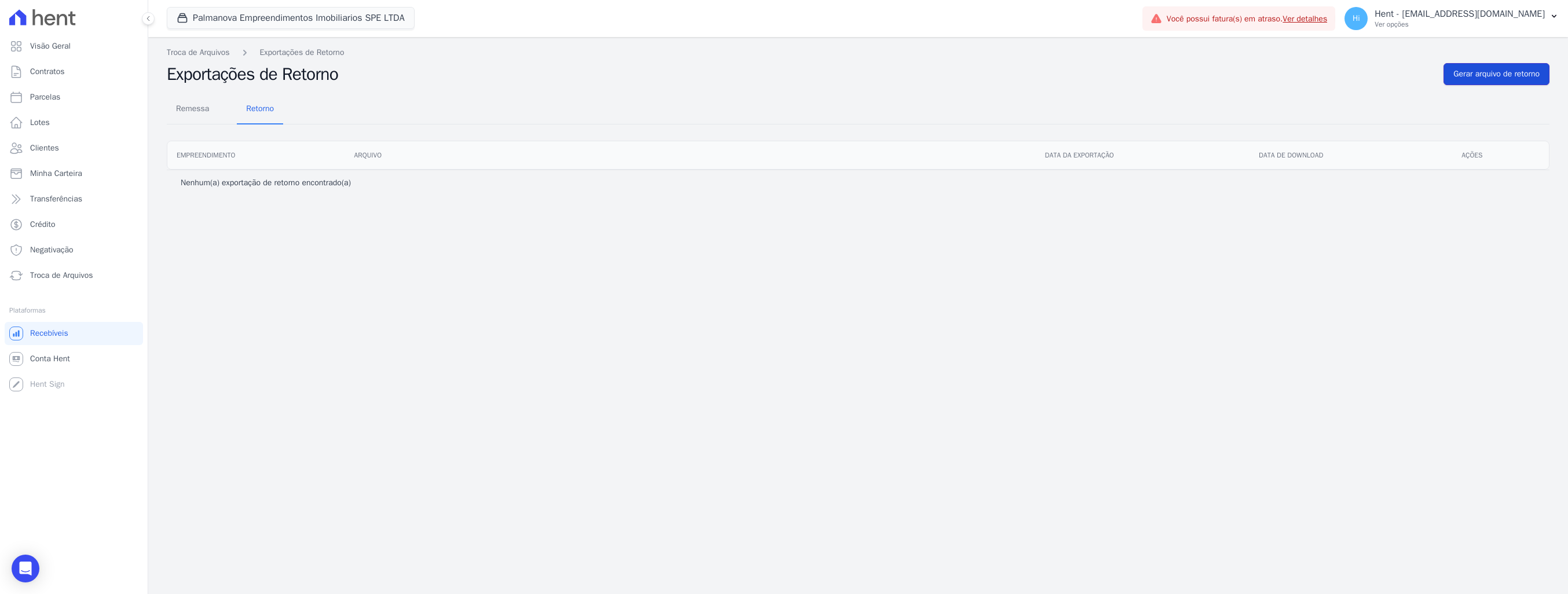 click on "Gerar arquivo de retorno" at bounding box center [1496, 74] 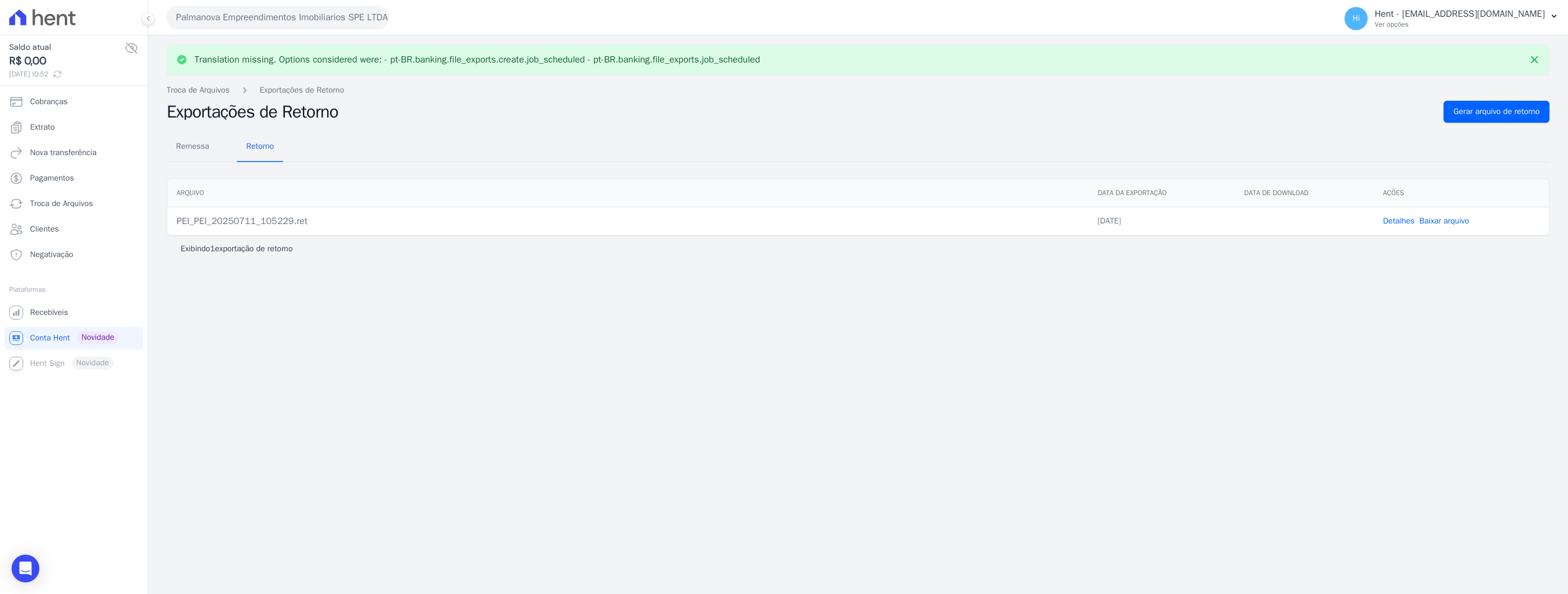 click on "Detalhes" at bounding box center (1399, 221) 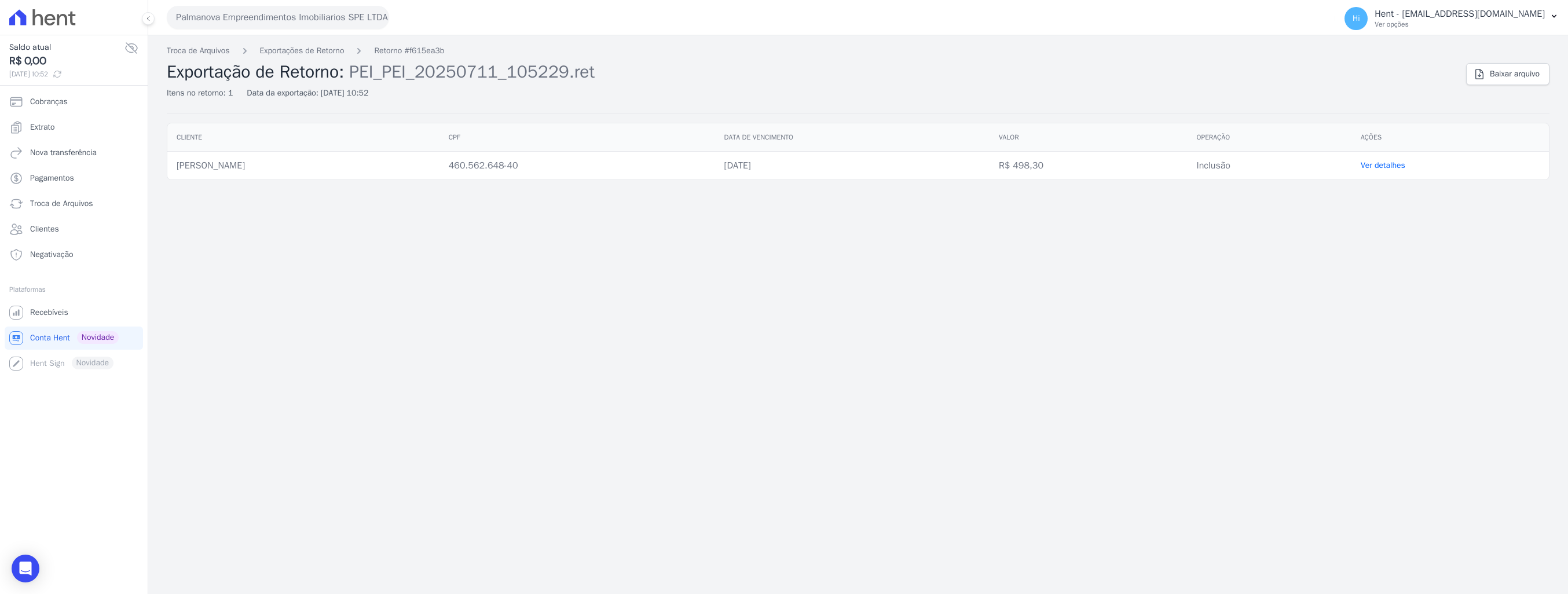 drag, startPoint x: 1232, startPoint y: 169, endPoint x: 1262, endPoint y: 170, distance: 30.016662 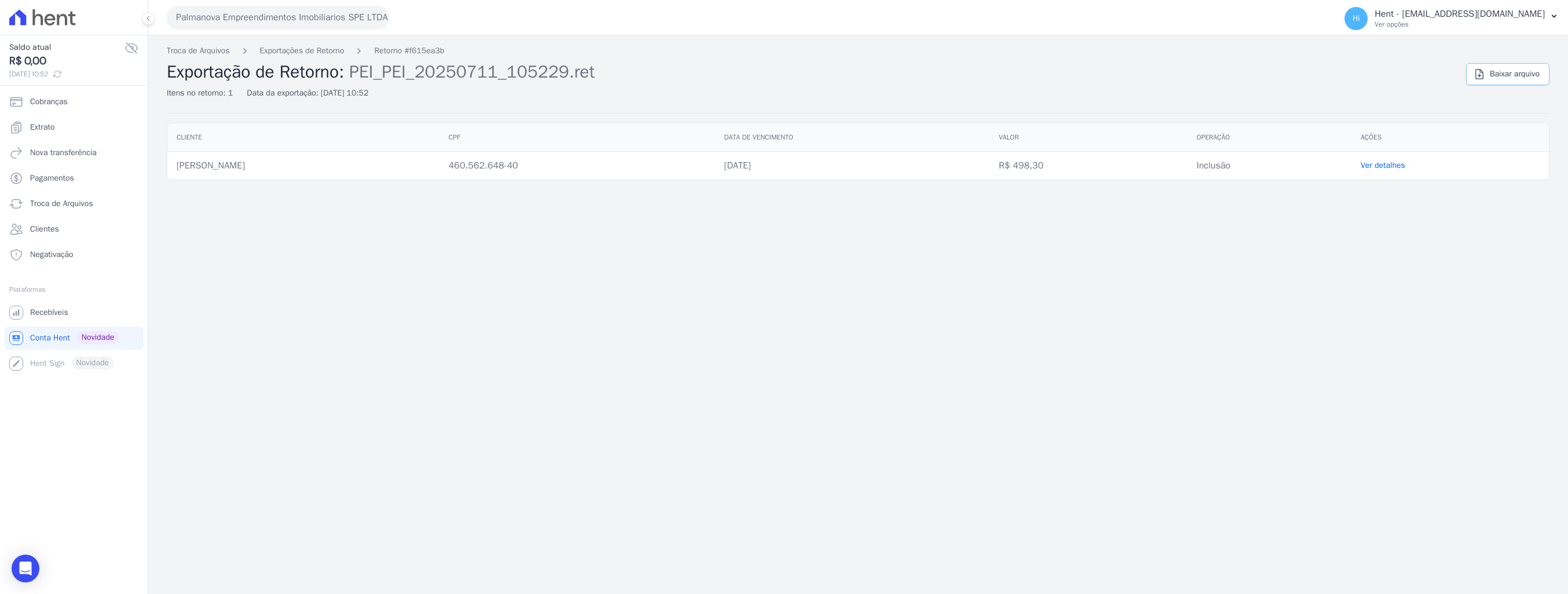 click on "Baixar arquivo" at bounding box center [1515, 74] 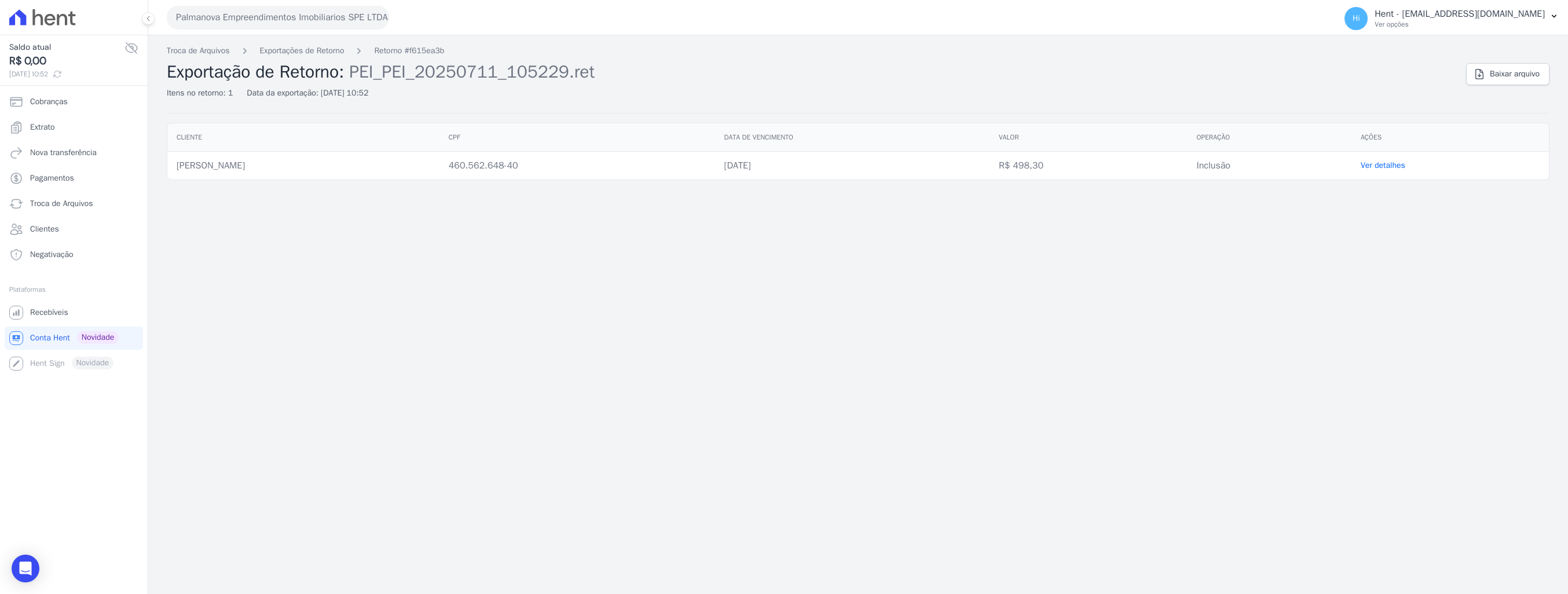 click on "Inclusão" at bounding box center [1269, 166] 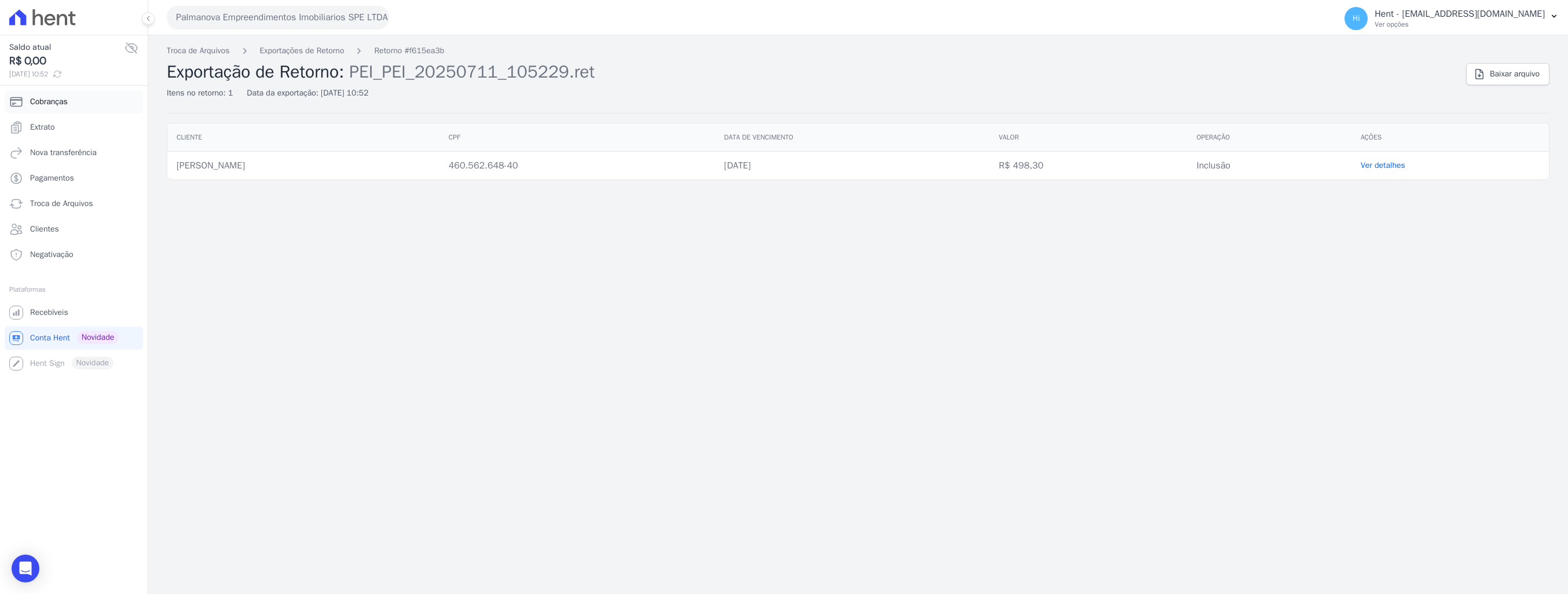 click on "Cobranças" at bounding box center (49, 102) 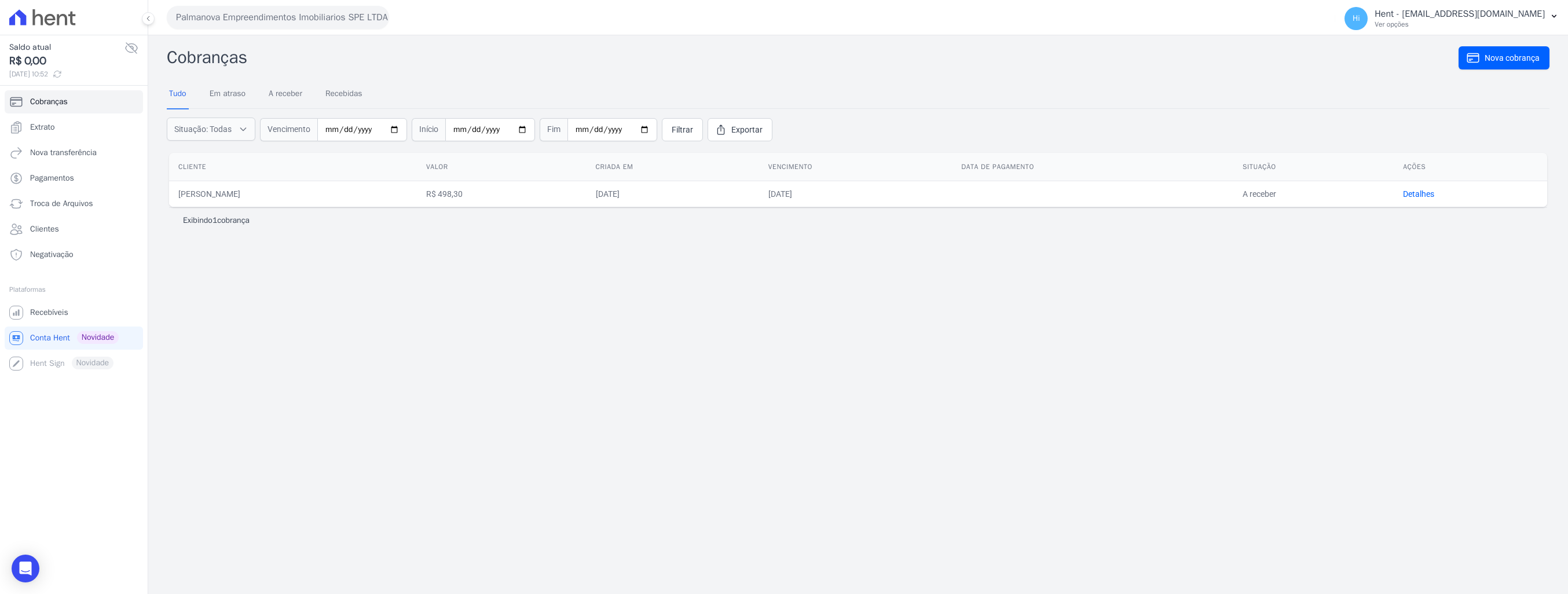 drag, startPoint x: 180, startPoint y: 195, endPoint x: 1001, endPoint y: 210, distance: 821.137 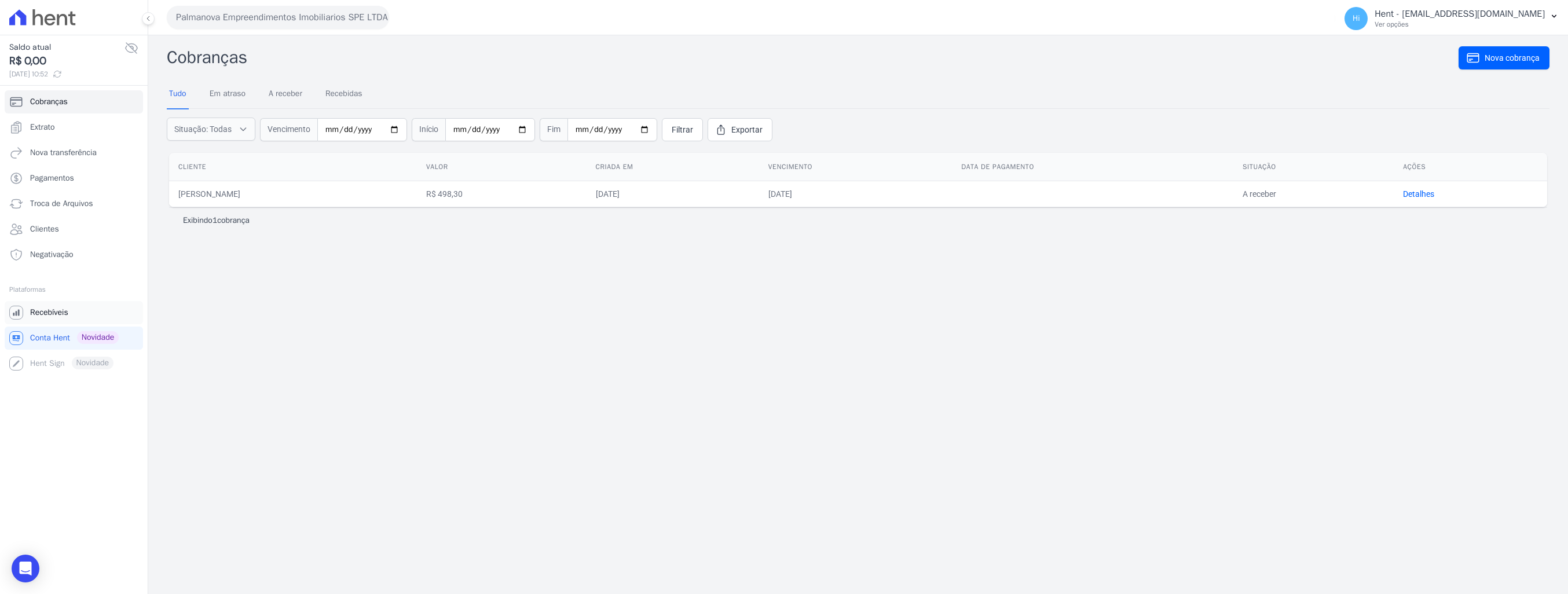 click on "Recebíveis" at bounding box center [74, 313] 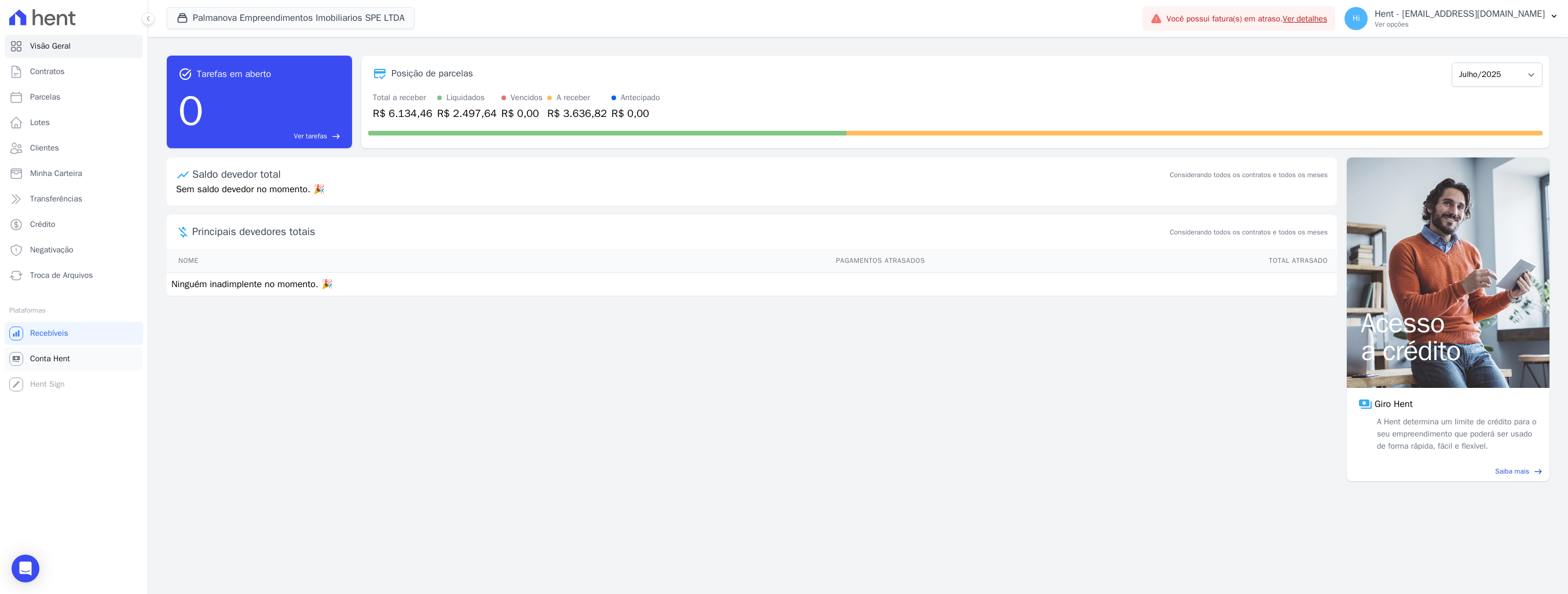 click on "Conta Hent" at bounding box center [50, 359] 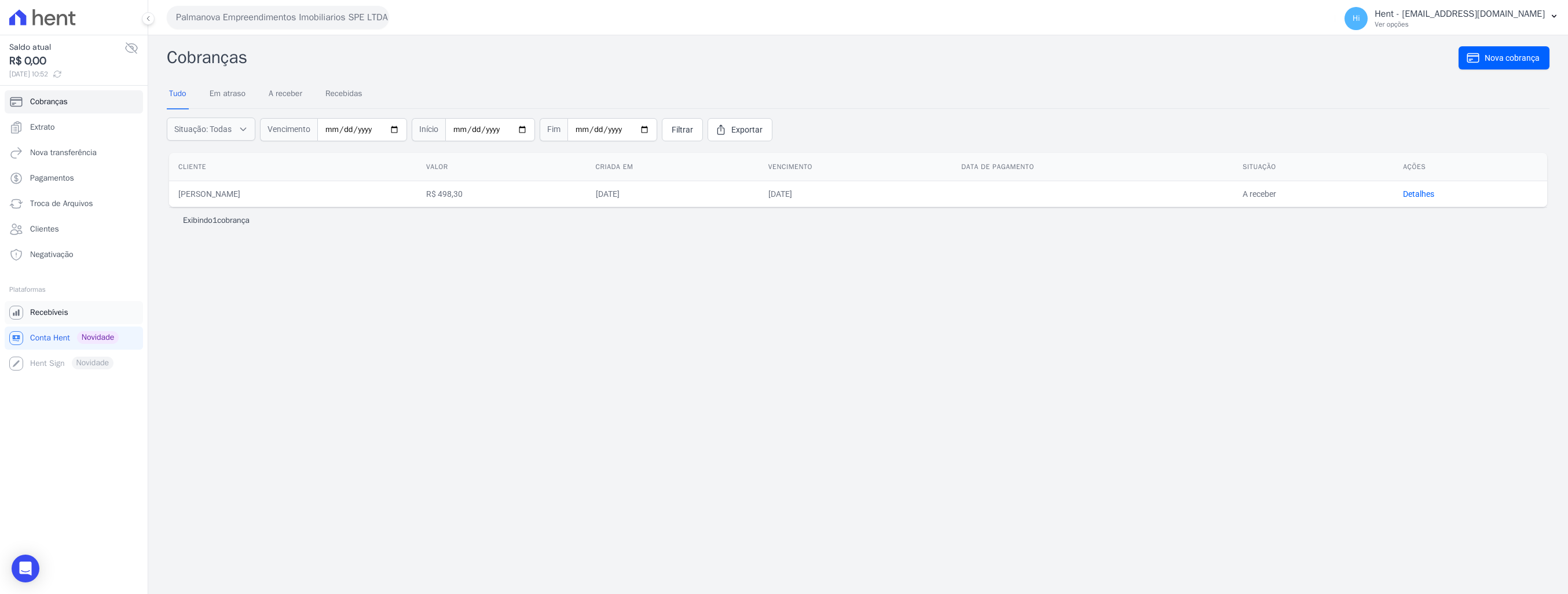 click on "Recebíveis" at bounding box center [49, 313] 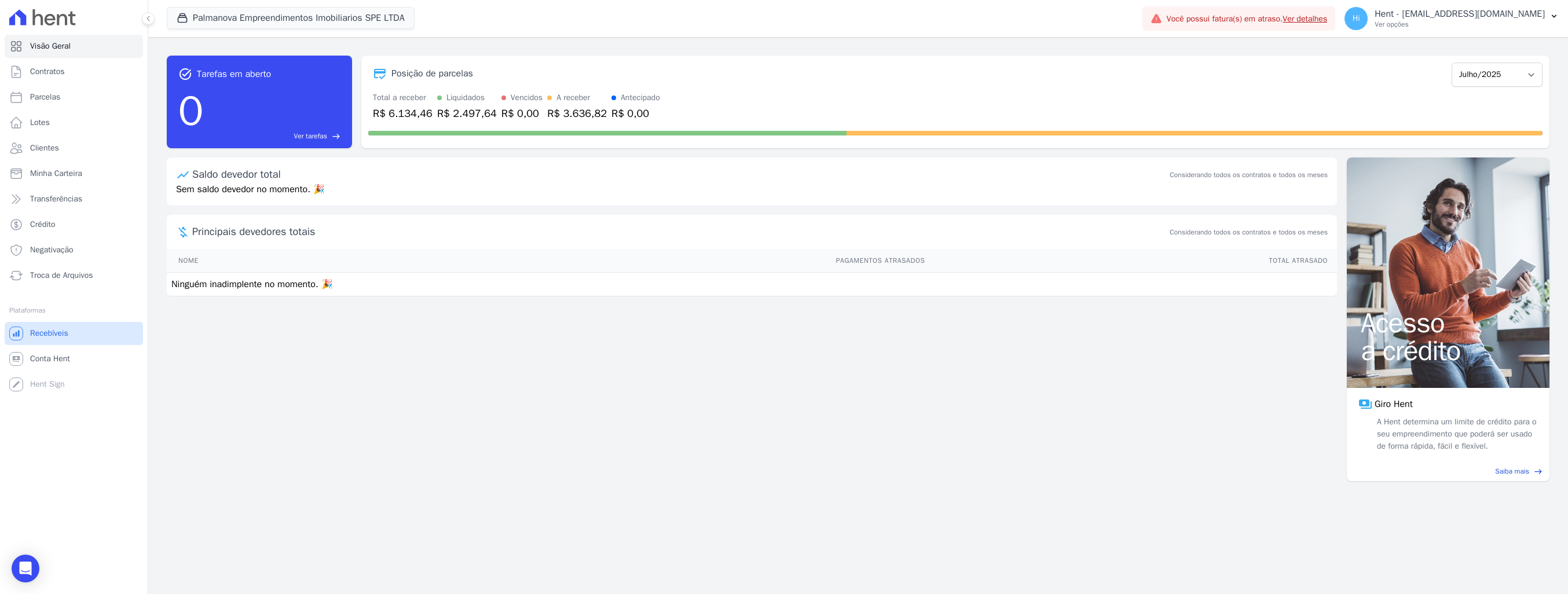 click on "Recebíveis" at bounding box center (49, 333) 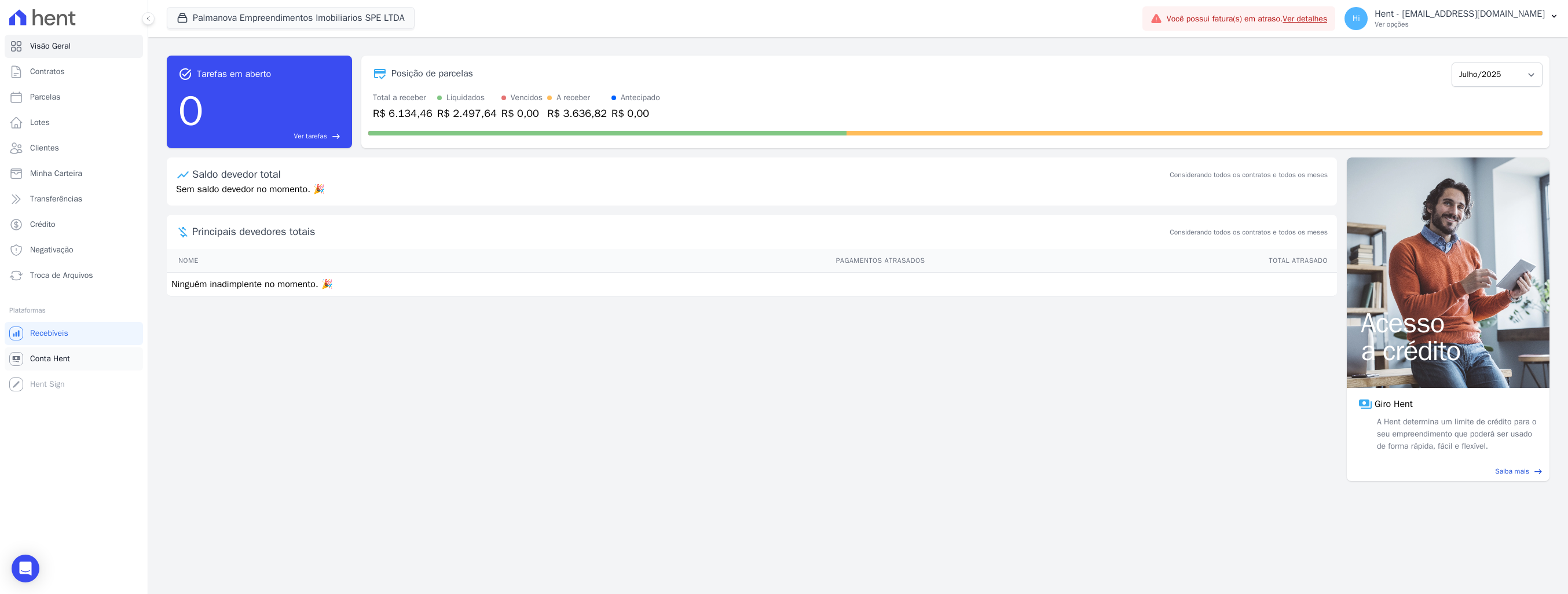 click on "Conta Hent" at bounding box center [50, 359] 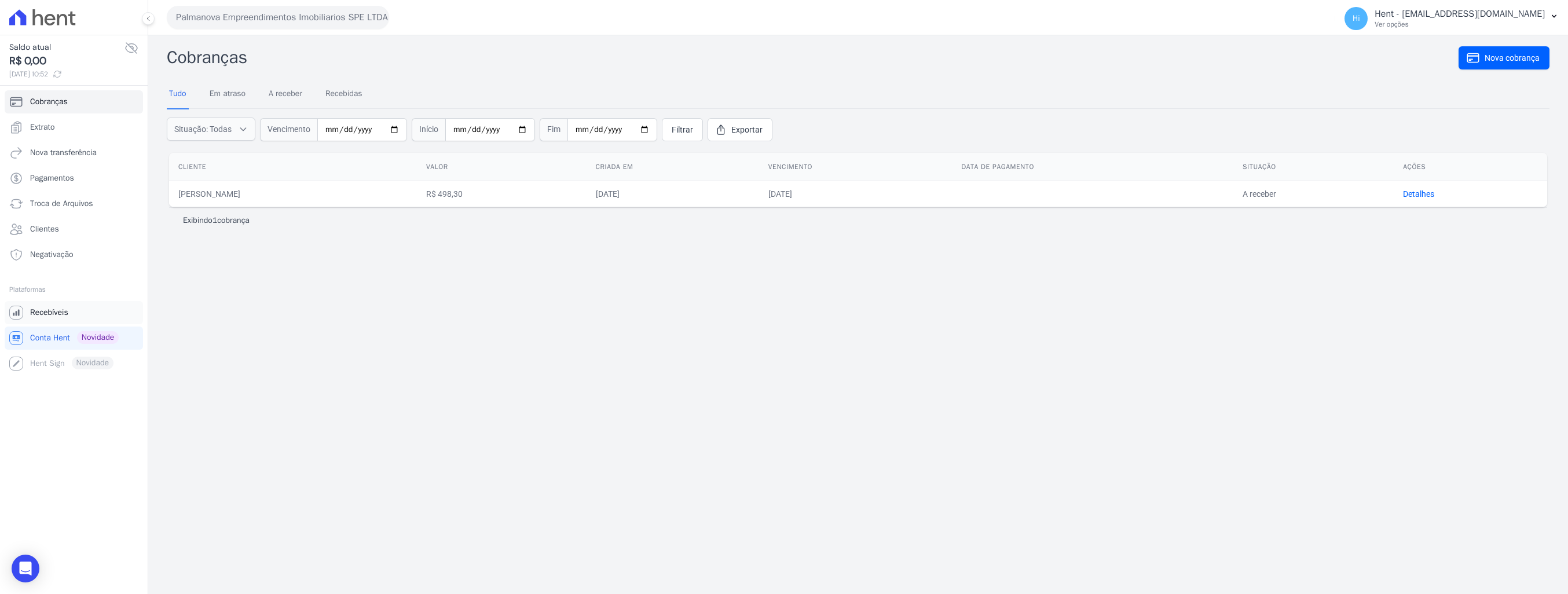 click on "Recebíveis" at bounding box center [49, 313] 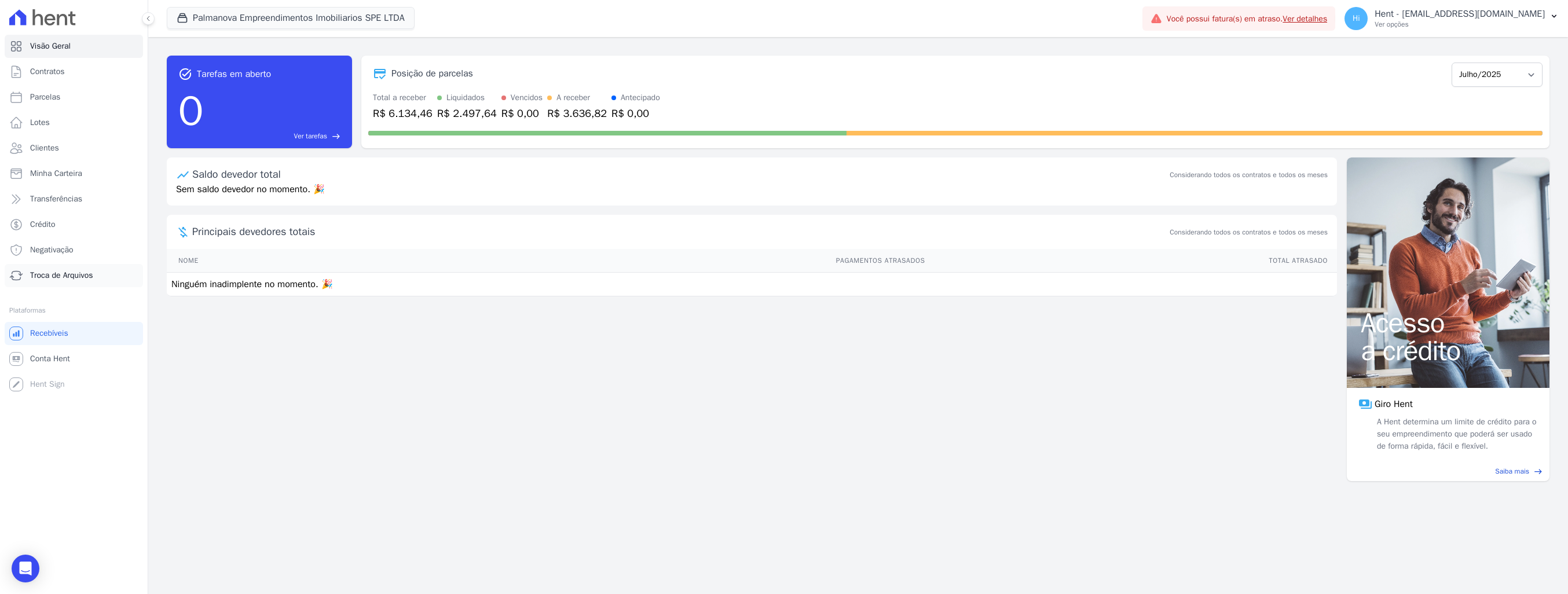 click on "Troca de Arquivos" at bounding box center (61, 276) 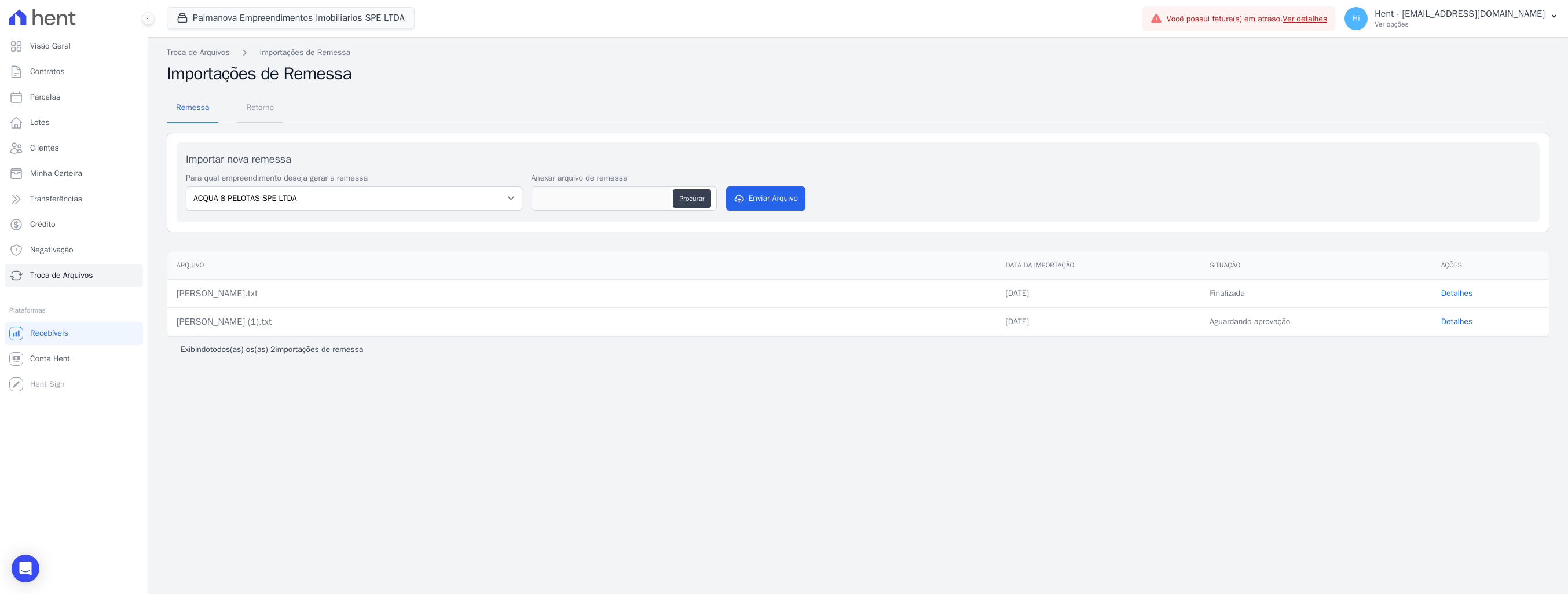 click on "Retorno" at bounding box center [260, 107] 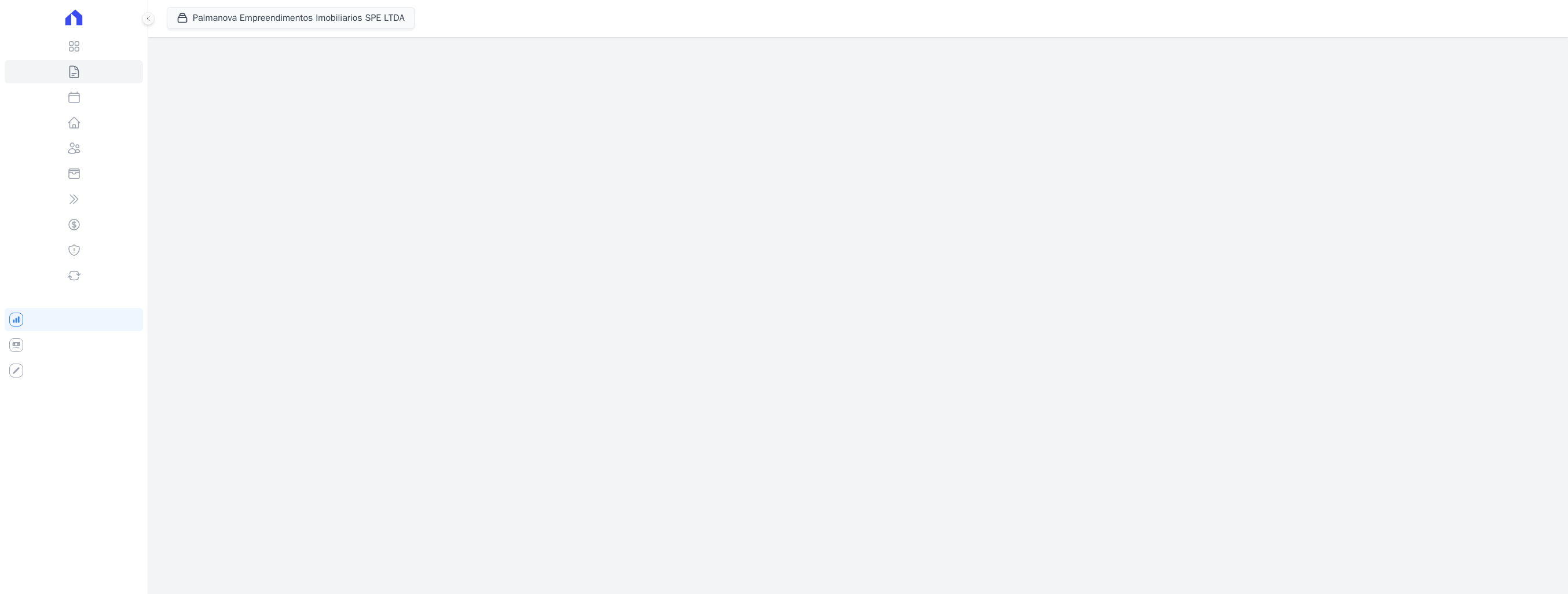 scroll, scrollTop: 0, scrollLeft: 0, axis: both 